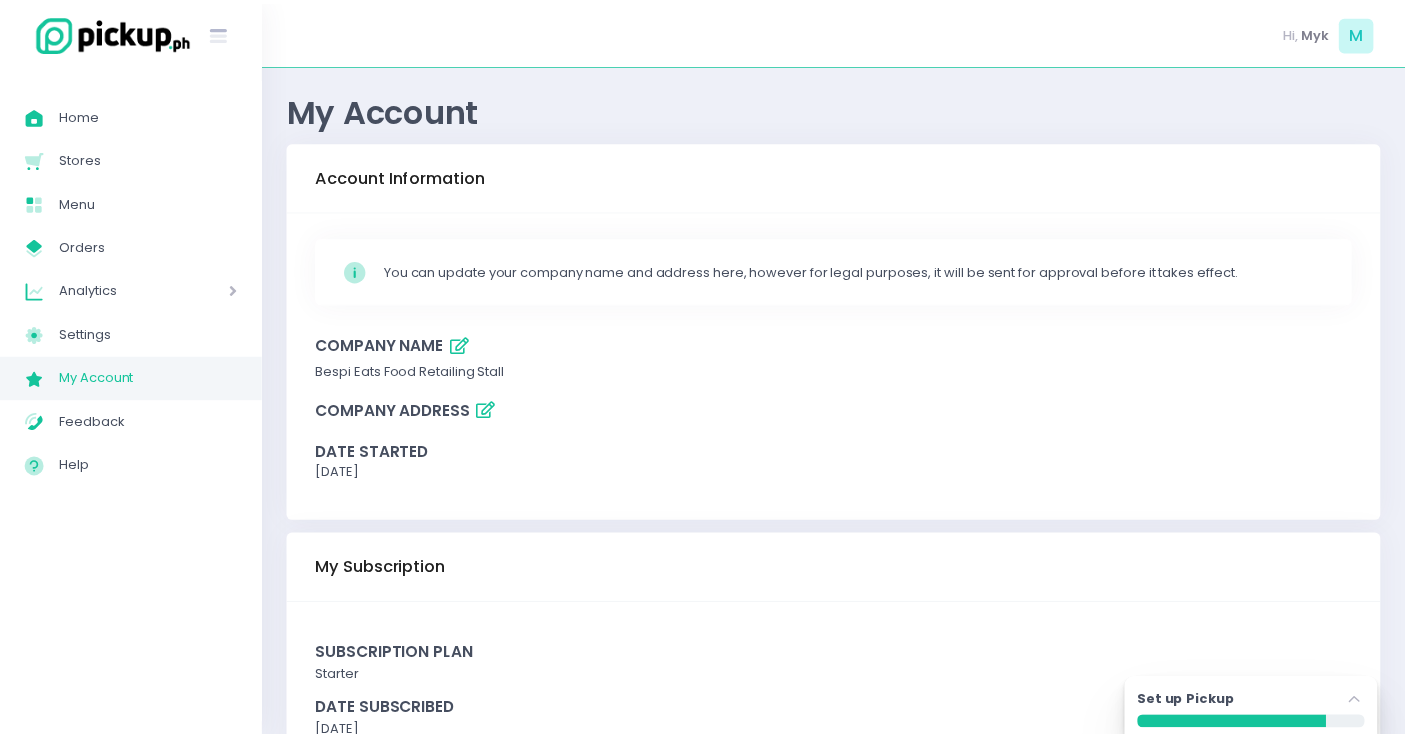 scroll, scrollTop: 0, scrollLeft: 0, axis: both 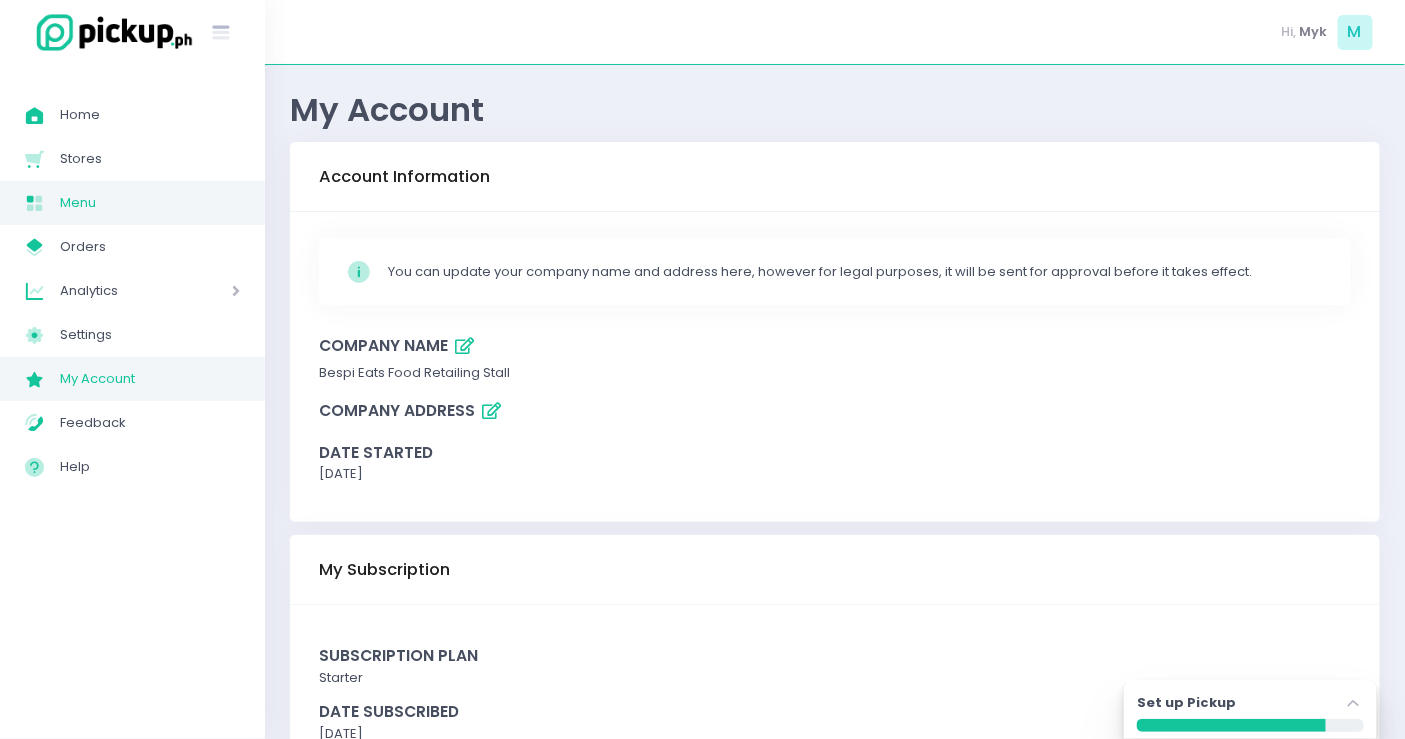 click on "Menu" at bounding box center [150, 203] 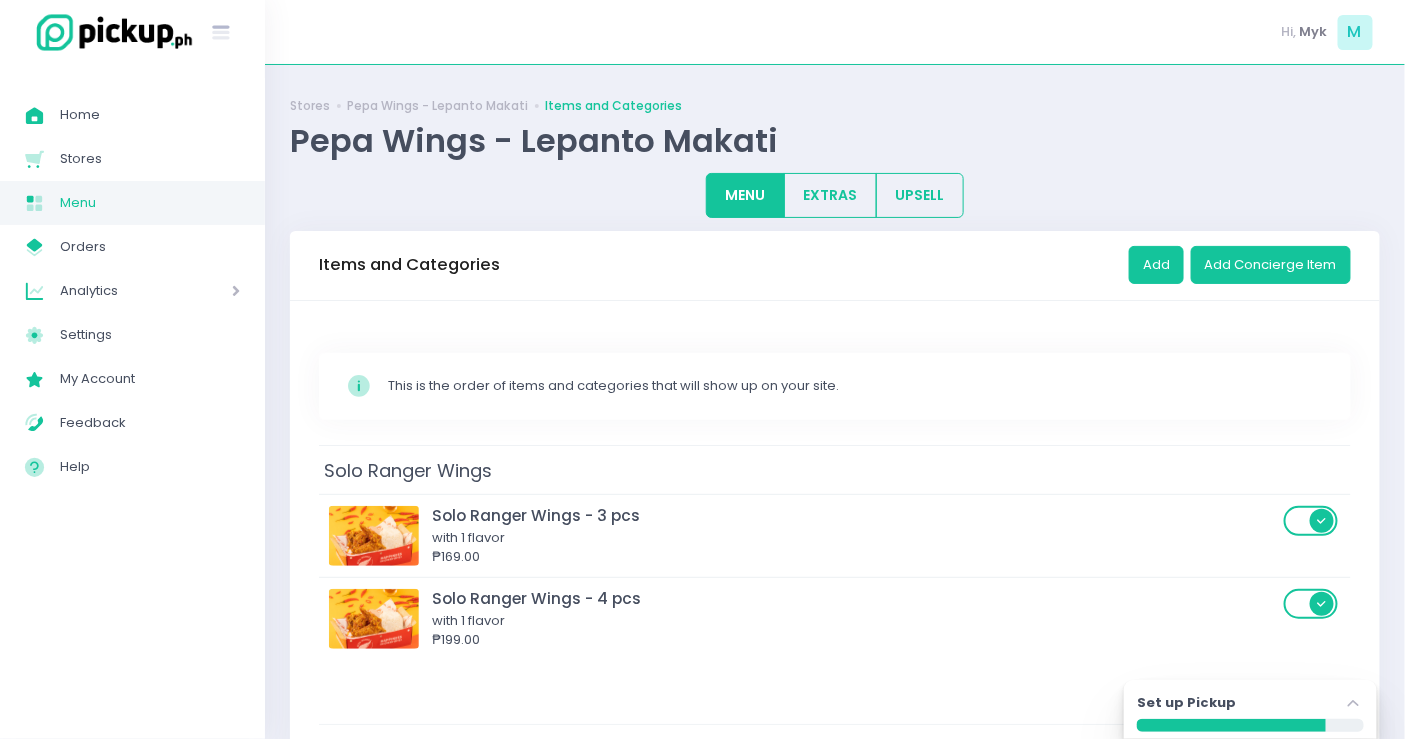 scroll, scrollTop: 111, scrollLeft: 0, axis: vertical 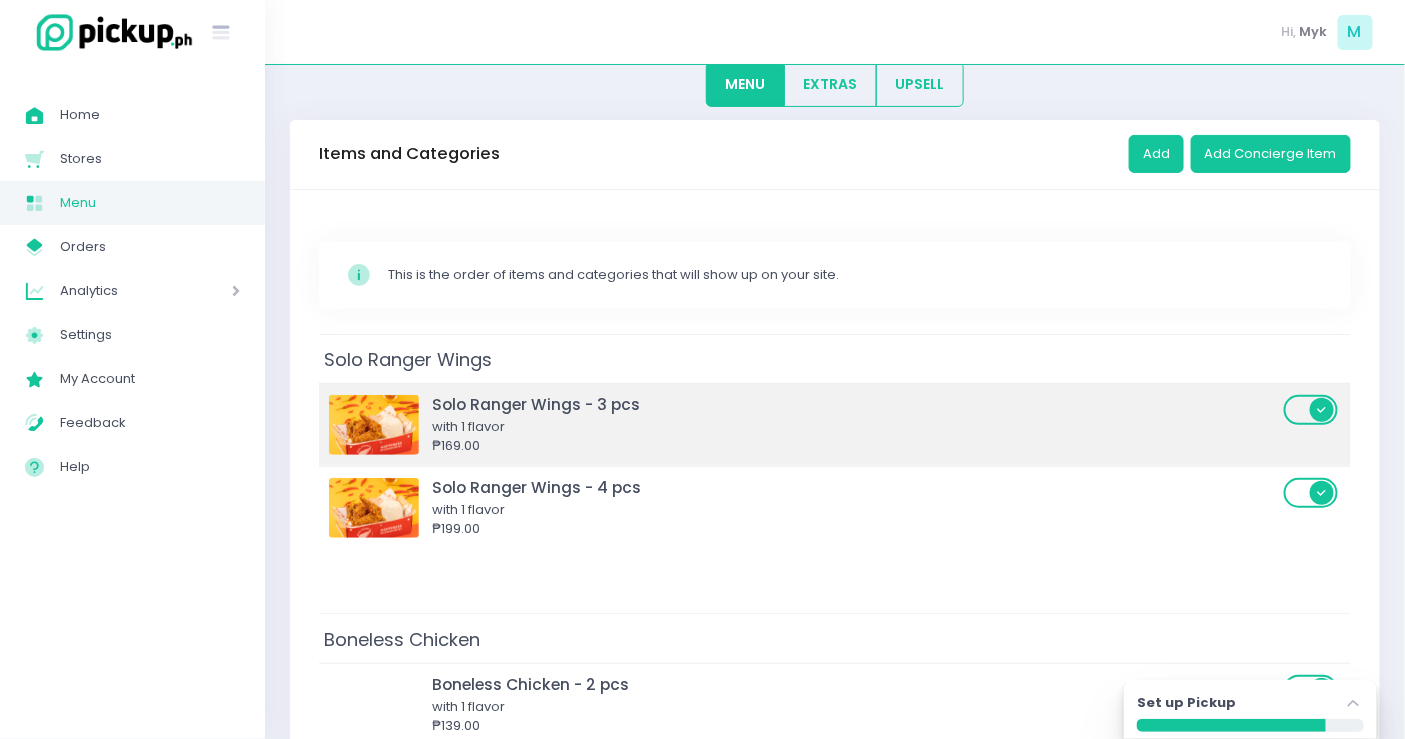 click on "Solo Ranger Wings - 3 pcs" at bounding box center (855, 404) 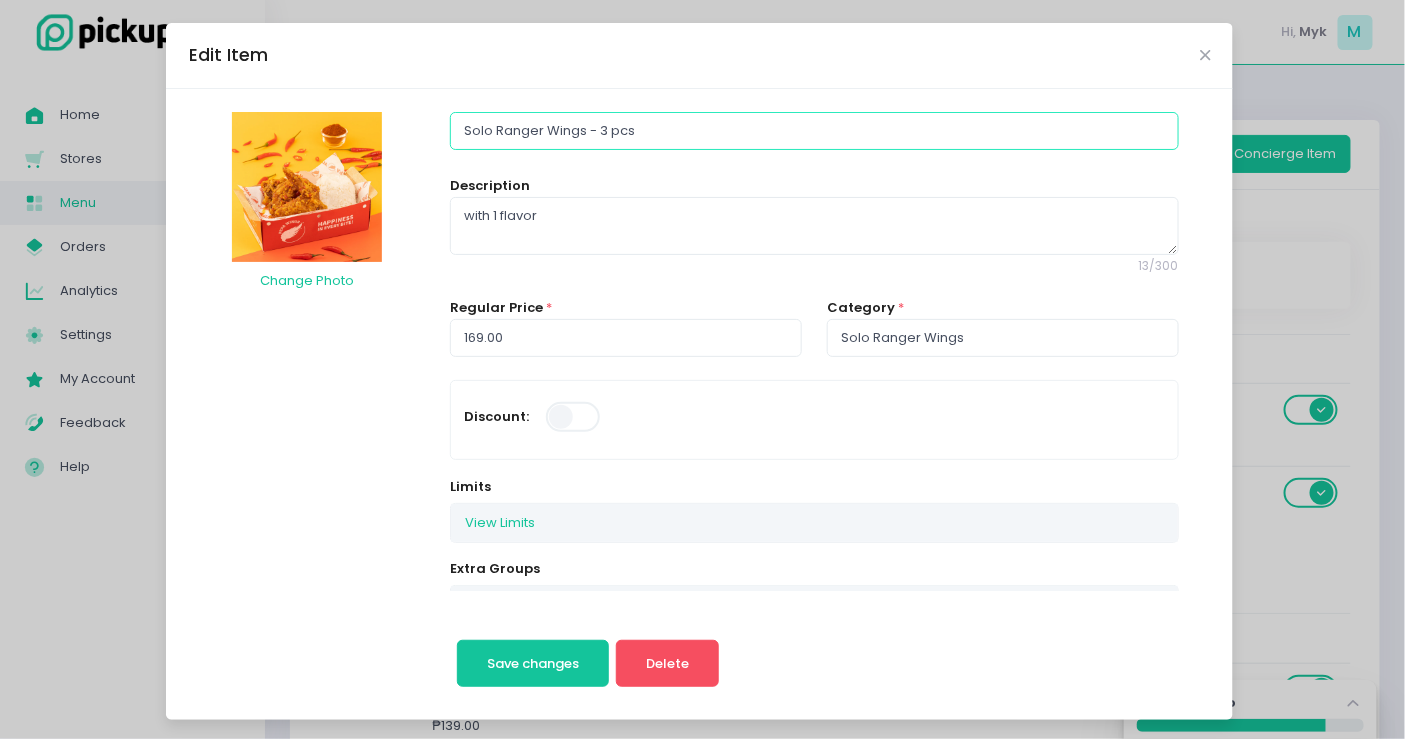 click on "Solo Ranger Wings - 3 pcs" at bounding box center [814, 131] 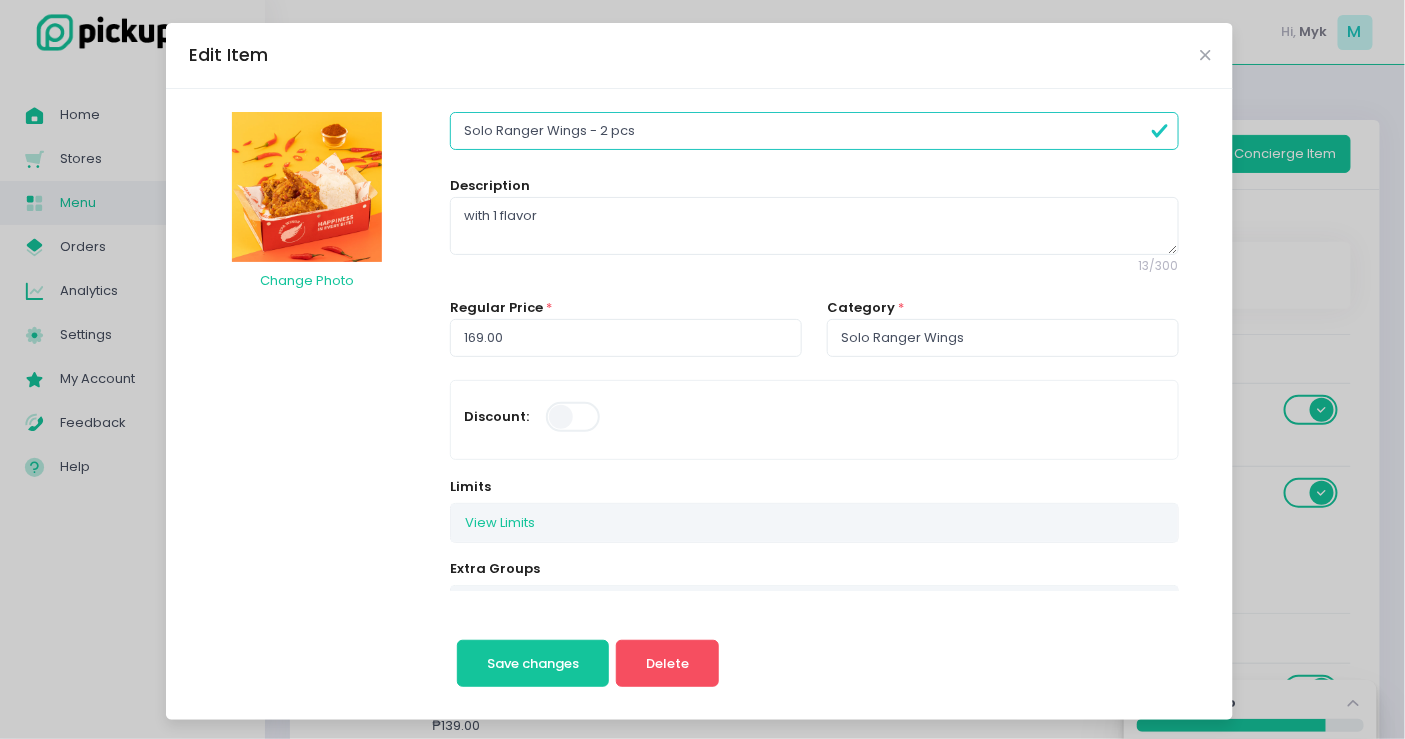 type on "Solo Ranger Wings - 2 pcs" 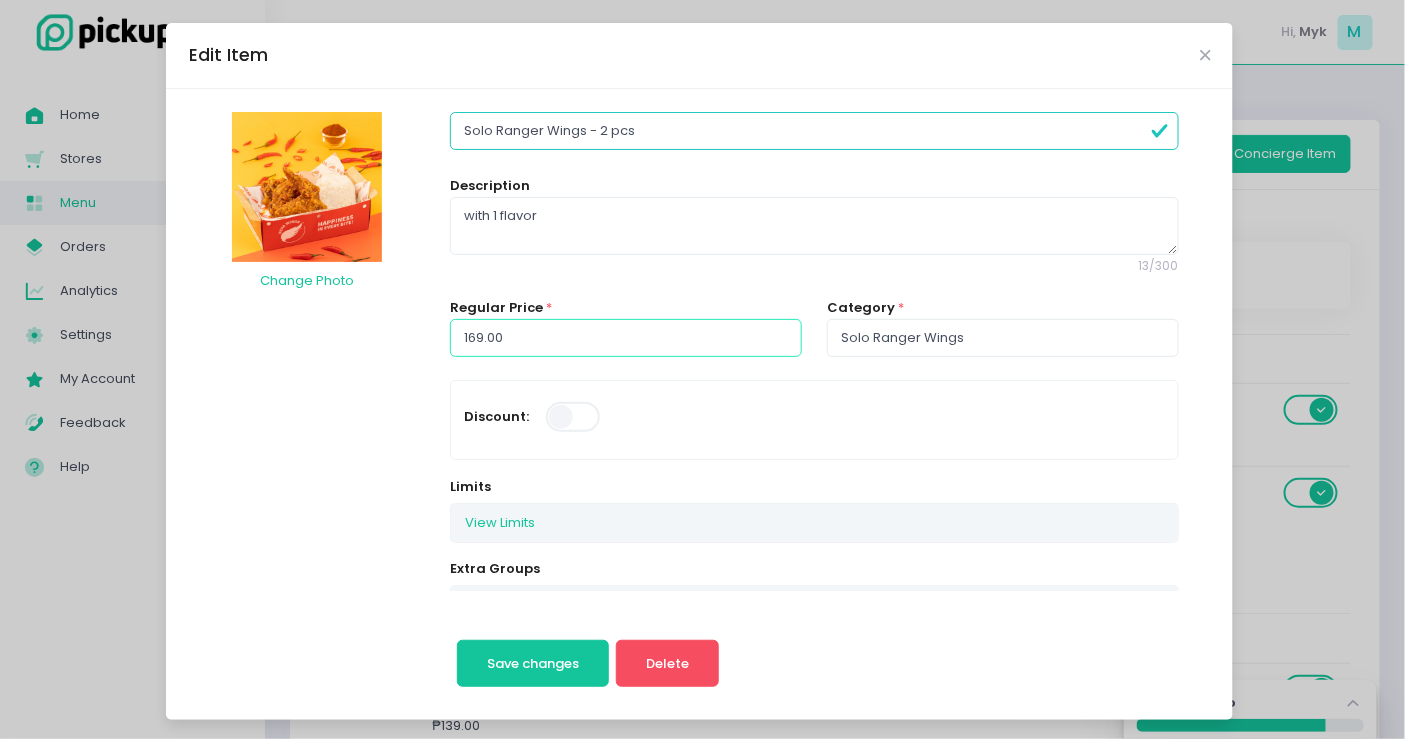 drag, startPoint x: 510, startPoint y: 330, endPoint x: 416, endPoint y: 335, distance: 94.13288 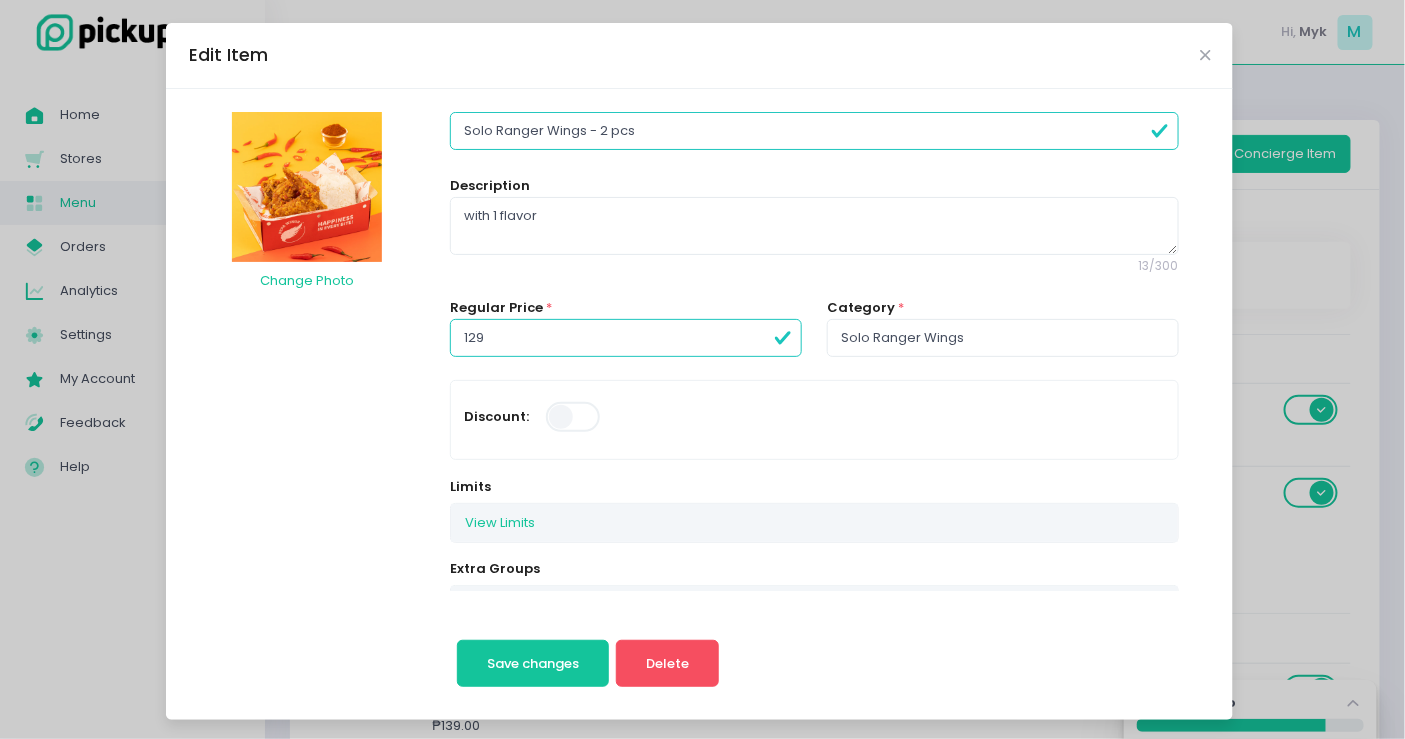 type on "129.00" 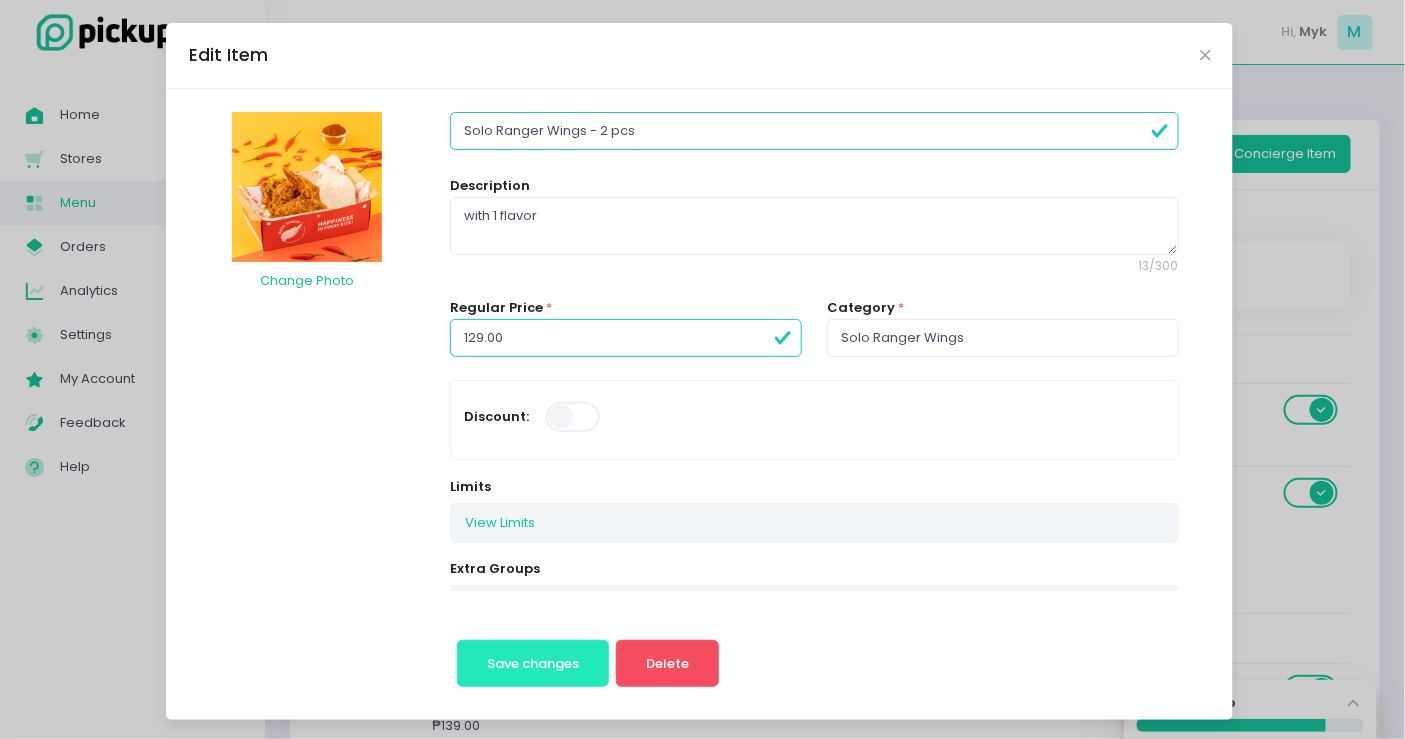 click on "Save changes" at bounding box center [533, 663] 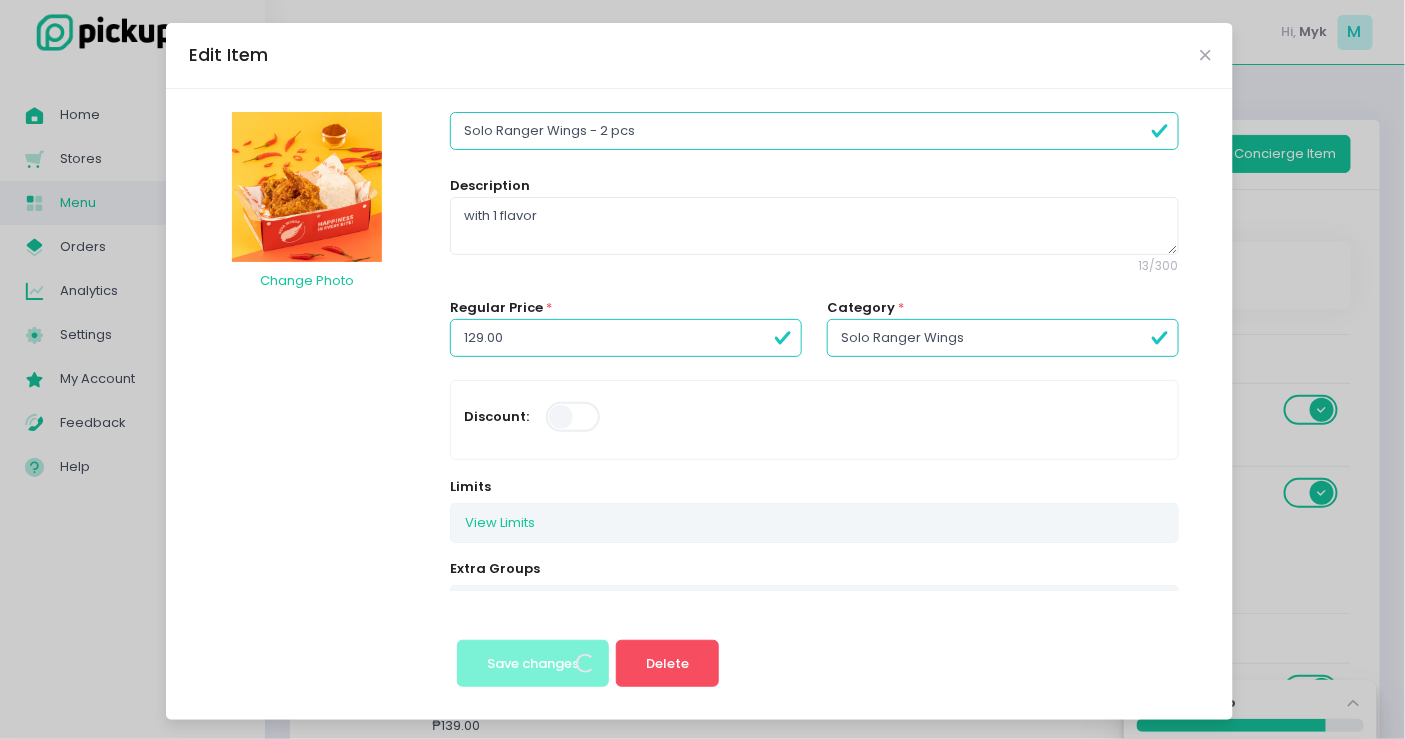 scroll, scrollTop: 0, scrollLeft: 0, axis: both 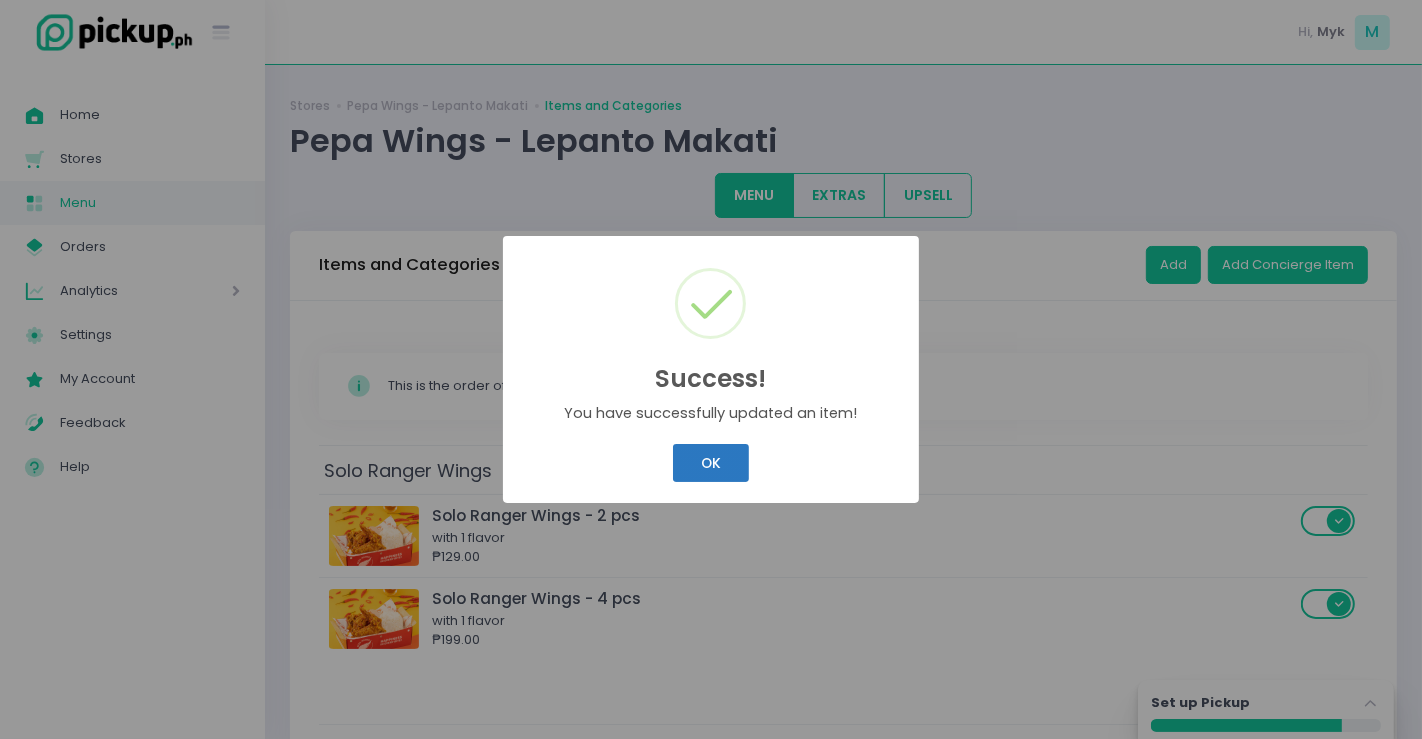 click on "OK" at bounding box center (710, 463) 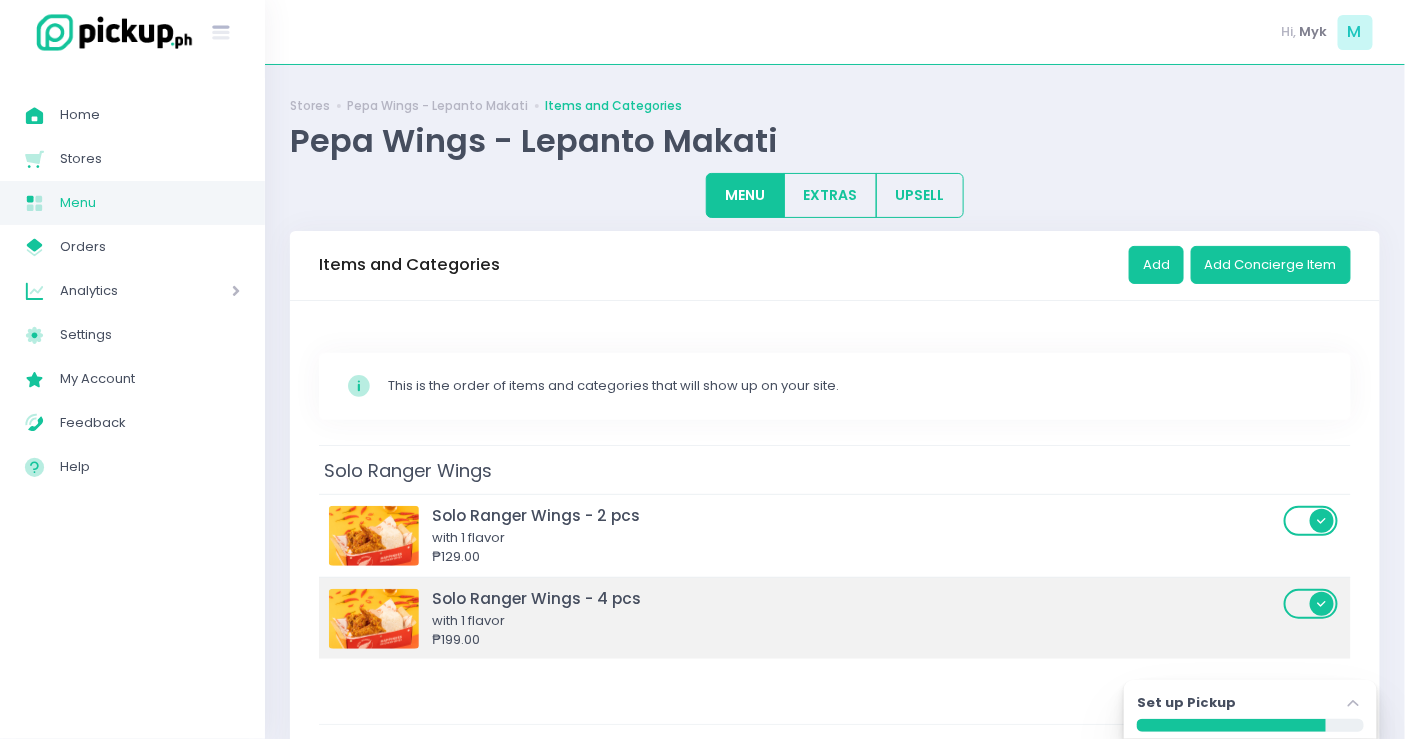 click on "Solo Ranger Wings - 4 pcs" at bounding box center [855, 598] 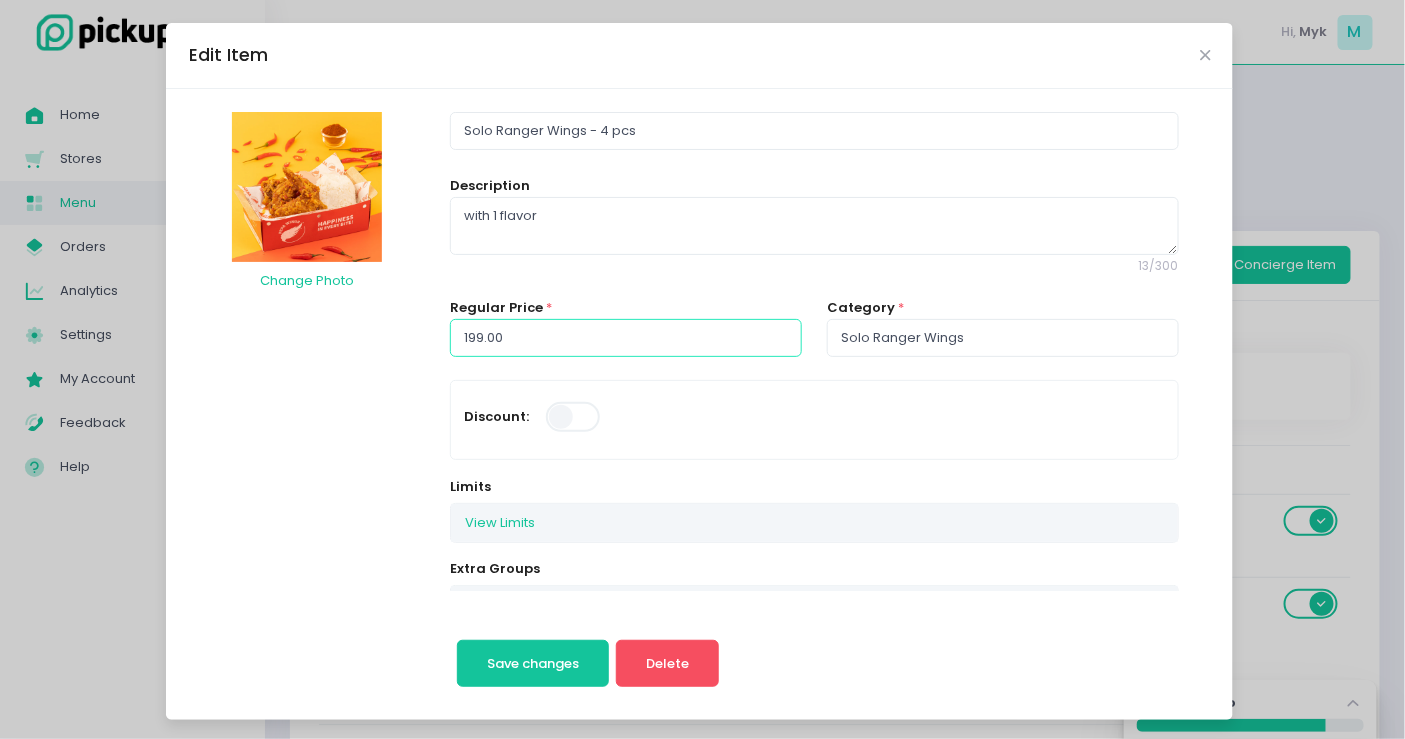 drag, startPoint x: 482, startPoint y: 350, endPoint x: 386, endPoint y: 349, distance: 96.00521 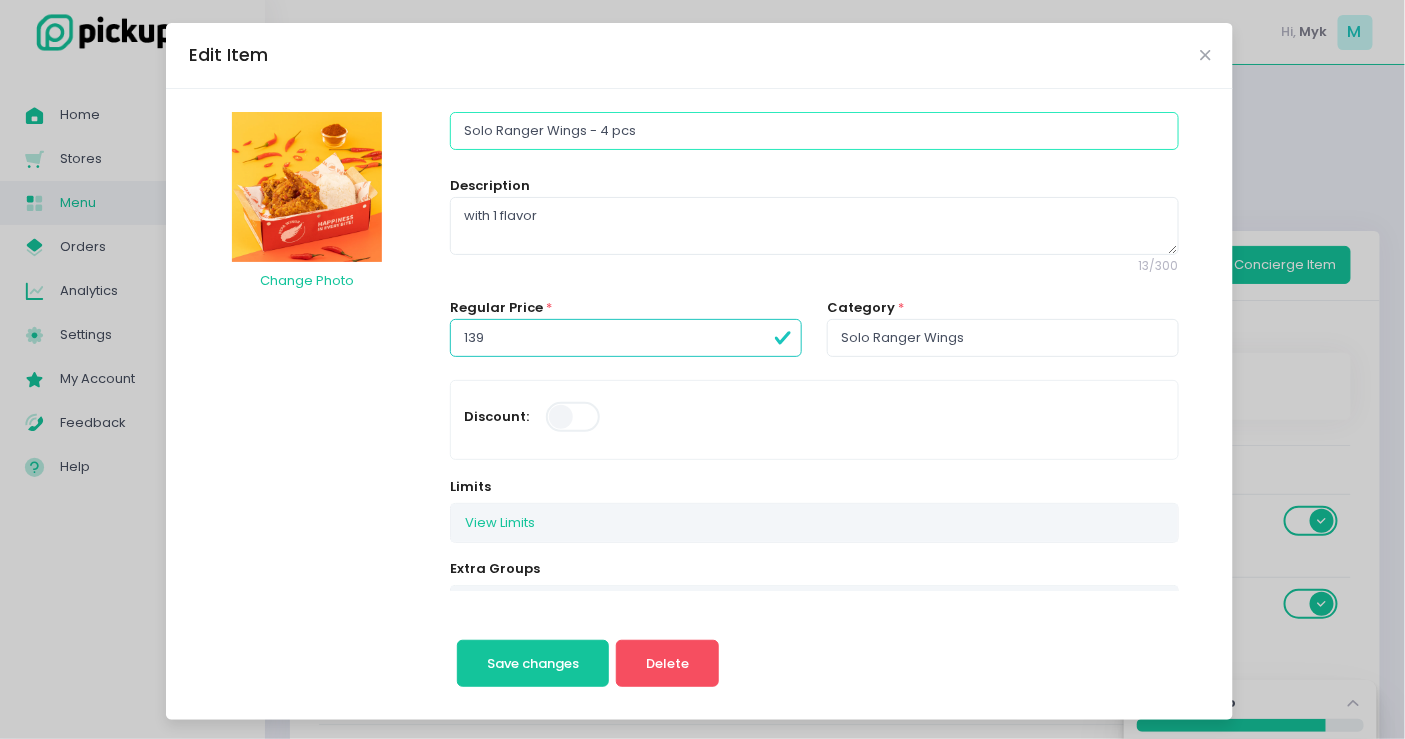 type on "139.00" 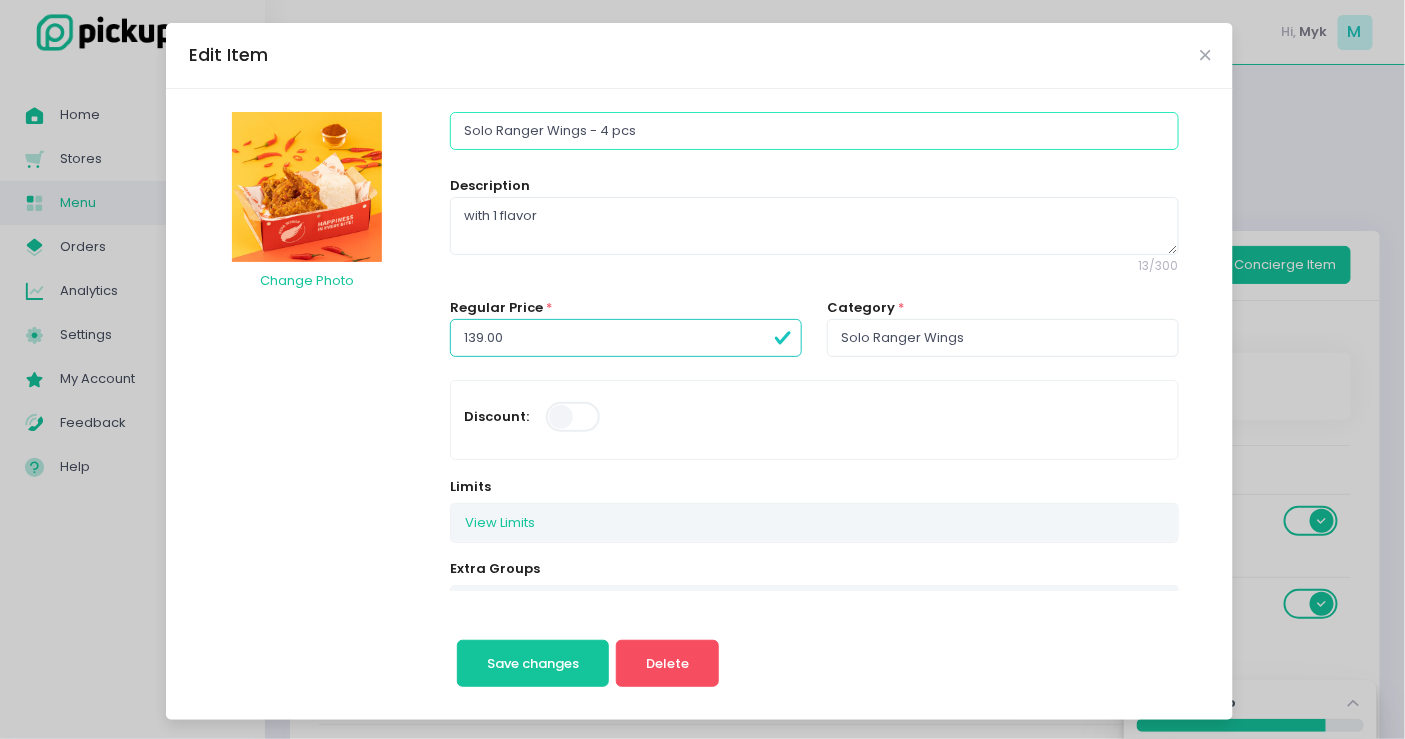 click on "Solo Ranger Wings - 4 pcs" at bounding box center (814, 131) 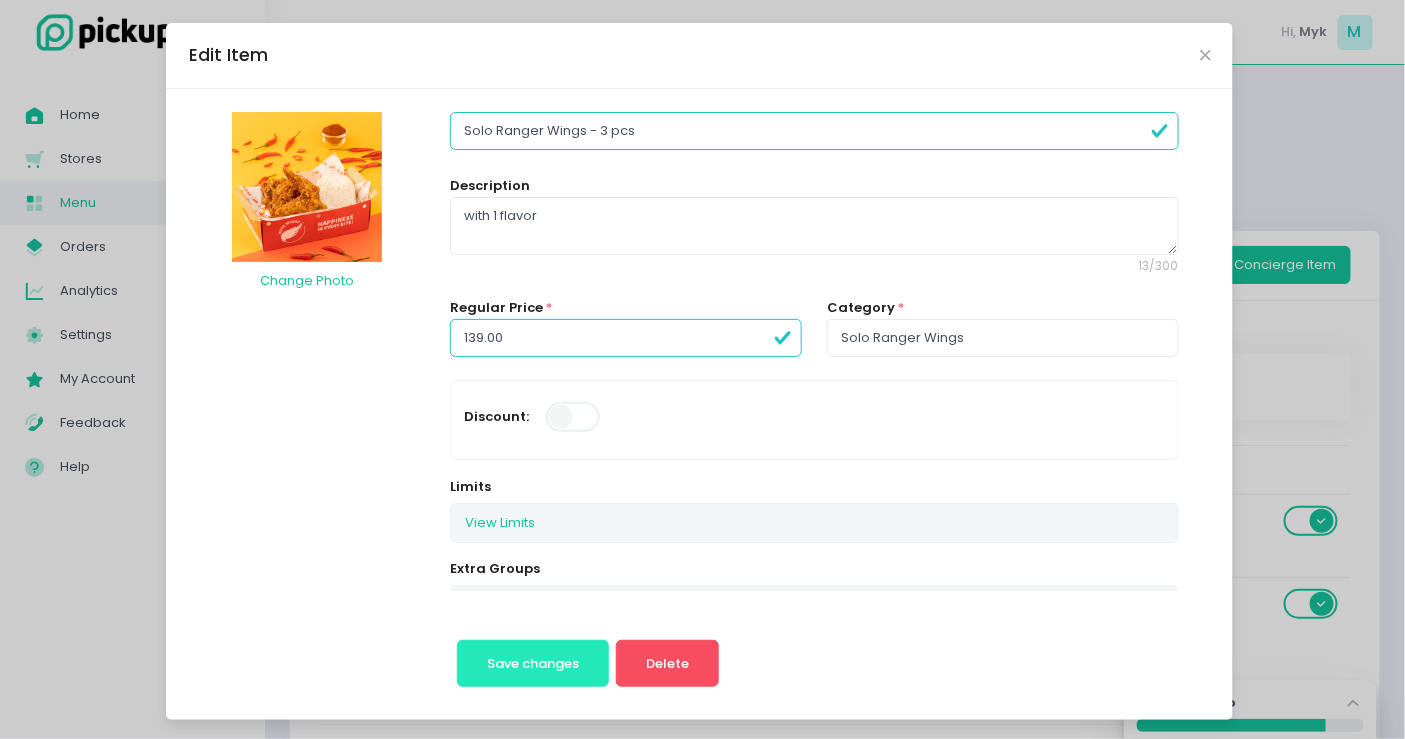 type on "Solo Ranger Wings - 3 pcs" 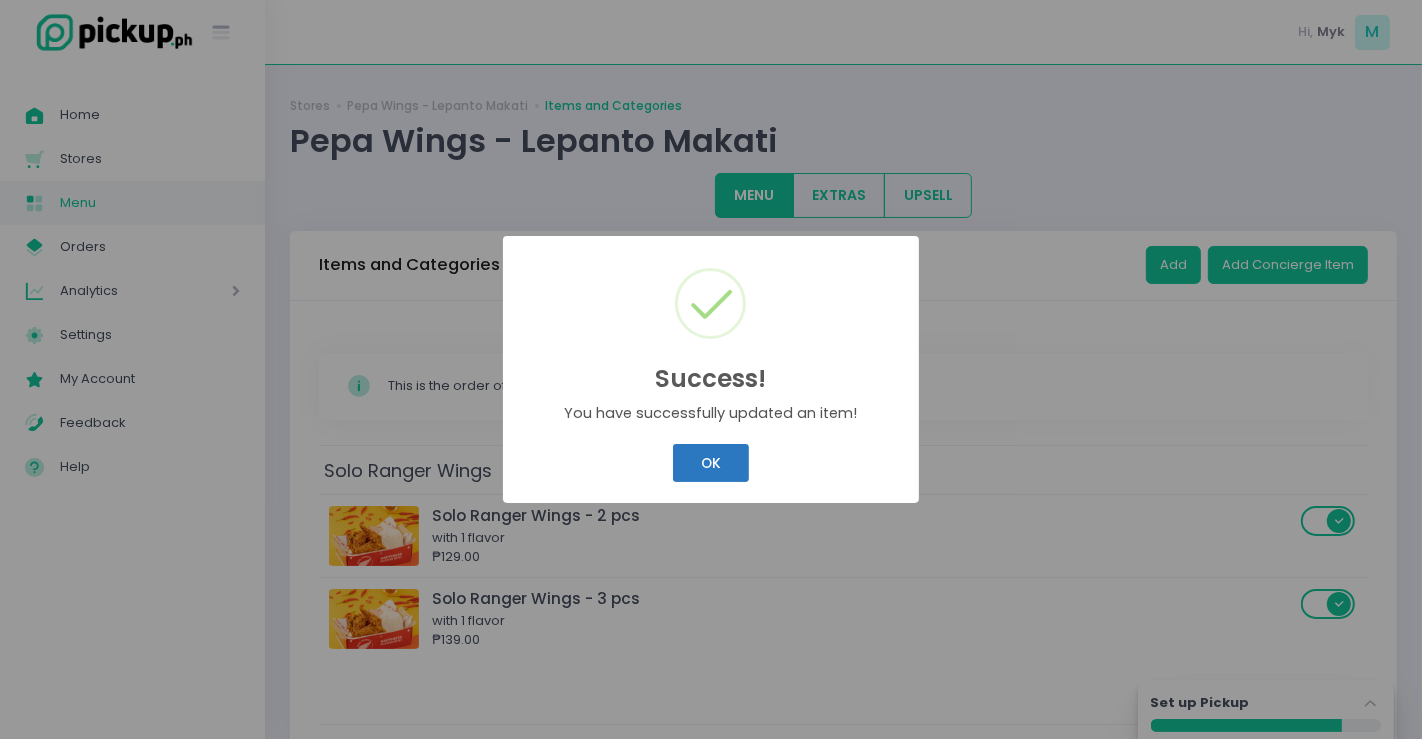 click on "OK" at bounding box center [710, 463] 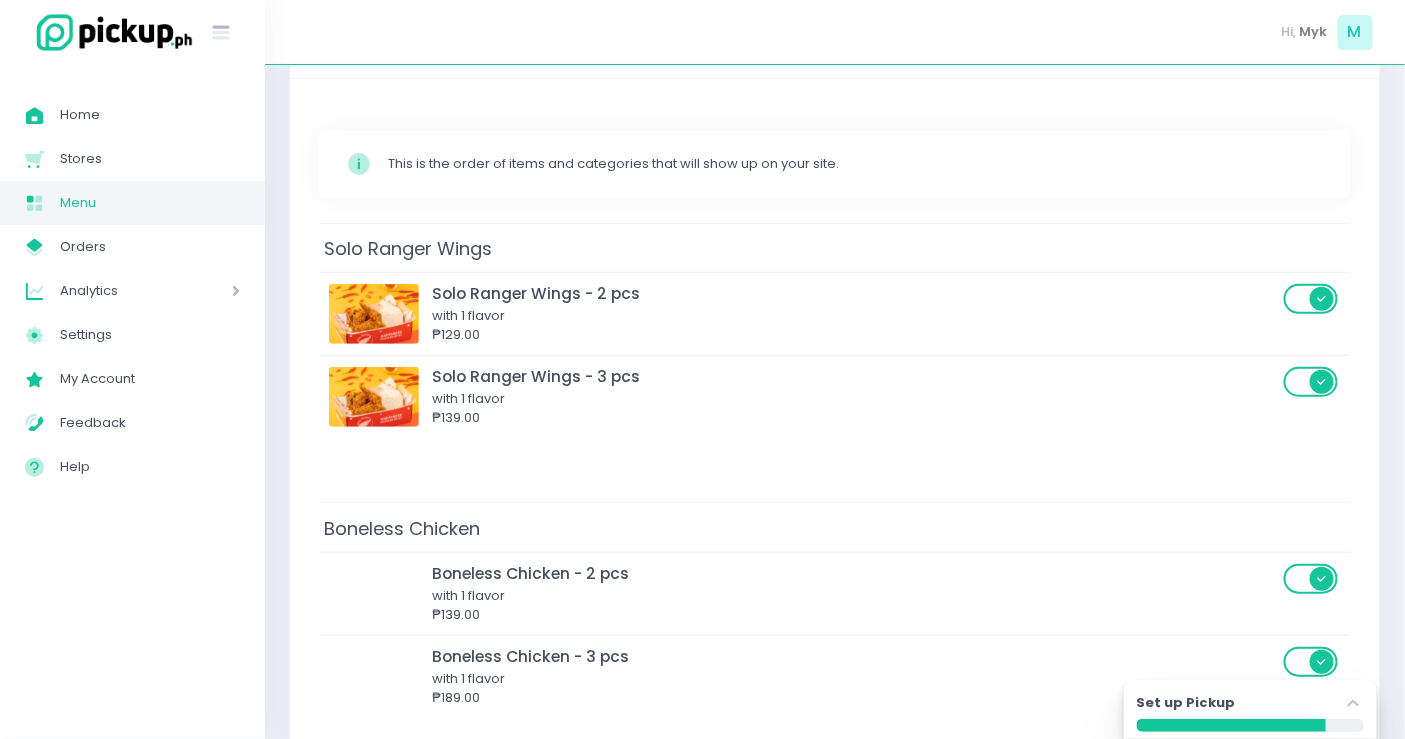 scroll, scrollTop: 333, scrollLeft: 0, axis: vertical 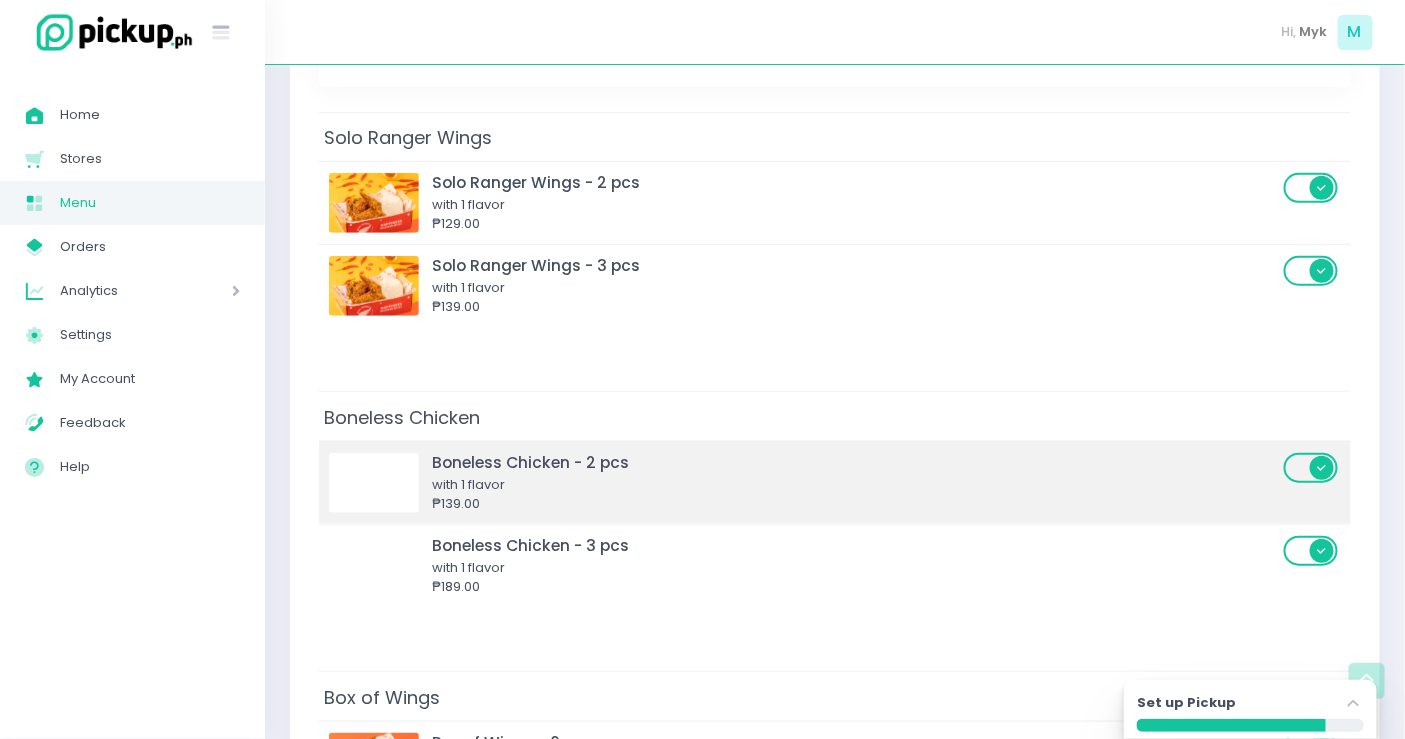 click on "₱139.00" at bounding box center [855, 504] 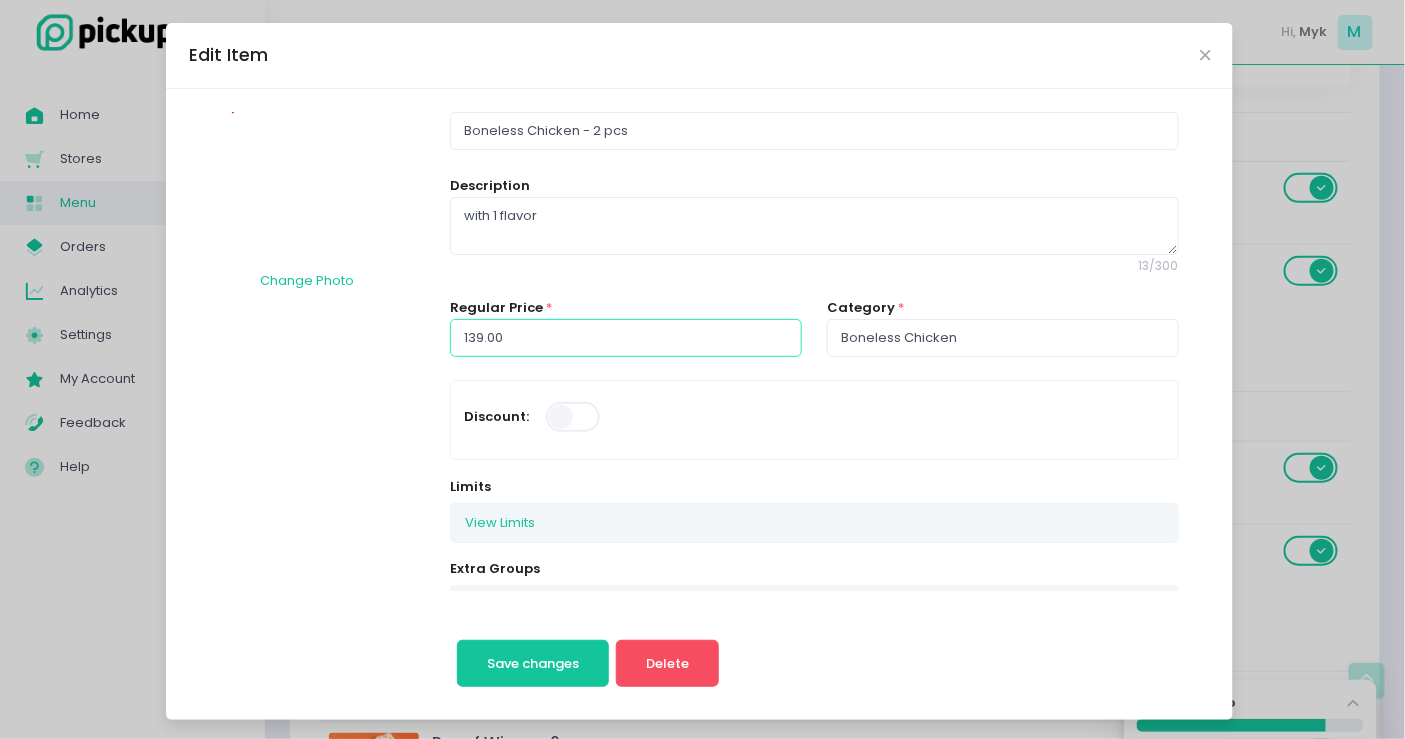 drag, startPoint x: 504, startPoint y: 335, endPoint x: 383, endPoint y: 338, distance: 121.037186 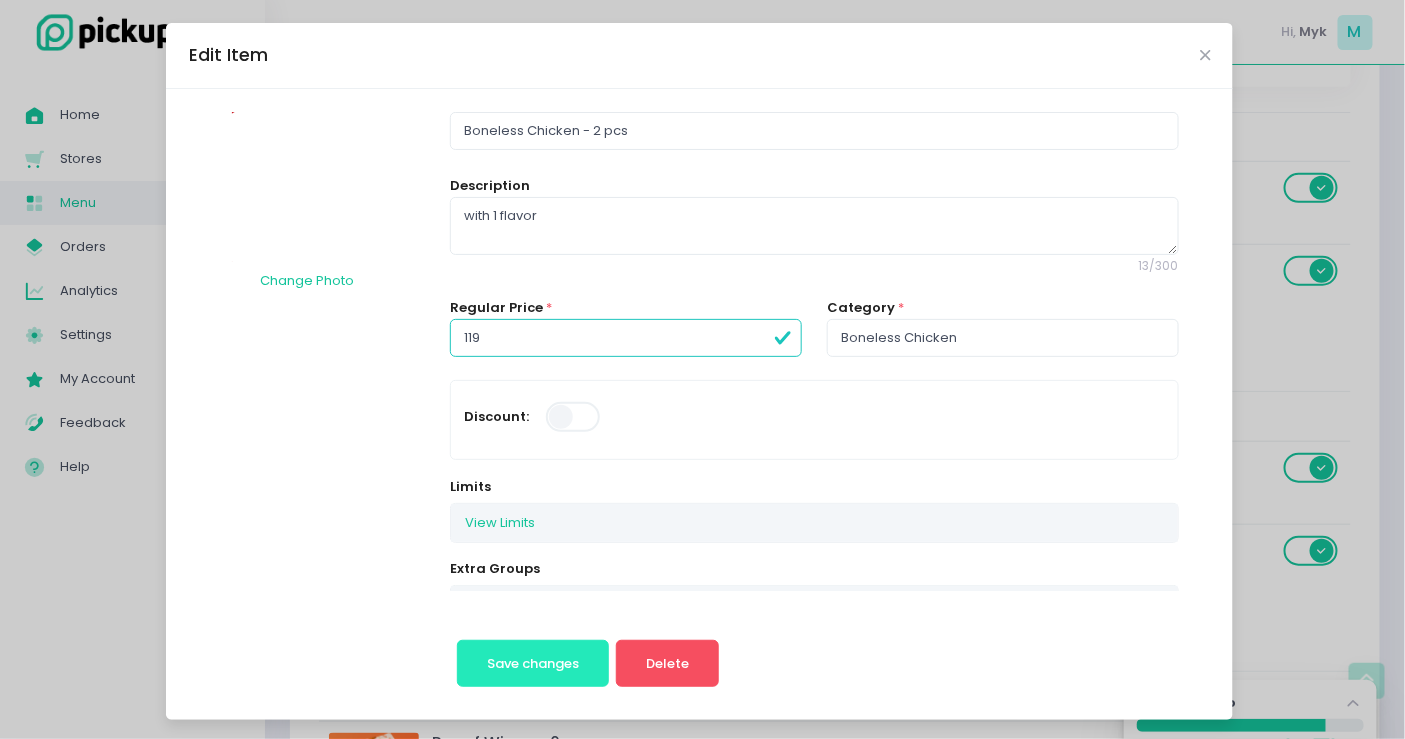 type on "119.00" 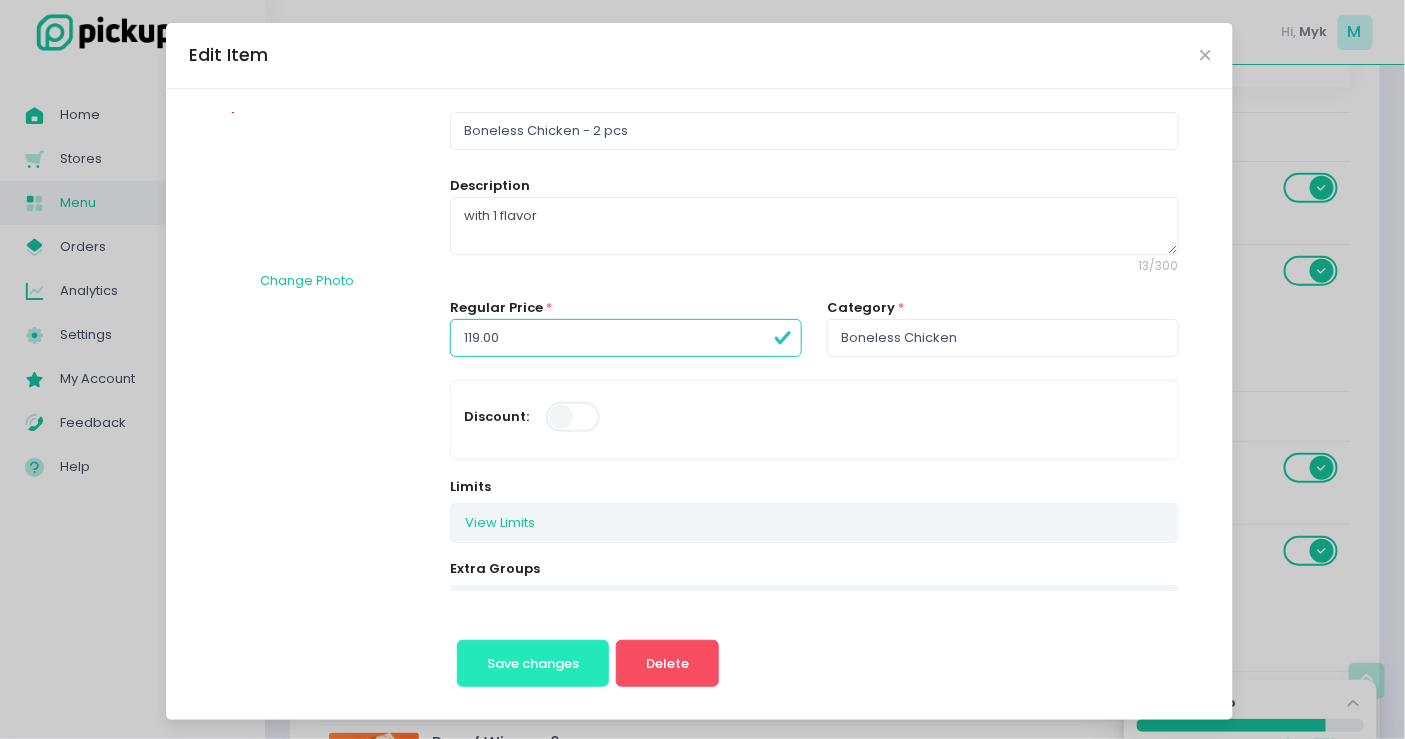 click on "Save changes" at bounding box center [533, 663] 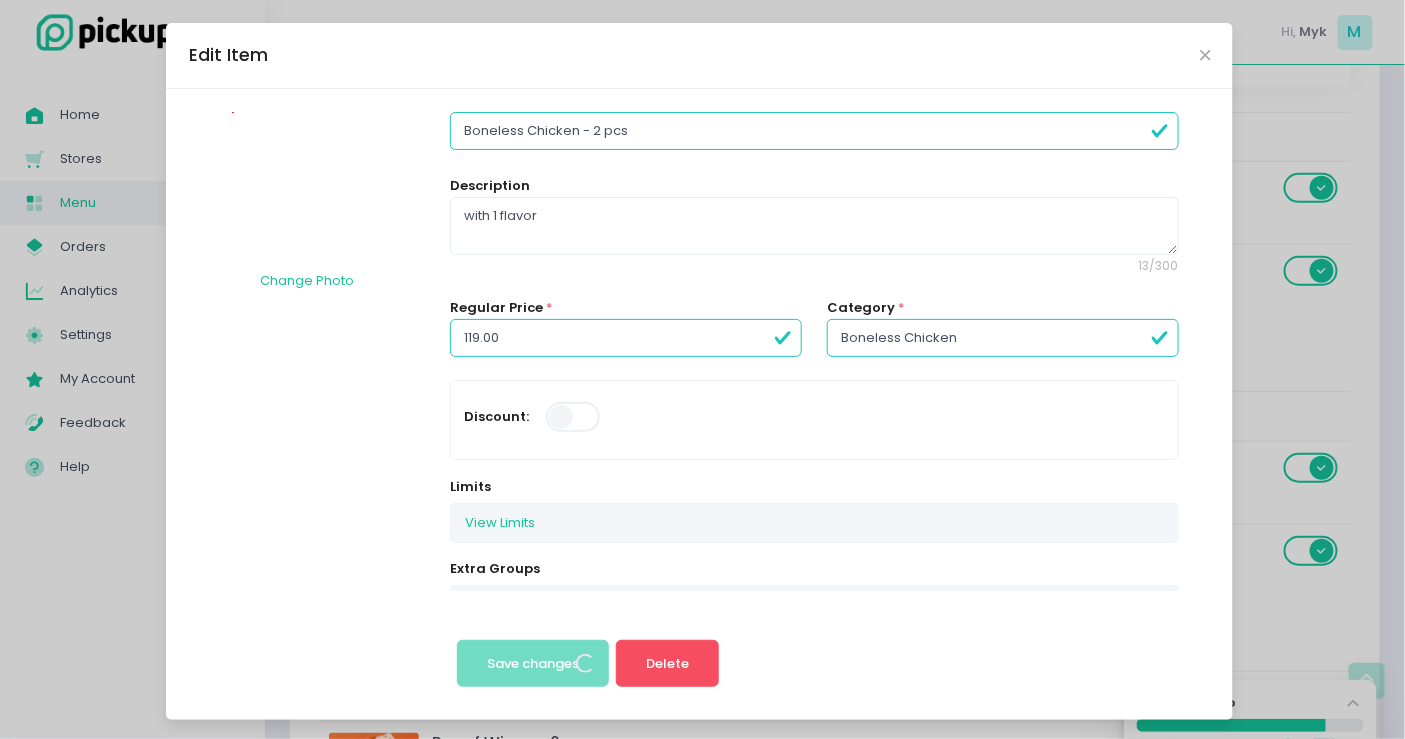 scroll, scrollTop: 0, scrollLeft: 0, axis: both 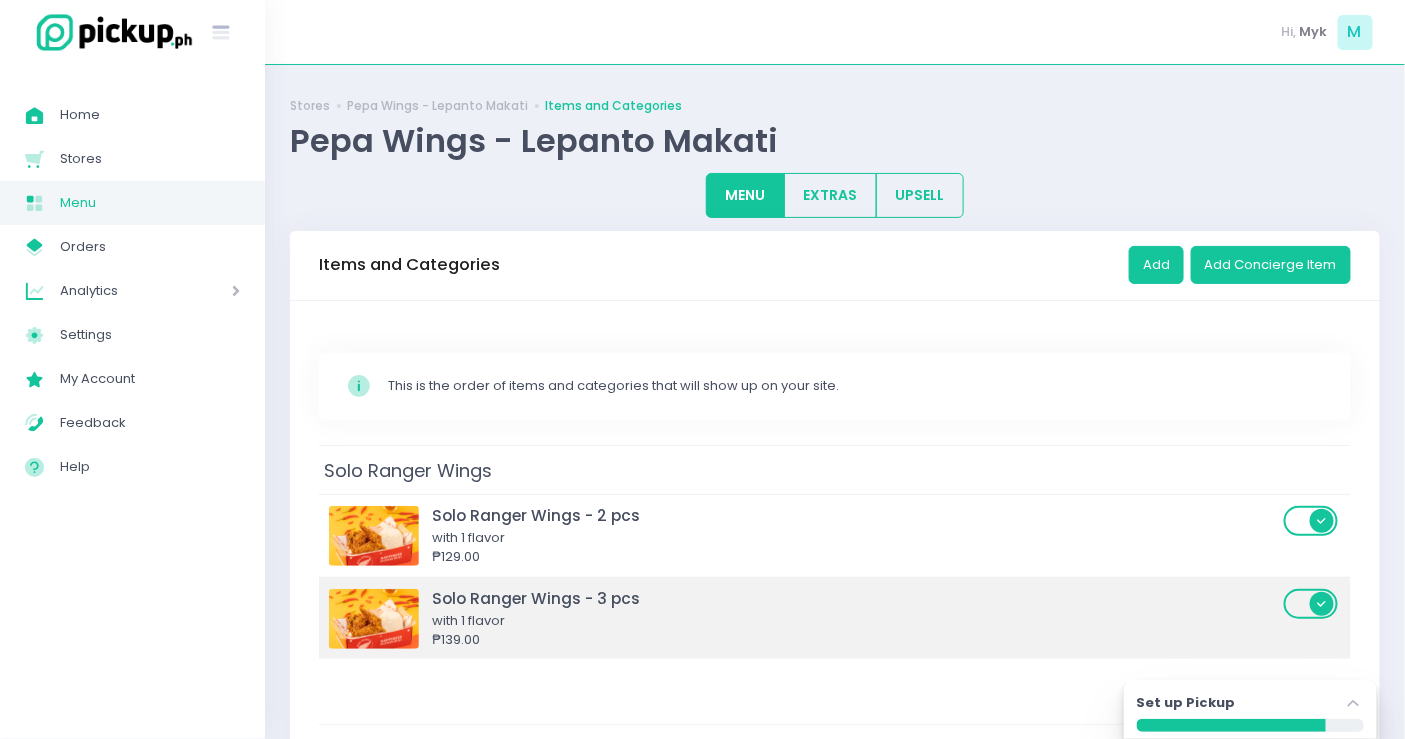 click on "₱139.00" at bounding box center (855, 640) 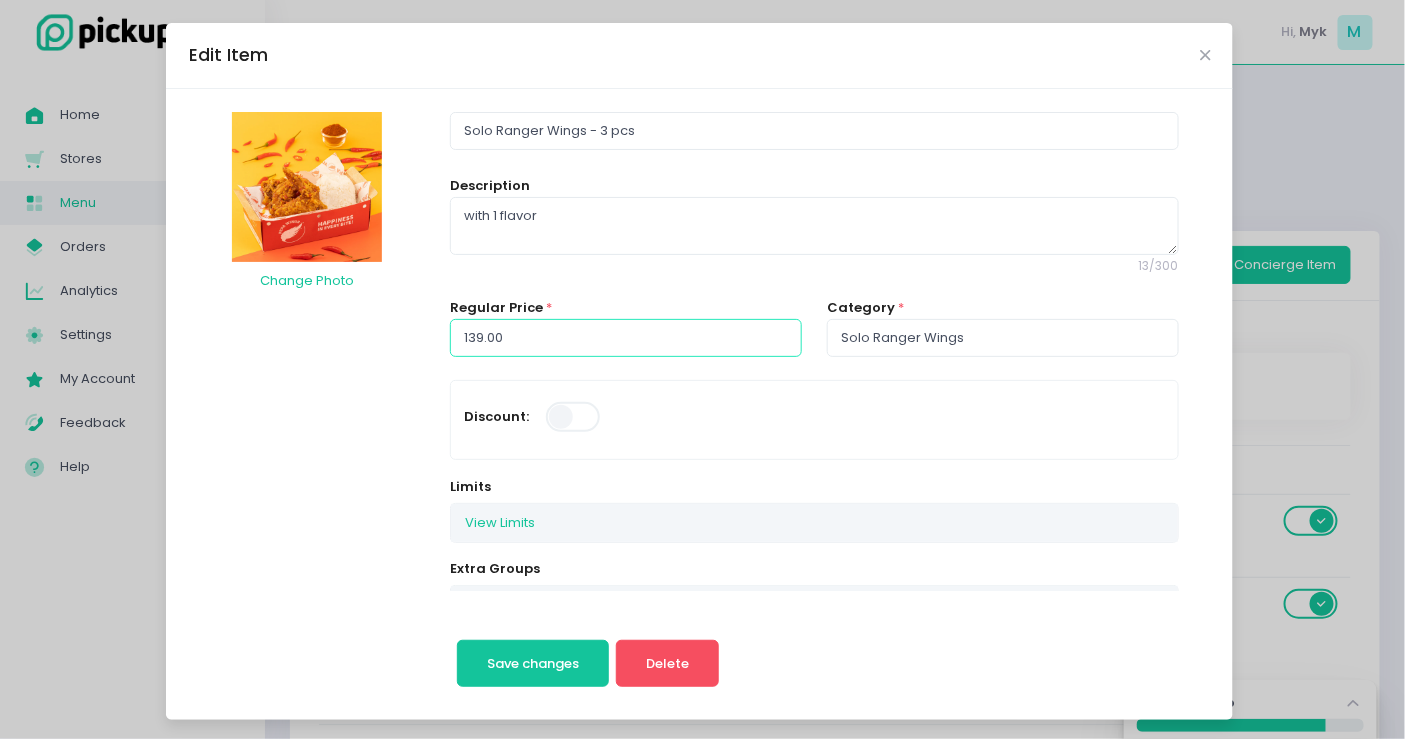 drag, startPoint x: 494, startPoint y: 324, endPoint x: 405, endPoint y: 331, distance: 89.27486 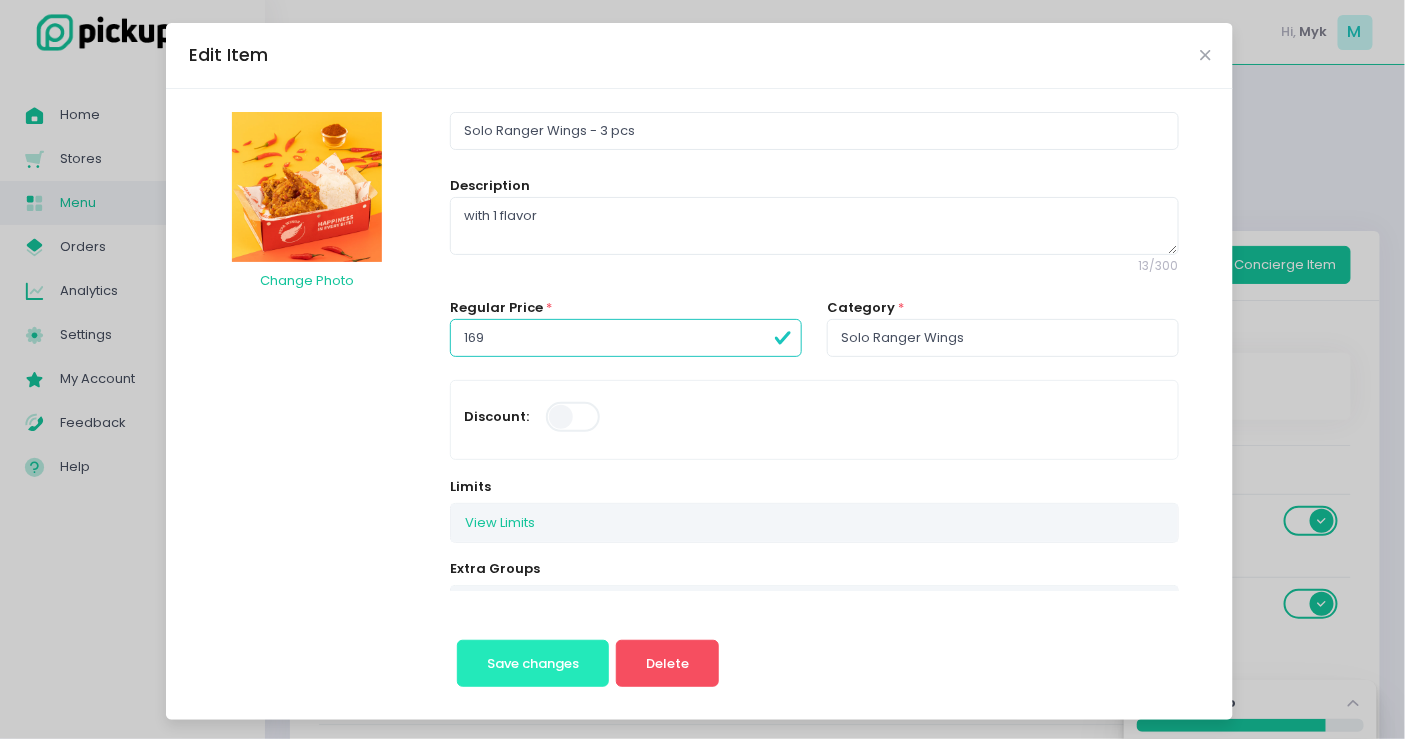 type on "169.00" 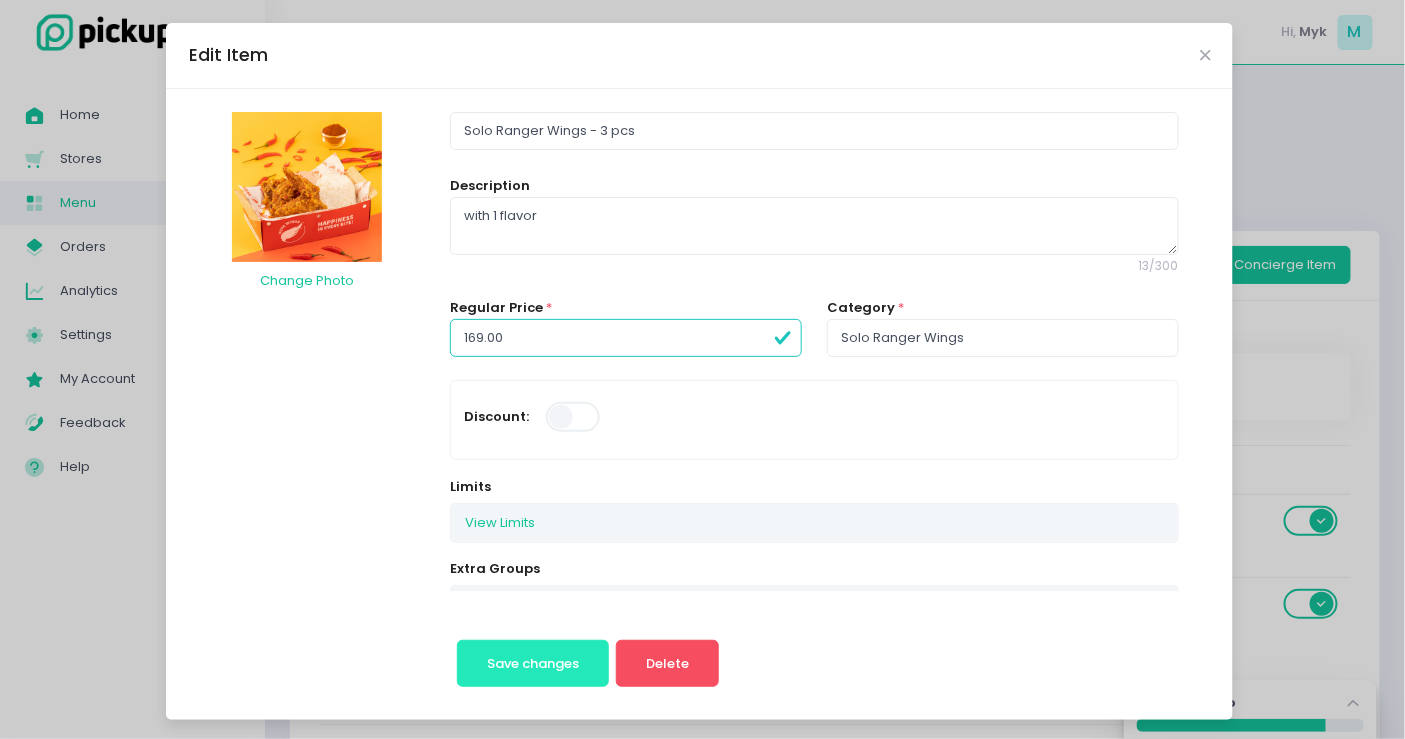 click on "Save changes" at bounding box center [533, 663] 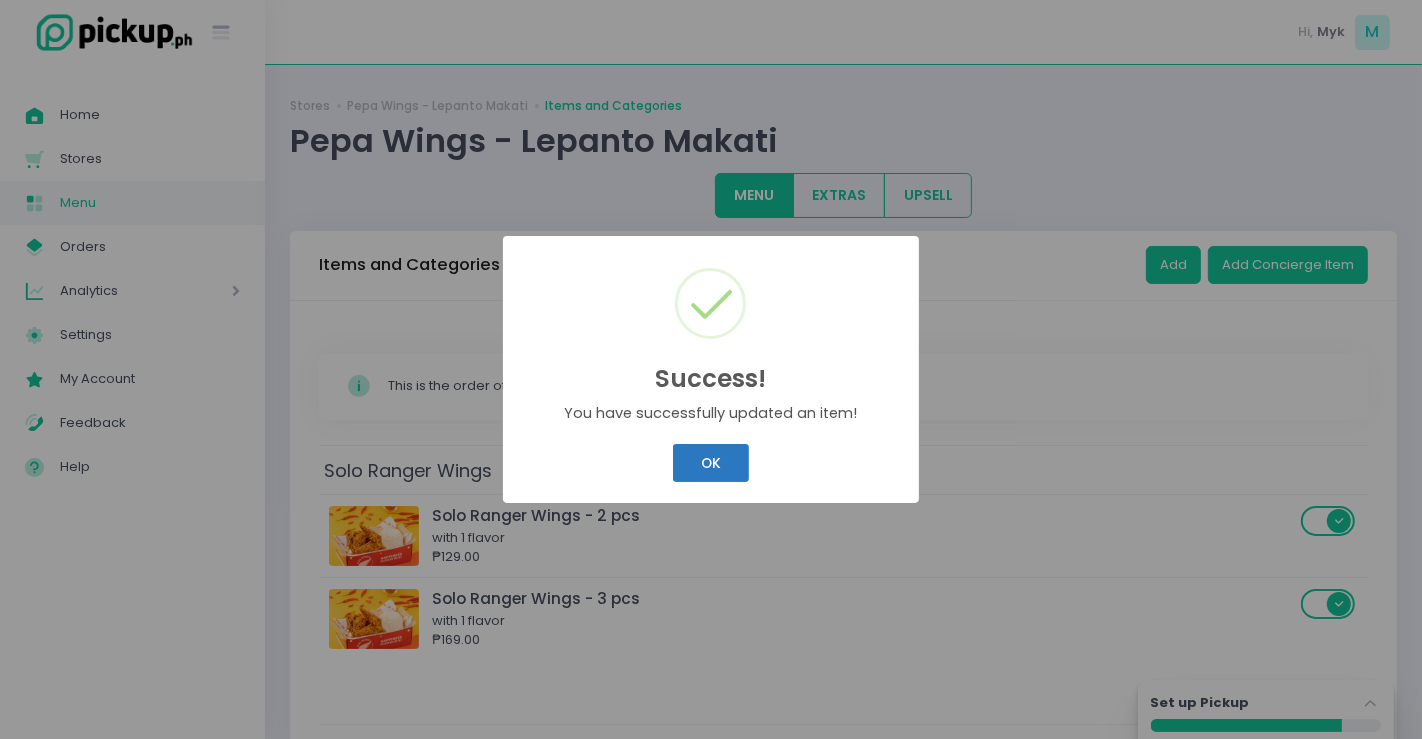 click on "OK" at bounding box center [710, 463] 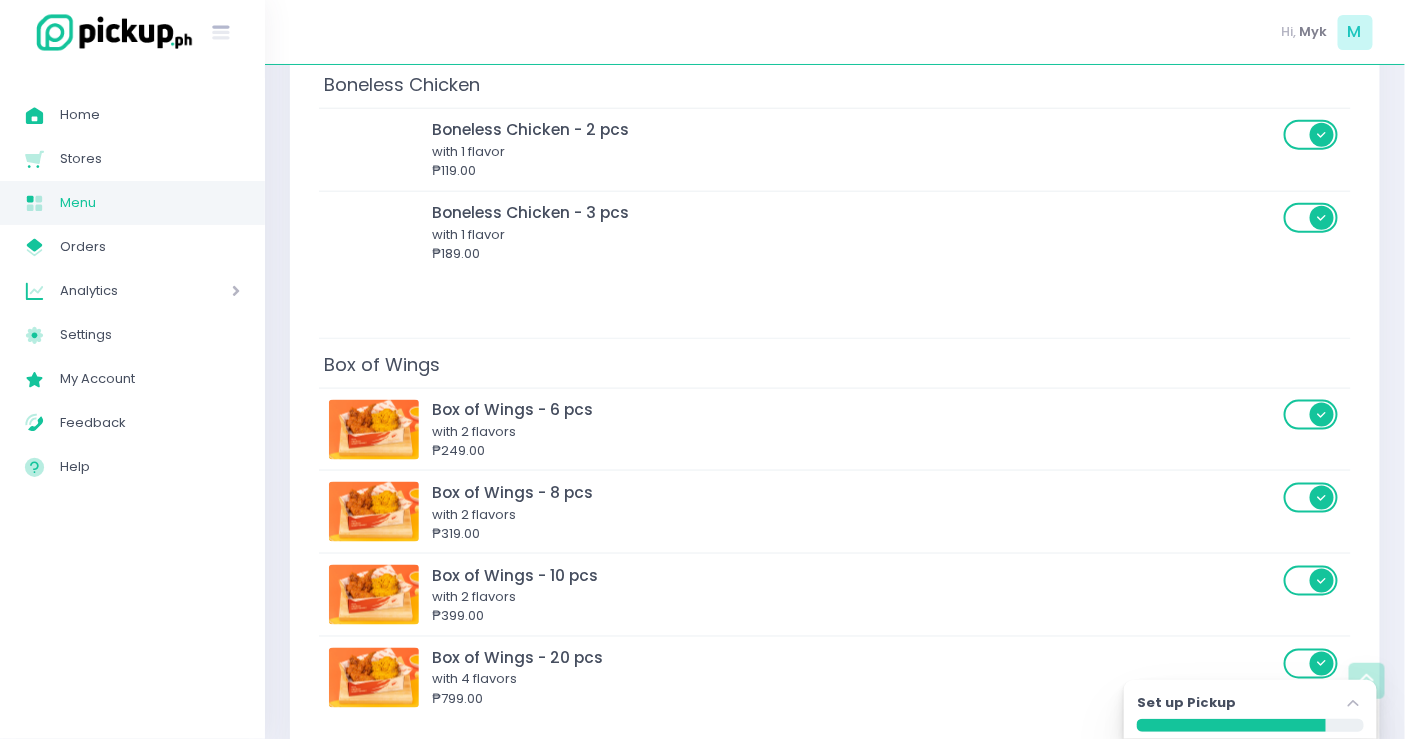 scroll, scrollTop: 777, scrollLeft: 0, axis: vertical 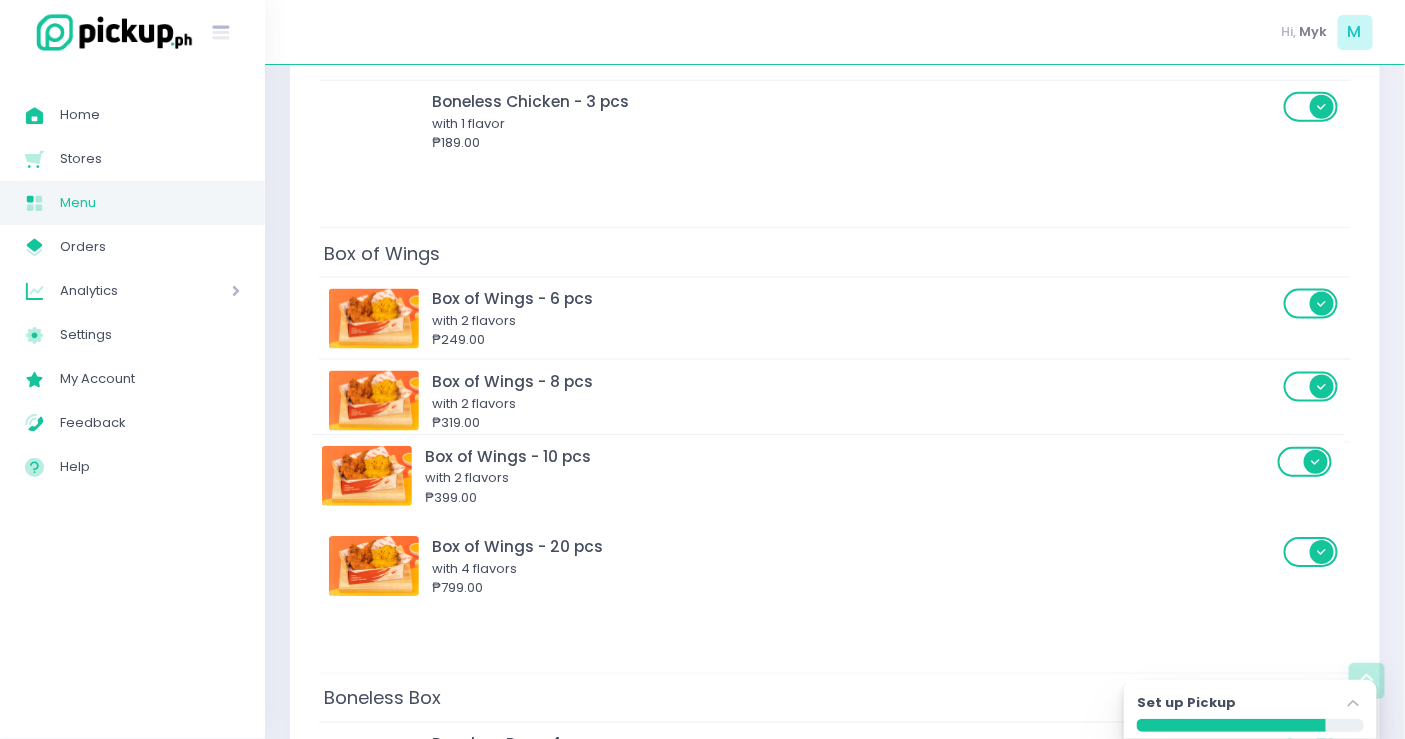 click on "Solo Ranger Wings   Solo Ranger Wings - 2 pcs with 1 flavor ₱129.00 Solo Ranger Wings - 3 pcs with 1 flavor ₱169.00   Boneless Chicken   Boneless Chicken - 2 pcs with 1 flavor ₱119.00 Boneless Chicken - 3 pcs with 1 flavor ₱189.00   Box of Wings   Box of Wings - 6 pcs with 2 flavors ₱249.00 Box of Wings - 8 pcs with 2 flavors ₱319.00 Box of Wings - 10 pcs with 2 flavors ₱399.00 Box of Wings - 20 pcs with 4 flavors ₱799.00   Boneless Box   Boneless Box - 4 pcs  with 1 flavor ₱209.00 Boneless Box - 6 pcs with 2 flavors ₱299.00 Boneless Box - 8 pcs with 2 flavors ₱399.00   Sulit Ranger   Fried Chicken Teriyaki with Rice - 1 pc  ₱119.00 Fried Chicken Steak with Rice - 1 pc  ₱119.00 Solo Ranger Wings with Rice - 2 pcs  ₱119.00 Chicken Fingers with Rice & Gravy - 2 pcs  ₱149.00 Chicken Nuggets with Rice & BBQ Dip - 5 pcs  ₱149.00 Pepa Fried Chicken with Rice & Gravy - 1 pc  ₱119.00 Pepa Fried Chicken with Rice & Gravy - 2 pcs  ₱199.00   Pepa Fried Chicken   ₱349.00 ₱689.00" at bounding box center (835, 1482) 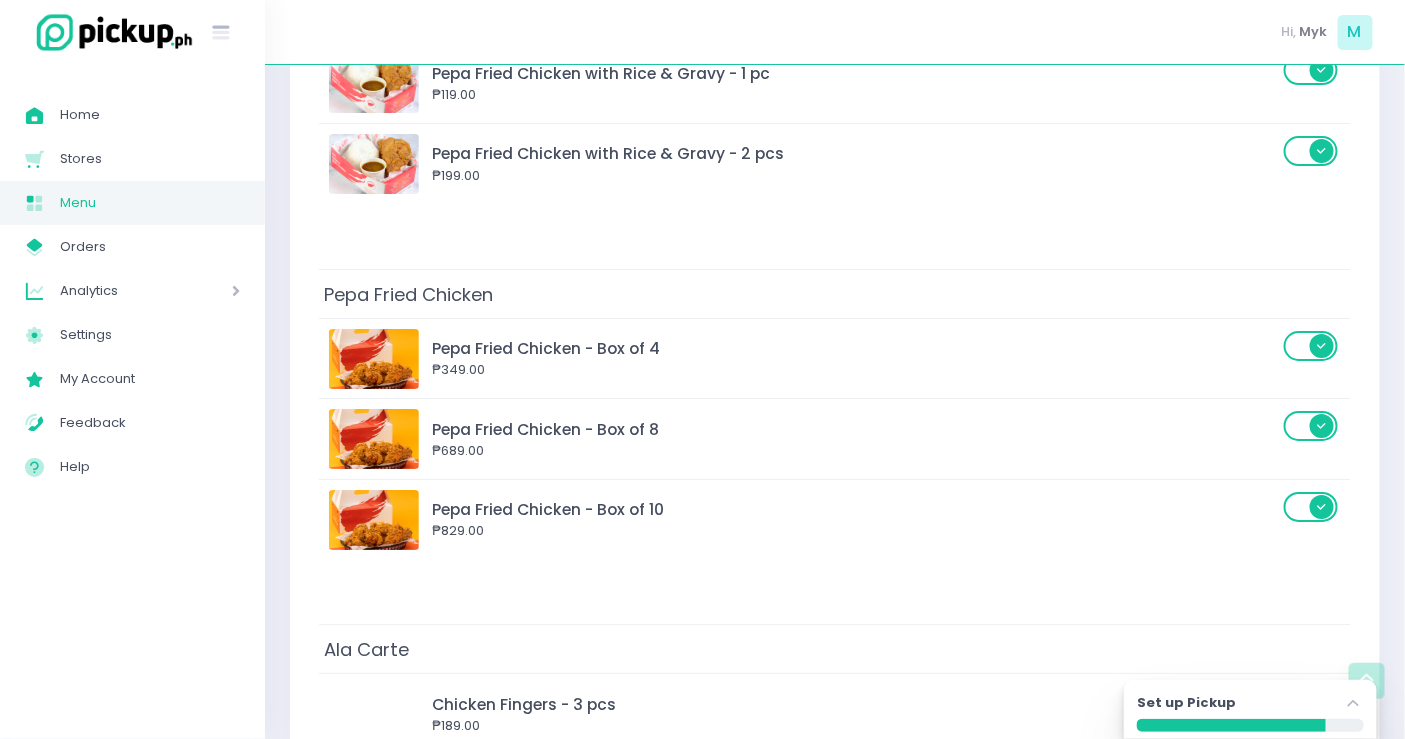 scroll, scrollTop: 2111, scrollLeft: 0, axis: vertical 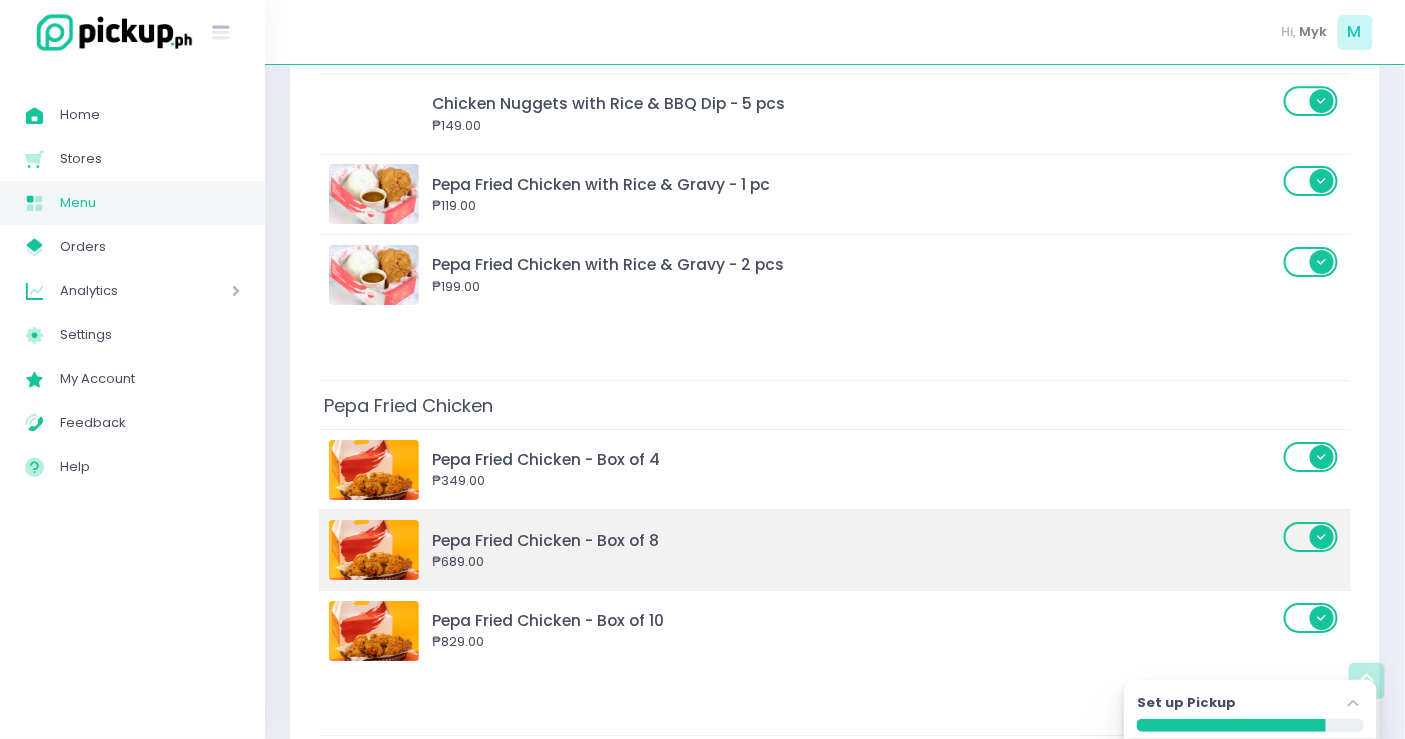 click on "Pepa Fried Chicken - Box of 8" at bounding box center [855, 540] 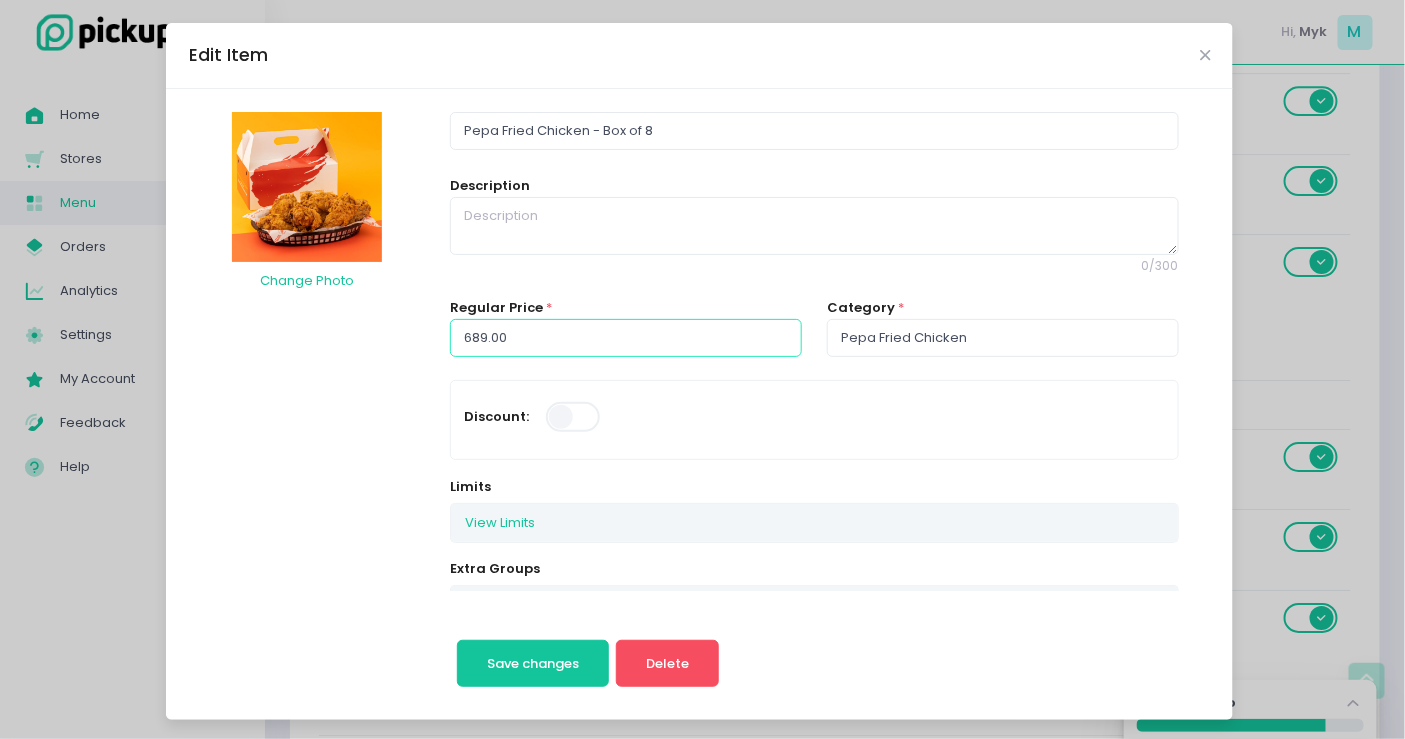 drag, startPoint x: 502, startPoint y: 344, endPoint x: 358, endPoint y: 358, distance: 144.67896 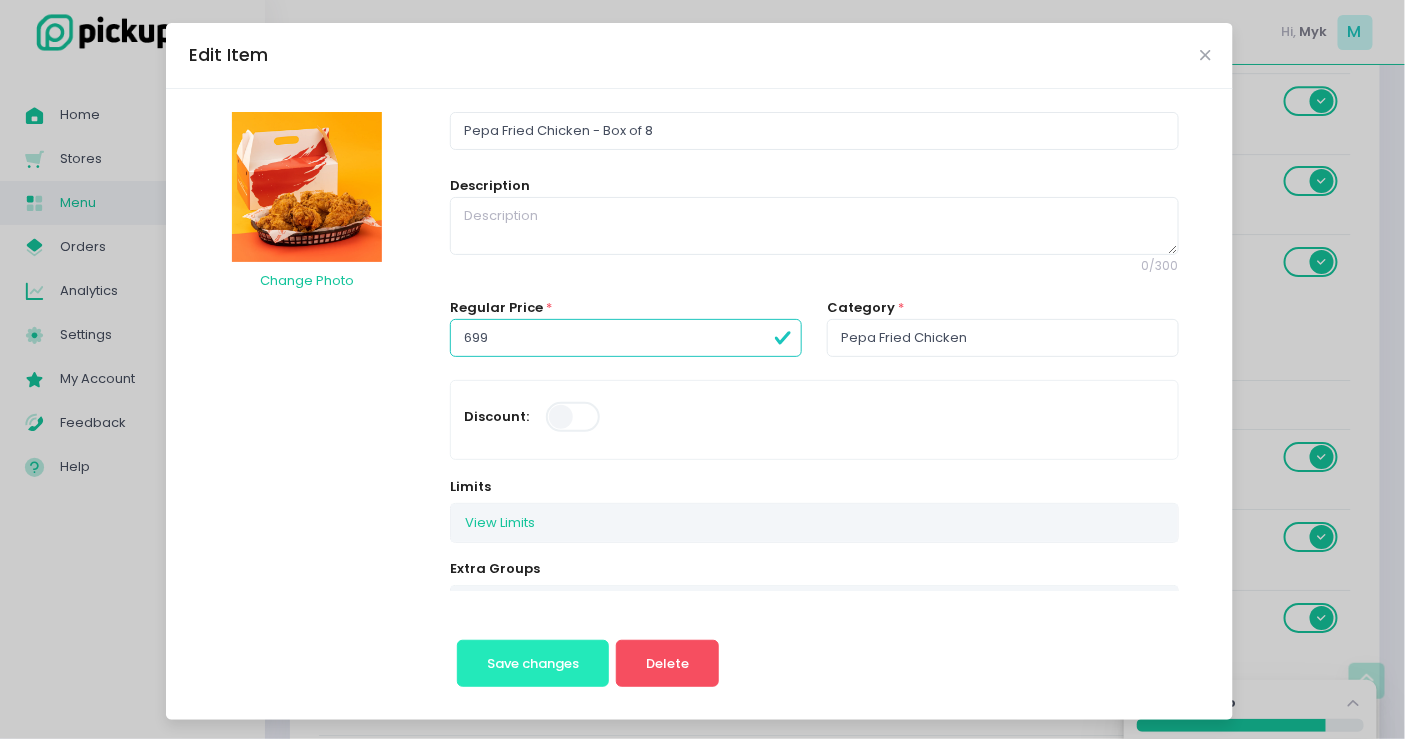type on "699.00" 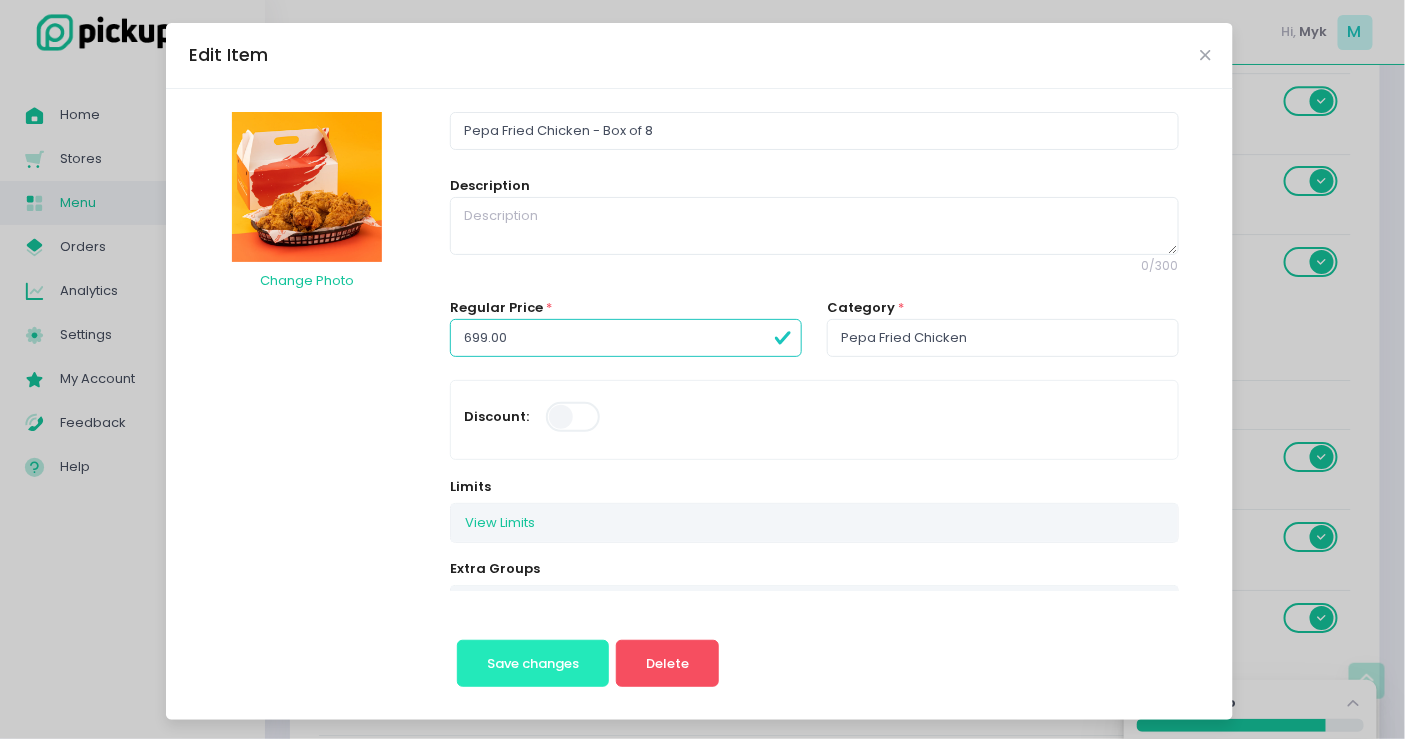 click on "Save changes Delete" at bounding box center (588, 644) 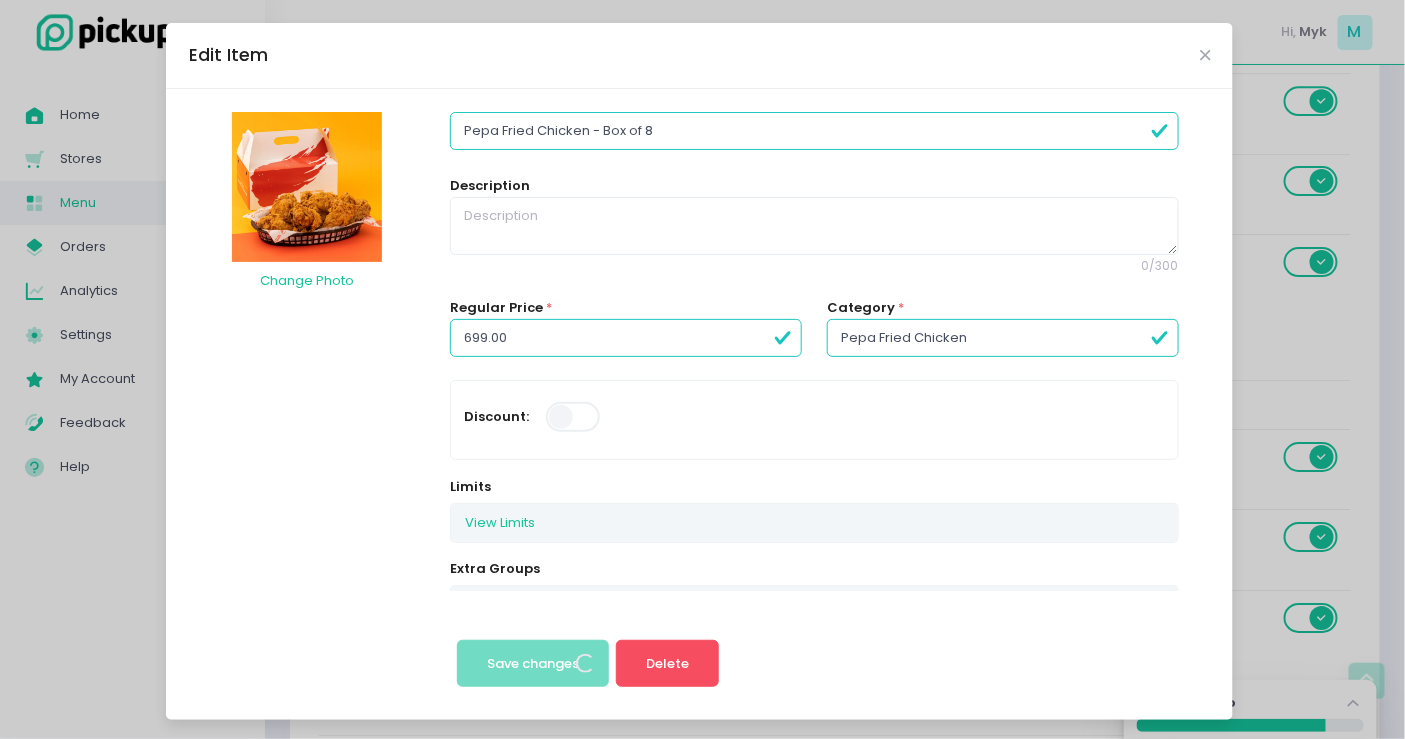 scroll, scrollTop: 0, scrollLeft: 0, axis: both 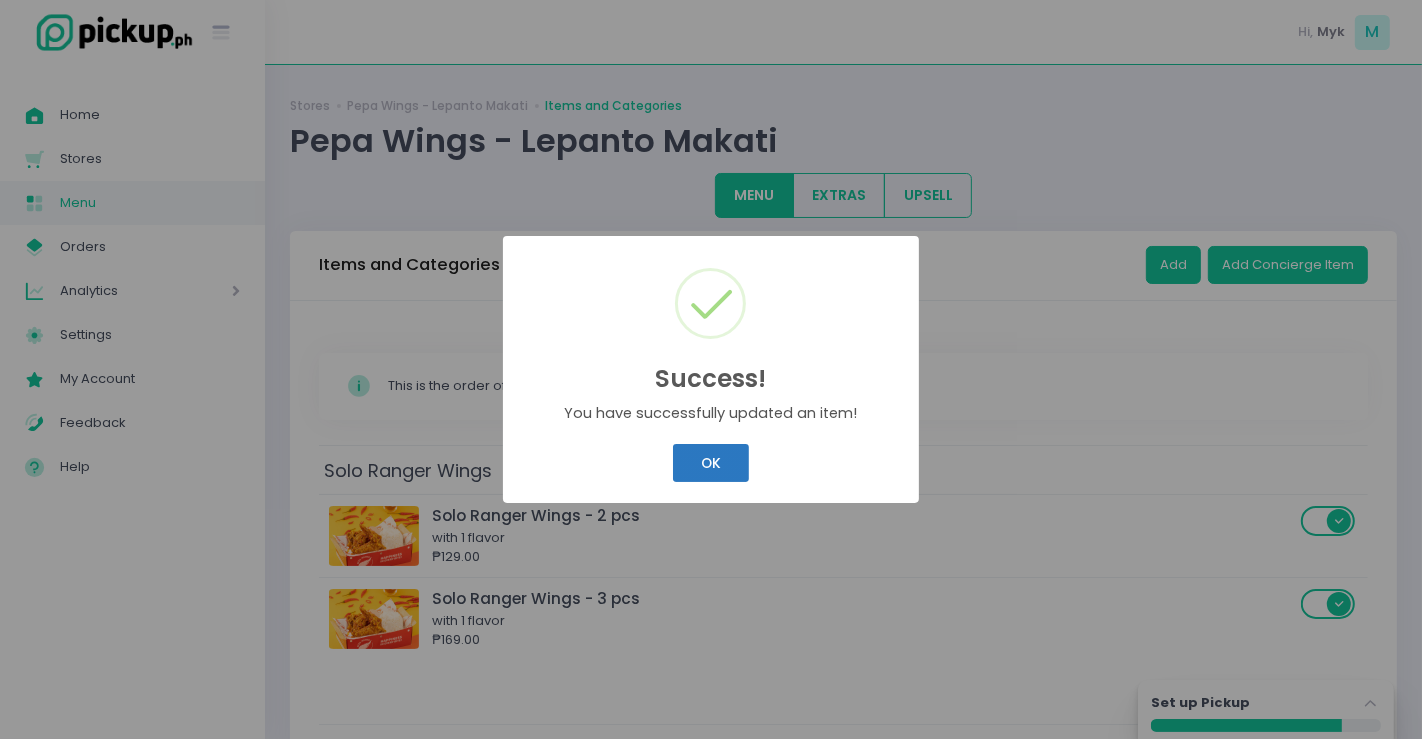 click on "OK" at bounding box center (710, 463) 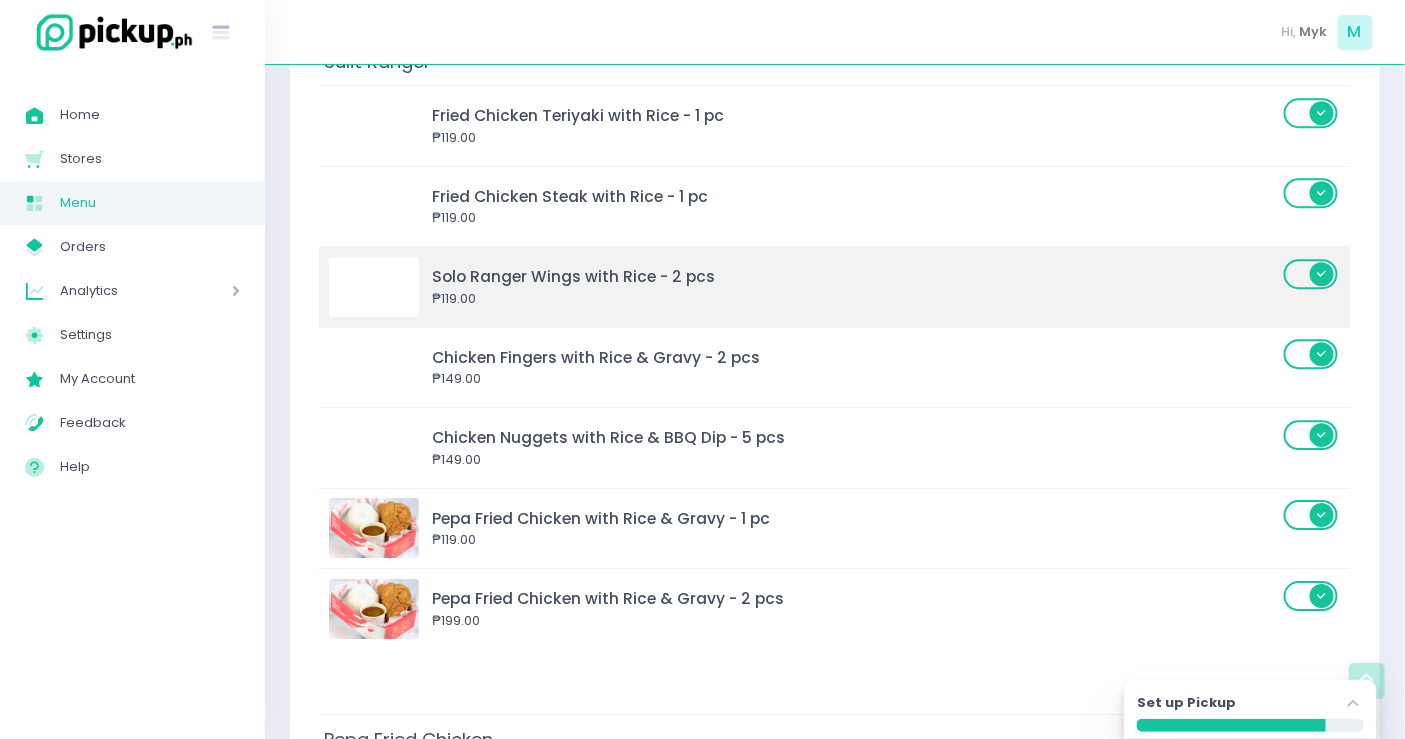 scroll, scrollTop: 2000, scrollLeft: 0, axis: vertical 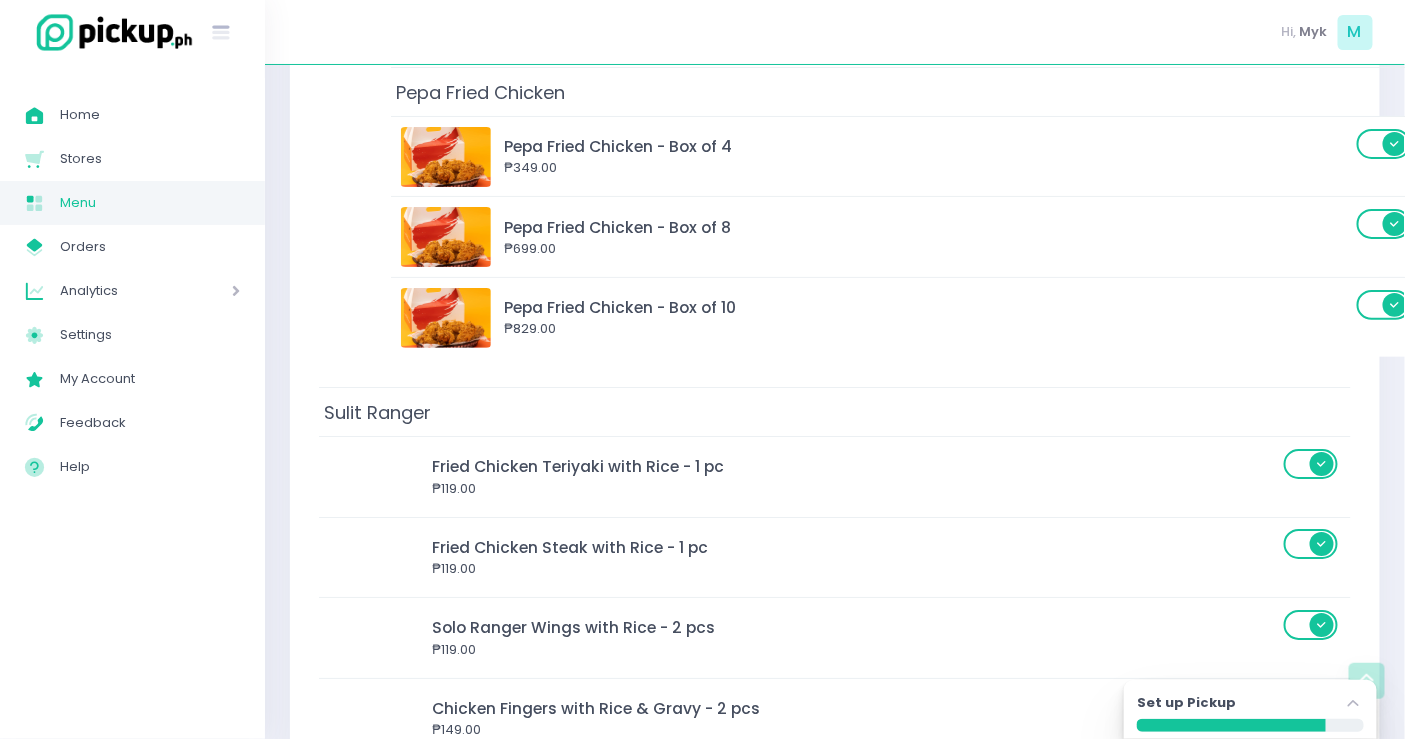 drag, startPoint x: 504, startPoint y: 512, endPoint x: 575, endPoint y: 101, distance: 417.08752 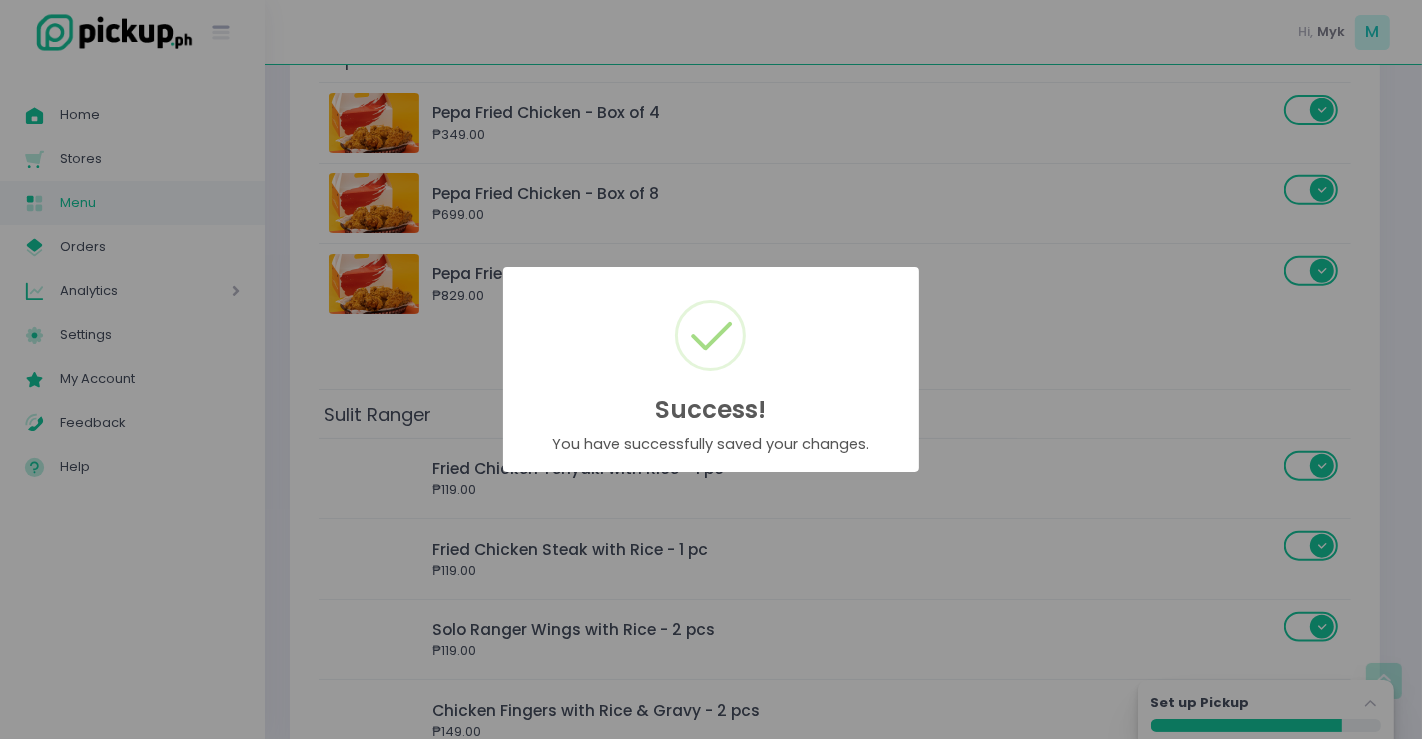 click on "Success! × You have successfully saved your changes. OK Cancel" at bounding box center [711, 369] 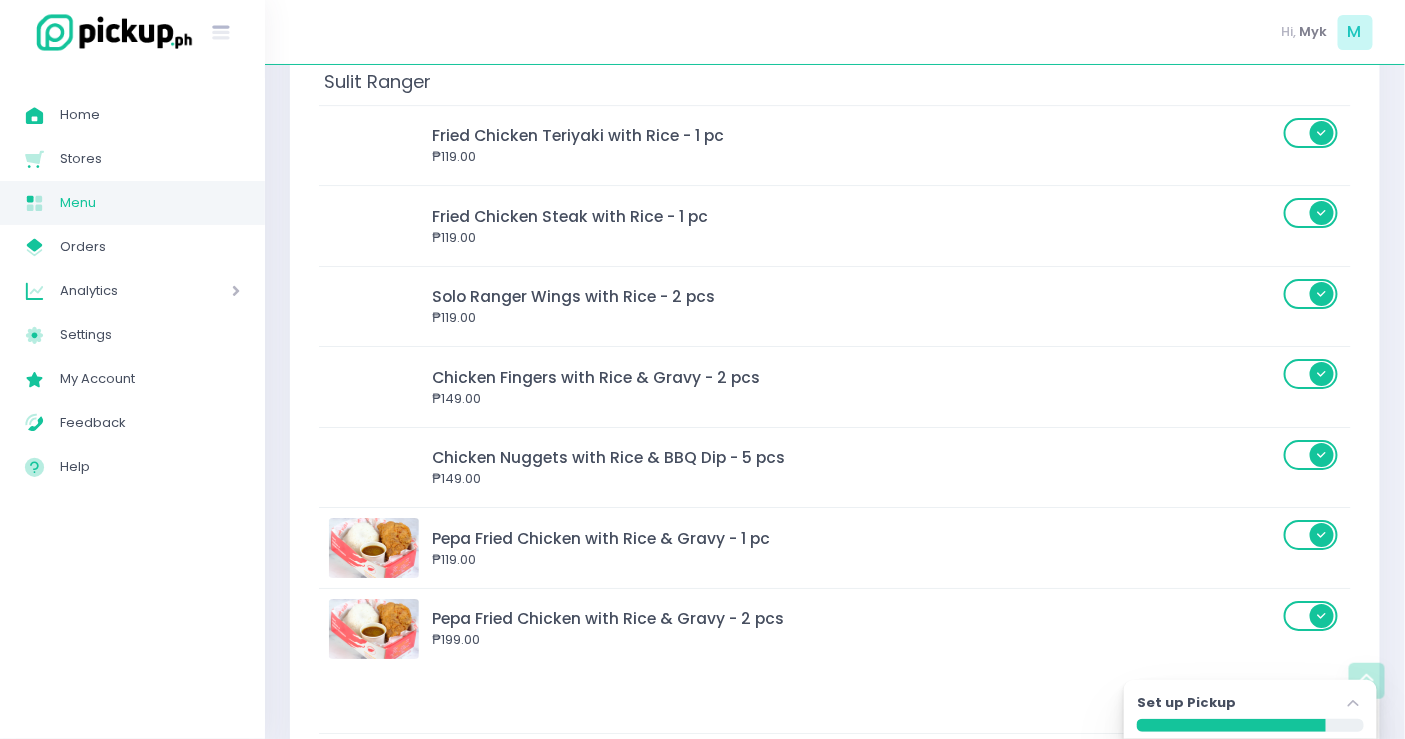 scroll, scrollTop: 2002, scrollLeft: 0, axis: vertical 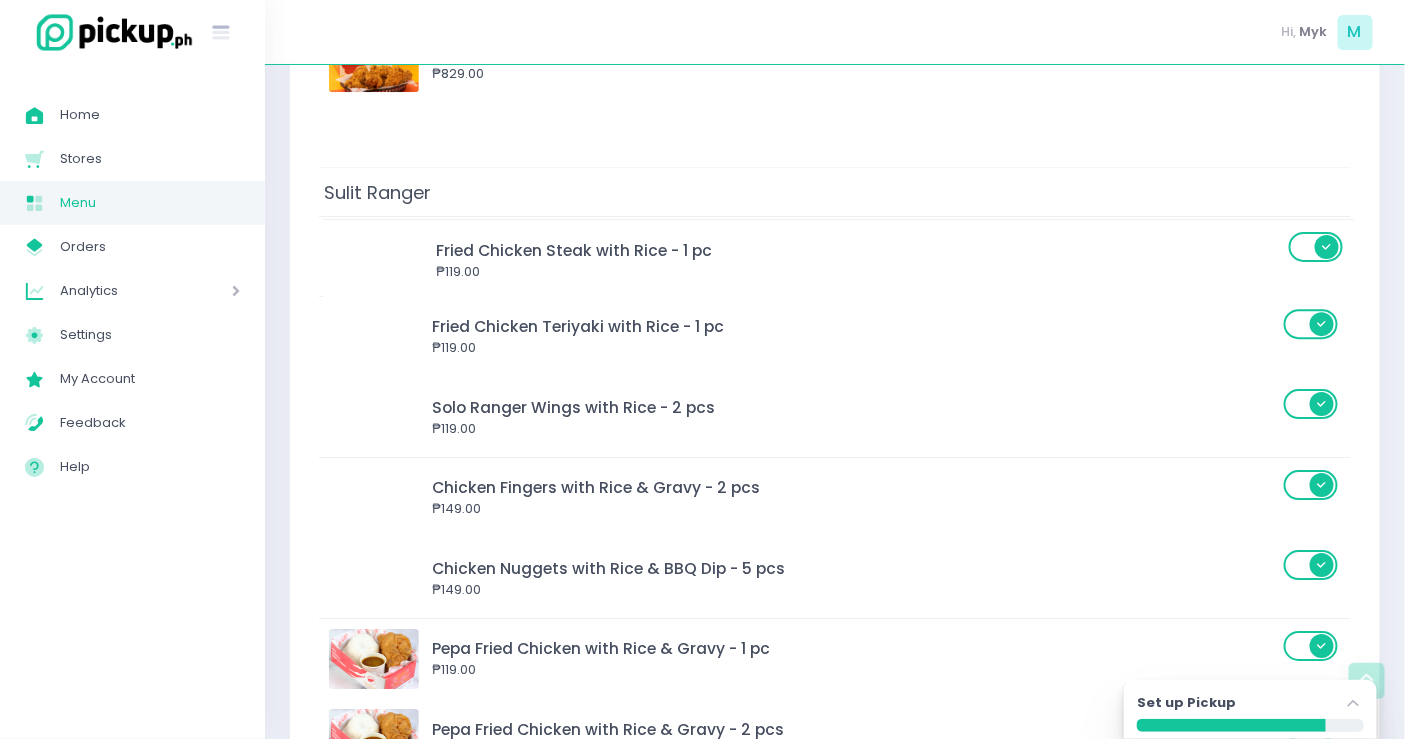 drag, startPoint x: 628, startPoint y: 330, endPoint x: 634, endPoint y: 248, distance: 82.219215 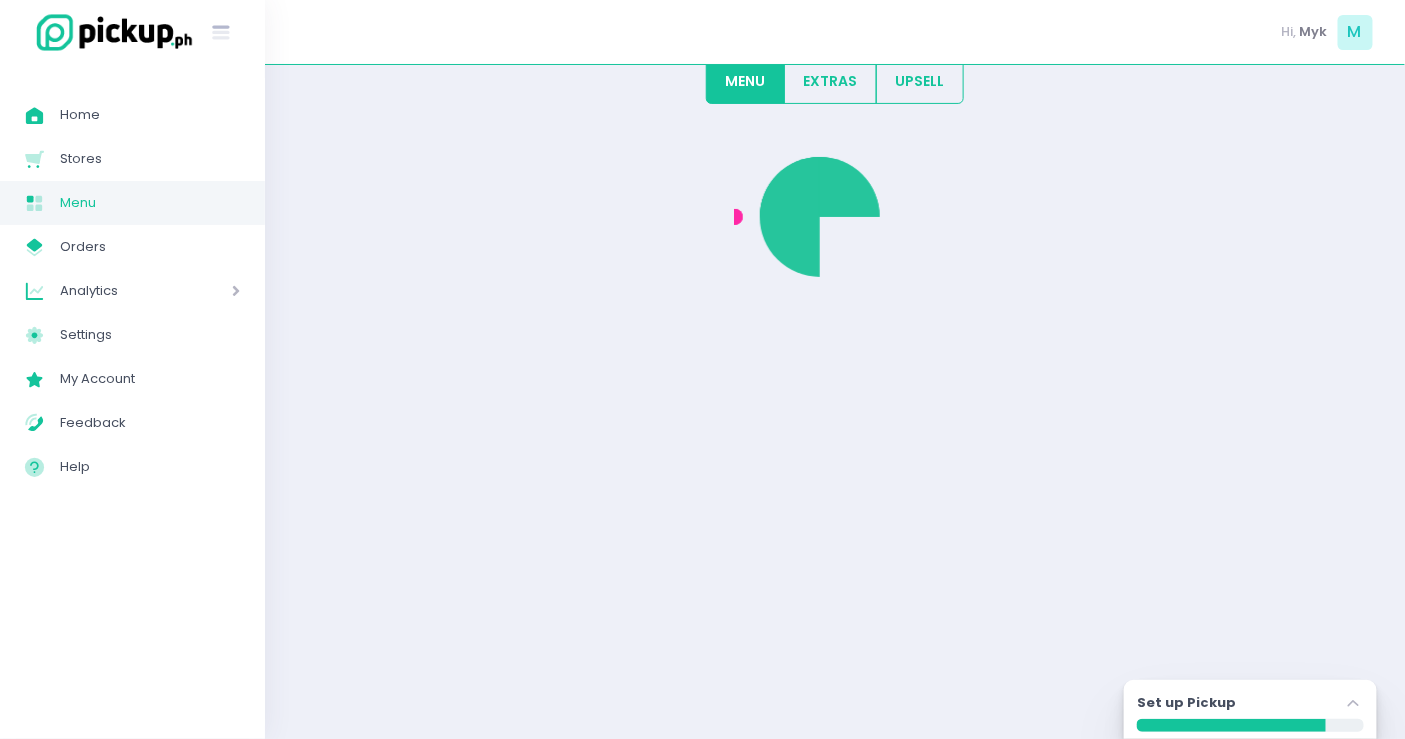 scroll, scrollTop: 2002, scrollLeft: 0, axis: vertical 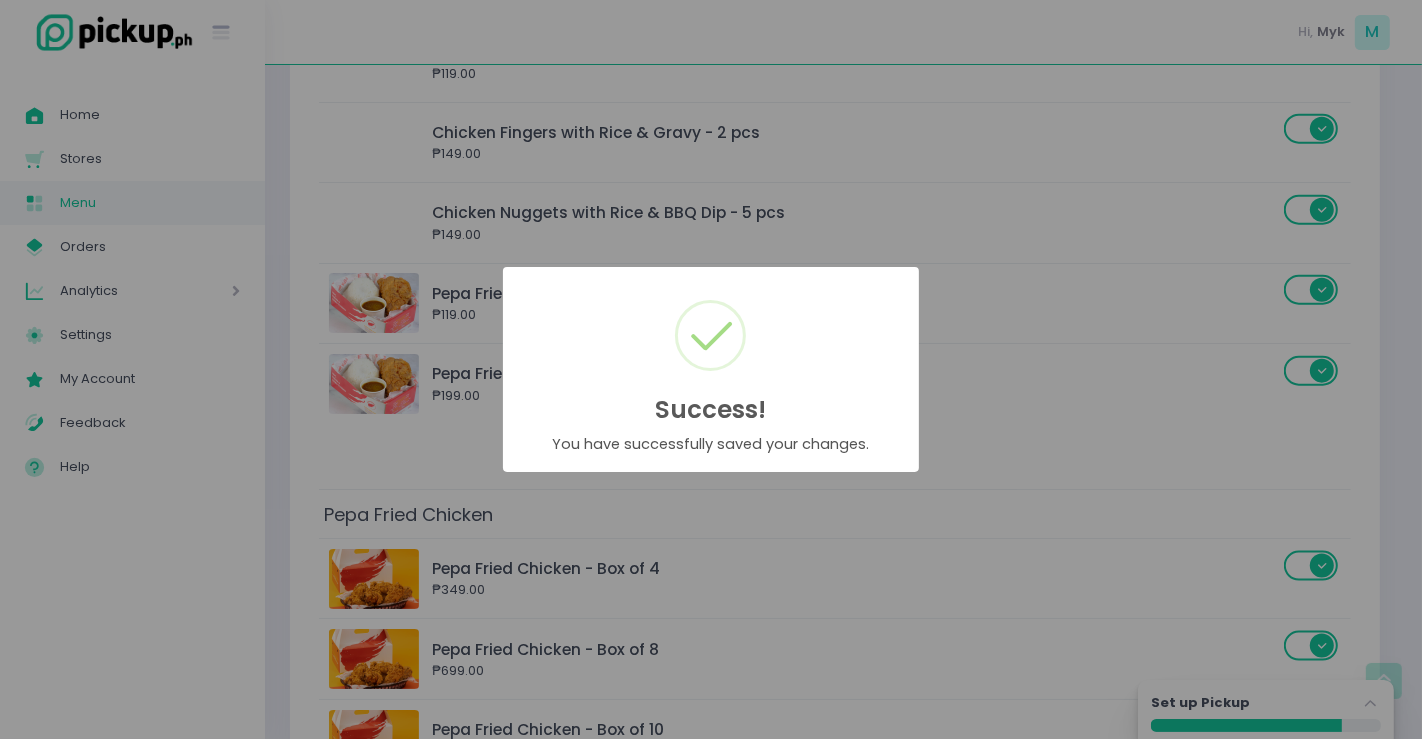 click on "Success! × You have successfully saved your changes. OK Cancel" at bounding box center [711, 369] 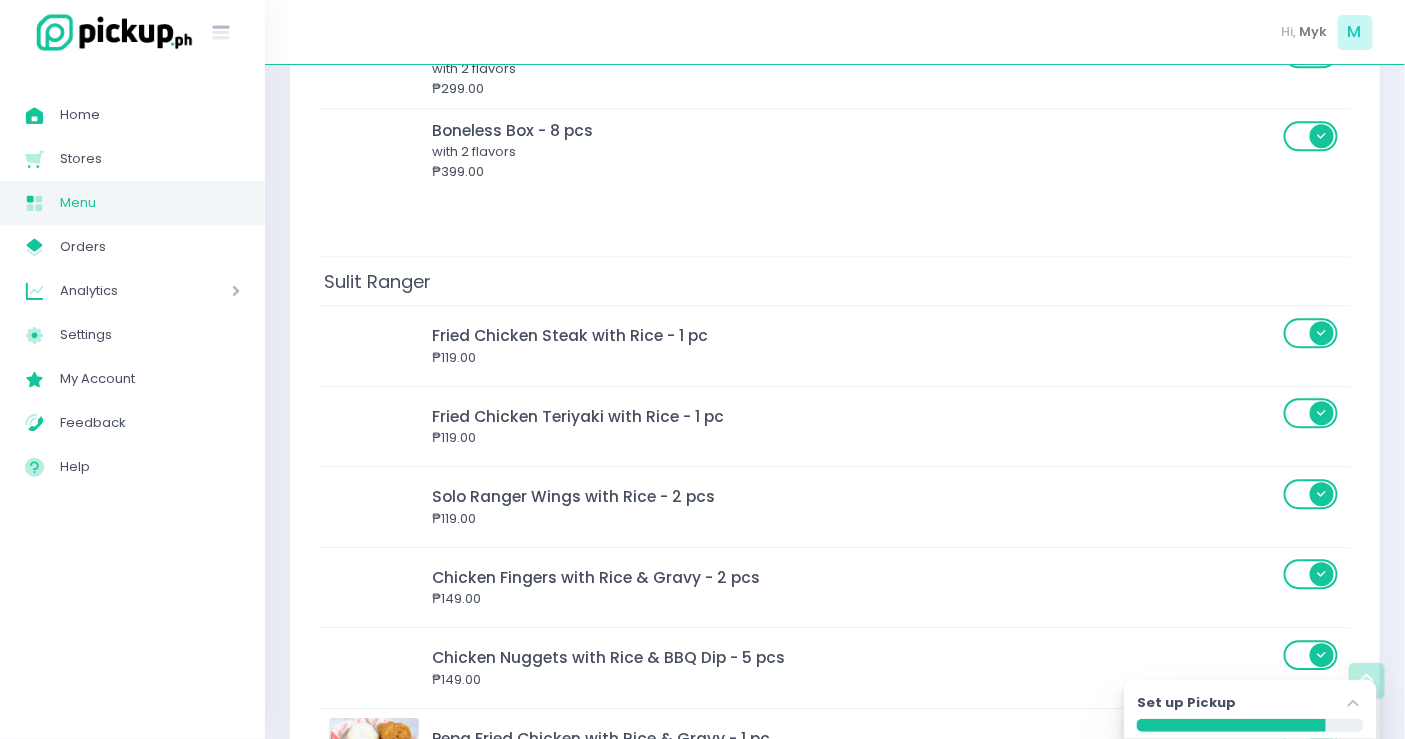 scroll, scrollTop: 1446, scrollLeft: 0, axis: vertical 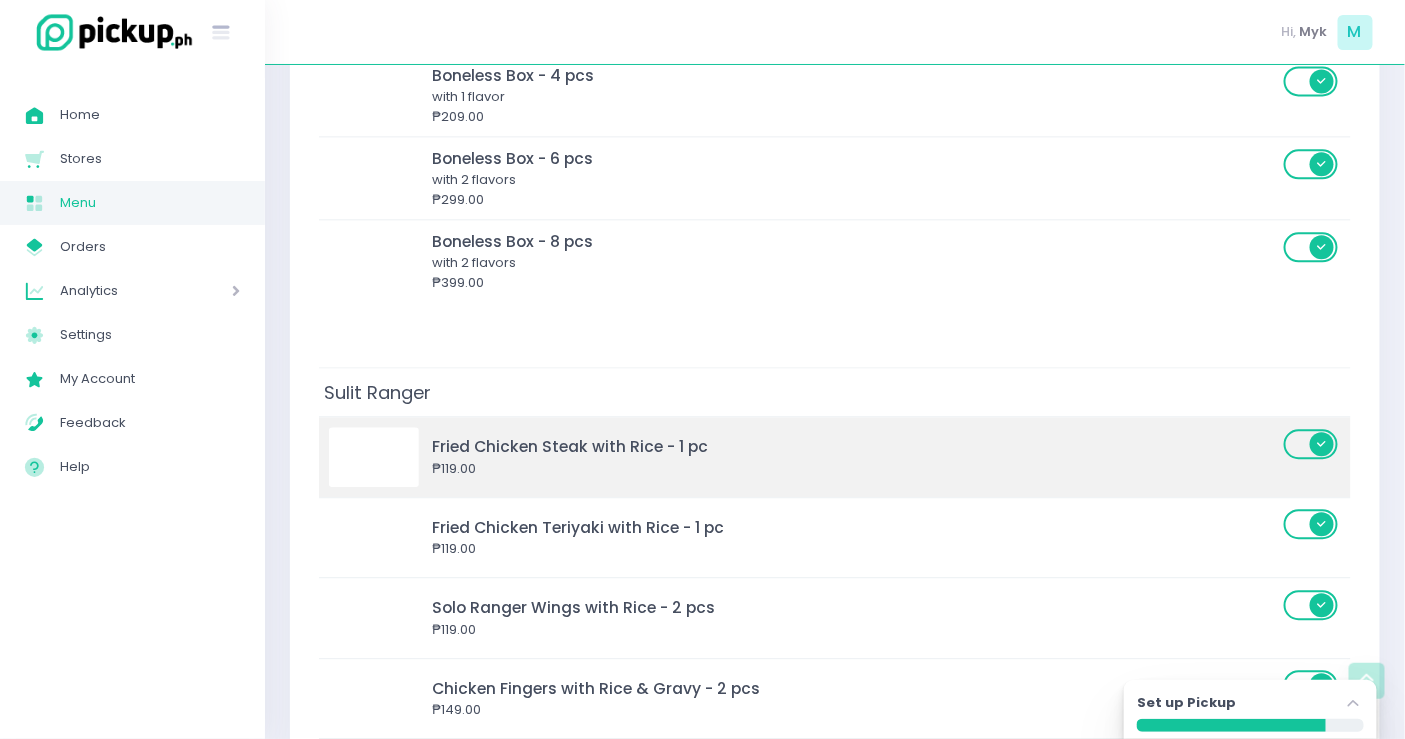 click on "₱119.00" at bounding box center (855, 469) 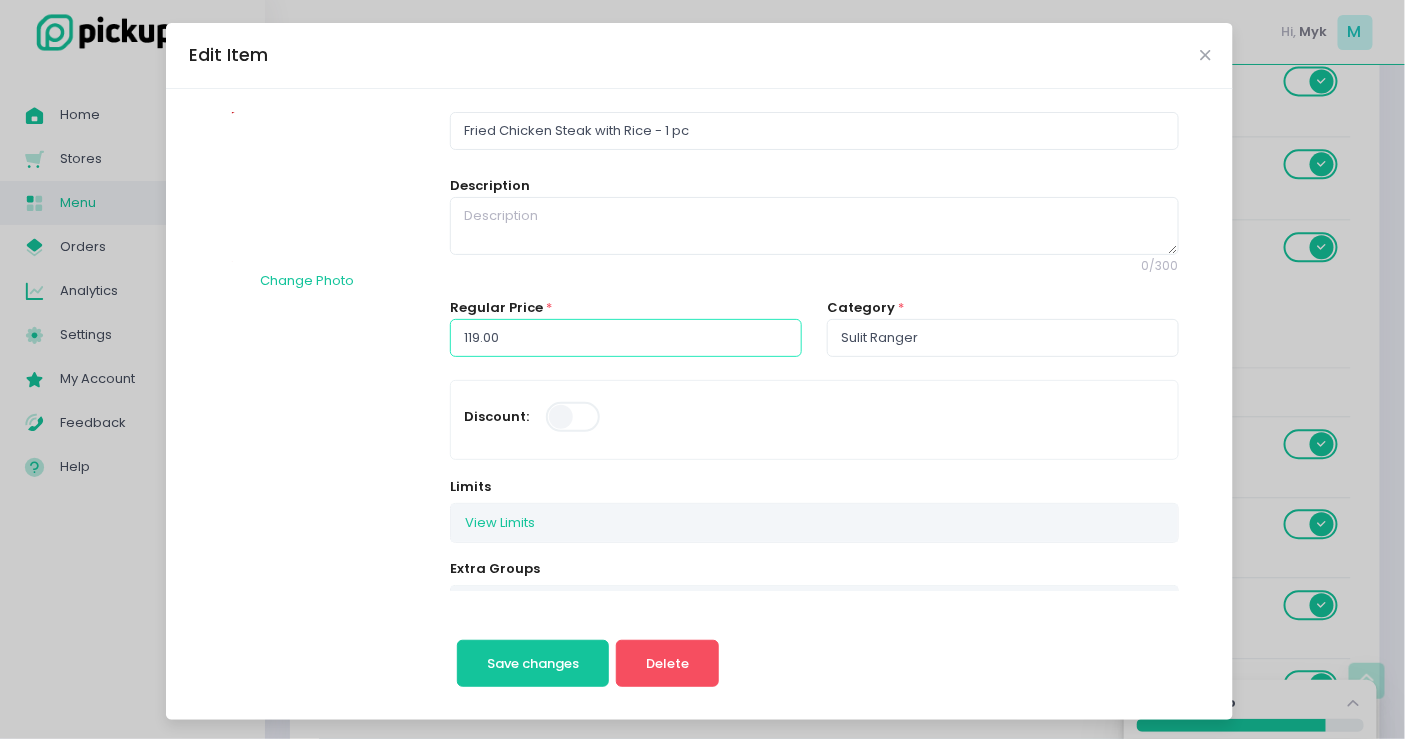 drag, startPoint x: 519, startPoint y: 342, endPoint x: 350, endPoint y: 342, distance: 169 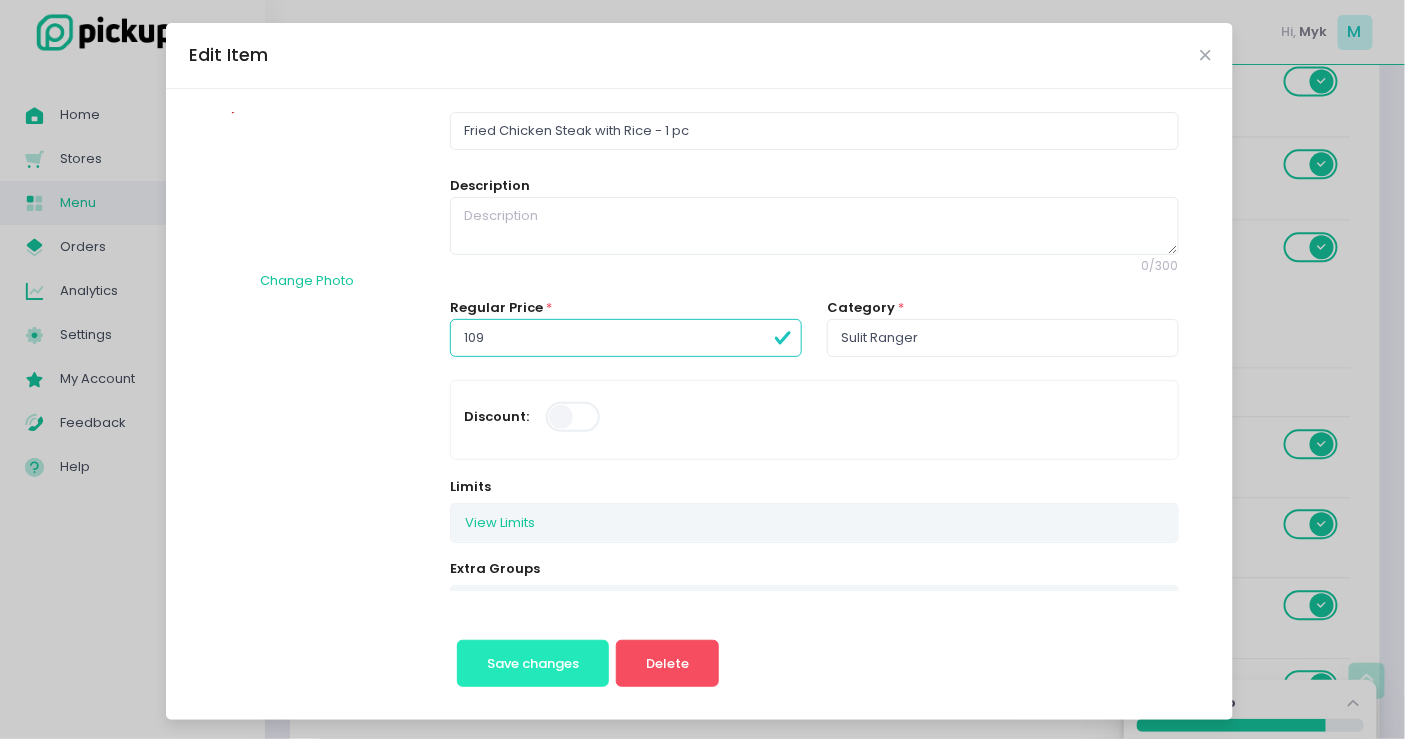 type on "109.00" 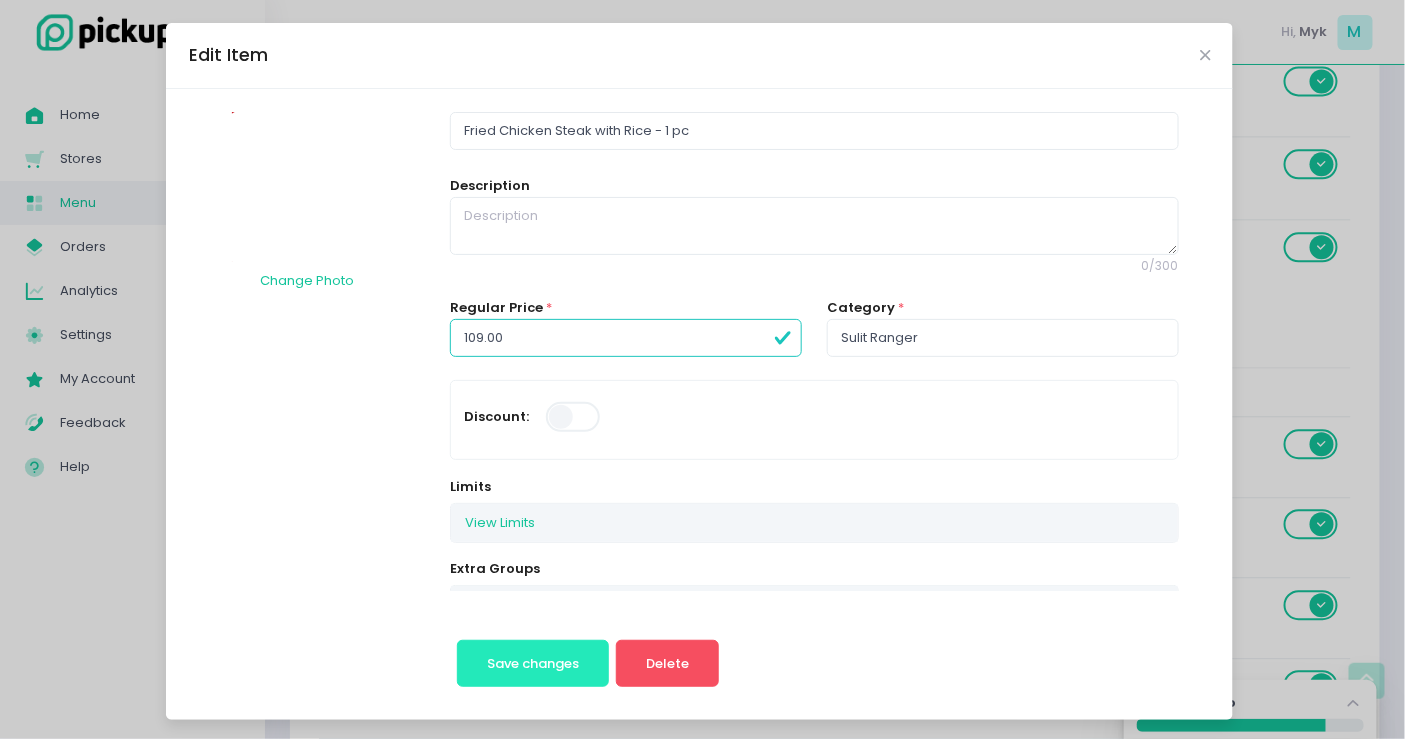 click on "Save changes" at bounding box center [533, 664] 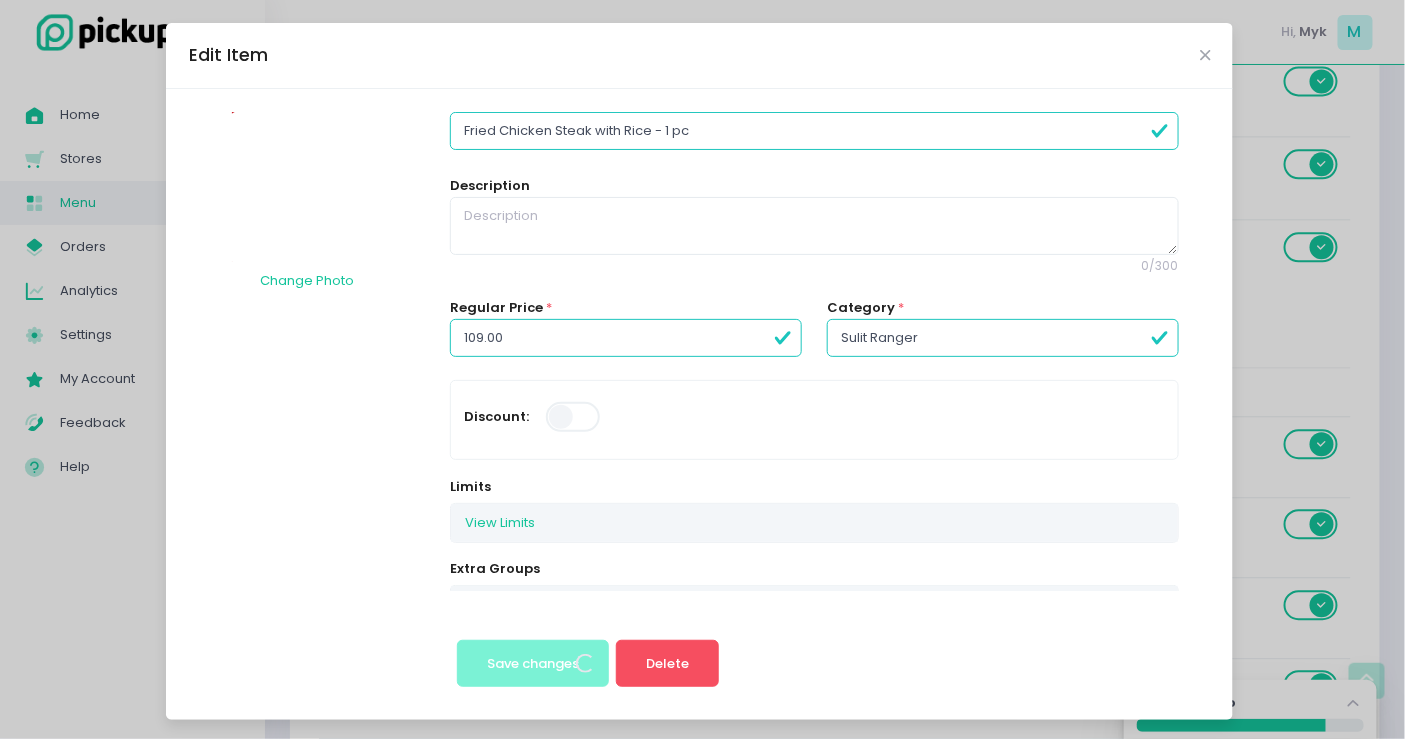 scroll, scrollTop: 0, scrollLeft: 0, axis: both 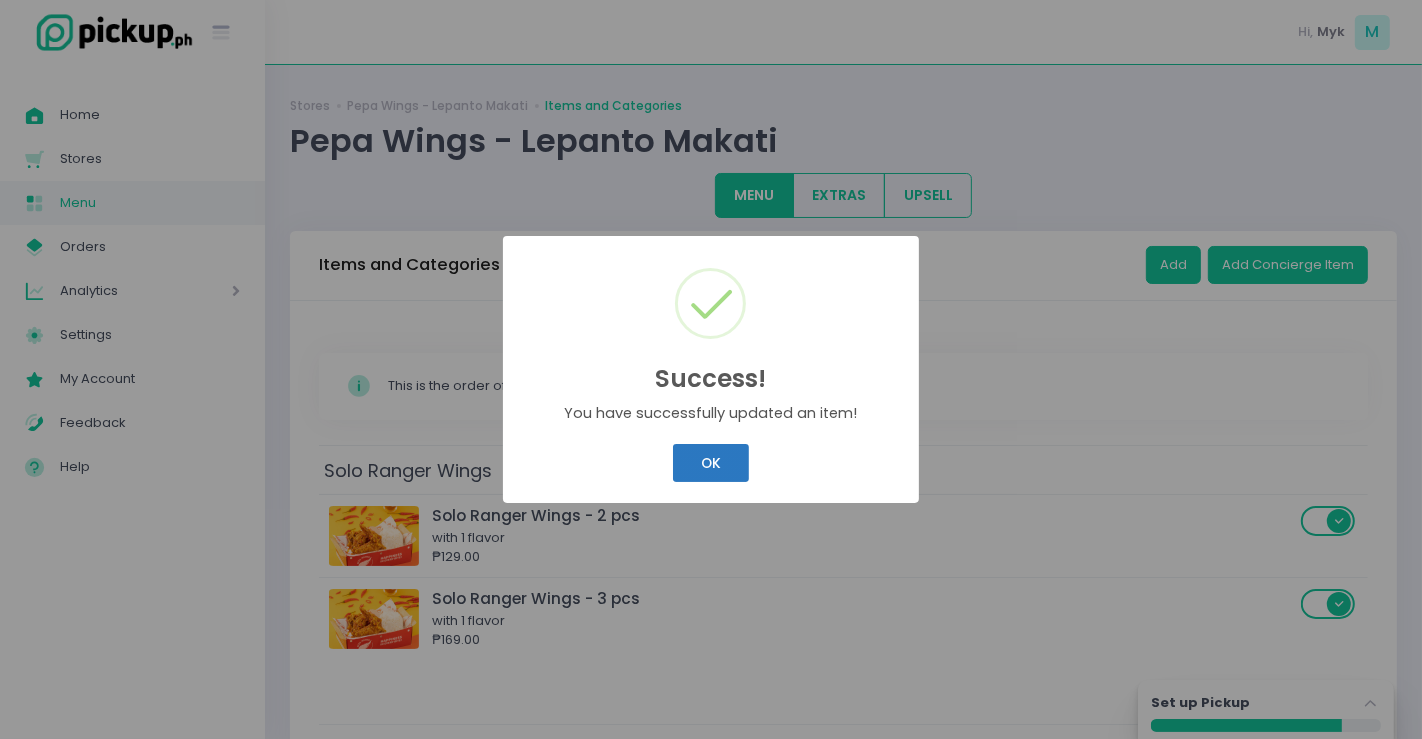 click on "OK" at bounding box center [710, 463] 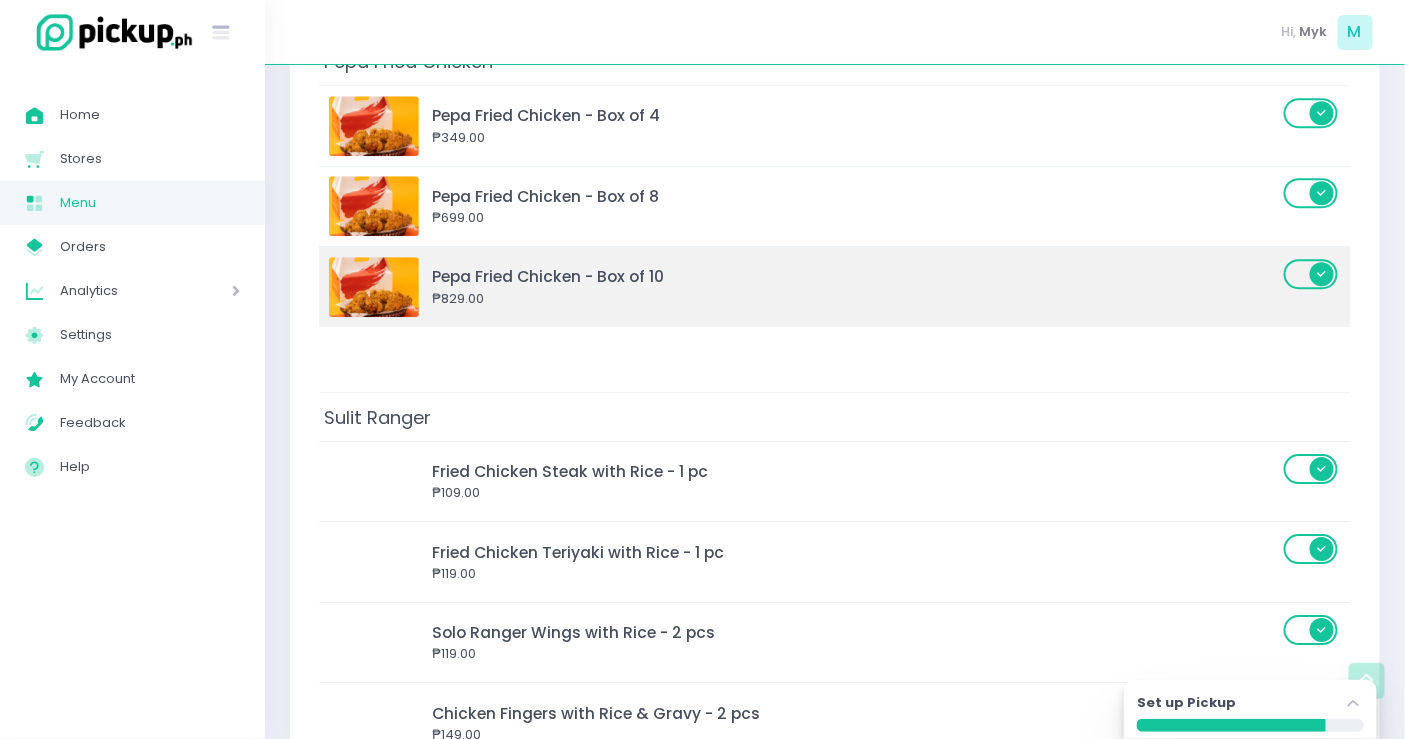 scroll, scrollTop: 1888, scrollLeft: 0, axis: vertical 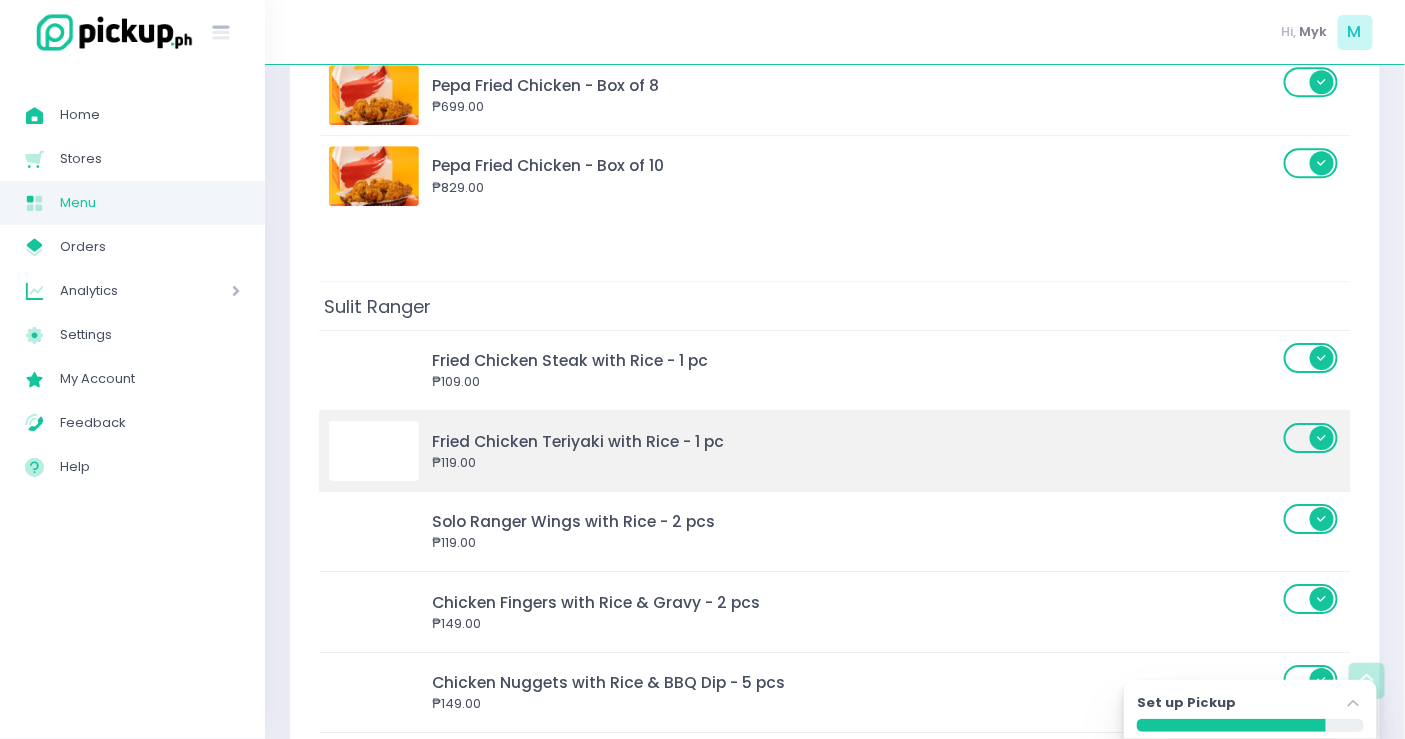 click on "Fried Chicken Teriyaki with Rice - 1 pc" at bounding box center [855, 441] 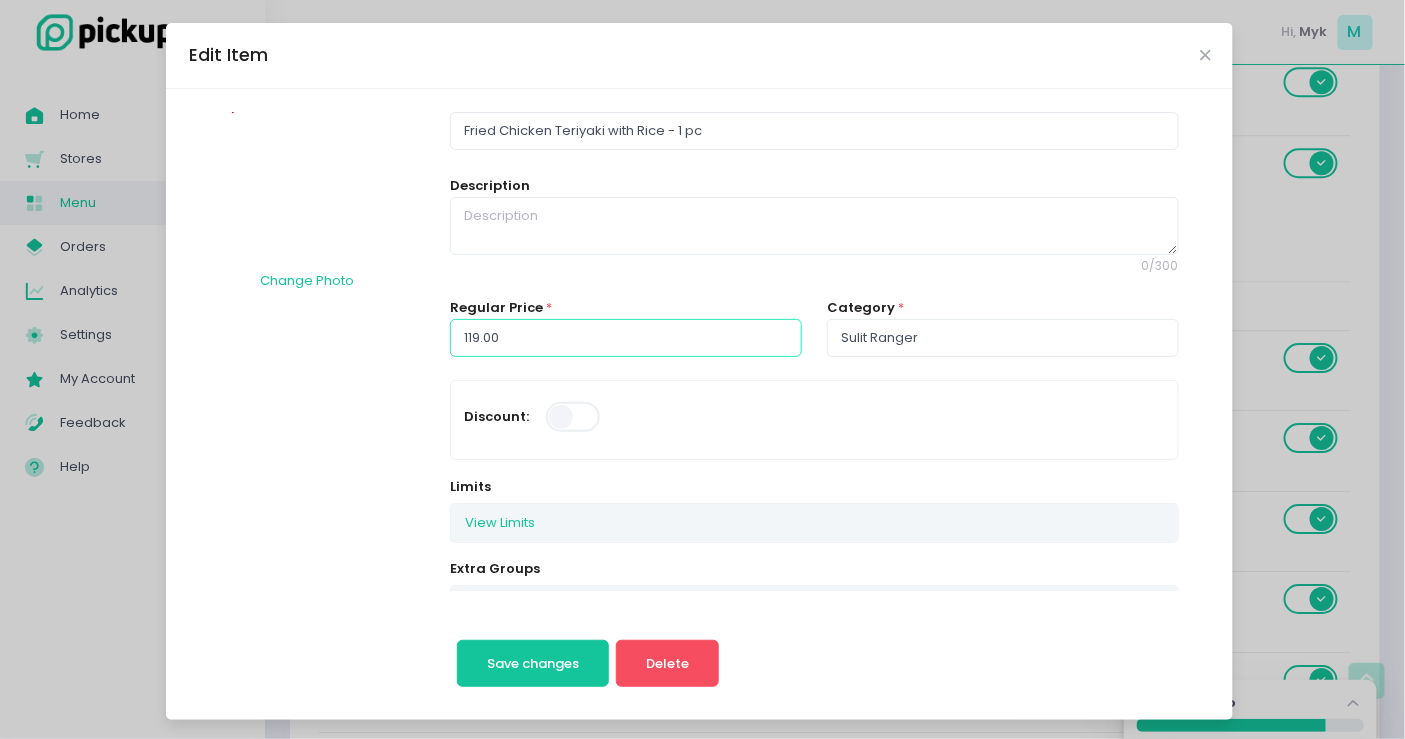 drag, startPoint x: 500, startPoint y: 338, endPoint x: 348, endPoint y: 337, distance: 152.0033 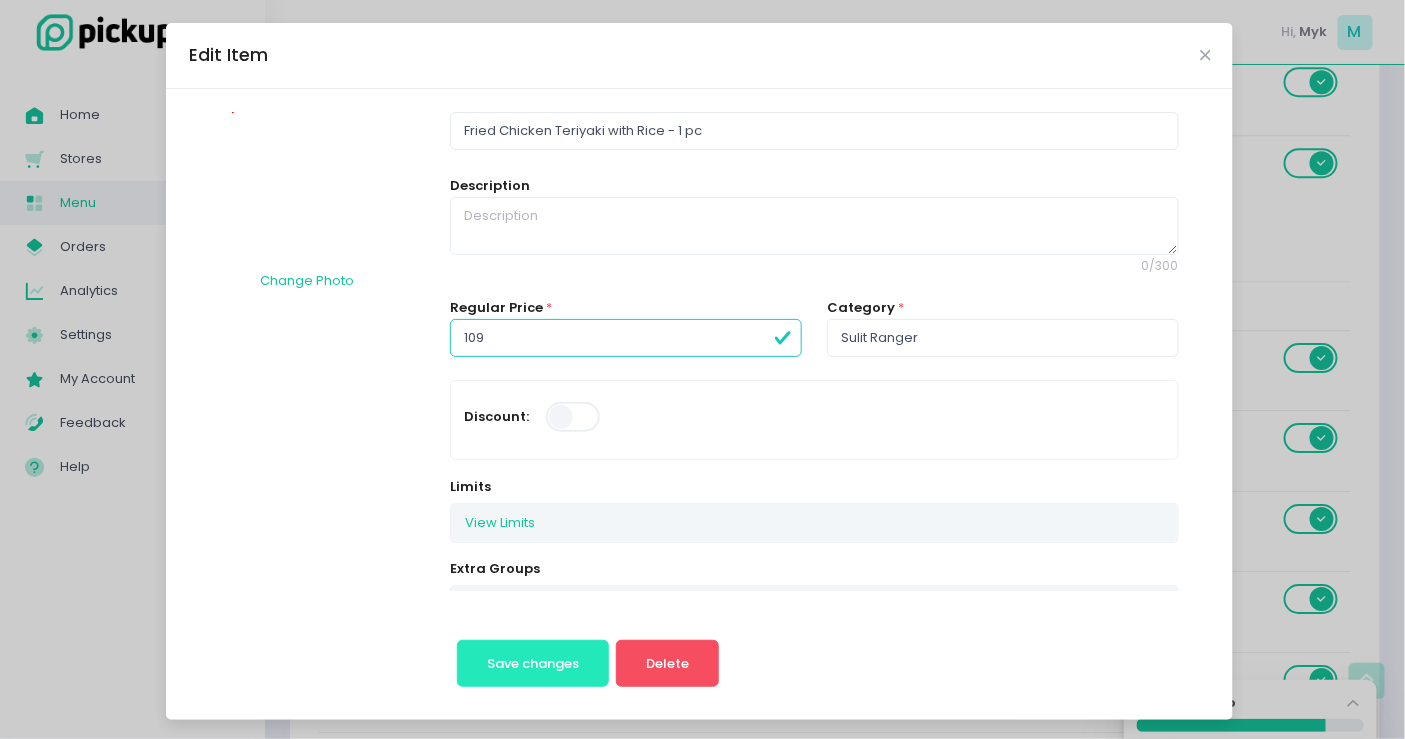 type on "109.00" 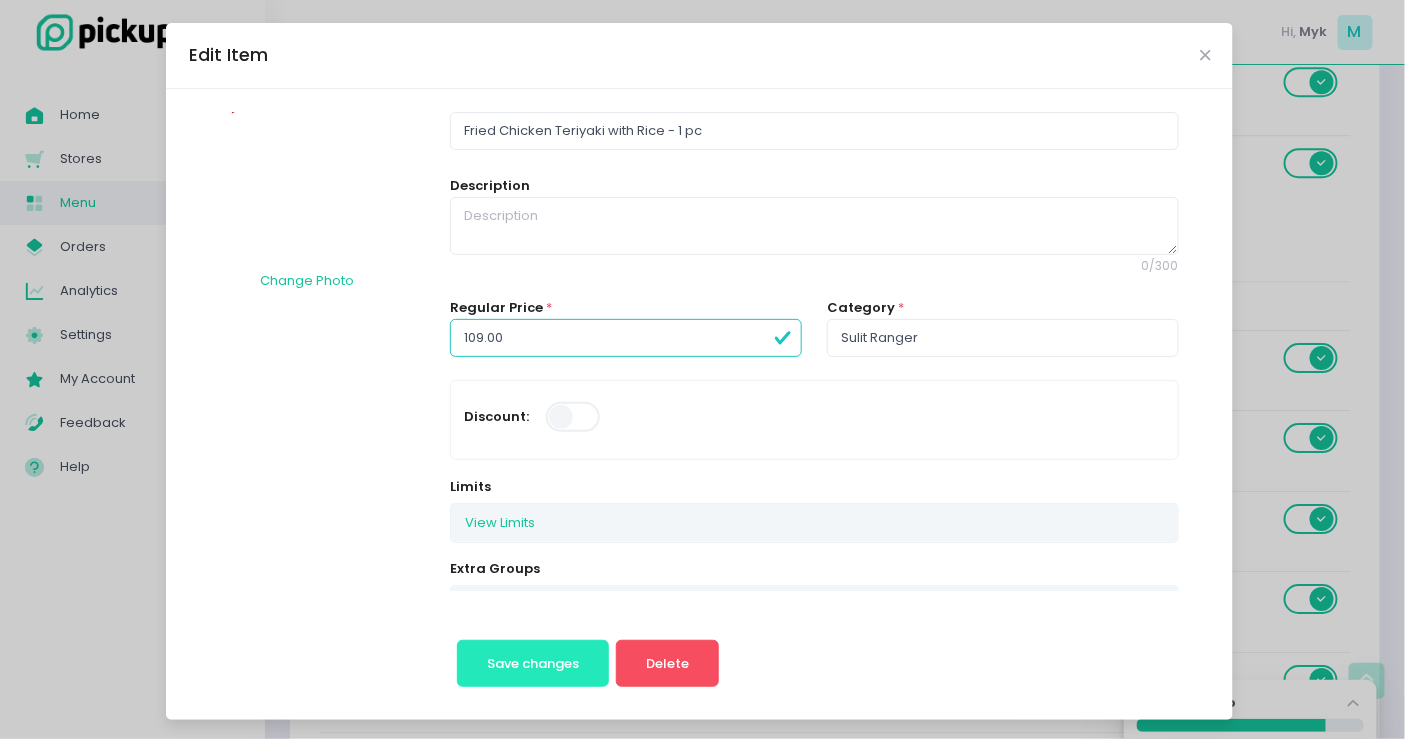click on "Save changes" at bounding box center [533, 664] 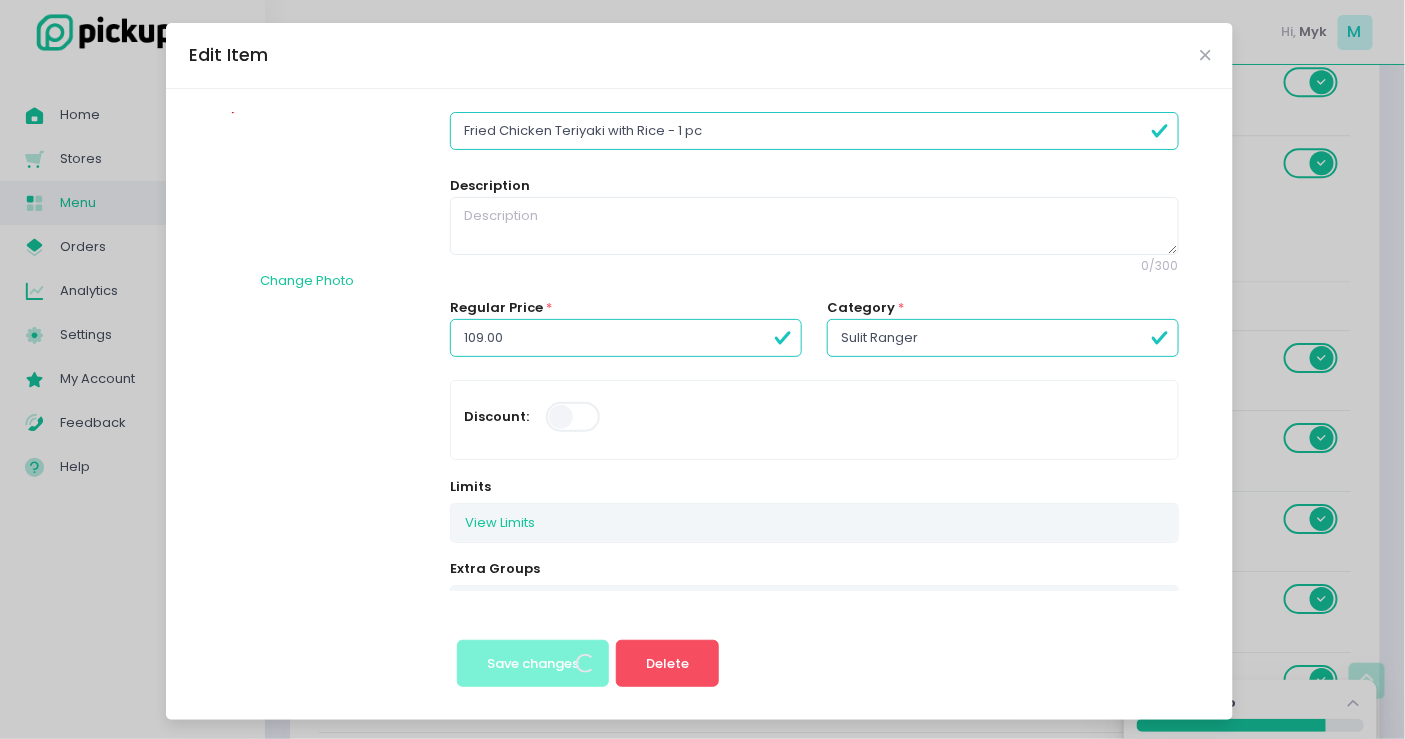 scroll, scrollTop: 0, scrollLeft: 0, axis: both 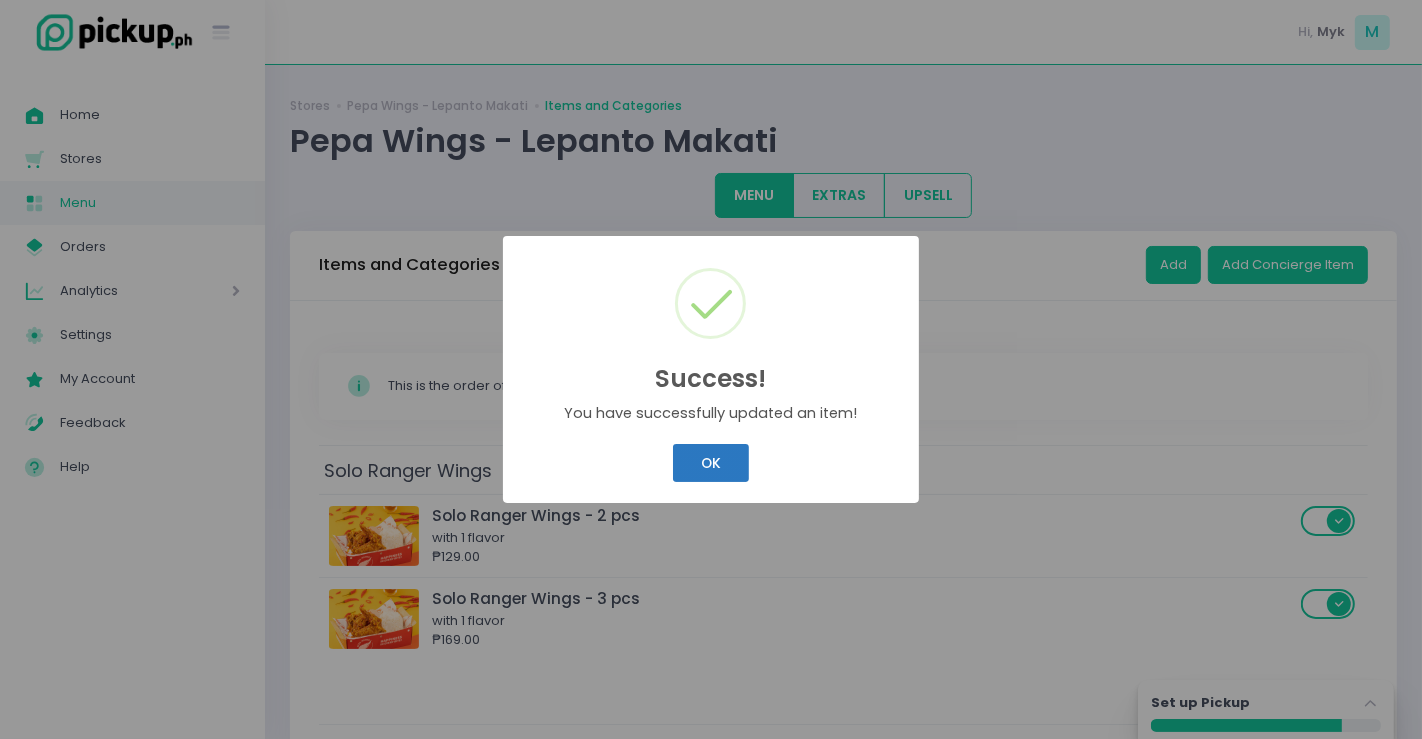 click on "OK" at bounding box center [710, 463] 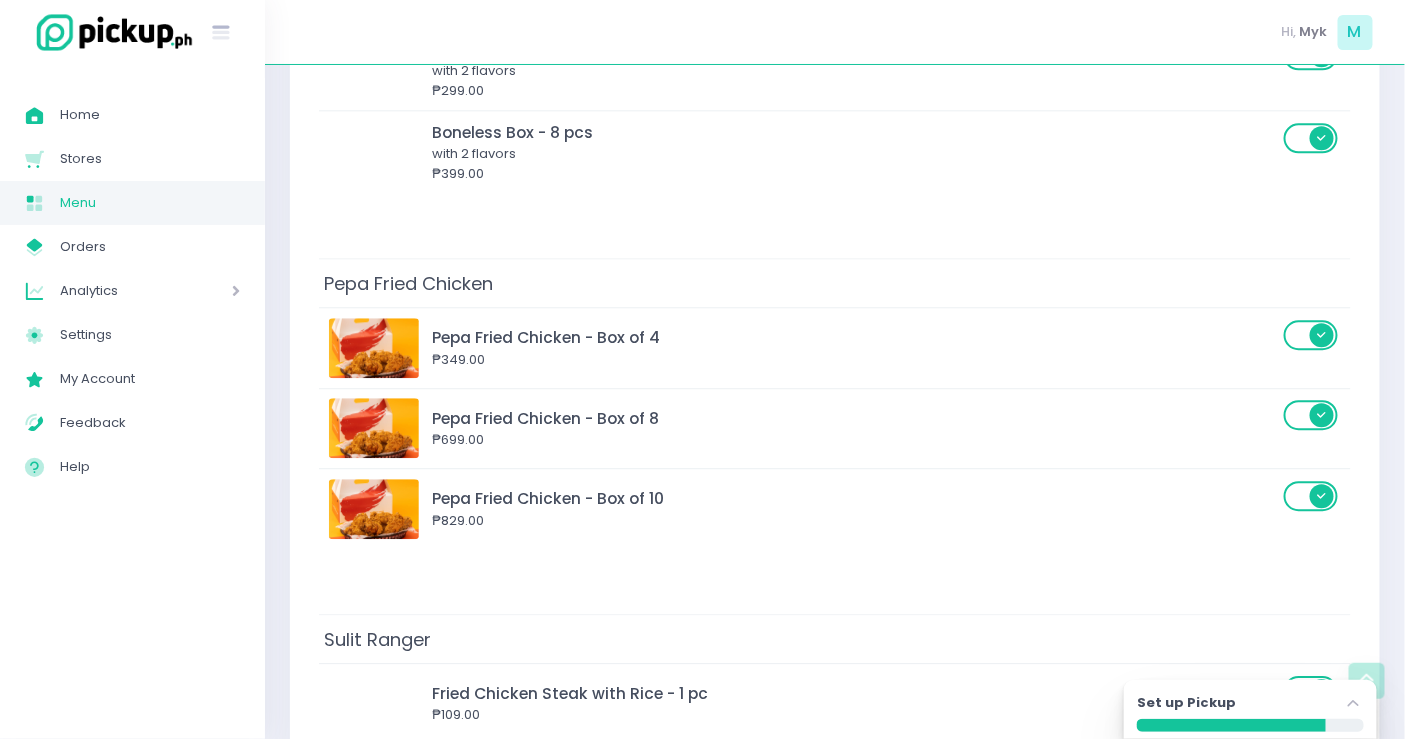 scroll, scrollTop: 2000, scrollLeft: 0, axis: vertical 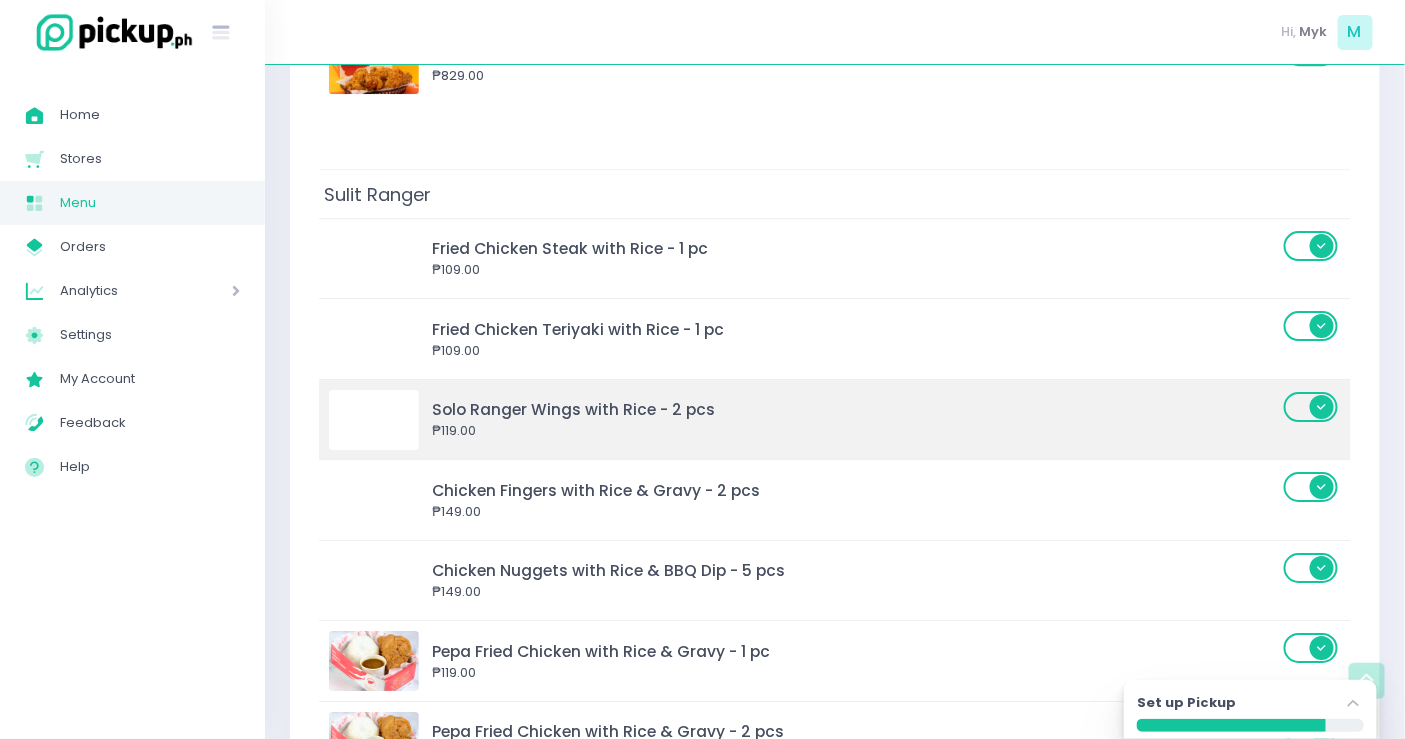 click on "₱119.00" at bounding box center [855, 431] 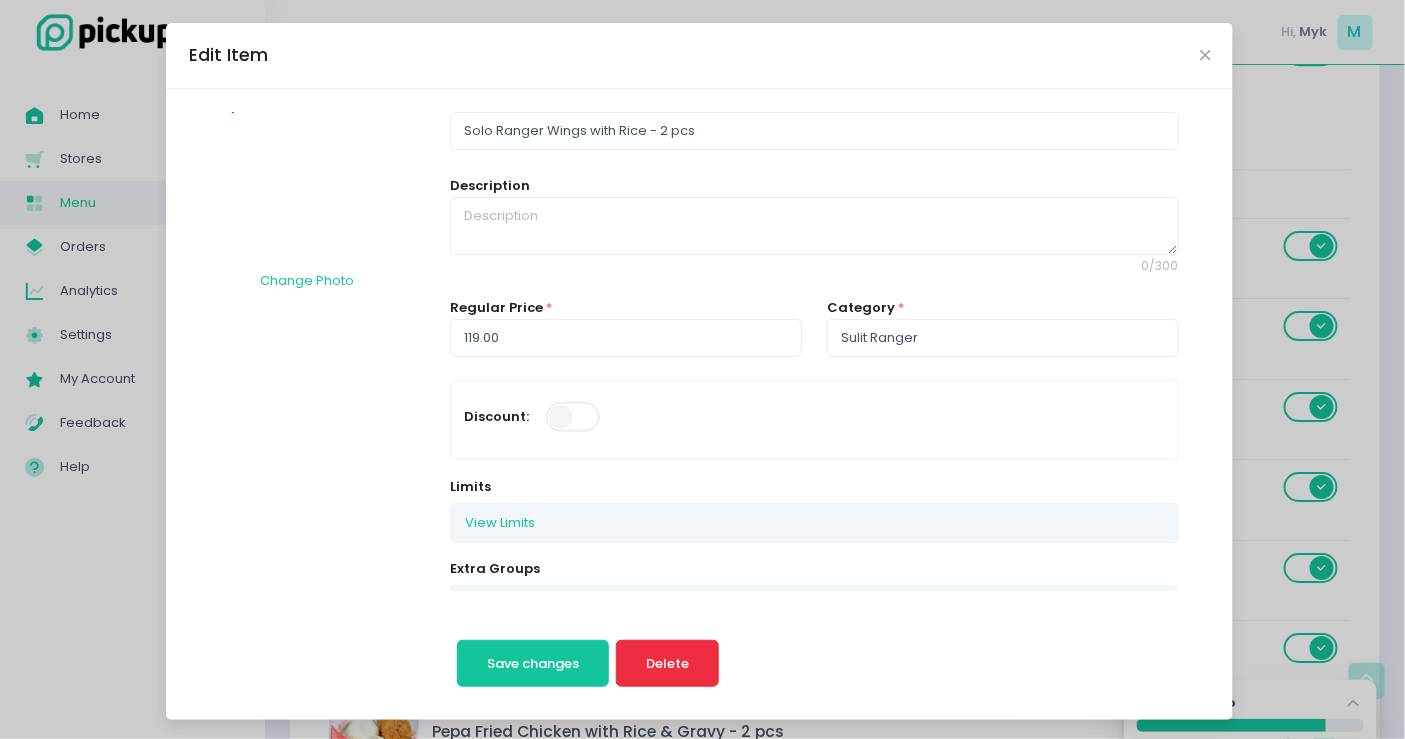click on "Delete" at bounding box center (667, 663) 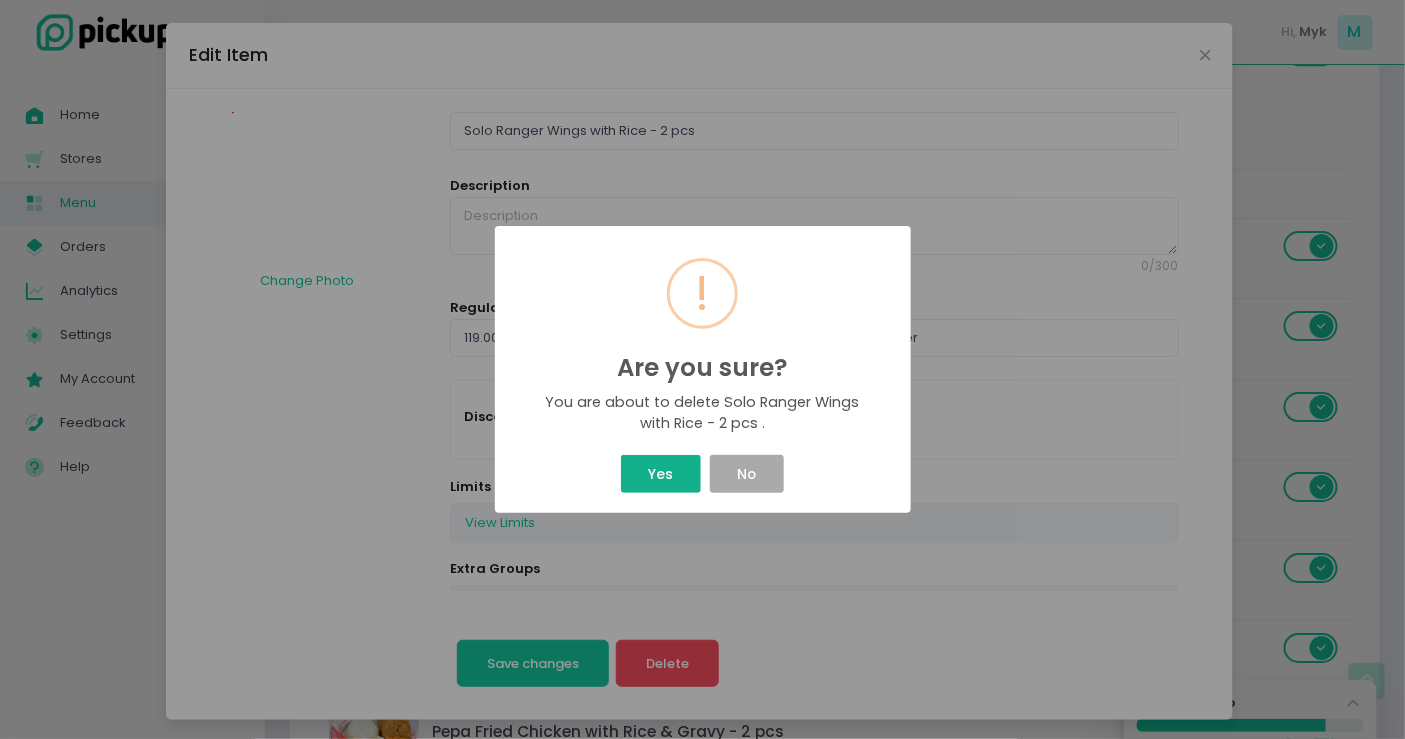 click on "Yes" at bounding box center [661, 474] 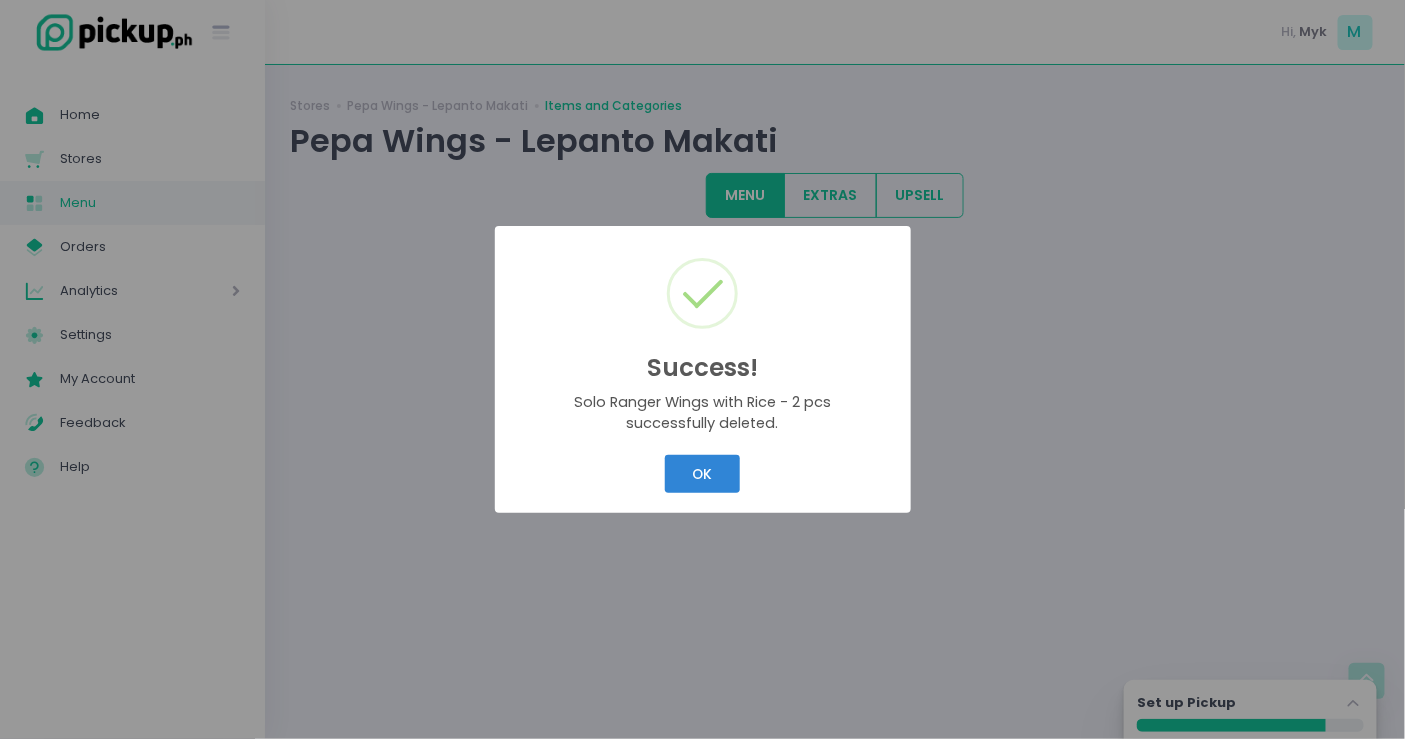 scroll, scrollTop: 0, scrollLeft: 0, axis: both 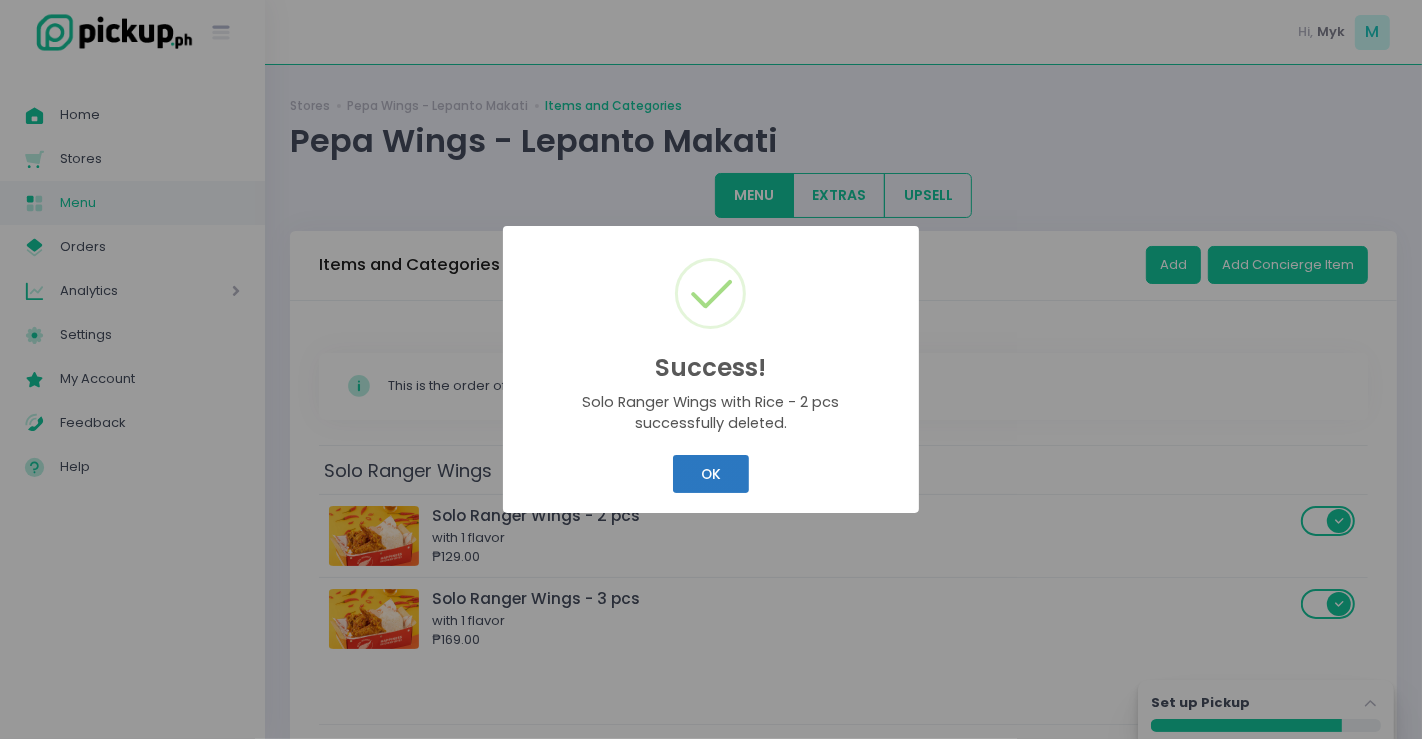 click on "OK" at bounding box center [710, 474] 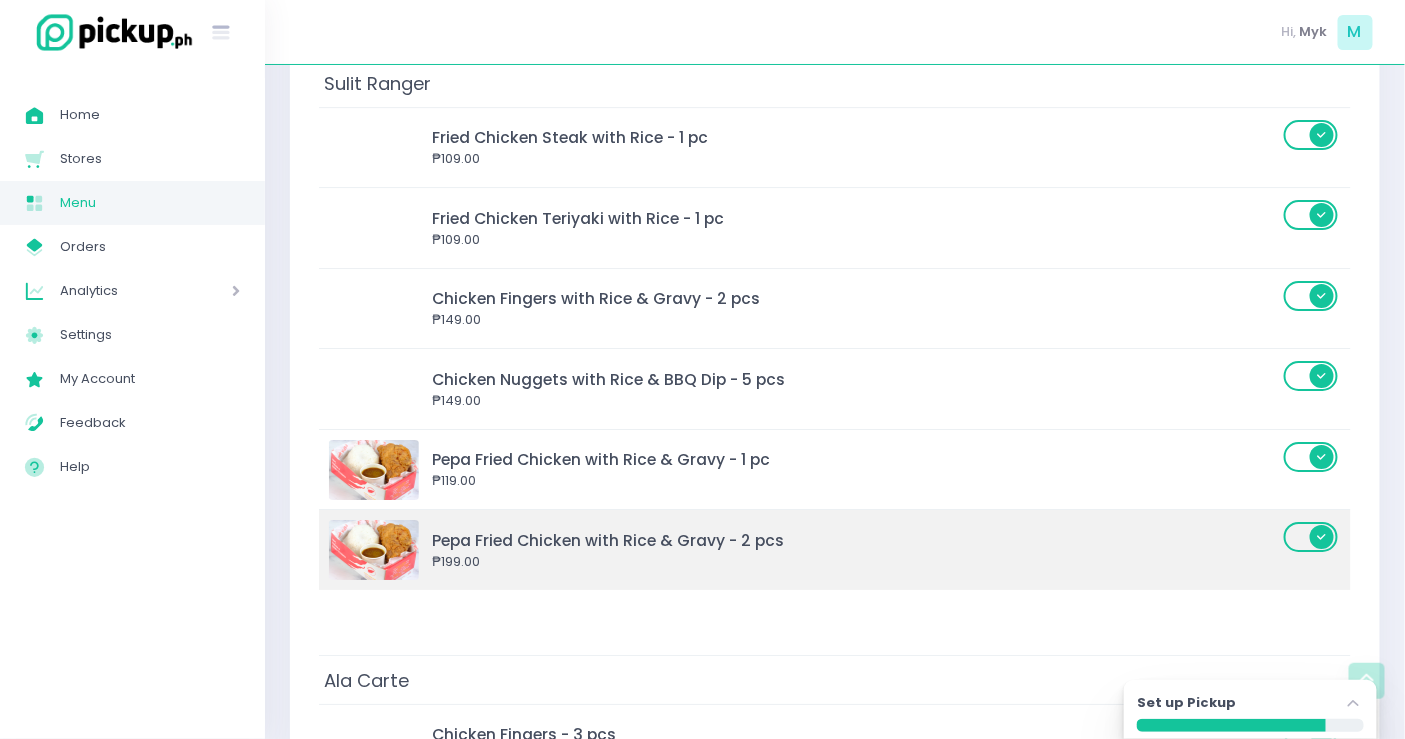 scroll, scrollTop: 2000, scrollLeft: 0, axis: vertical 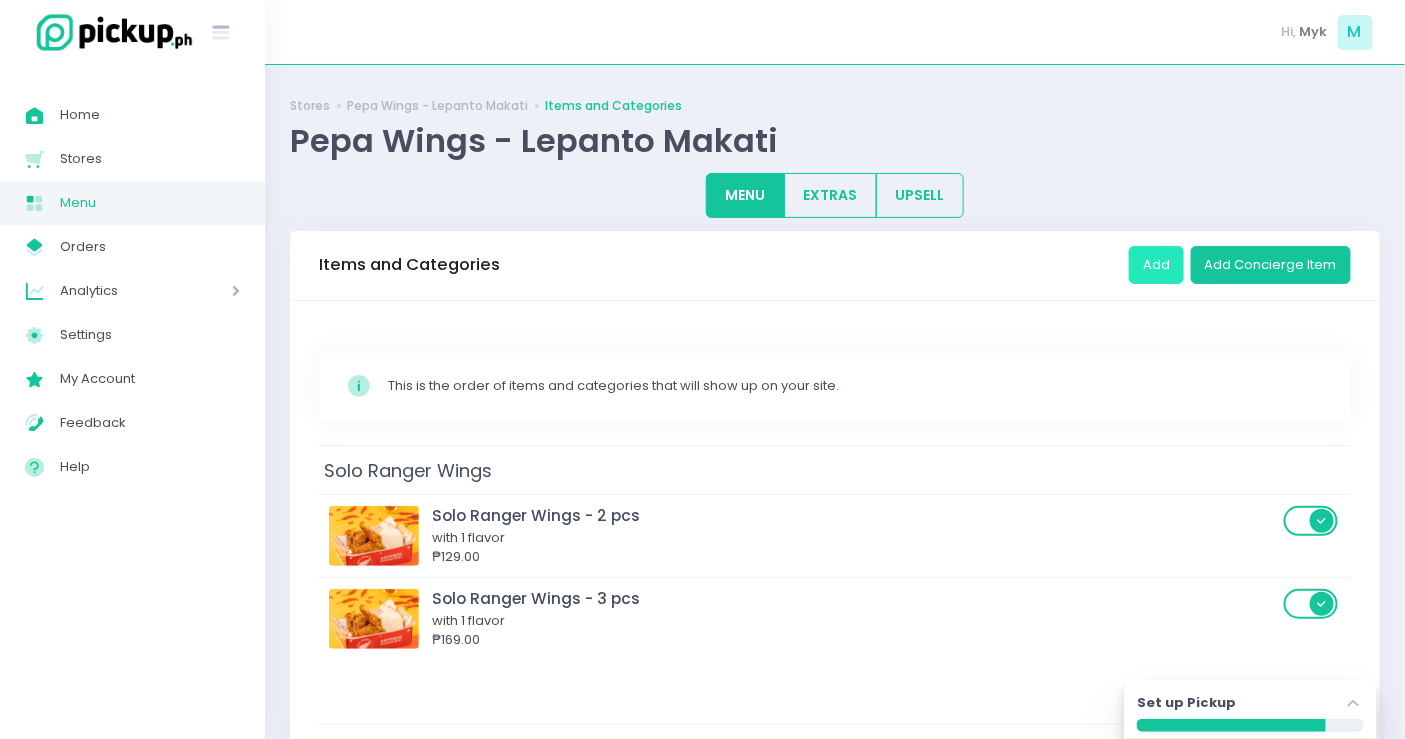 click on "Add" at bounding box center (1156, 265) 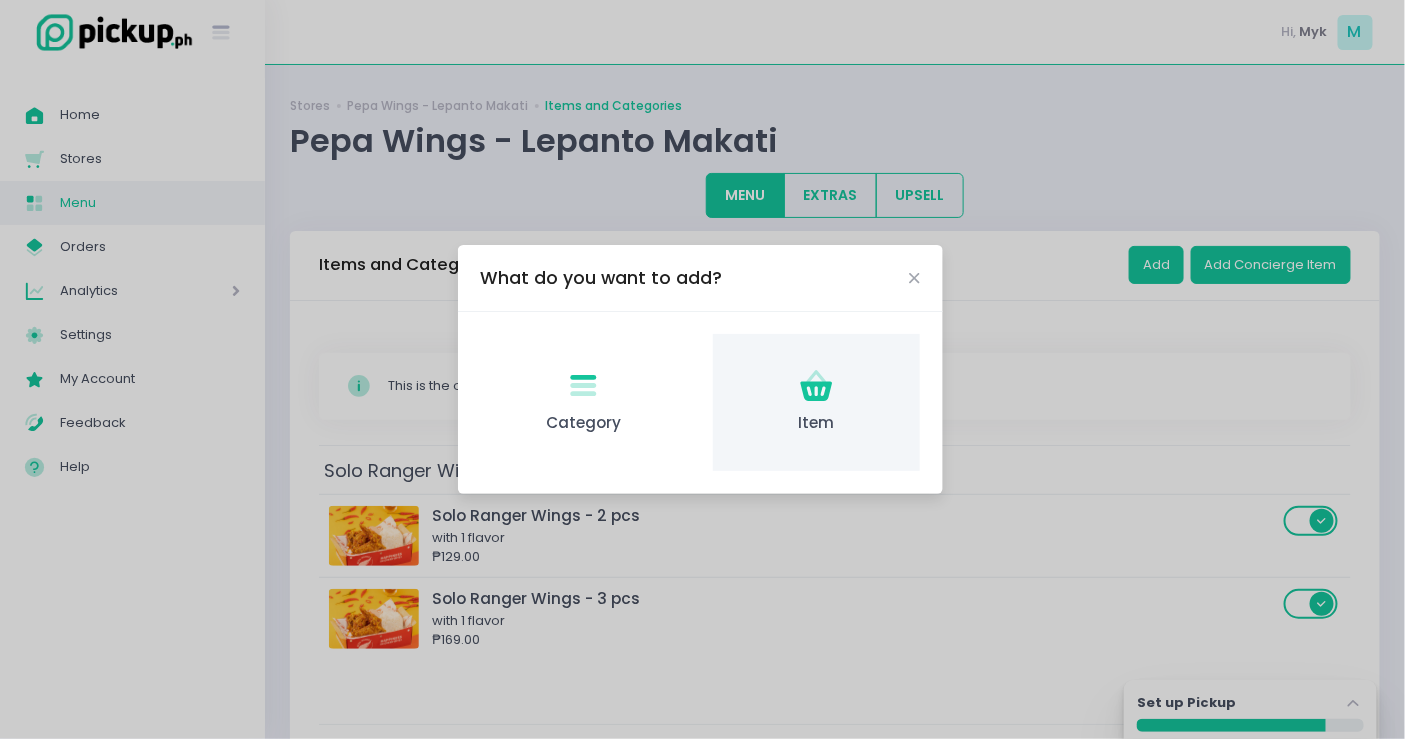 click on "Item Created with Sketch." 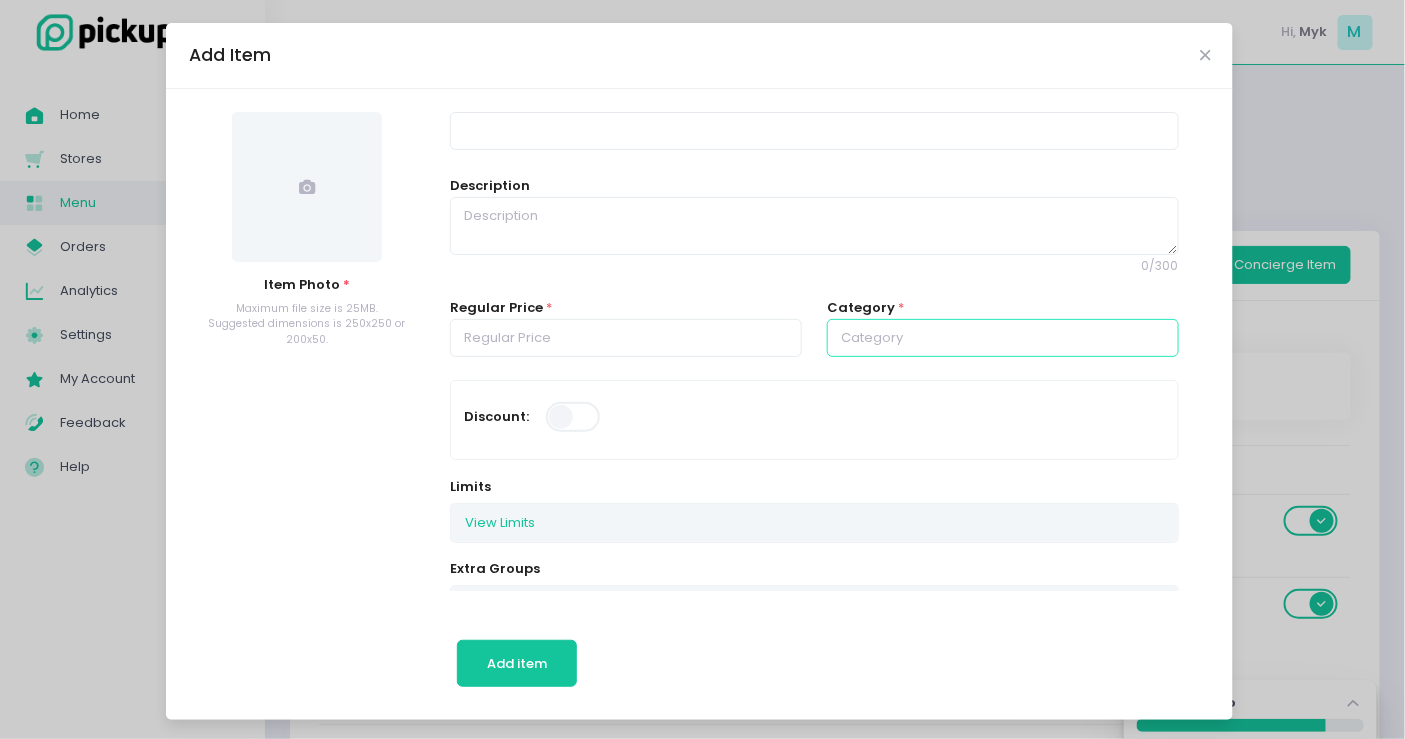 click at bounding box center [1003, 338] 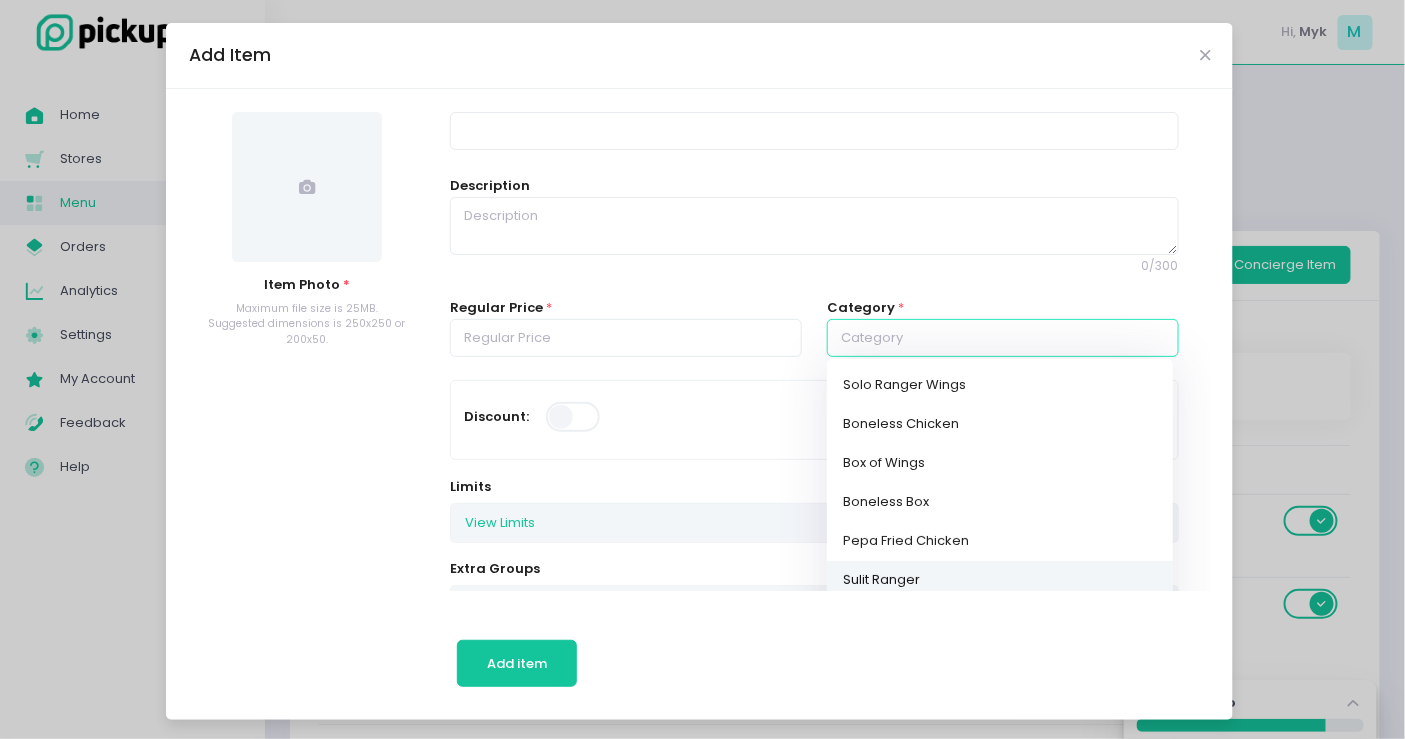 click on "Sulit Ranger" at bounding box center (1000, 580) 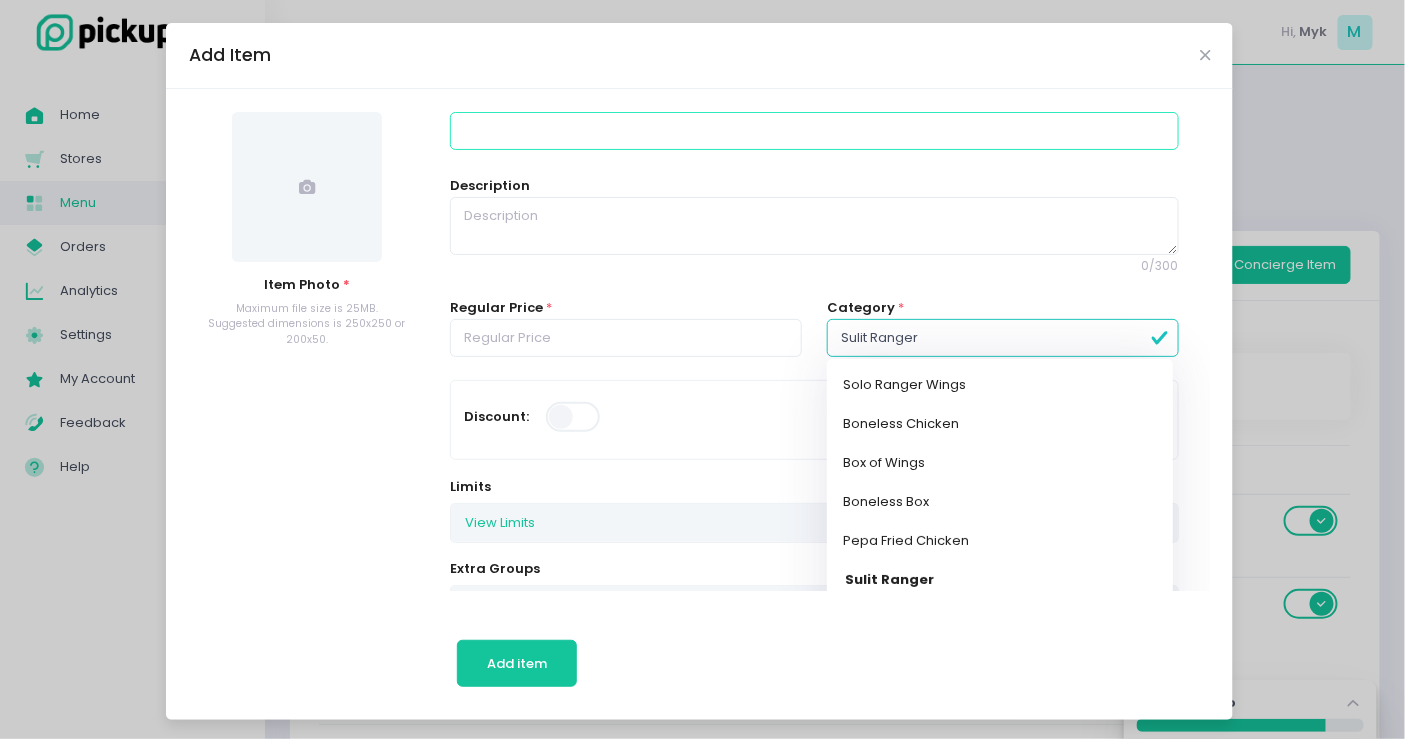 click at bounding box center (814, 131) 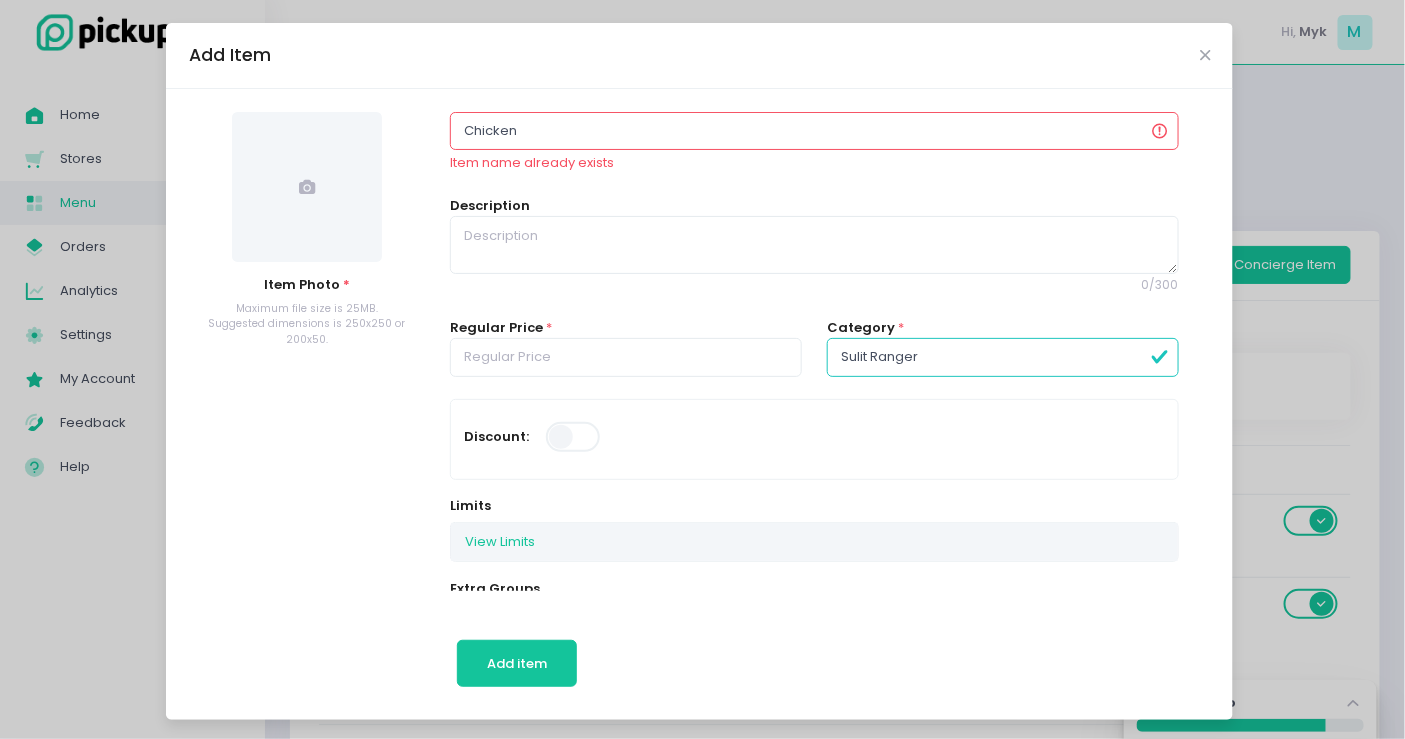click on "Chicken" at bounding box center (814, 131) 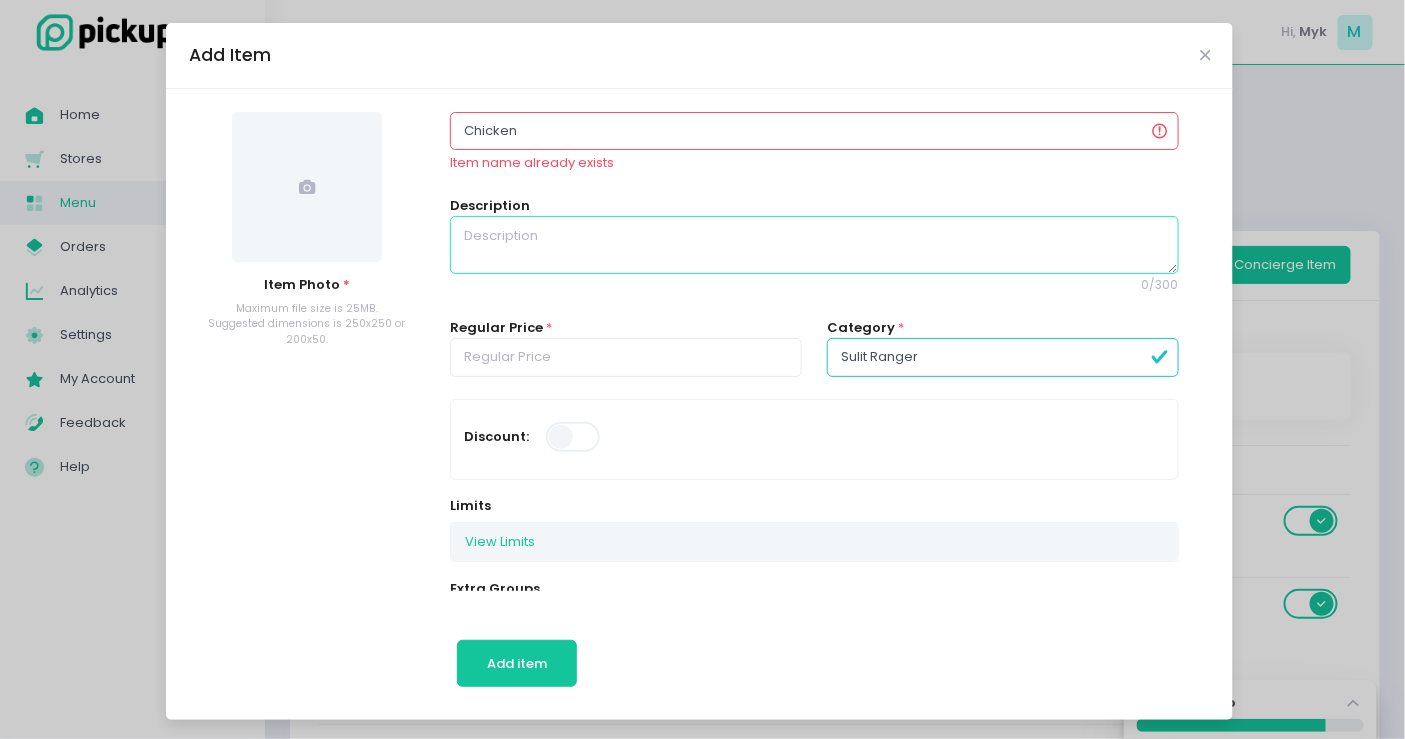 click at bounding box center (814, 245) 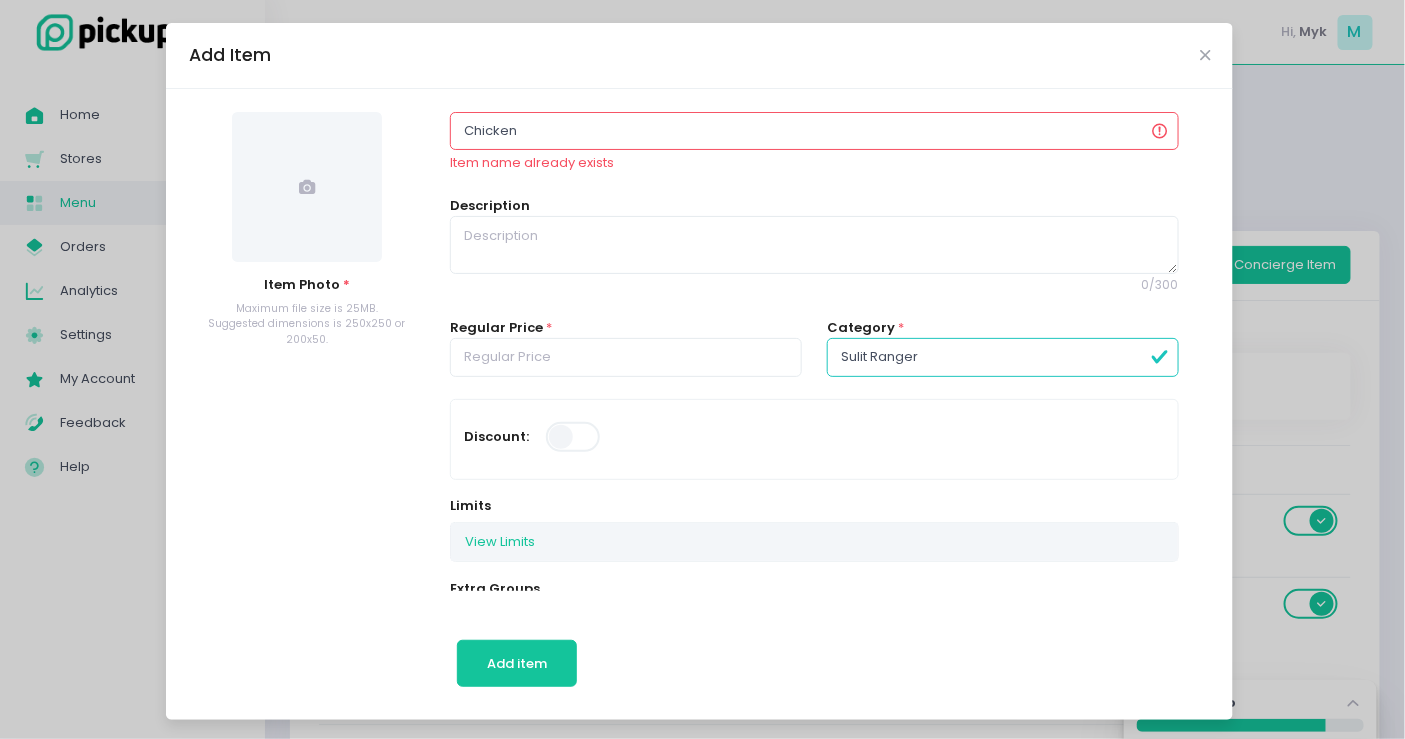 click on "Chicken" at bounding box center (814, 131) 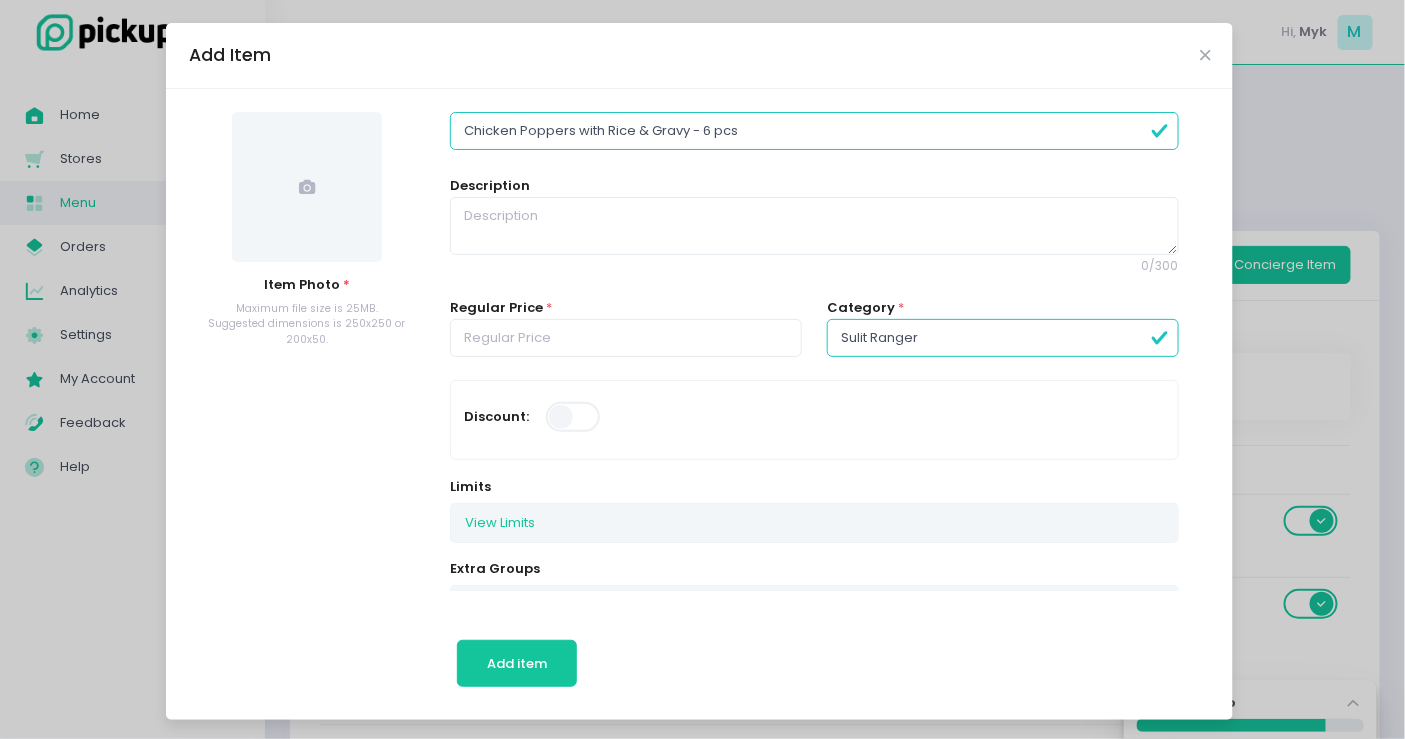 type on "Chicken Poppers with Rice & Gravy - 6 pcs" 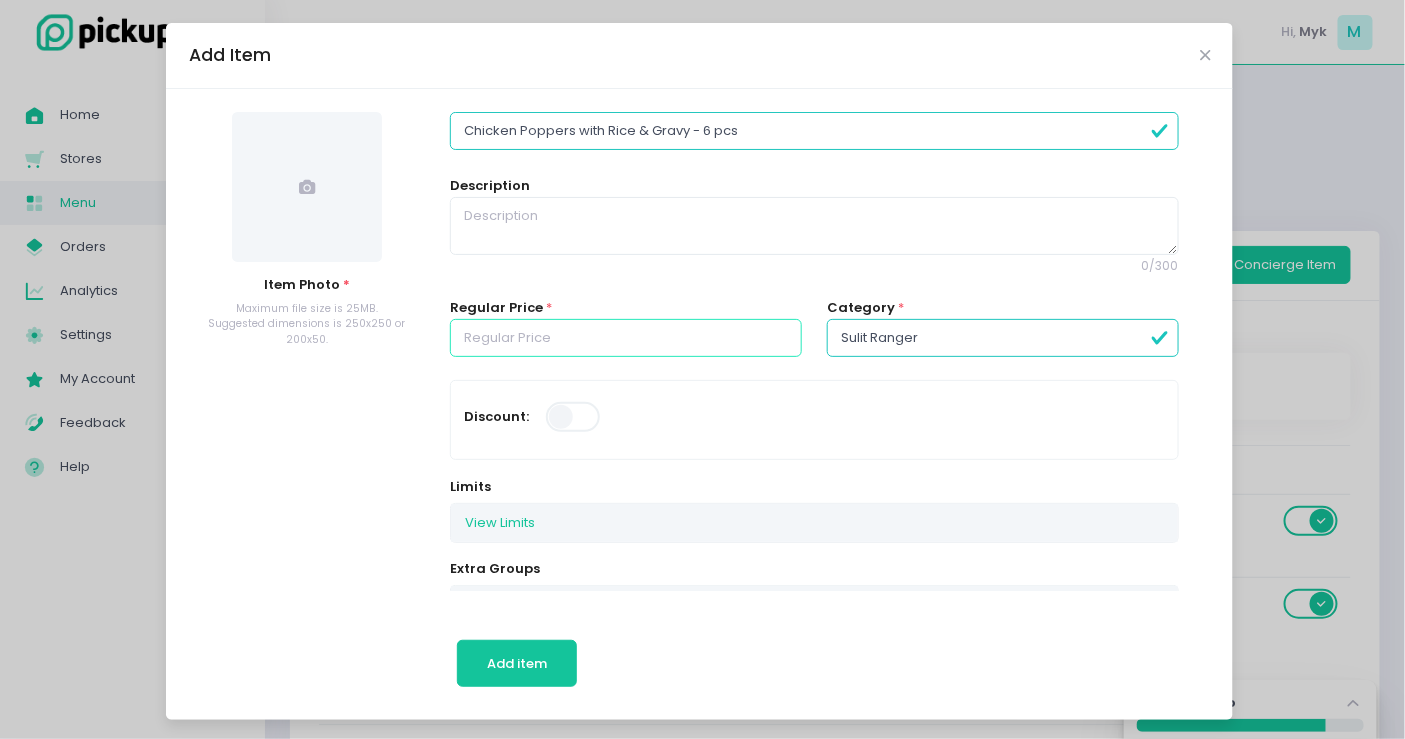click at bounding box center [626, 338] 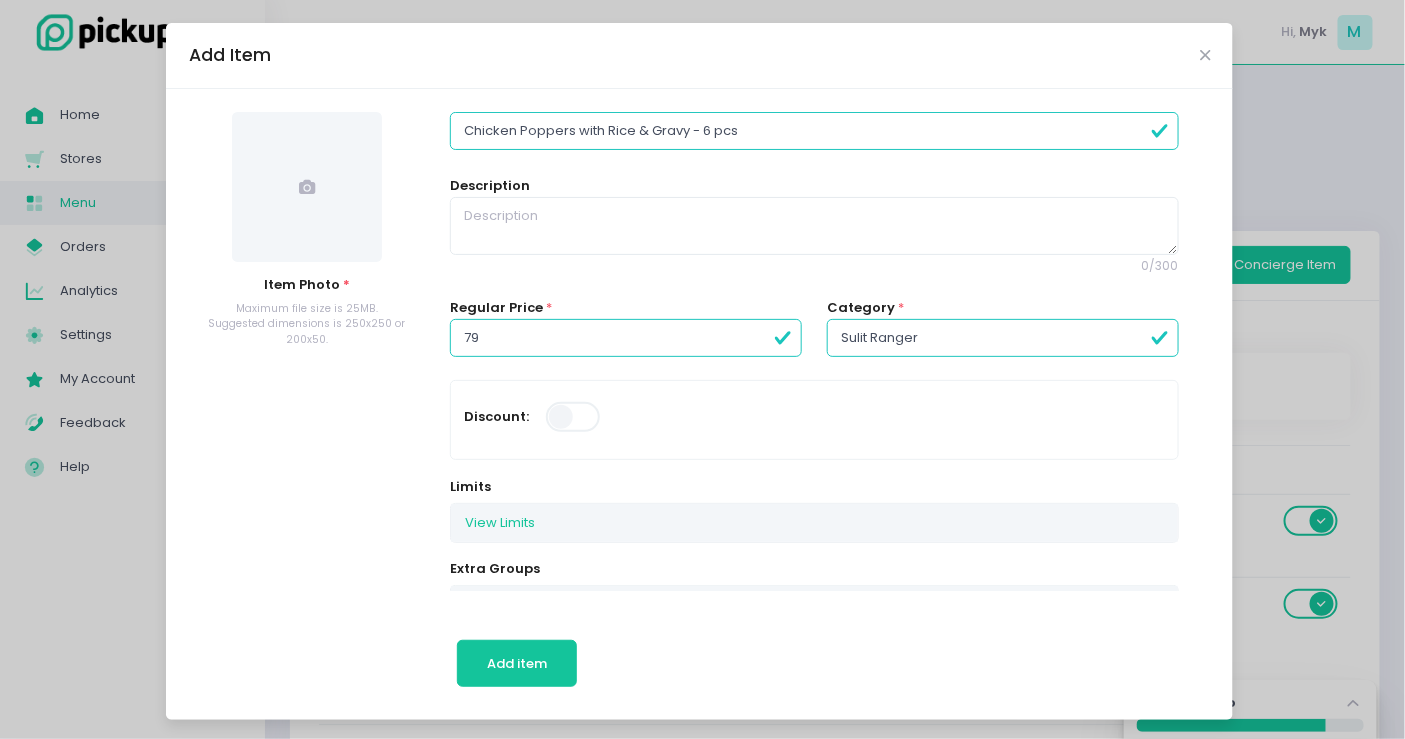 type on "79.00" 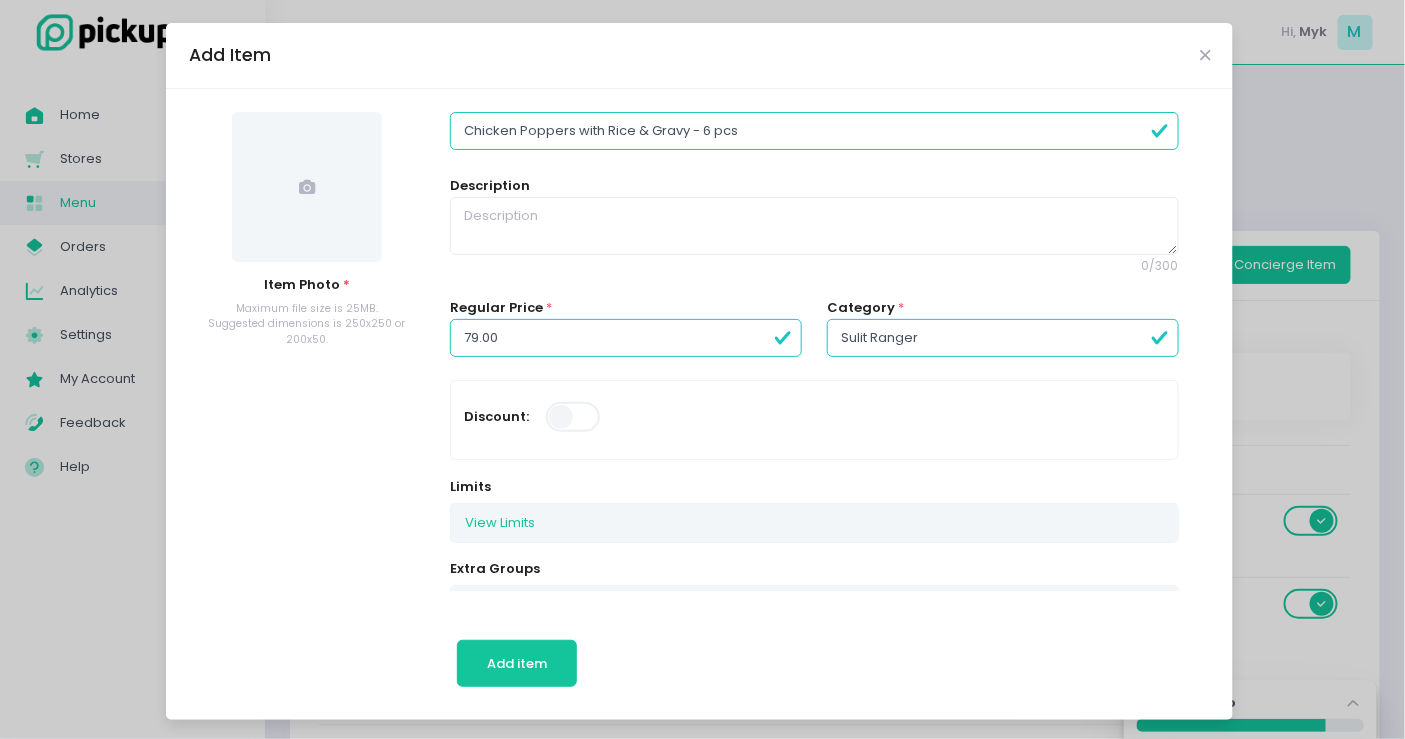 click at bounding box center [307, 187] 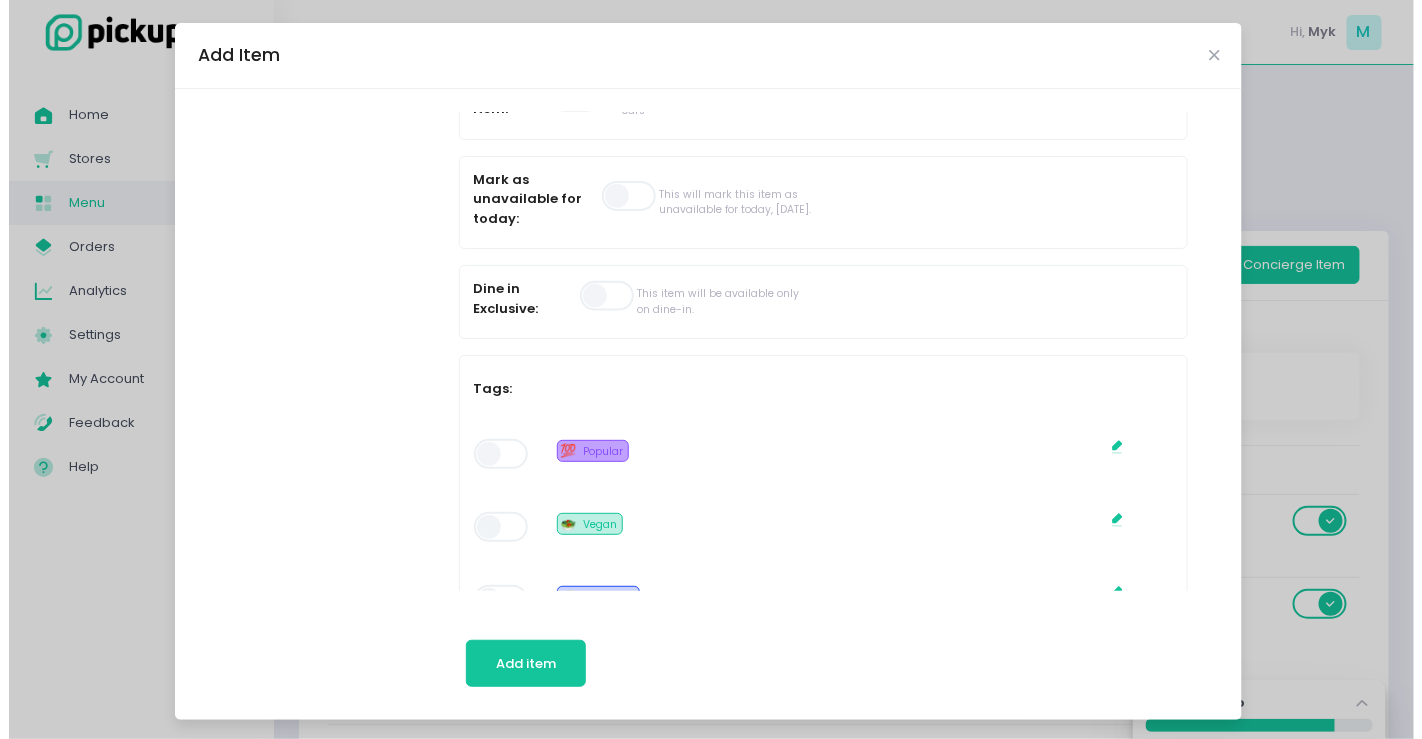 scroll, scrollTop: 888, scrollLeft: 0, axis: vertical 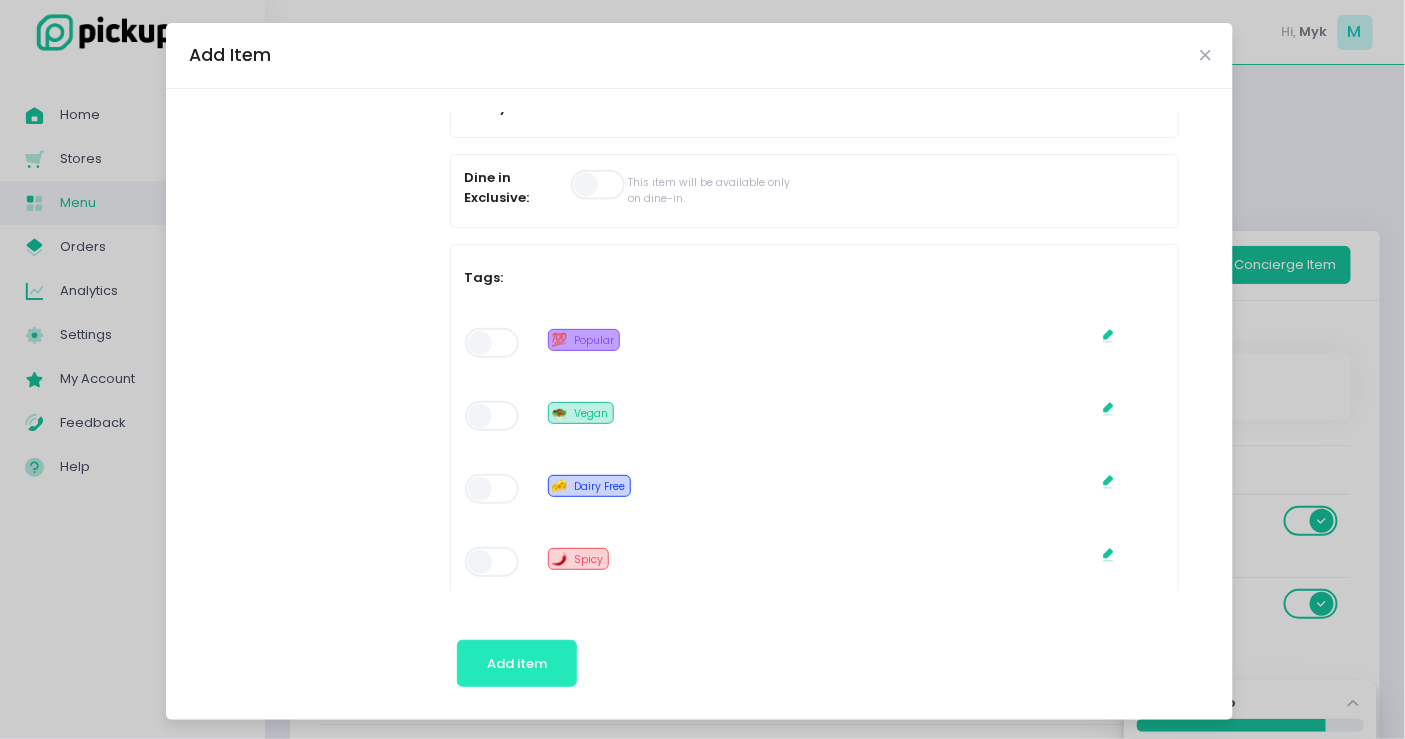 click on "Add item" at bounding box center [517, 663] 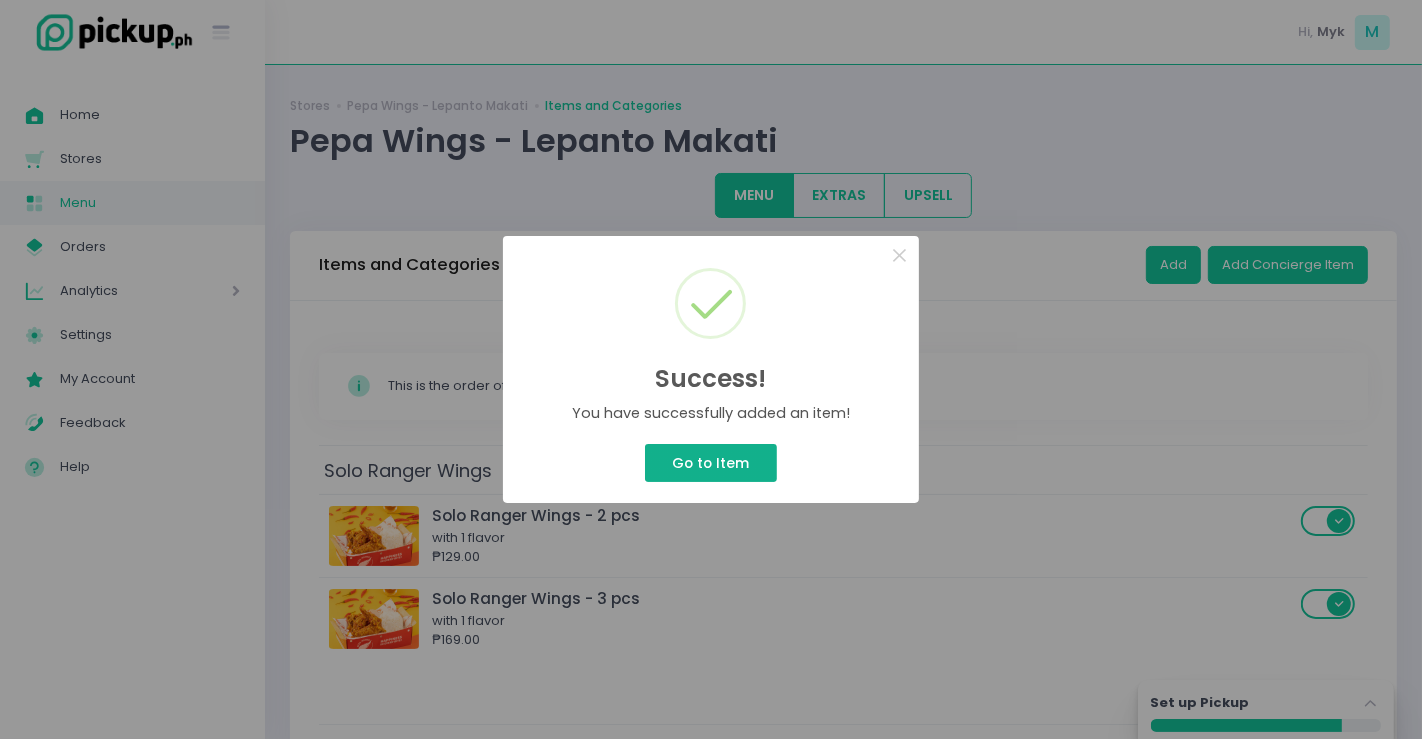 click on "Go to Item" at bounding box center [711, 463] 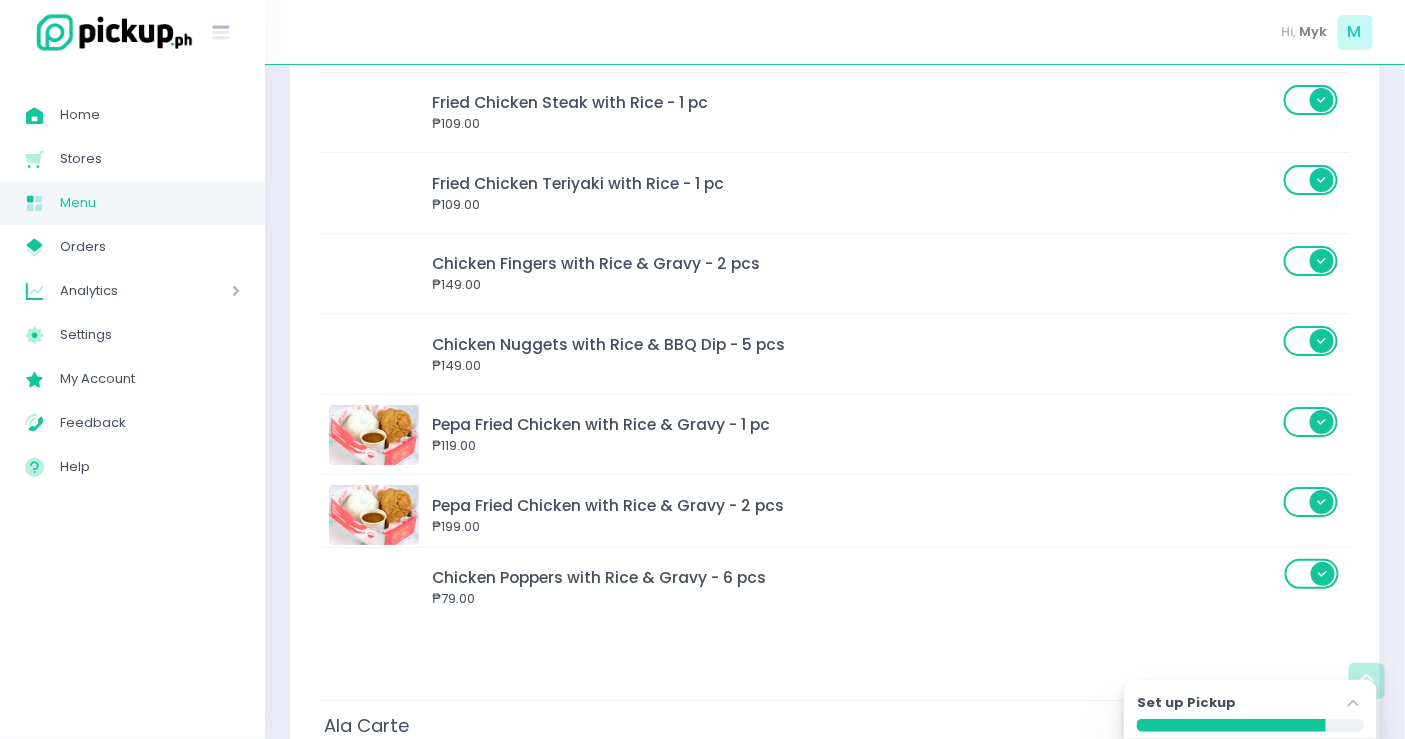 scroll, scrollTop: 2151, scrollLeft: 0, axis: vertical 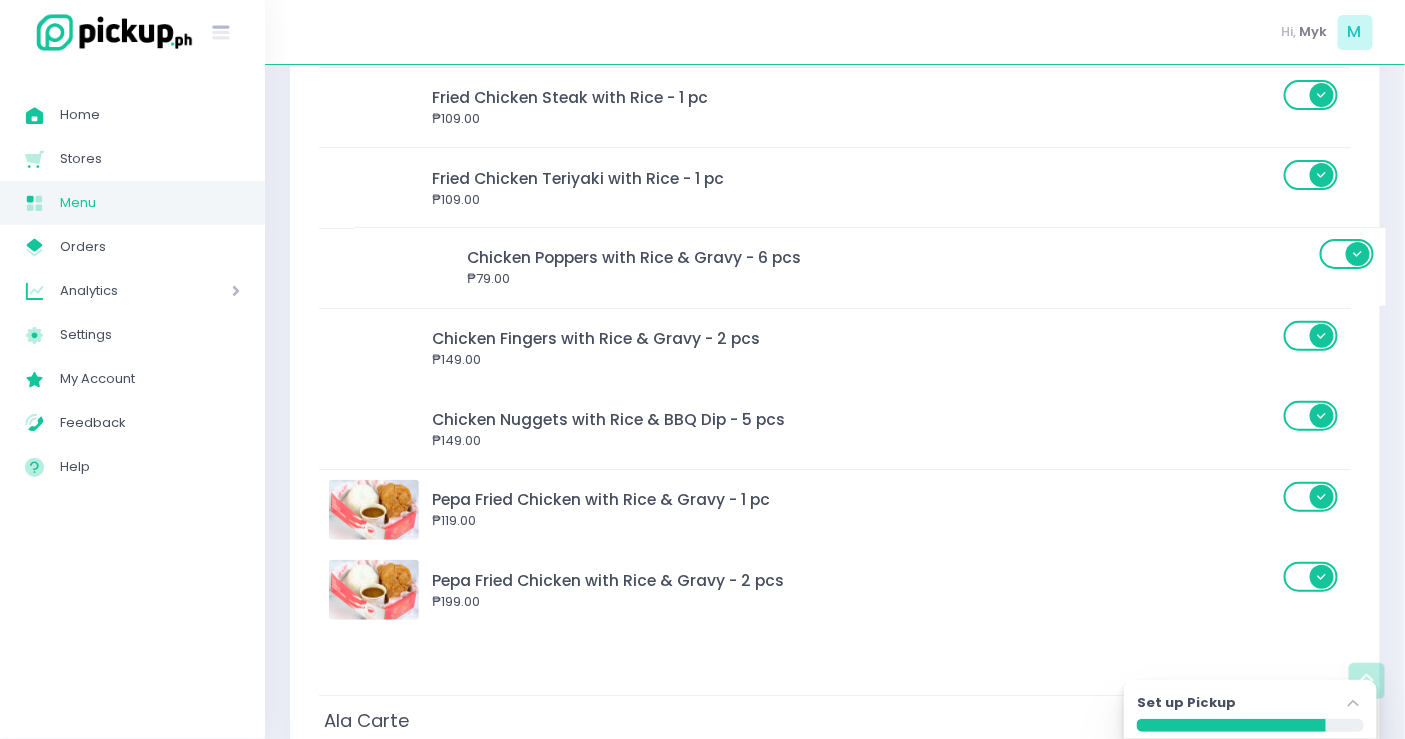drag, startPoint x: 597, startPoint y: 575, endPoint x: 635, endPoint y: 245, distance: 332.18066 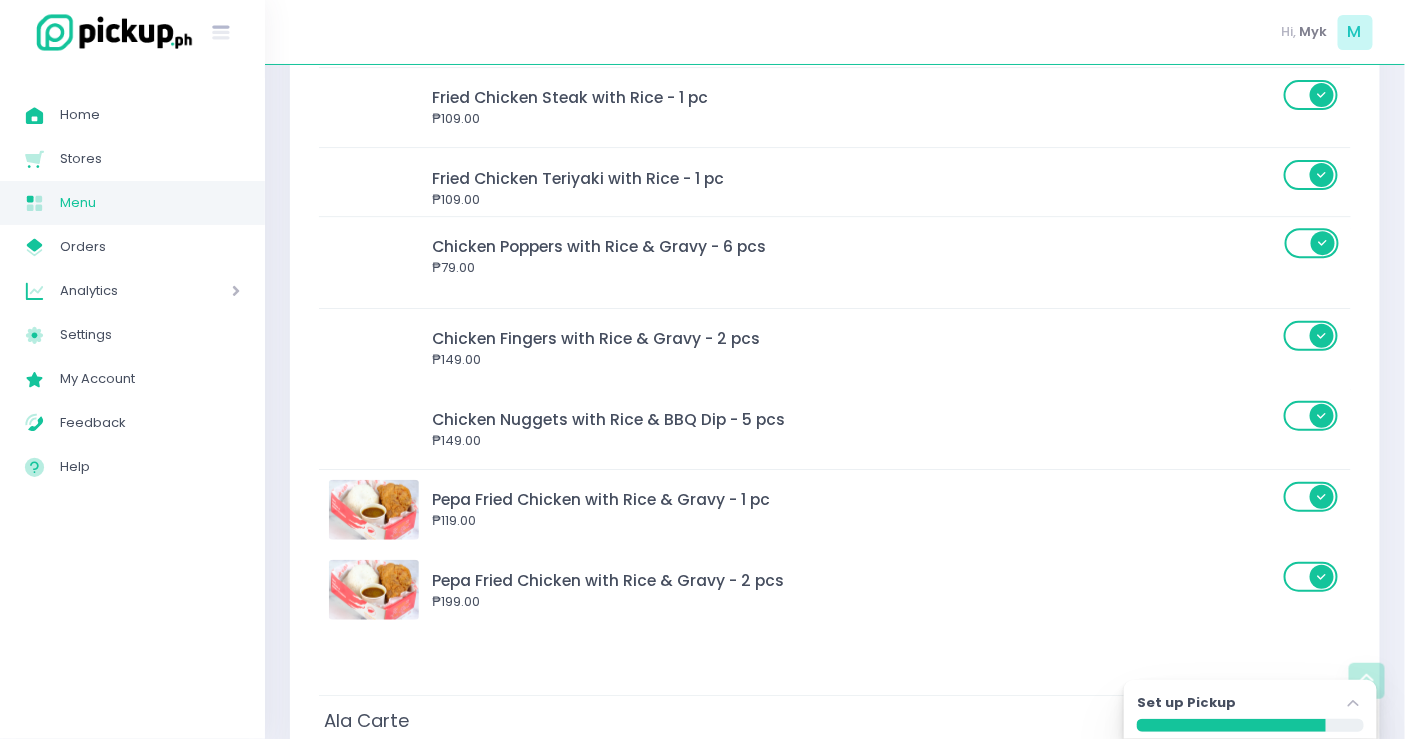 scroll, scrollTop: 114, scrollLeft: 0, axis: vertical 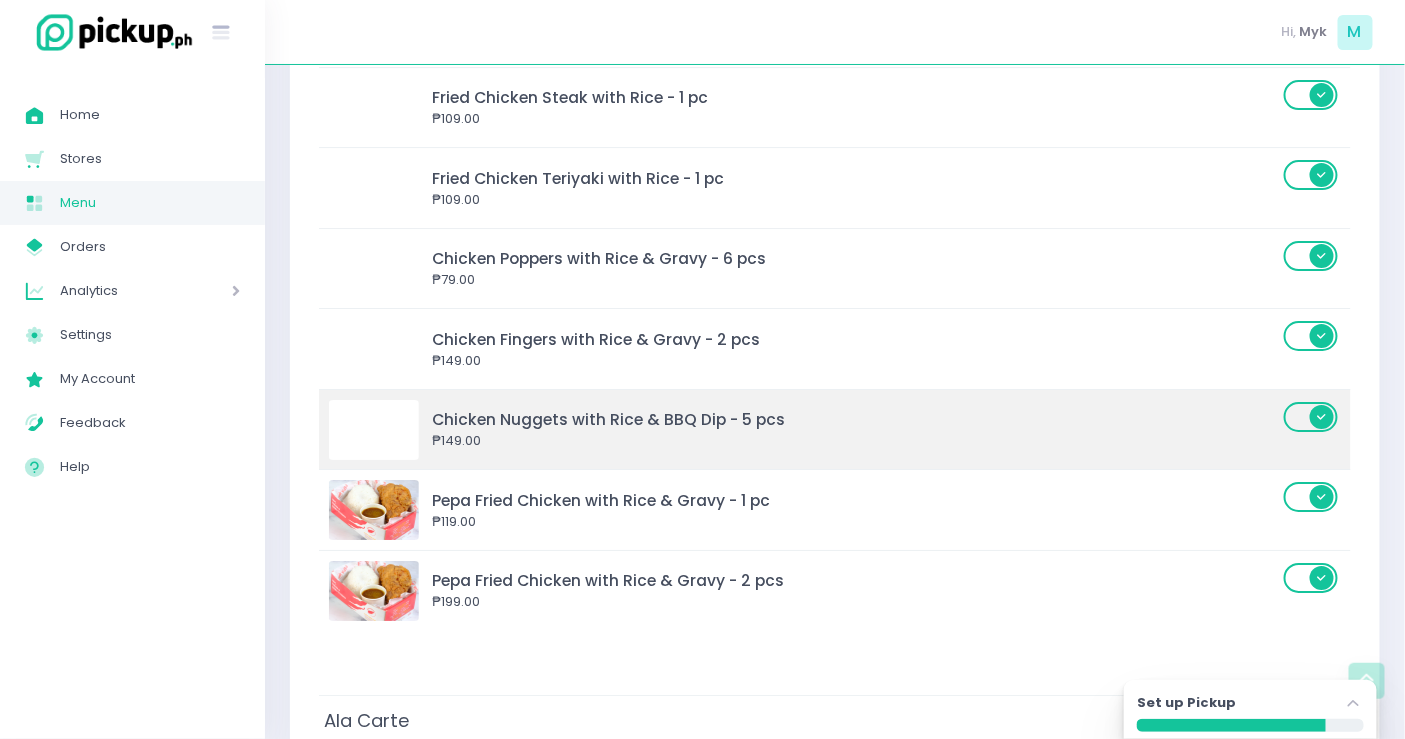 click on "Chicken Nuggets with Rice & BBQ Dip - 5 pcs" at bounding box center (855, 419) 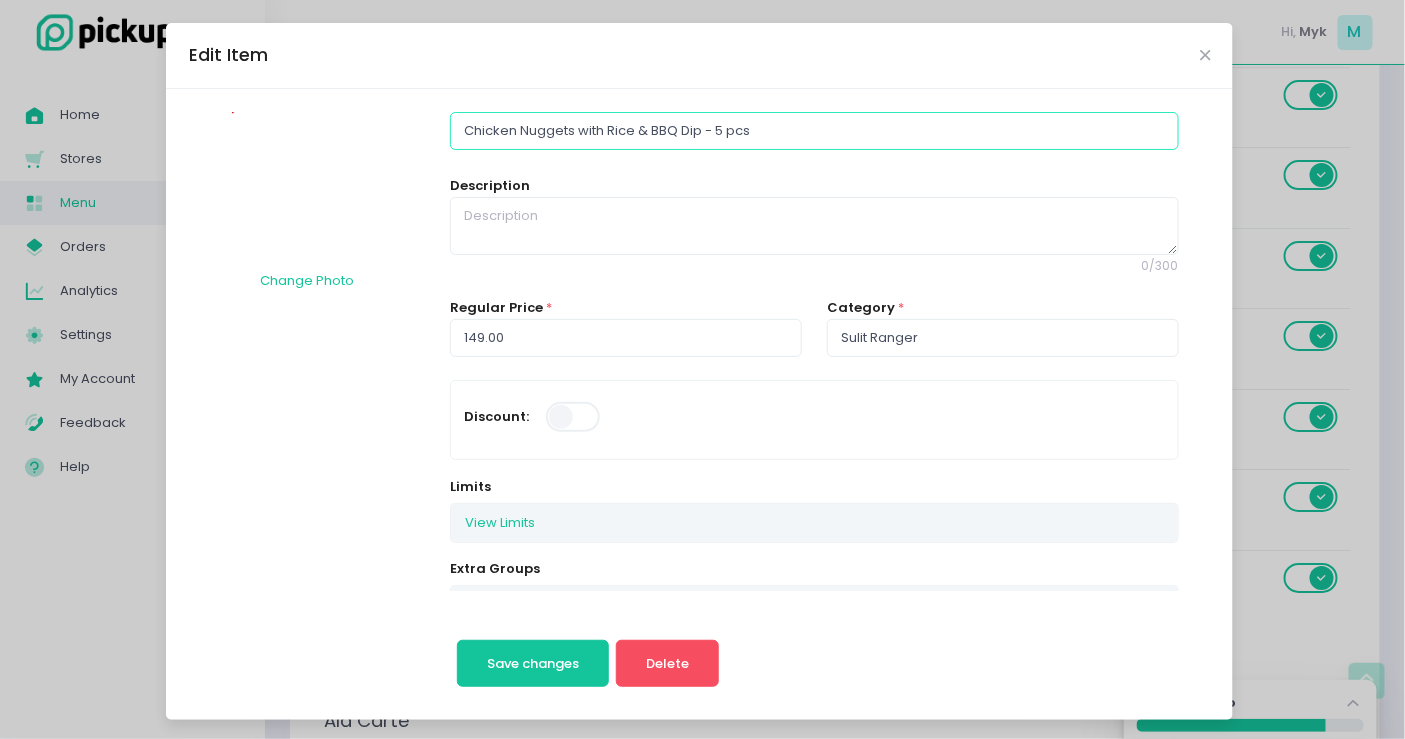 drag, startPoint x: 691, startPoint y: 132, endPoint x: 629, endPoint y: 119, distance: 63.348244 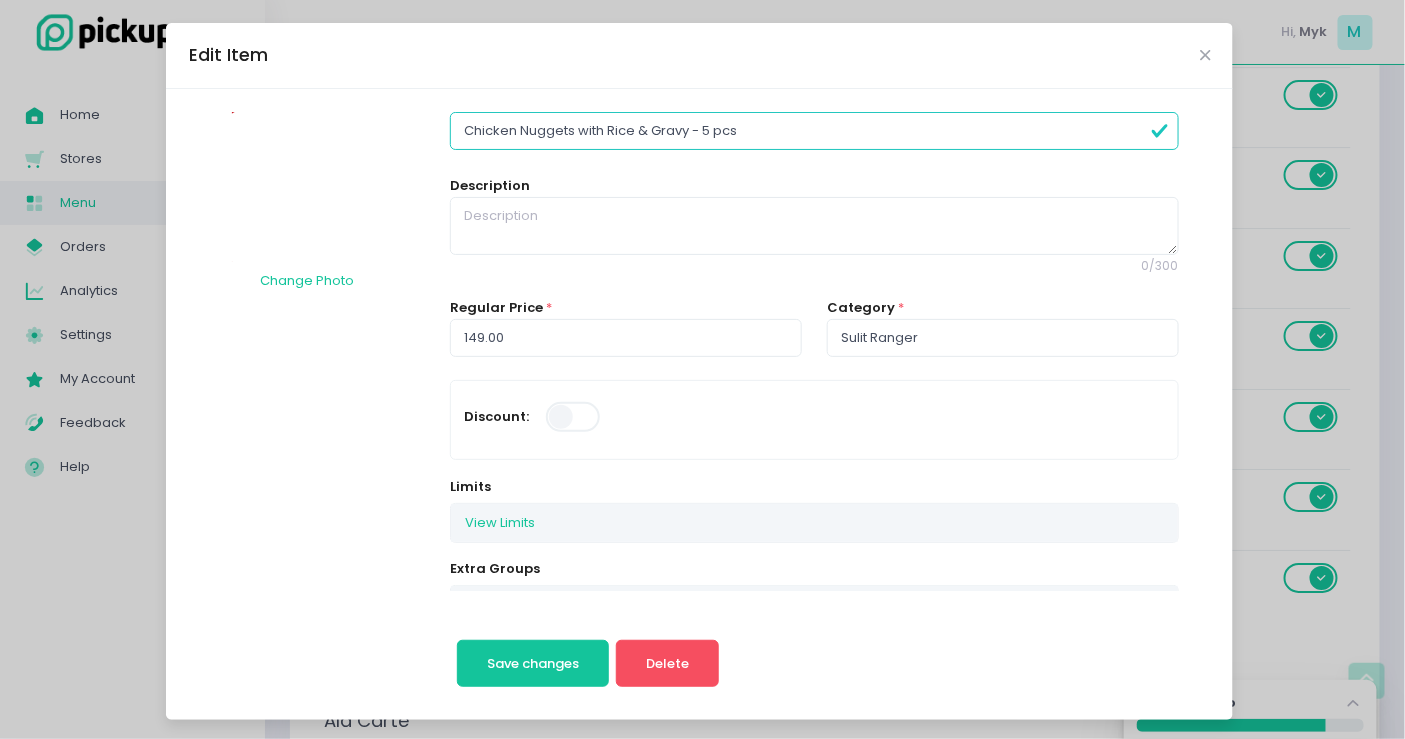 click on "Chicken Nuggets with Rice & Gravy - 5 pcs" at bounding box center [814, 131] 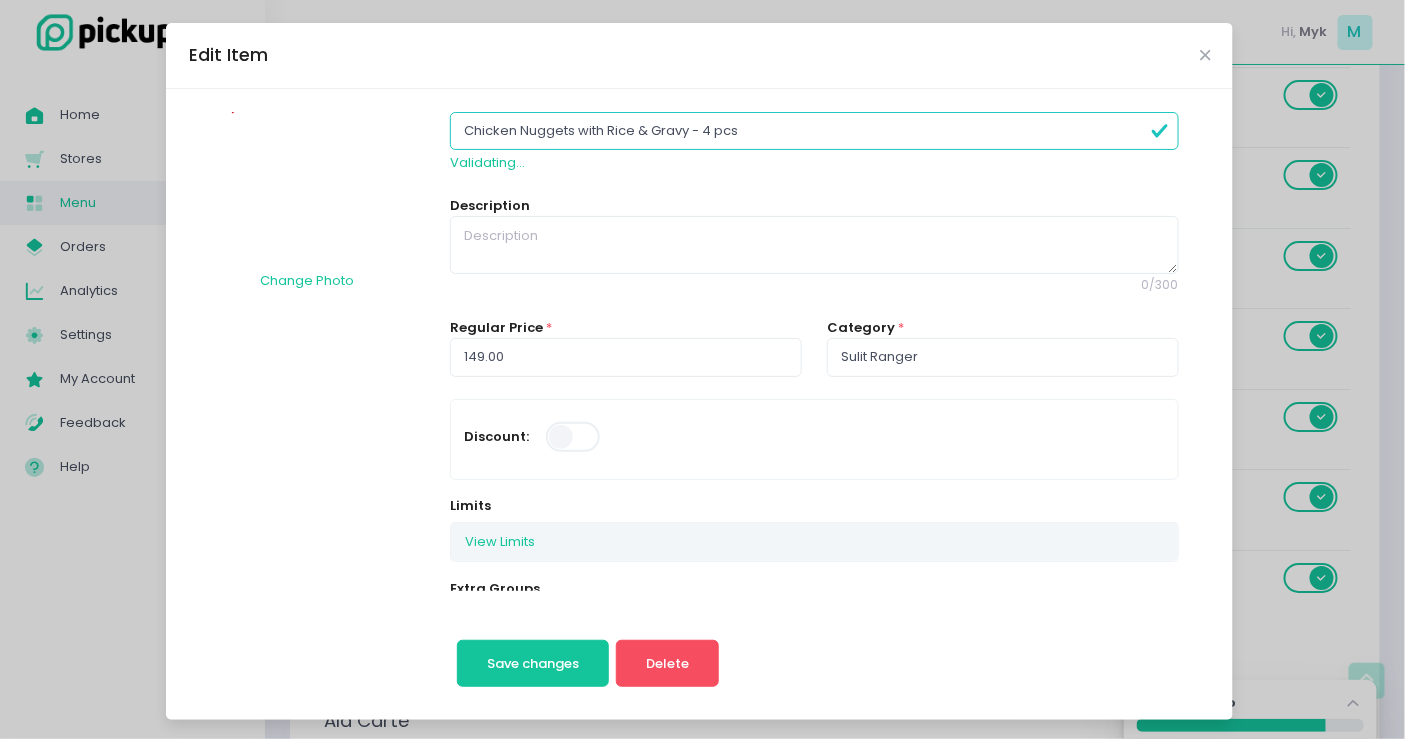 type on "Chicken Nuggets with Rice & Gravy - 4 pcs" 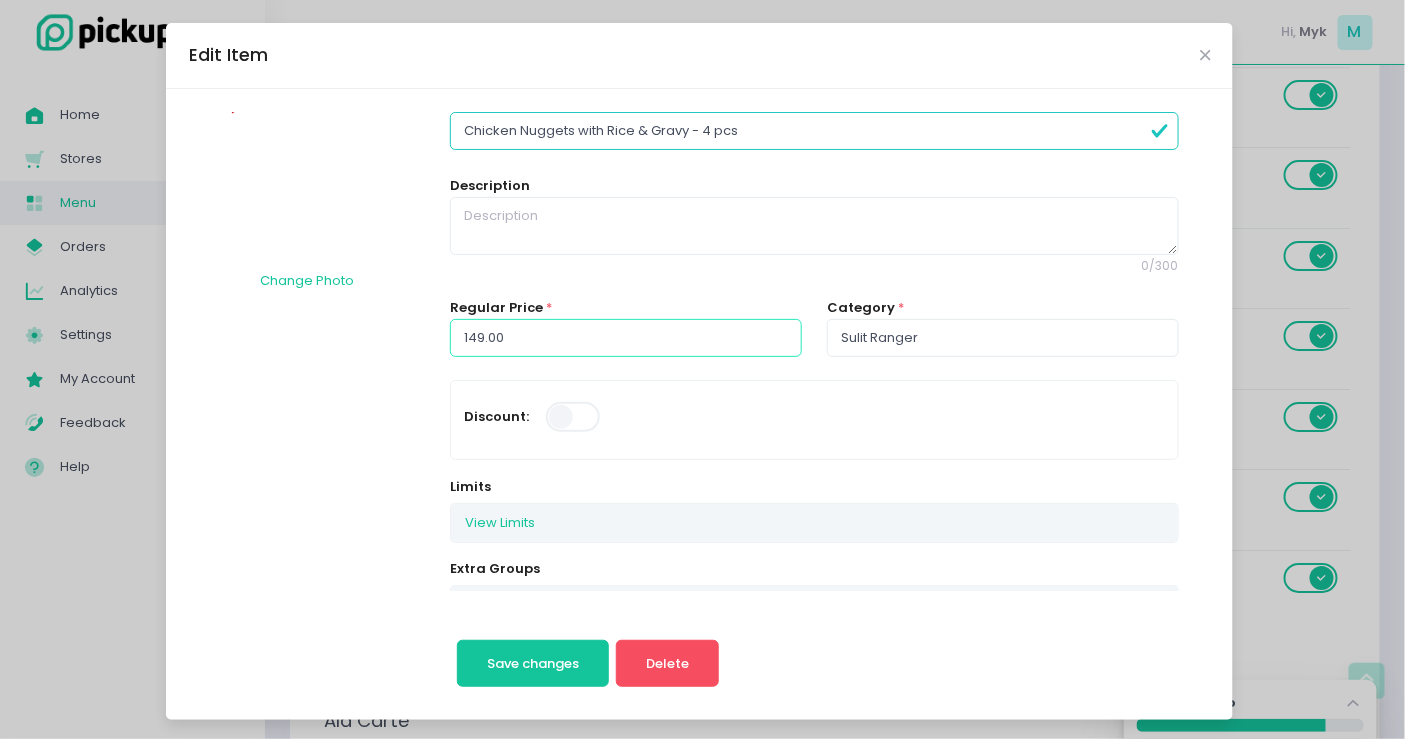 drag, startPoint x: 571, startPoint y: 338, endPoint x: 432, endPoint y: 345, distance: 139.17615 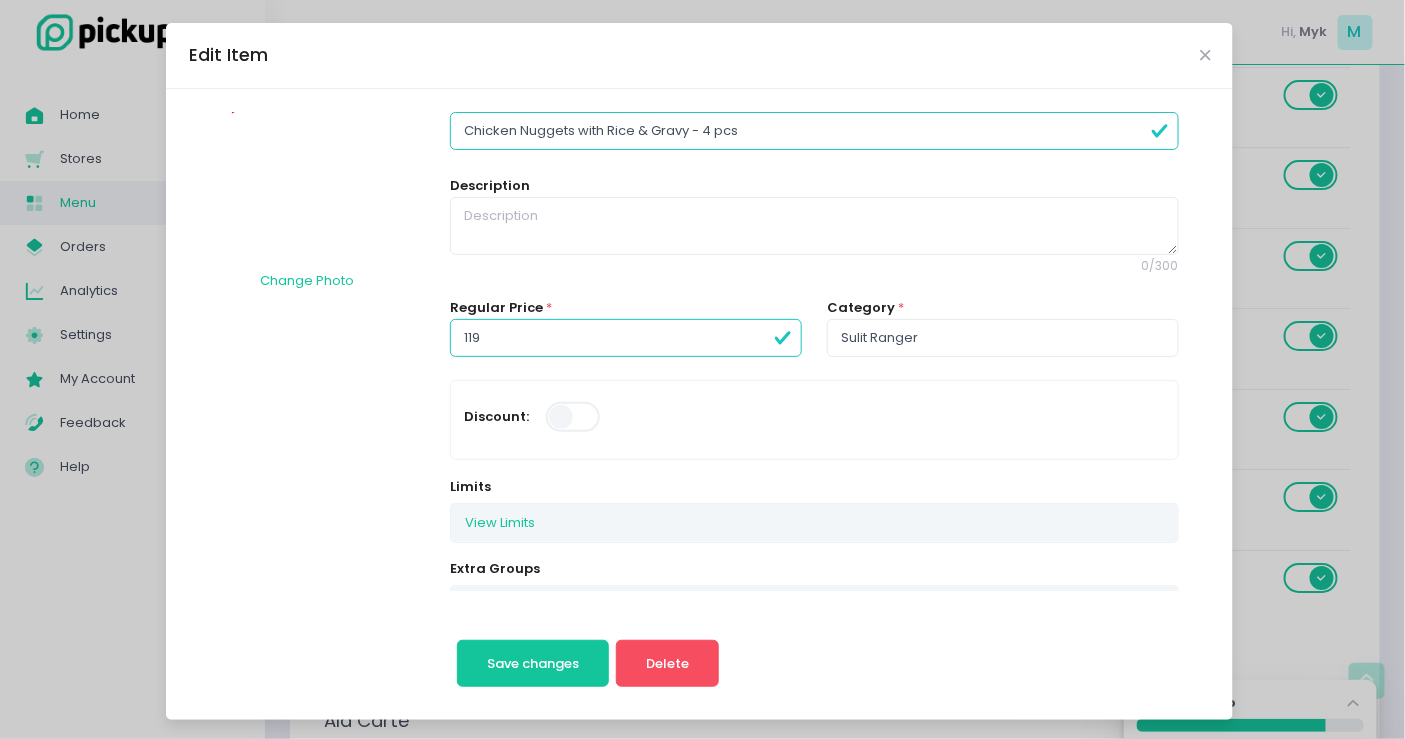 type on "119.00" 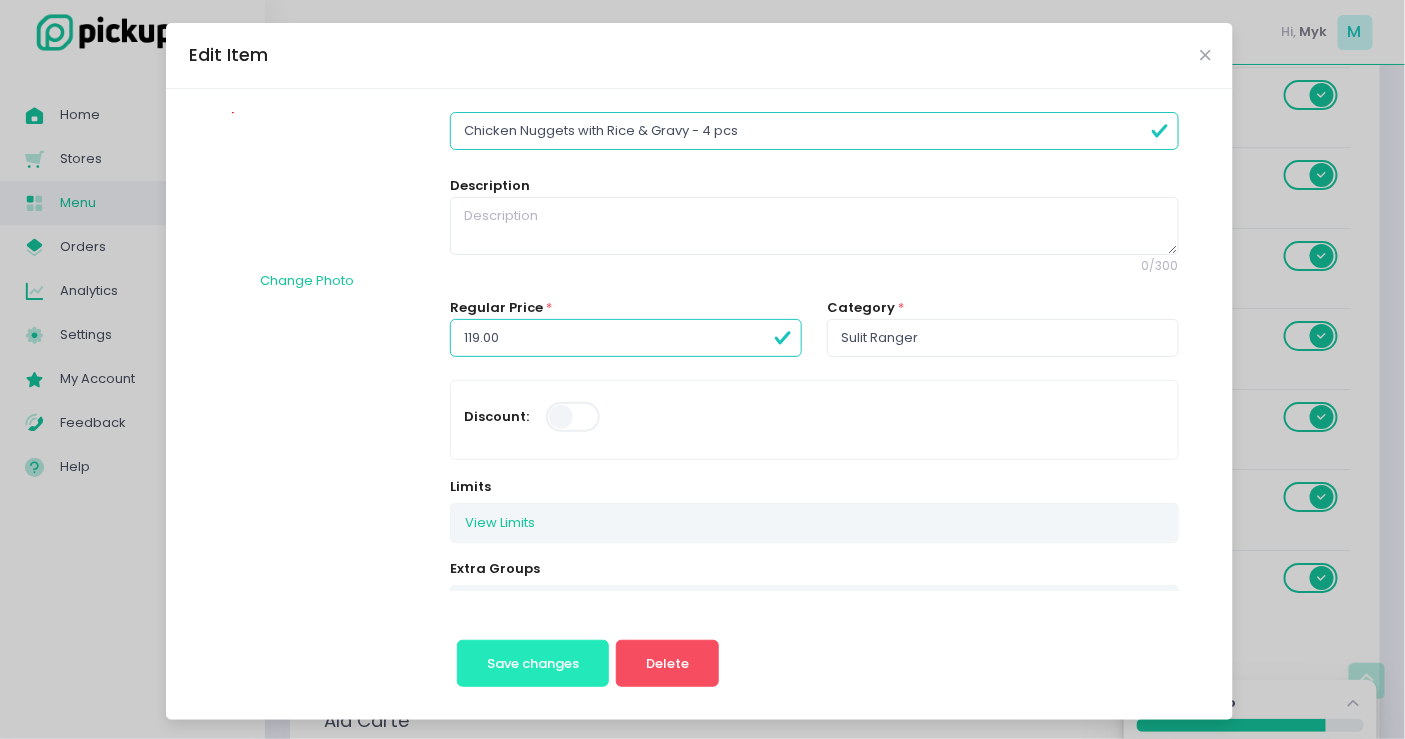 click on "Save changes" at bounding box center [533, 663] 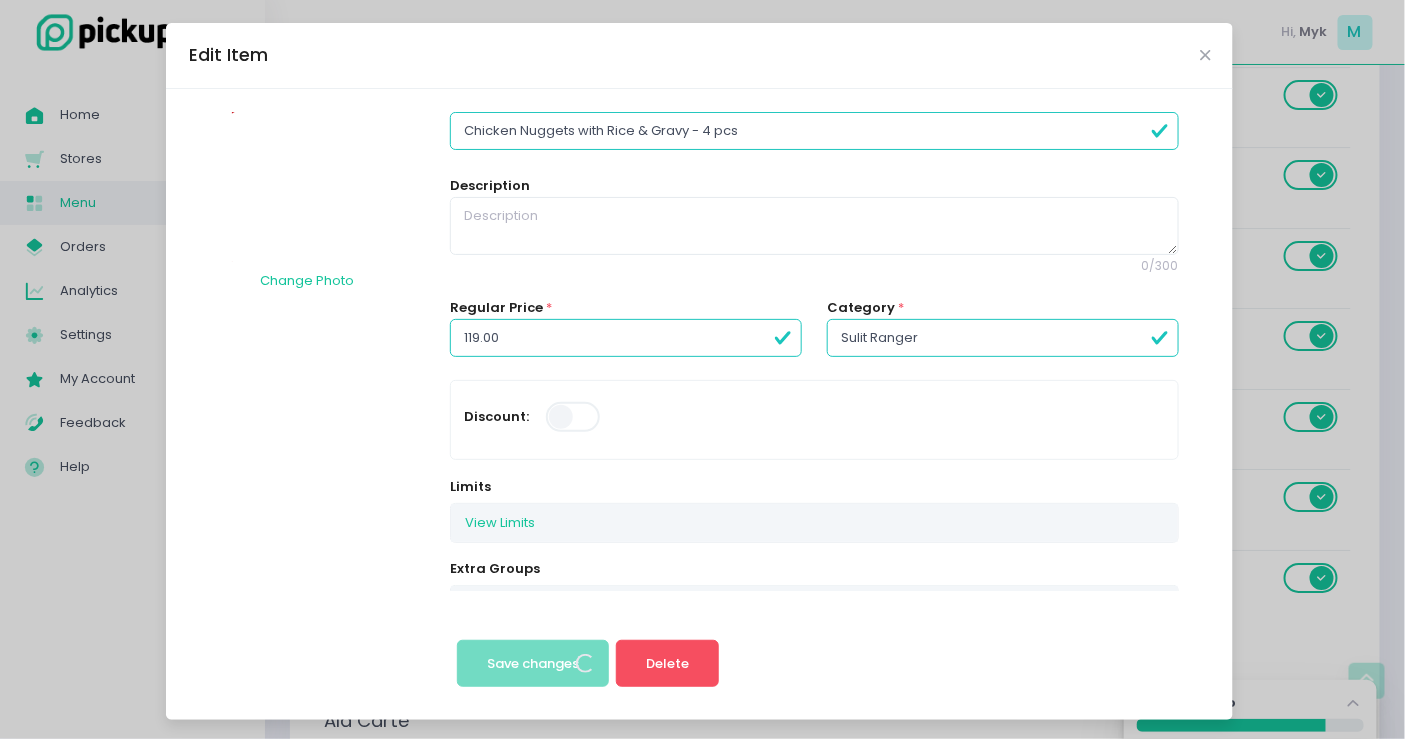 scroll, scrollTop: 0, scrollLeft: 0, axis: both 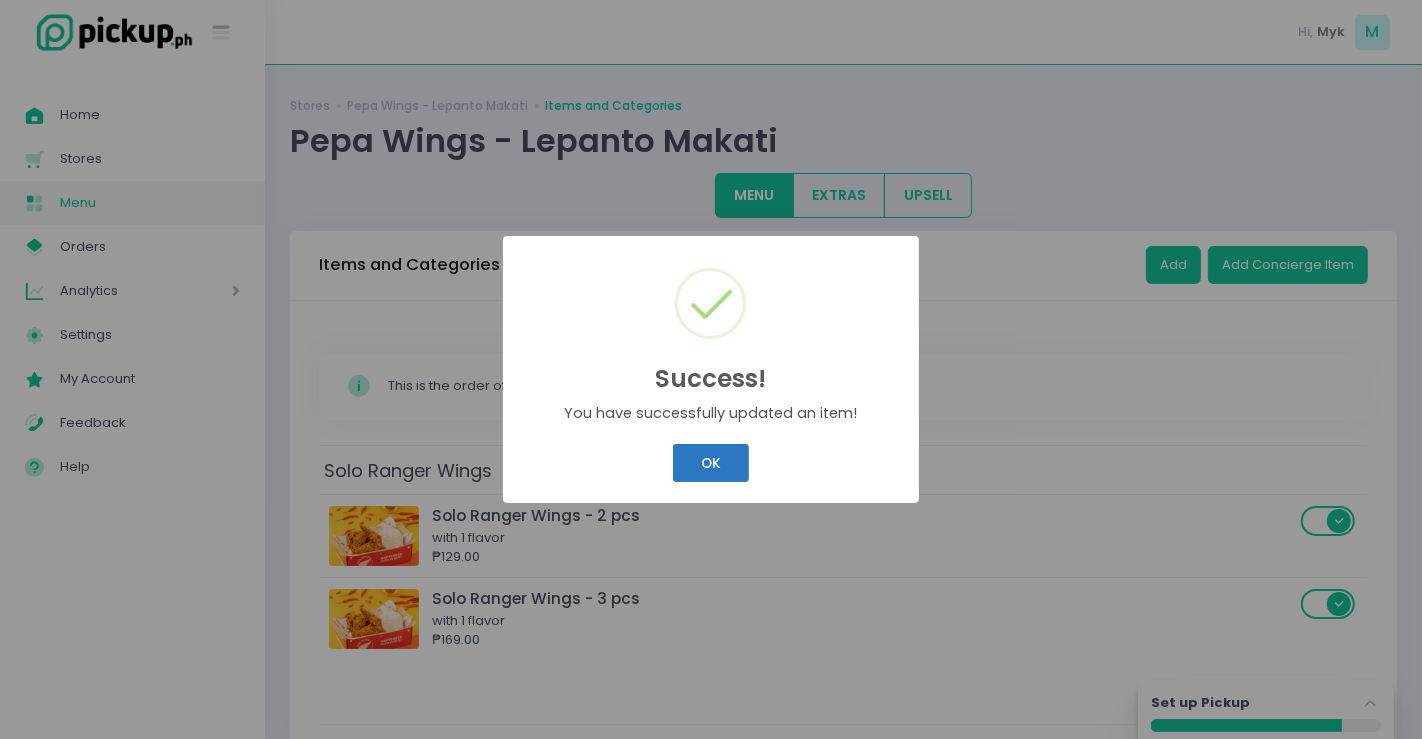 click on "OK" at bounding box center [710, 463] 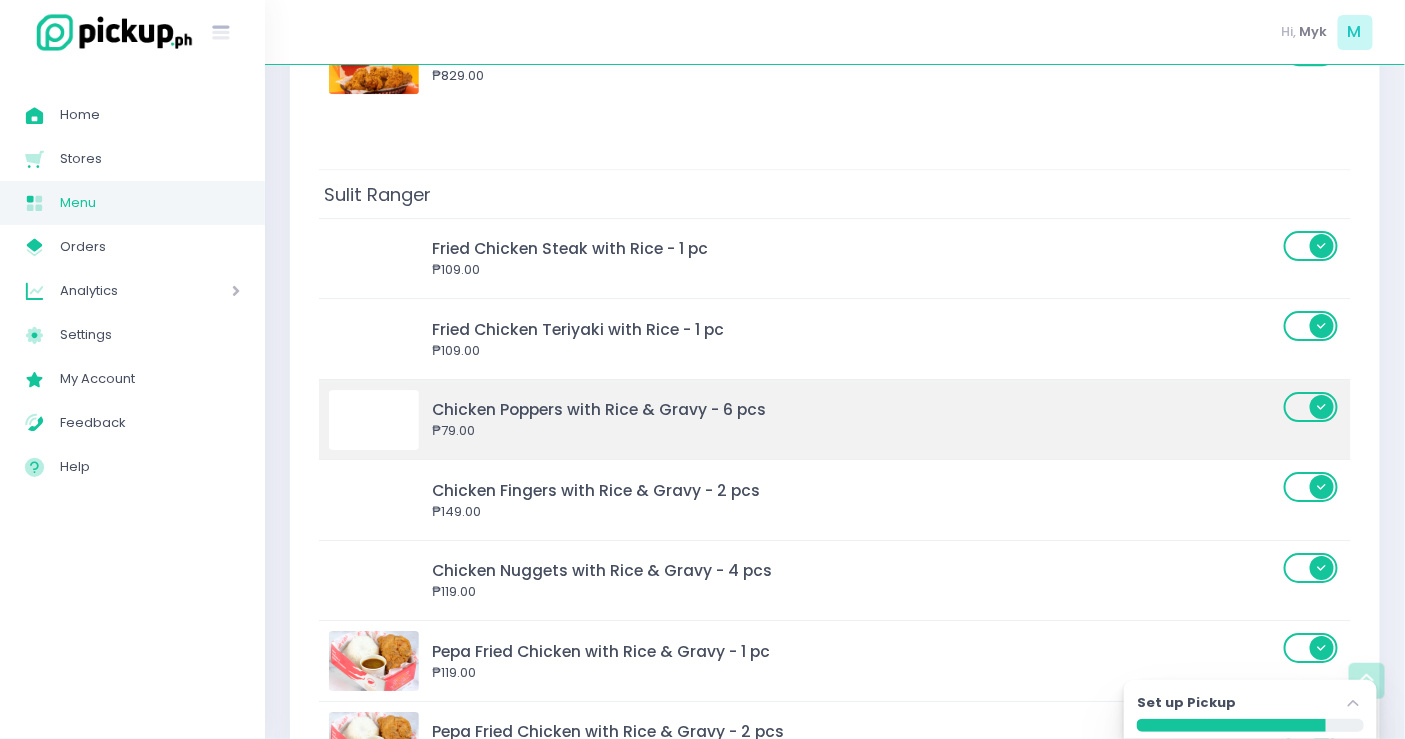scroll, scrollTop: 2111, scrollLeft: 0, axis: vertical 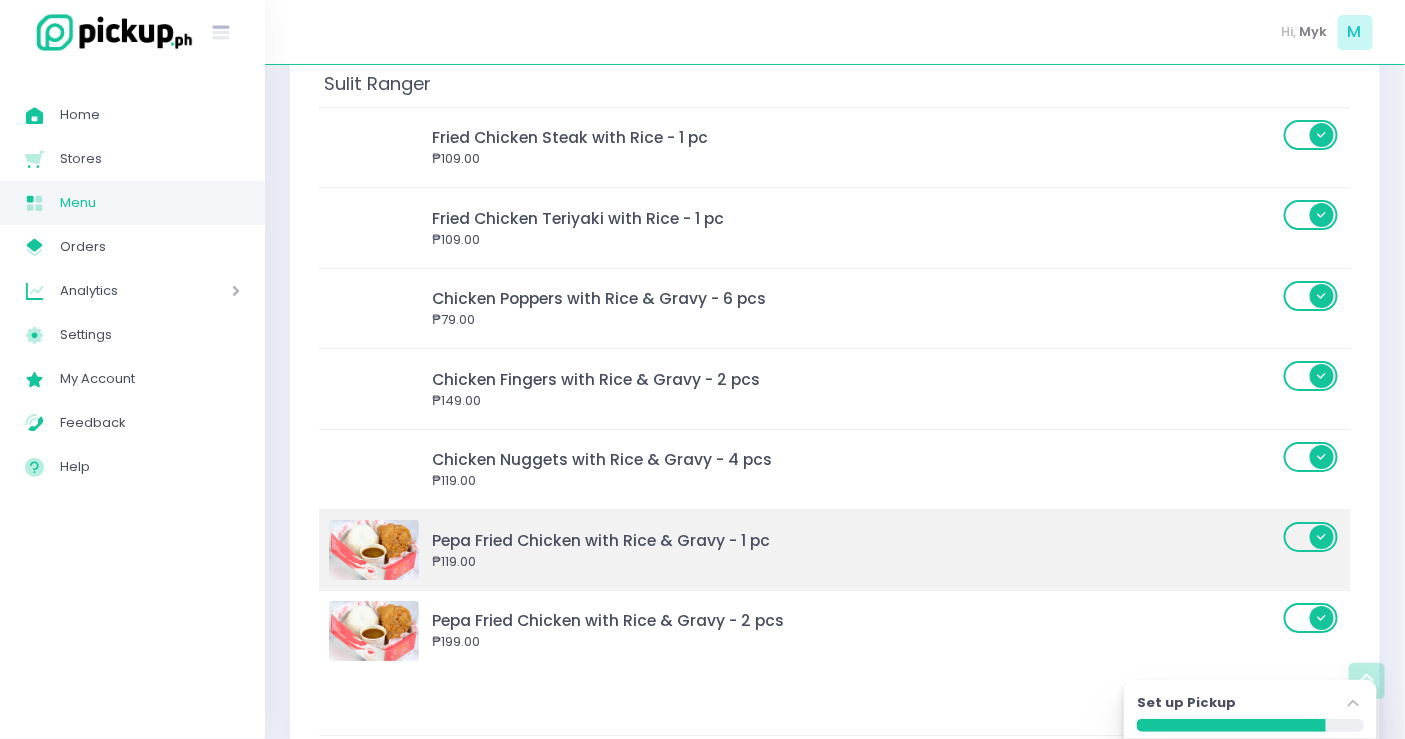 click on "Pepa Fried Chicken with Rice & Gravy - 1 pc" at bounding box center (855, 540) 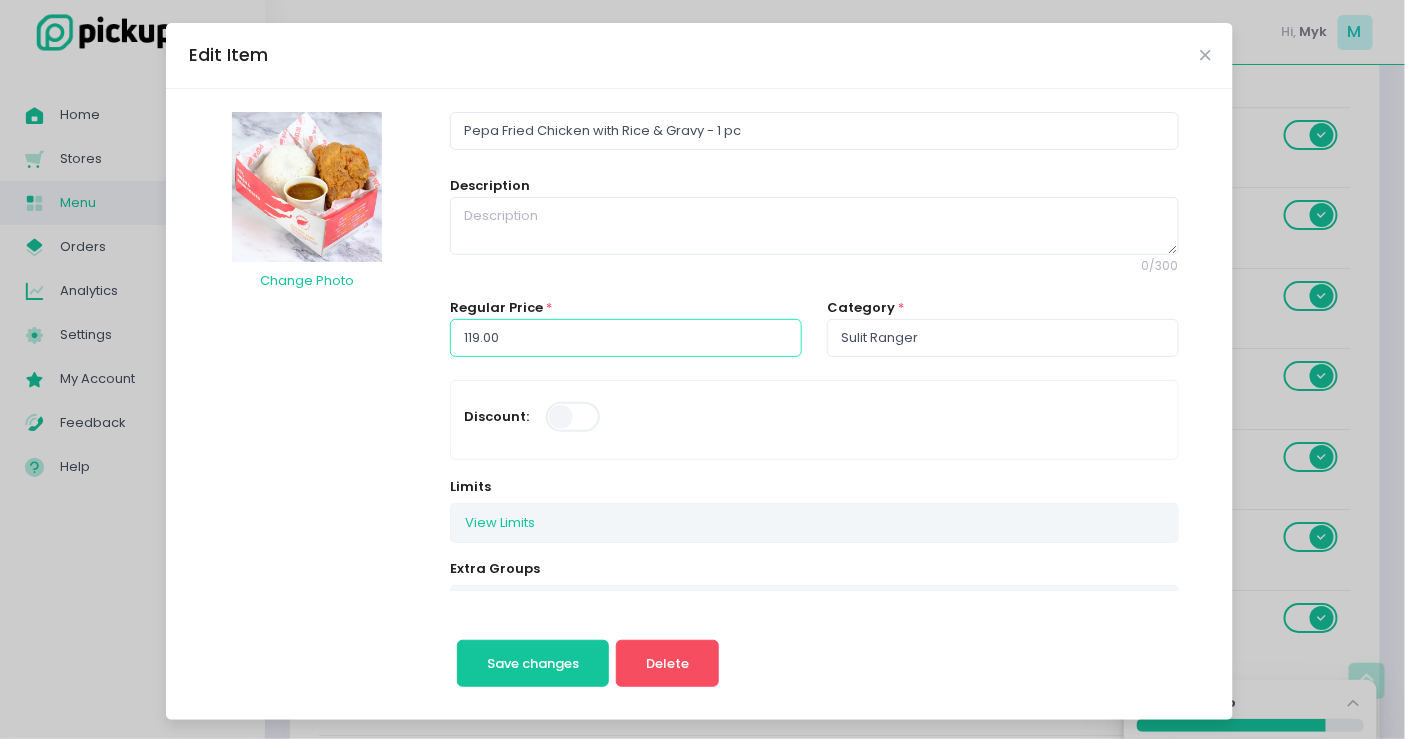 drag, startPoint x: 498, startPoint y: 323, endPoint x: 419, endPoint y: 328, distance: 79.15807 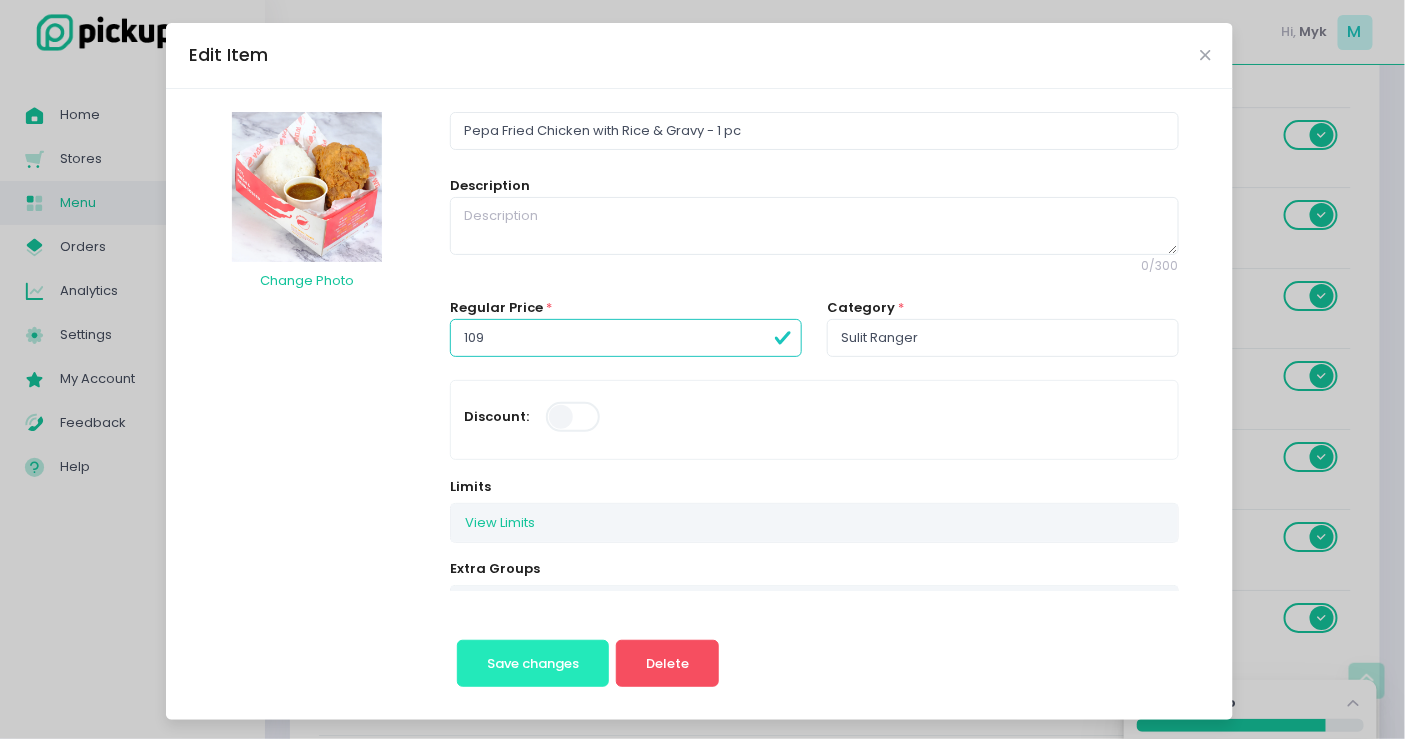 type on "109.00" 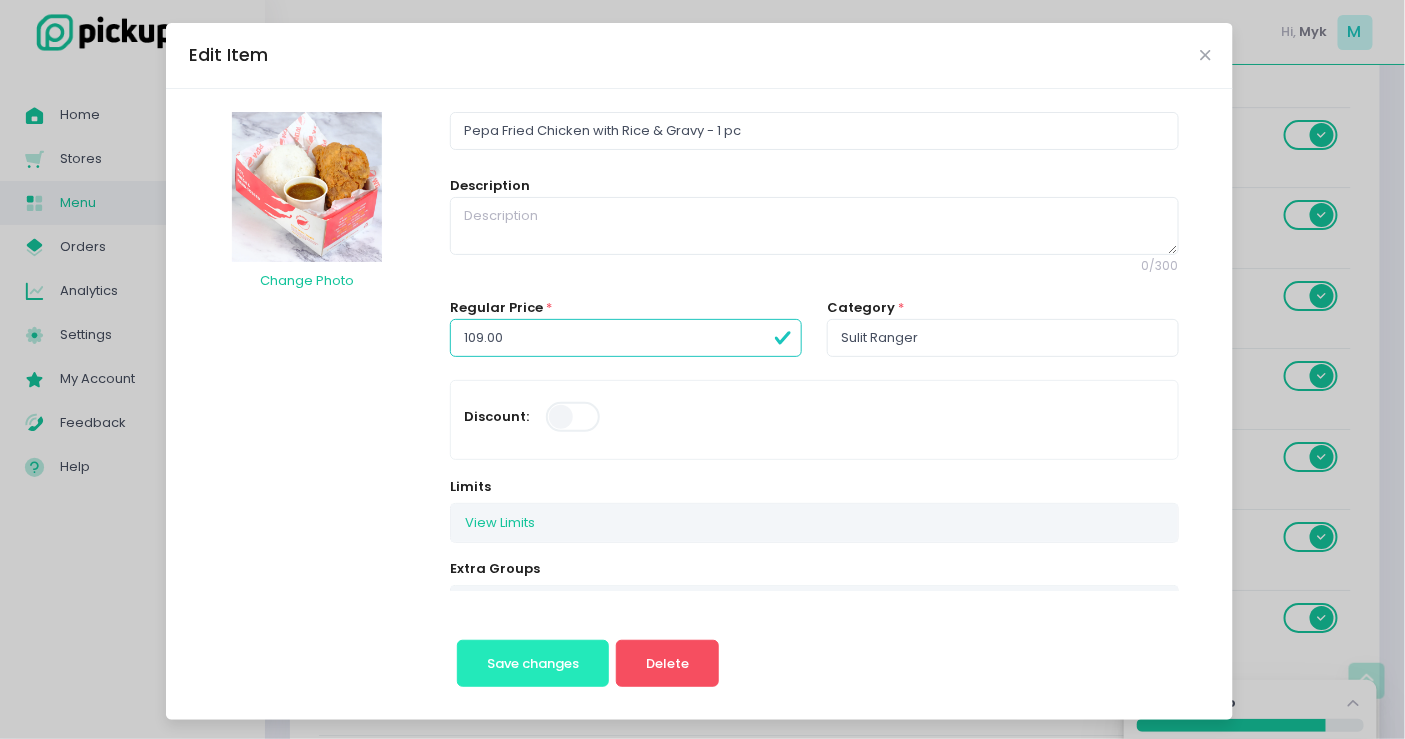 click on "Save changes" at bounding box center (533, 663) 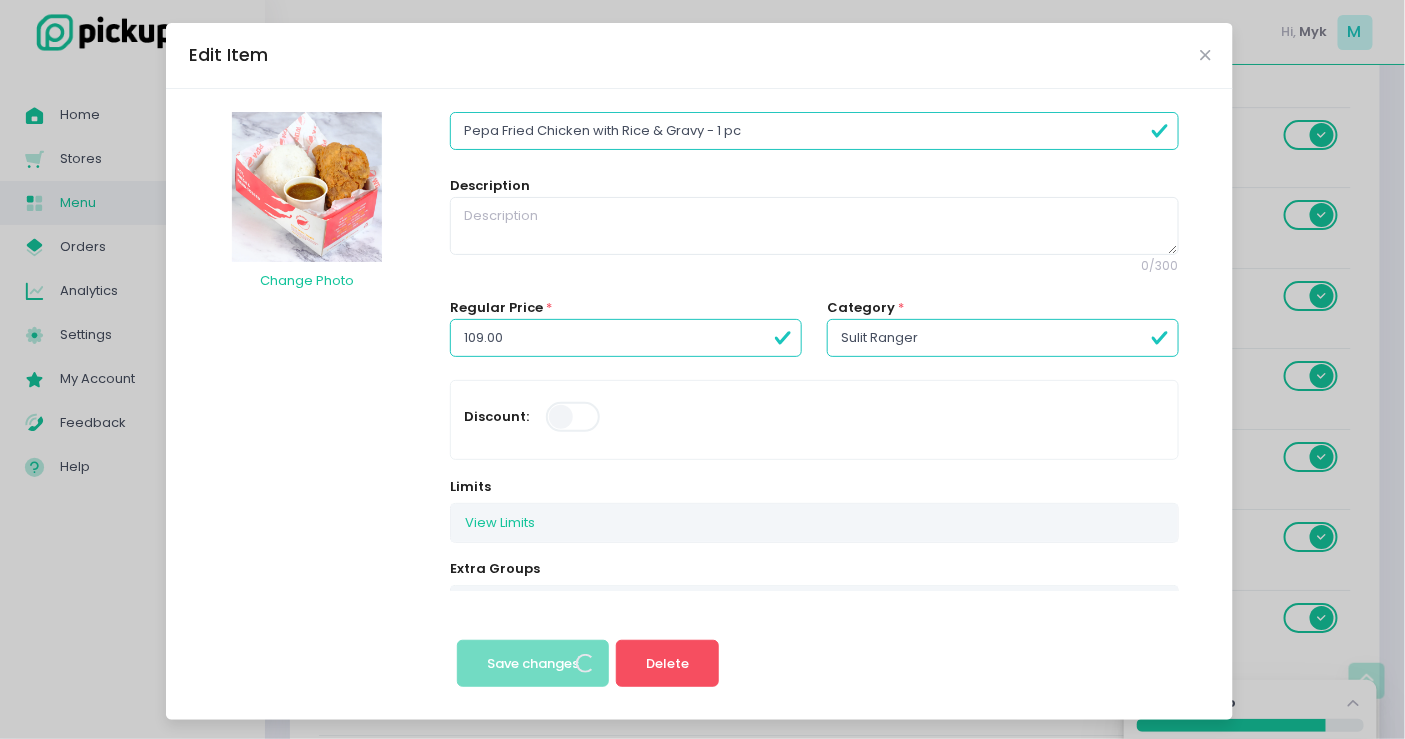 scroll, scrollTop: 0, scrollLeft: 0, axis: both 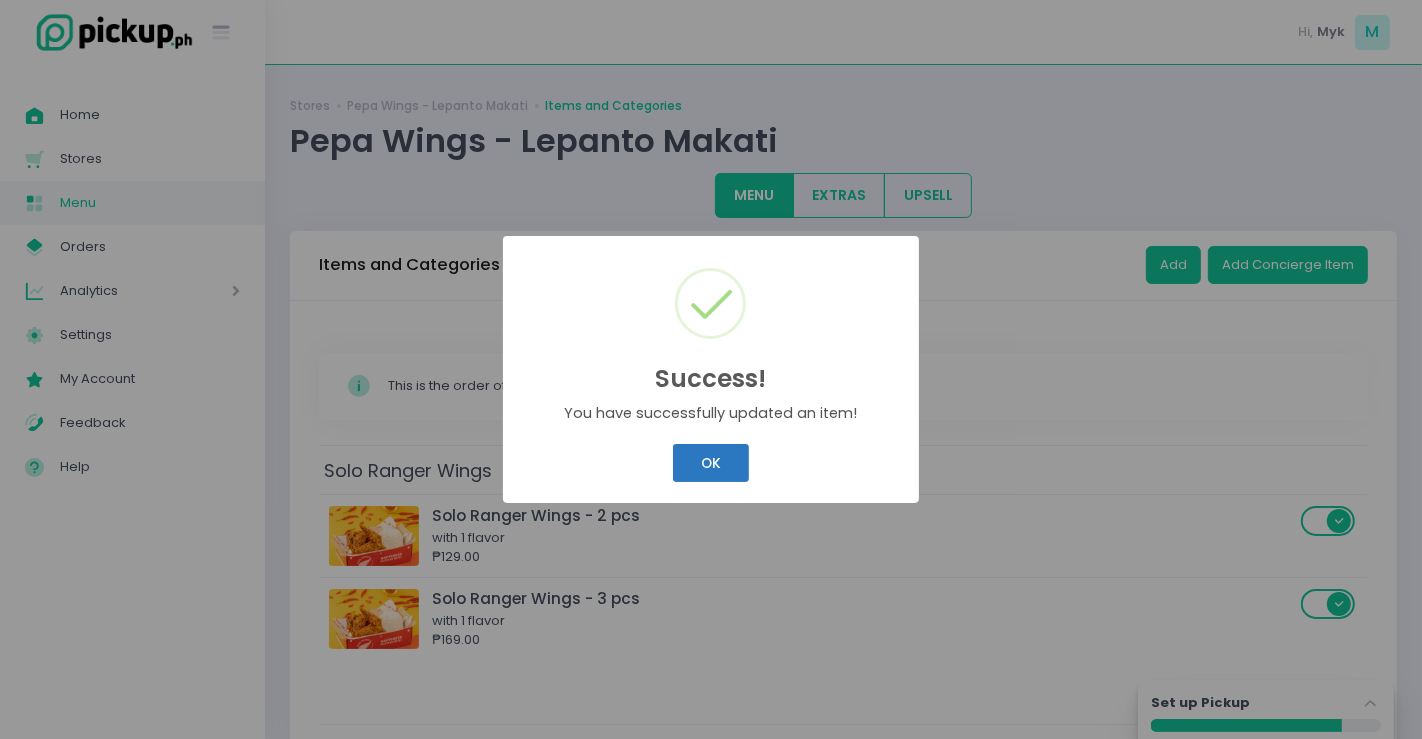 click on "OK" at bounding box center (710, 463) 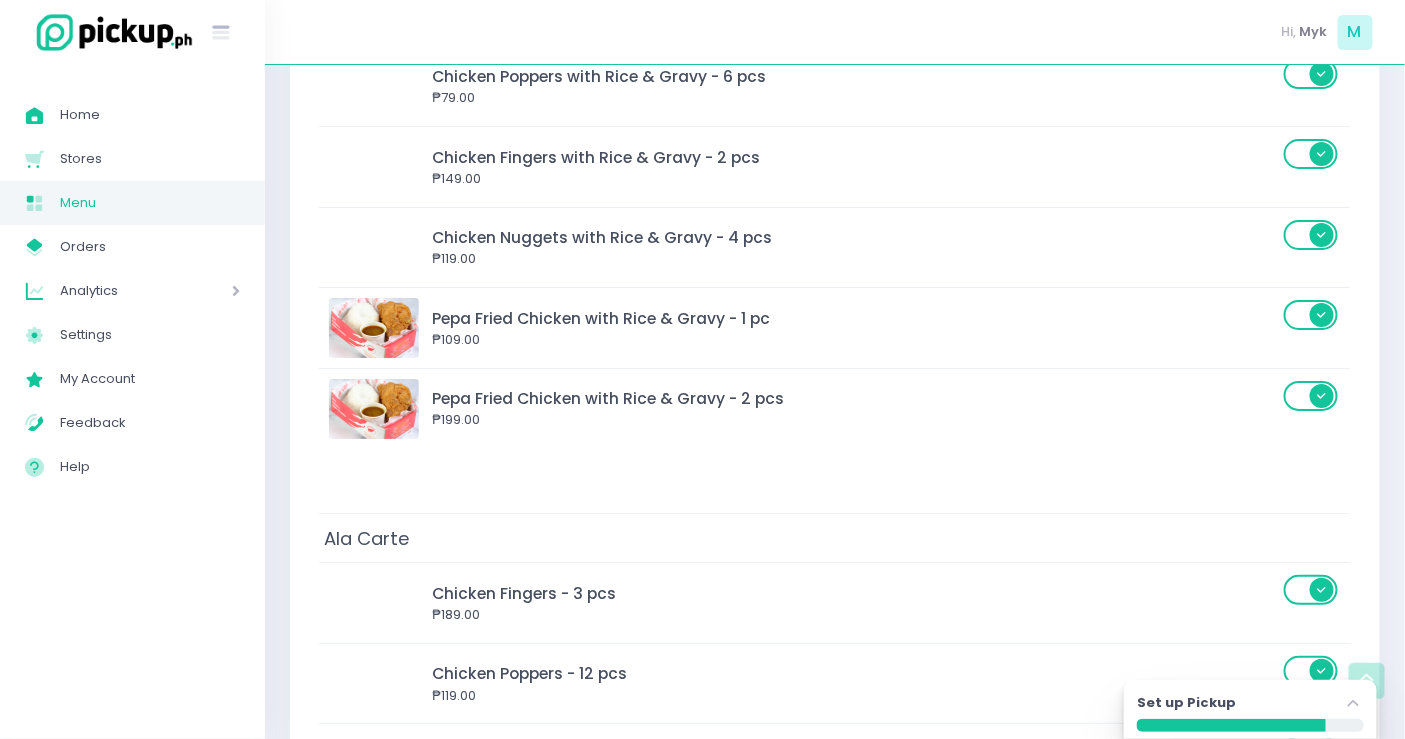 scroll, scrollTop: 2222, scrollLeft: 0, axis: vertical 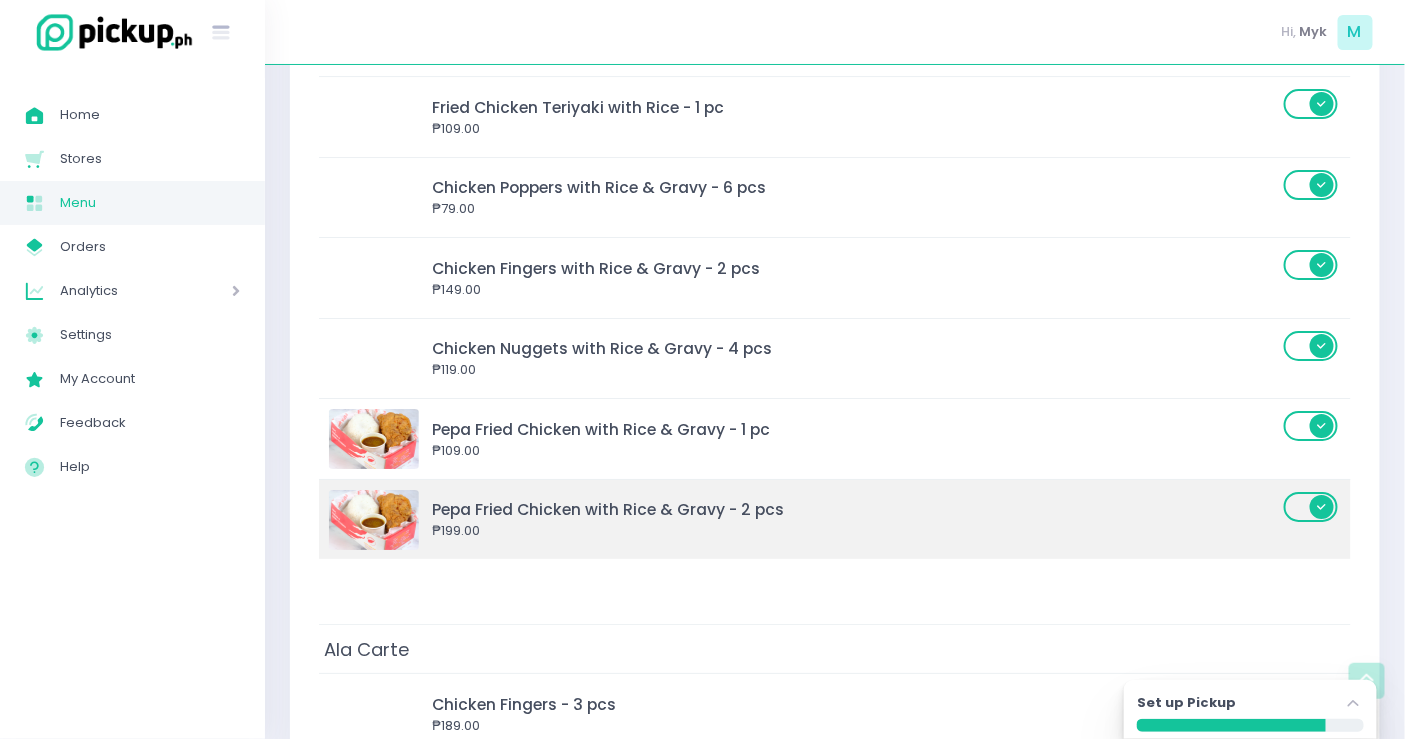 click on "₱199.00" at bounding box center [855, 531] 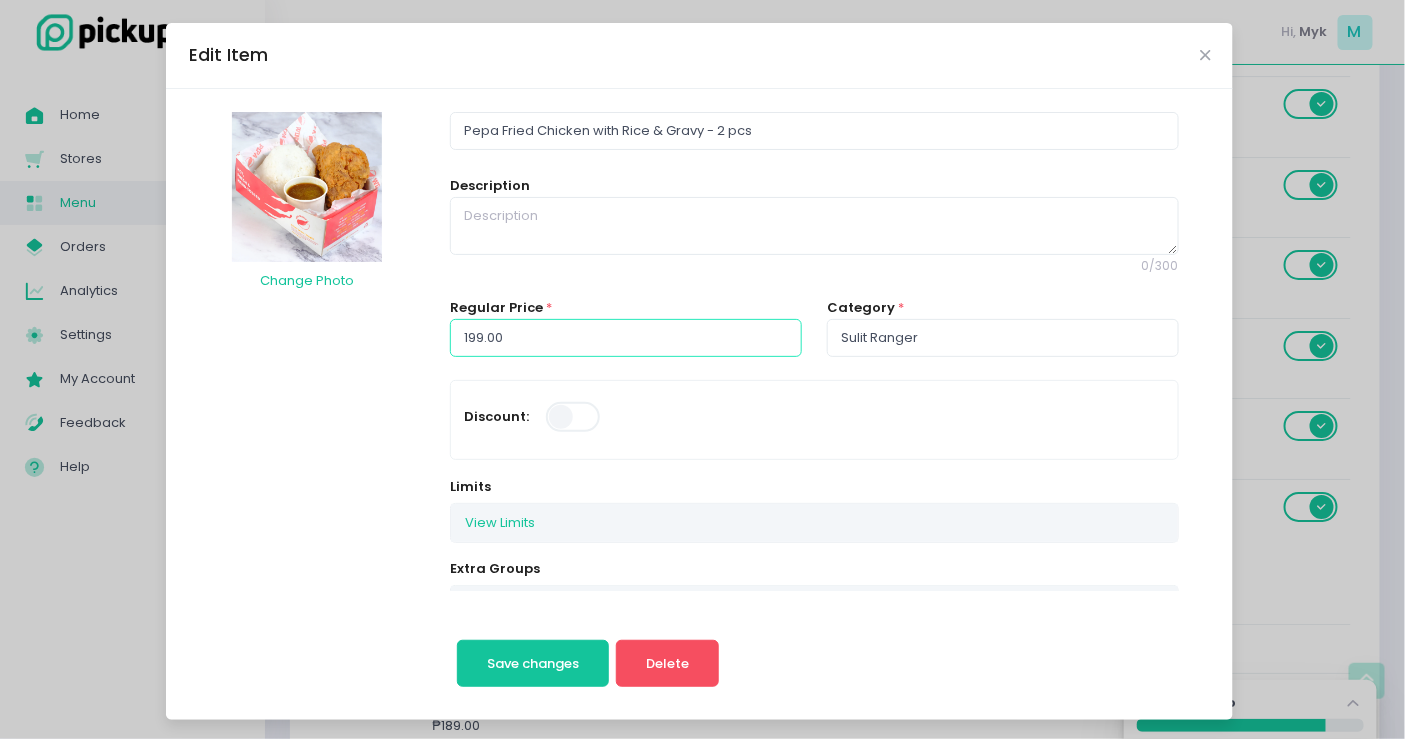 drag, startPoint x: 535, startPoint y: 352, endPoint x: 388, endPoint y: 352, distance: 147 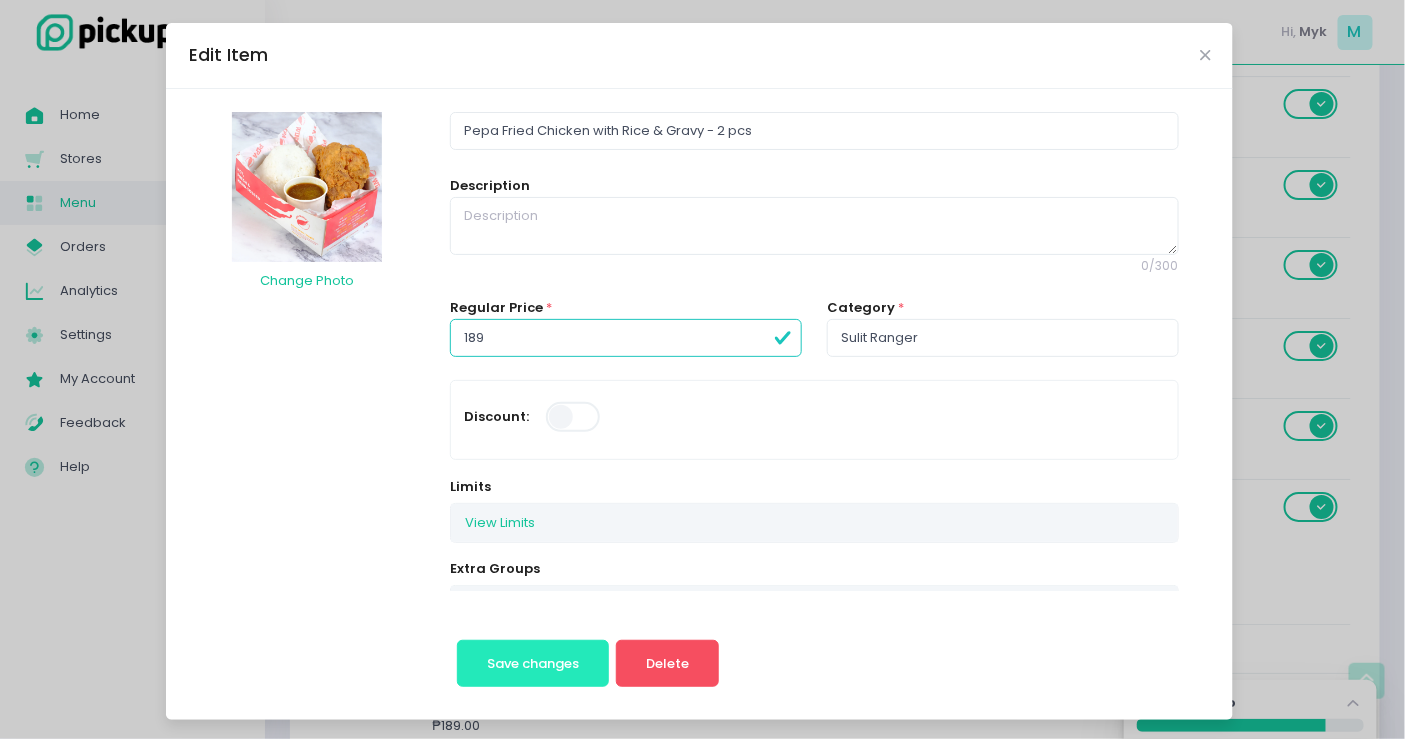type on "189.00" 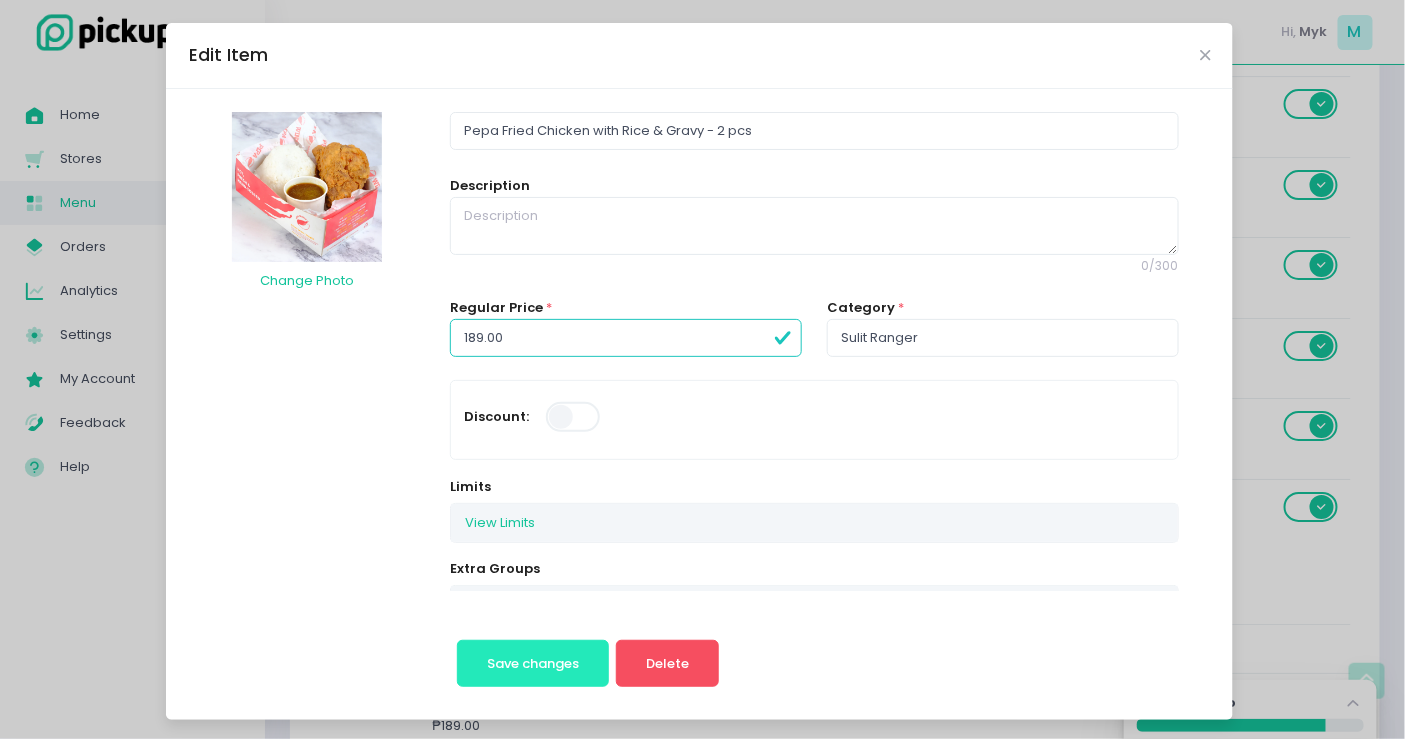 click on "Save changes" at bounding box center [533, 663] 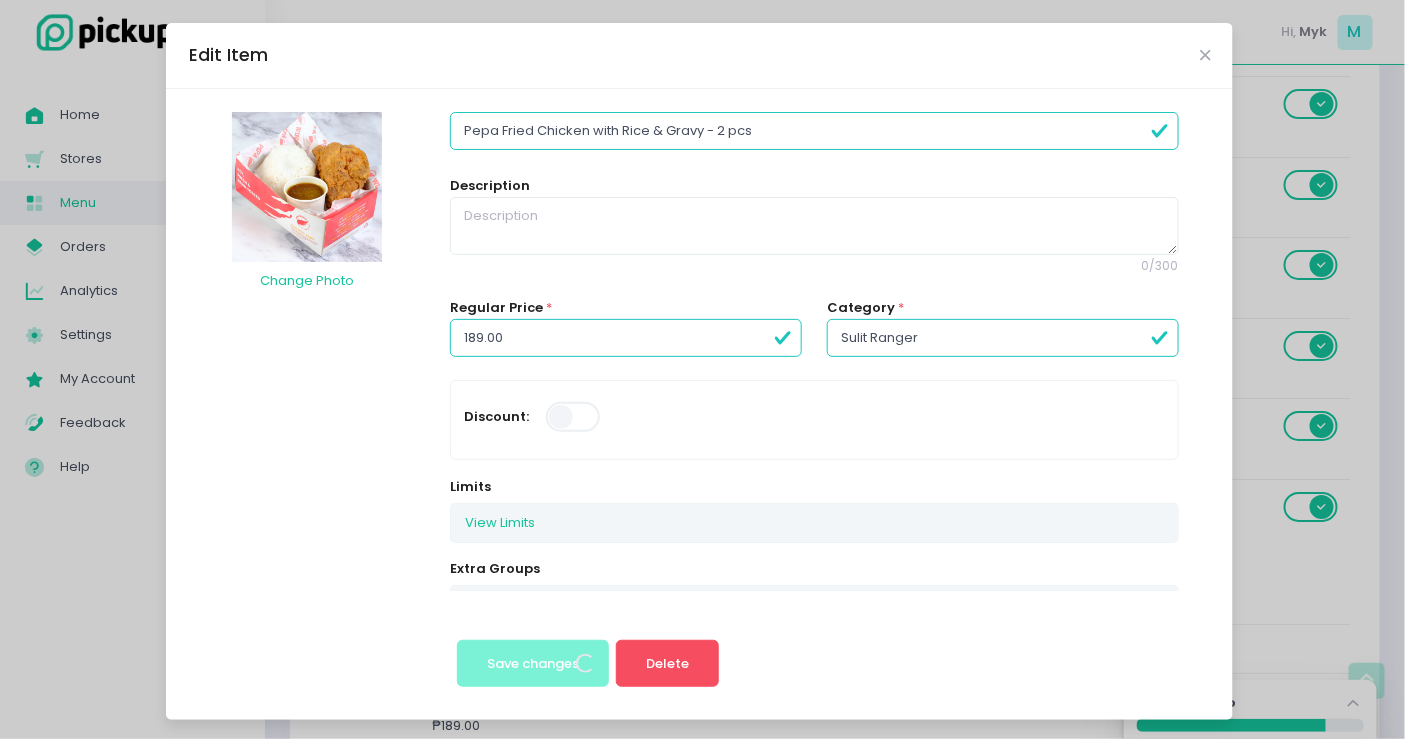 scroll, scrollTop: 0, scrollLeft: 0, axis: both 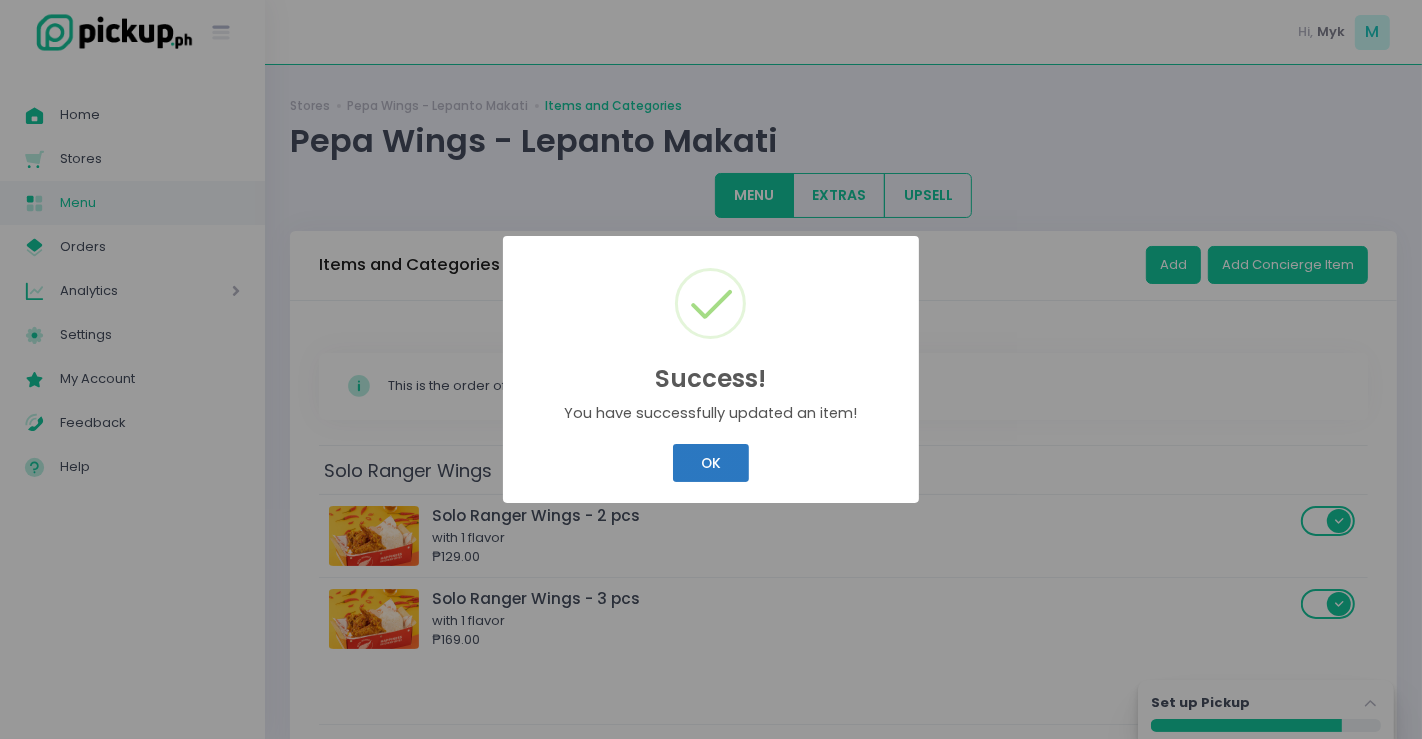 click on "OK" at bounding box center [710, 463] 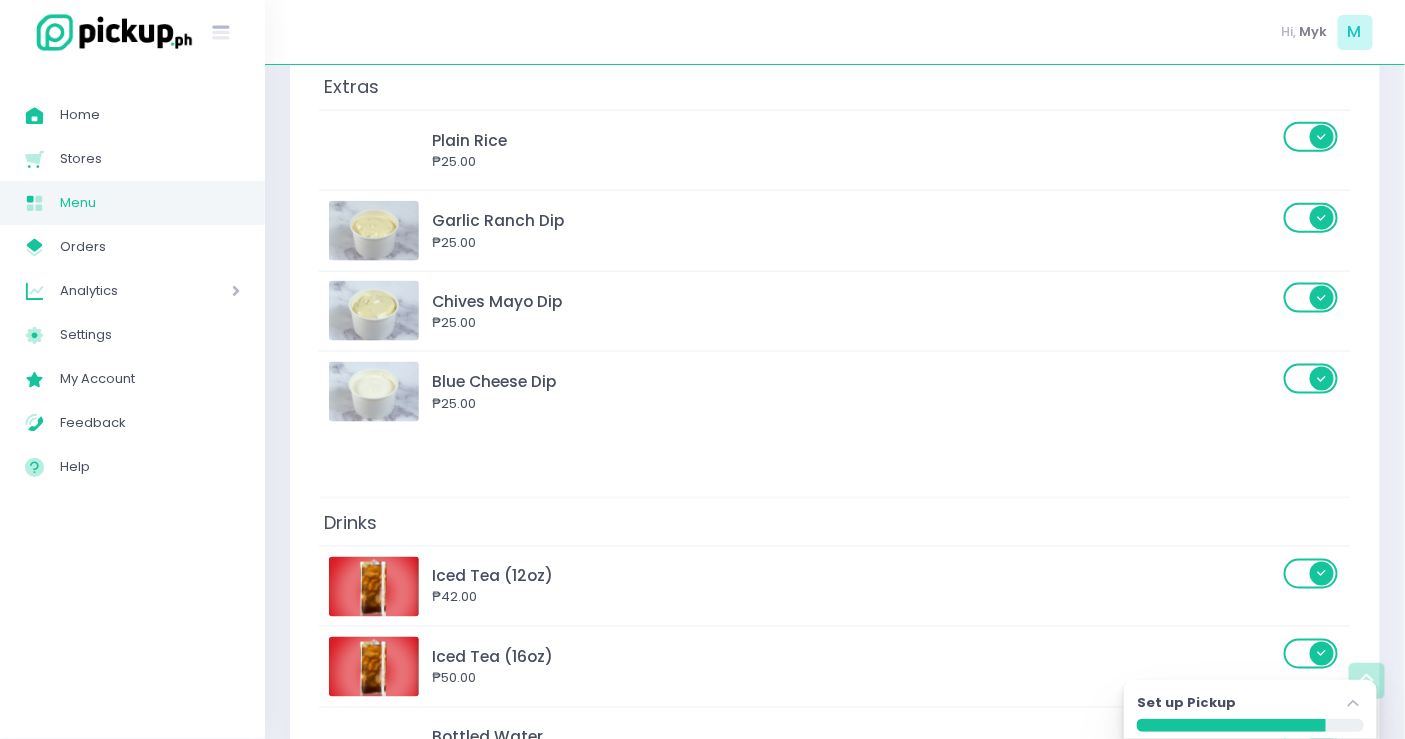 scroll, scrollTop: 3366, scrollLeft: 0, axis: vertical 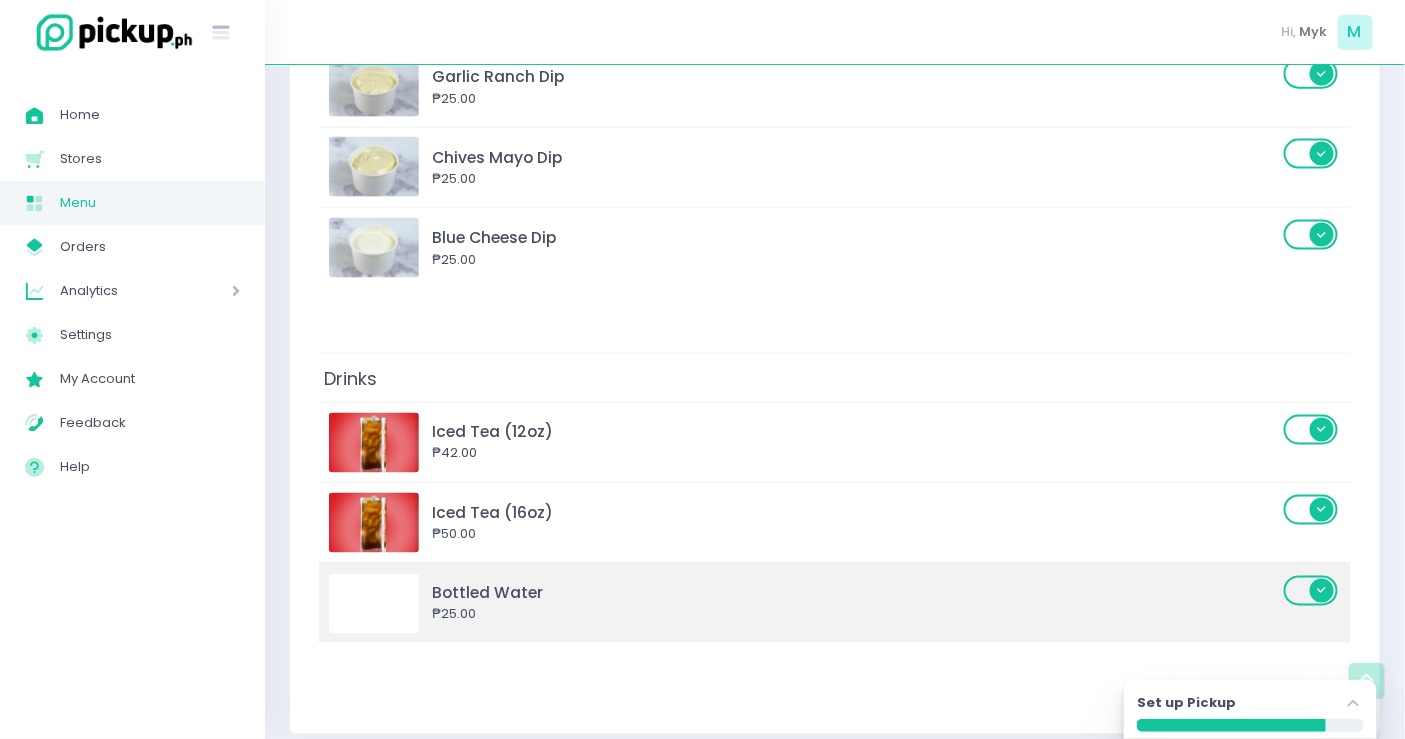 click on "₱25.00" at bounding box center [855, 615] 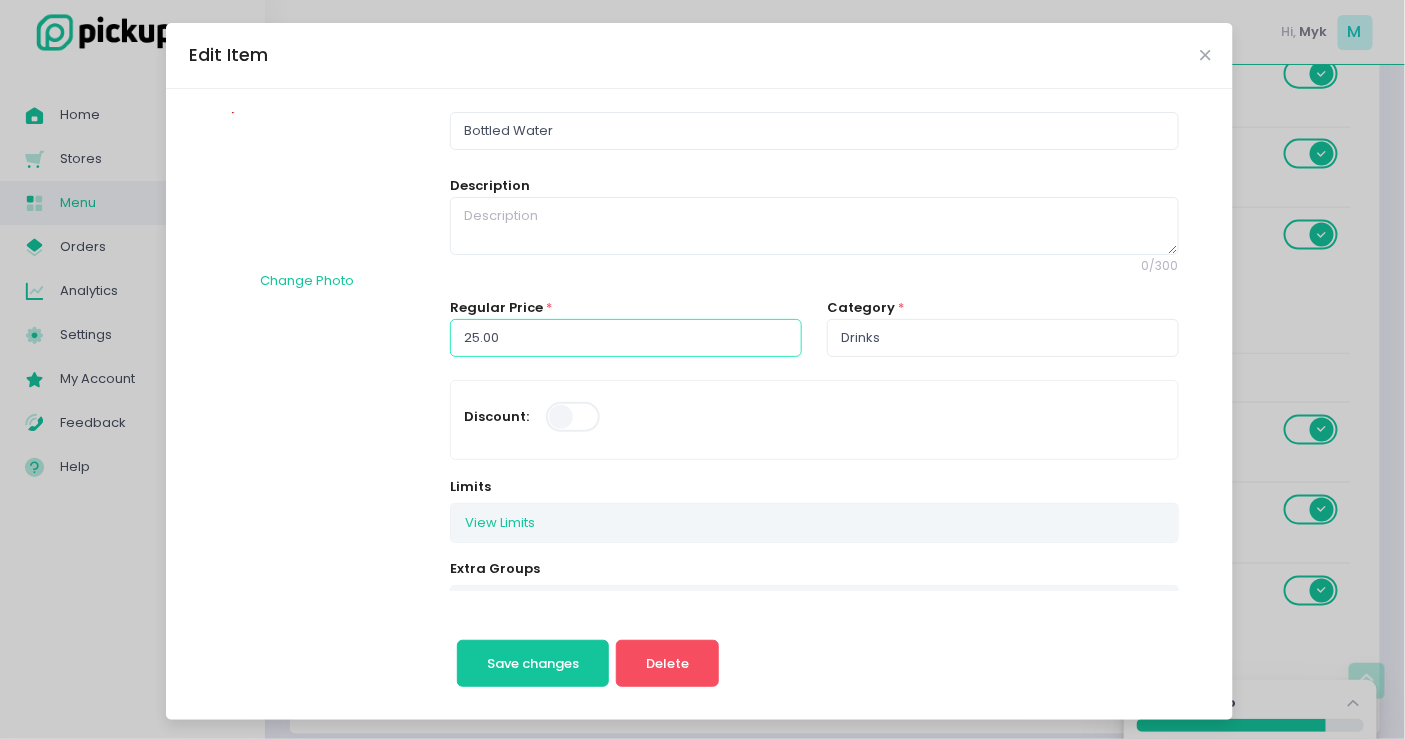 drag, startPoint x: 550, startPoint y: 352, endPoint x: 419, endPoint y: 353, distance: 131.00381 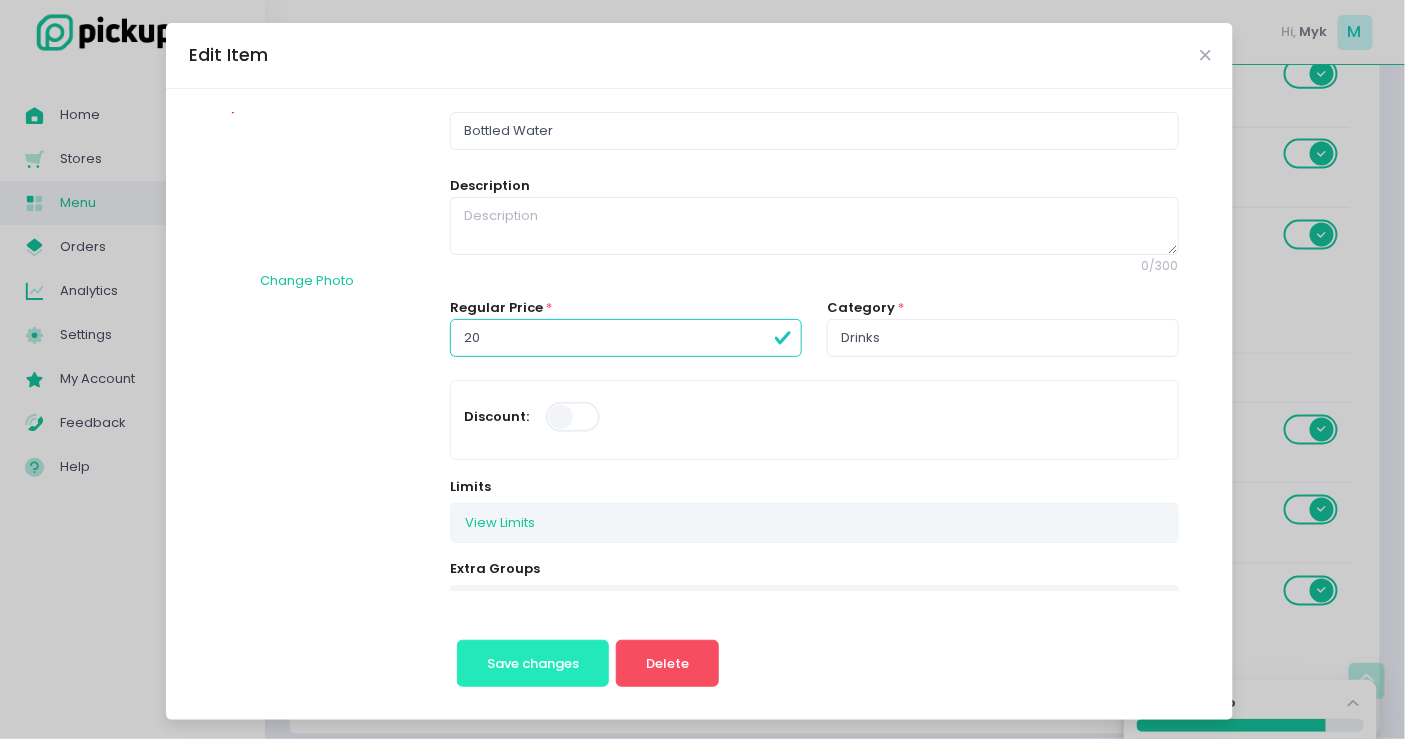 type on "20.00" 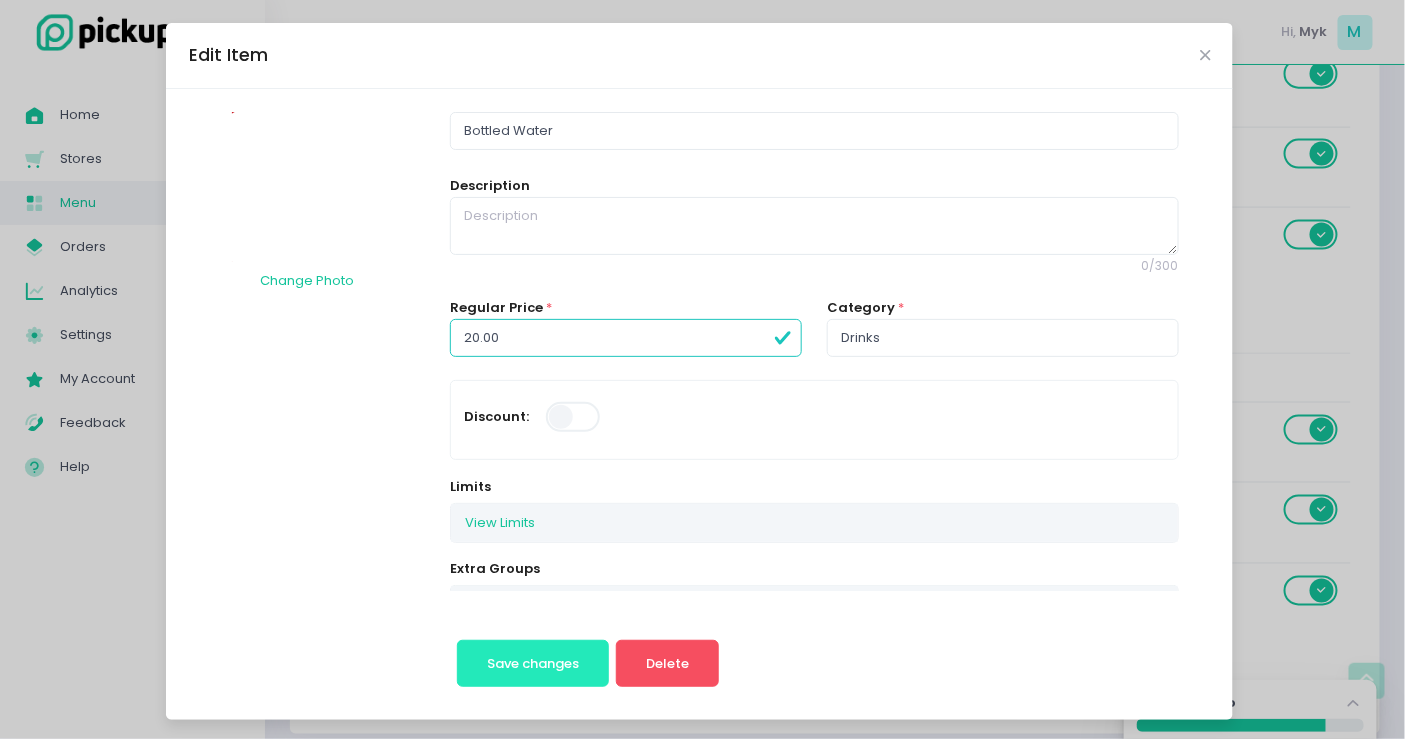 click on "Save changes" at bounding box center (533, 664) 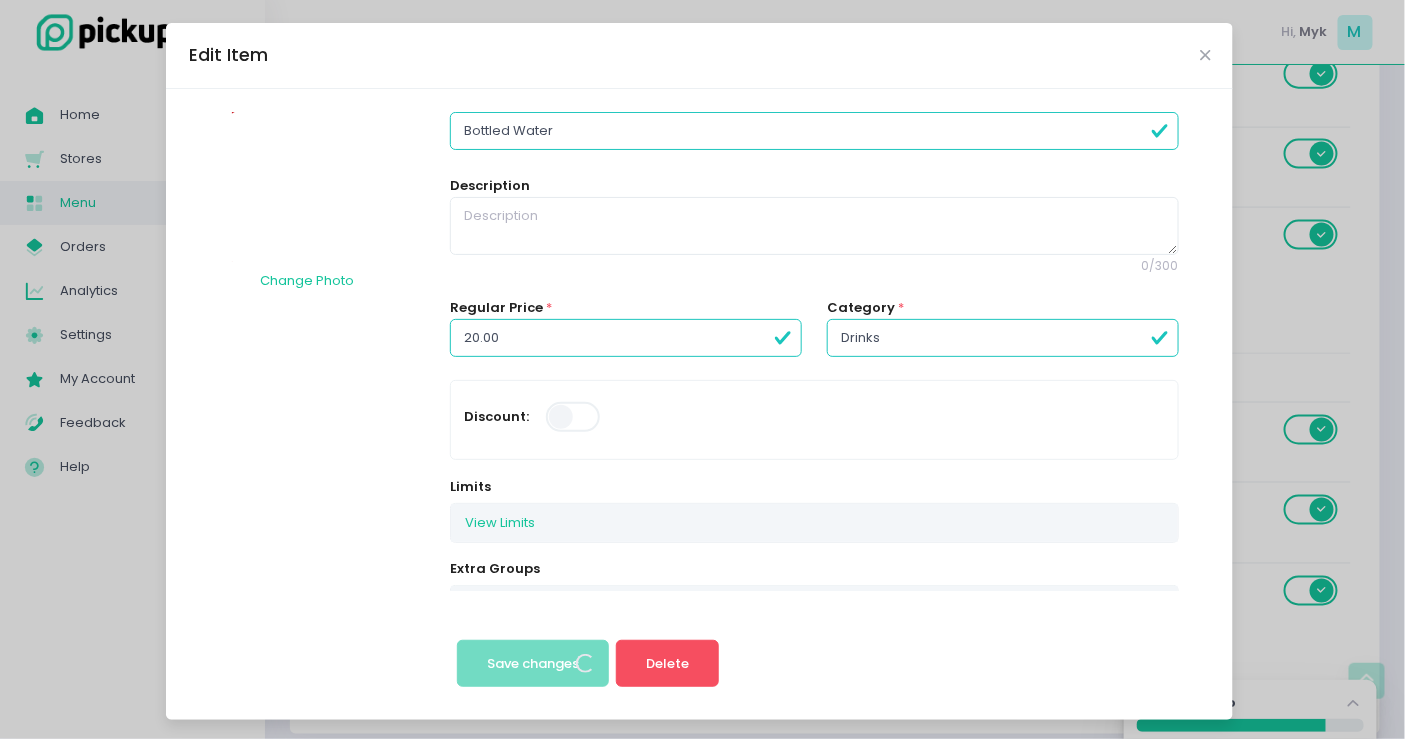 scroll, scrollTop: 0, scrollLeft: 0, axis: both 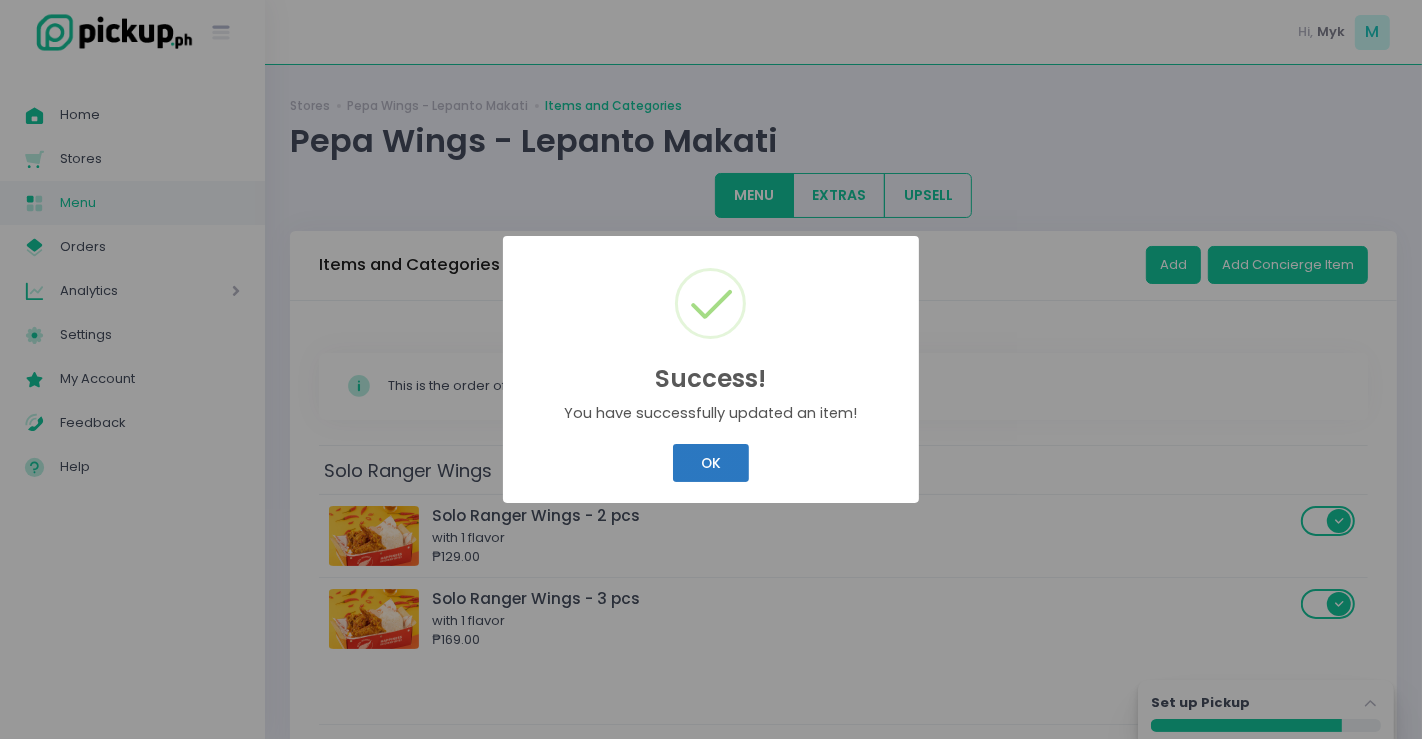 click on "OK" at bounding box center (710, 463) 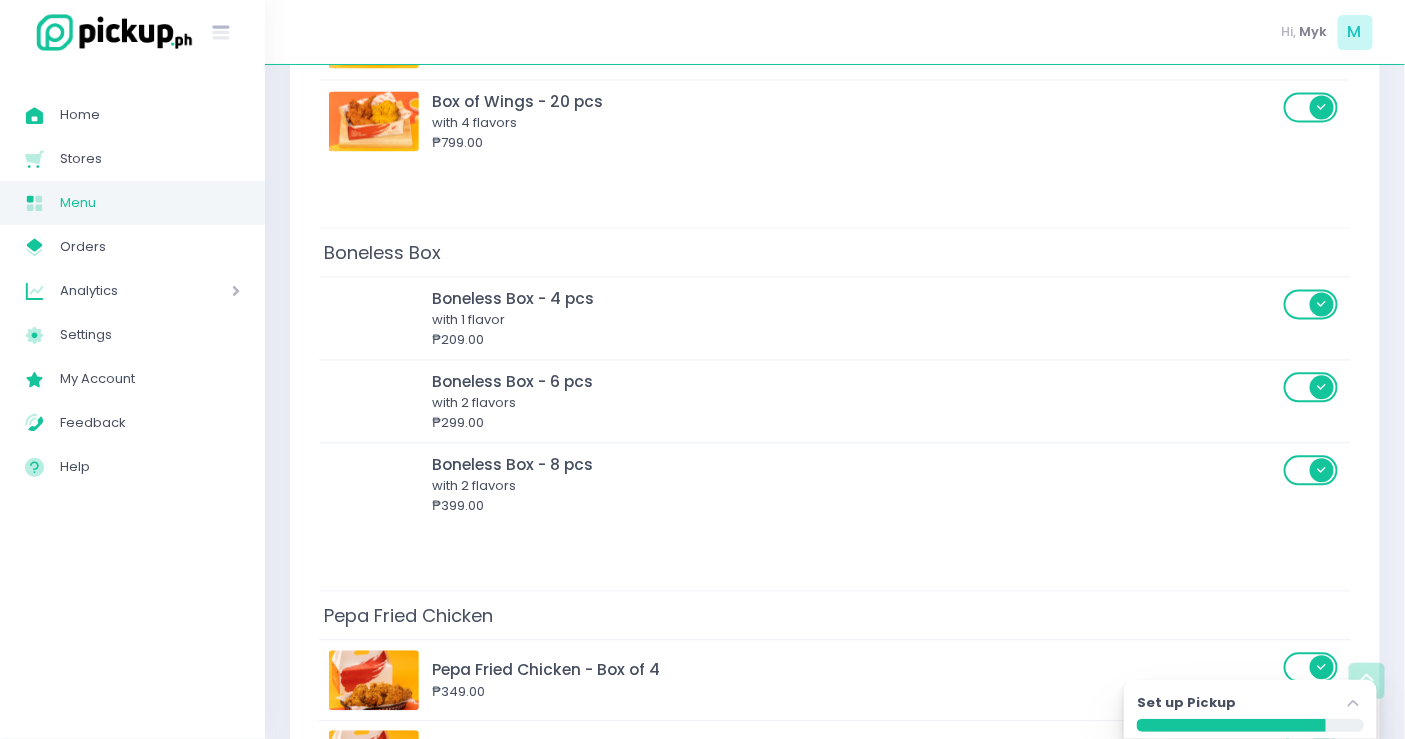 drag, startPoint x: 1399, startPoint y: 270, endPoint x: 1410, endPoint y: 279, distance: 14.21267 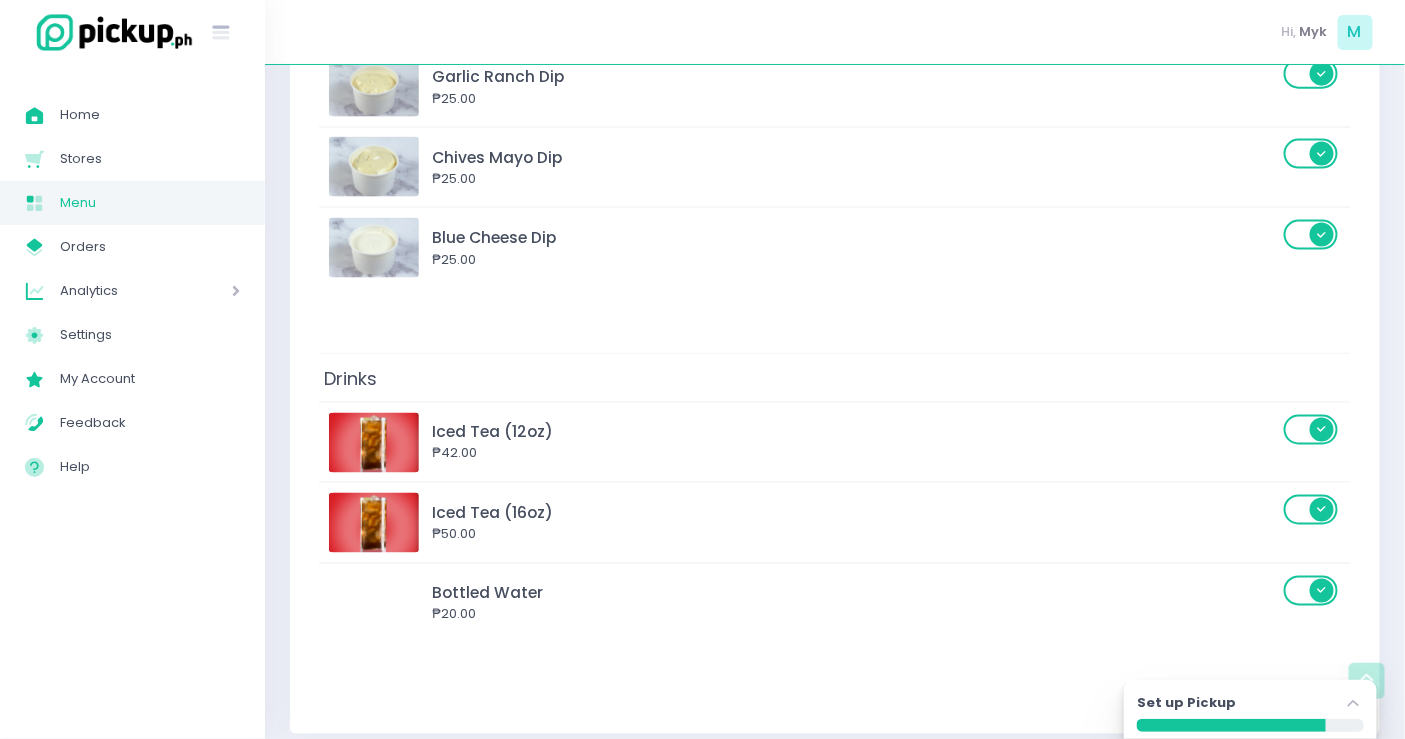 scroll, scrollTop: 0, scrollLeft: 0, axis: both 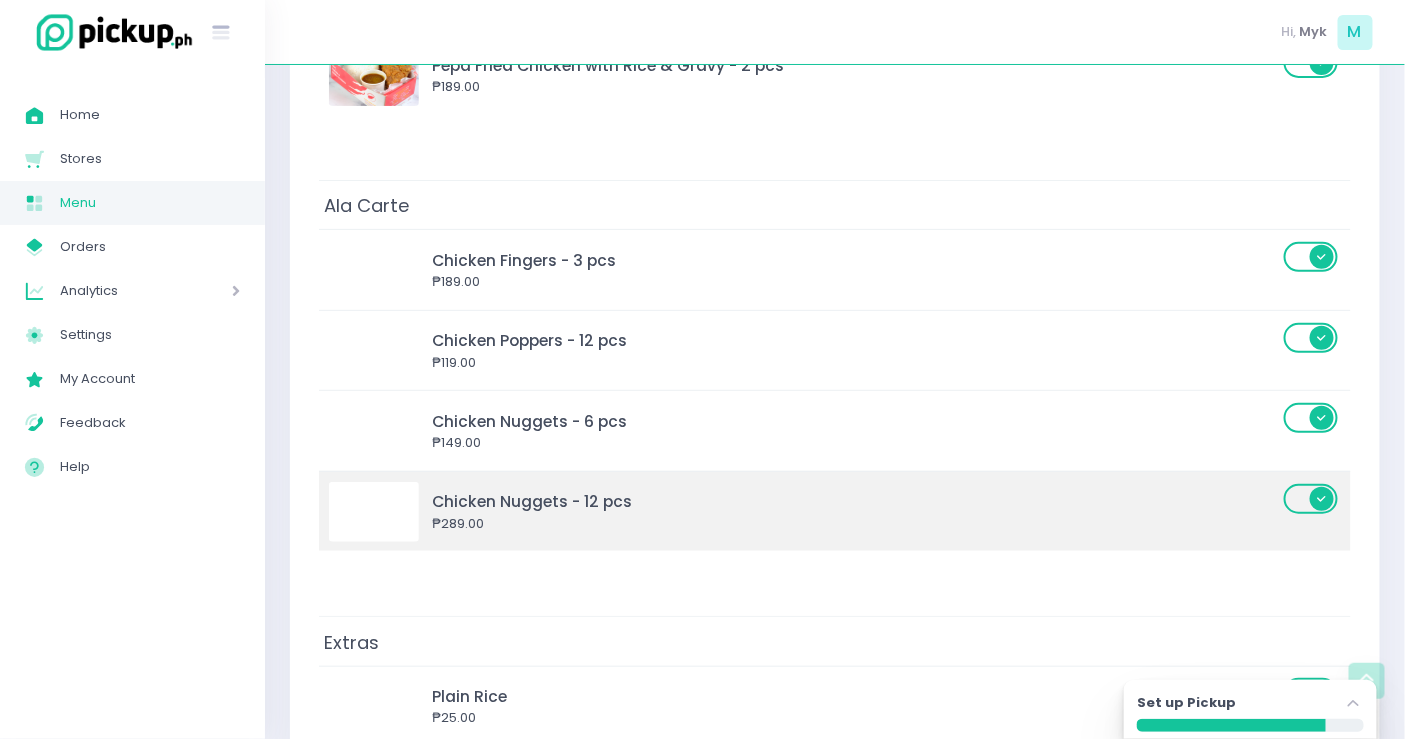 click at bounding box center [374, 512] 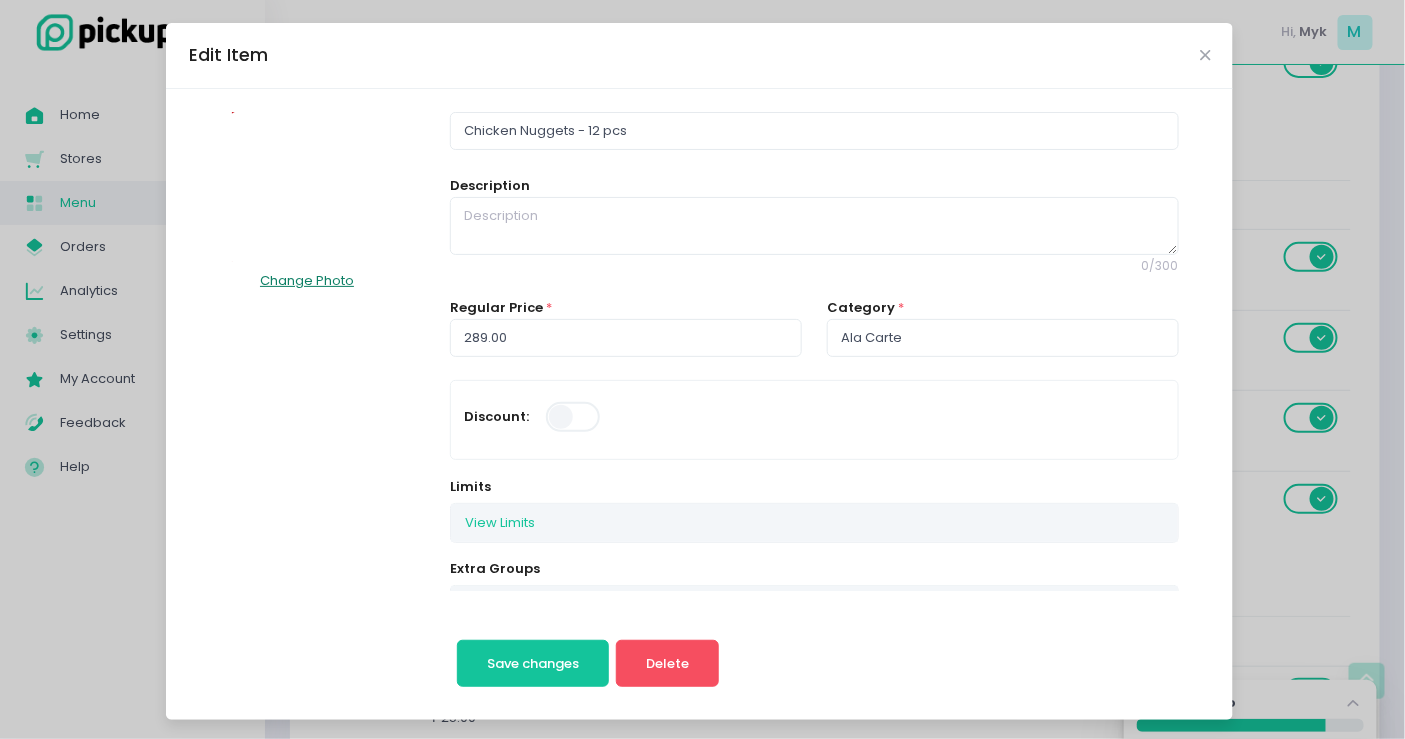 click on "Change Photo" at bounding box center [307, 281] 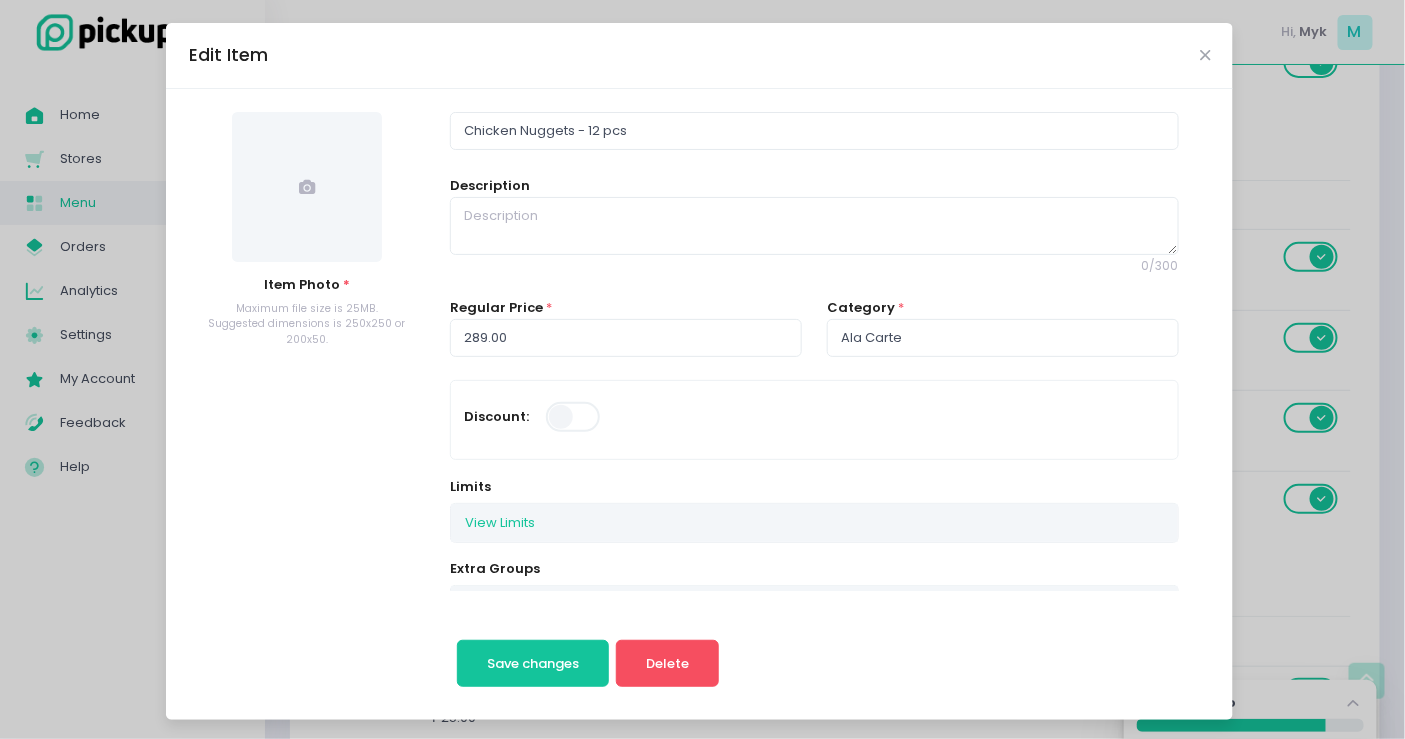 click at bounding box center [307, 187] 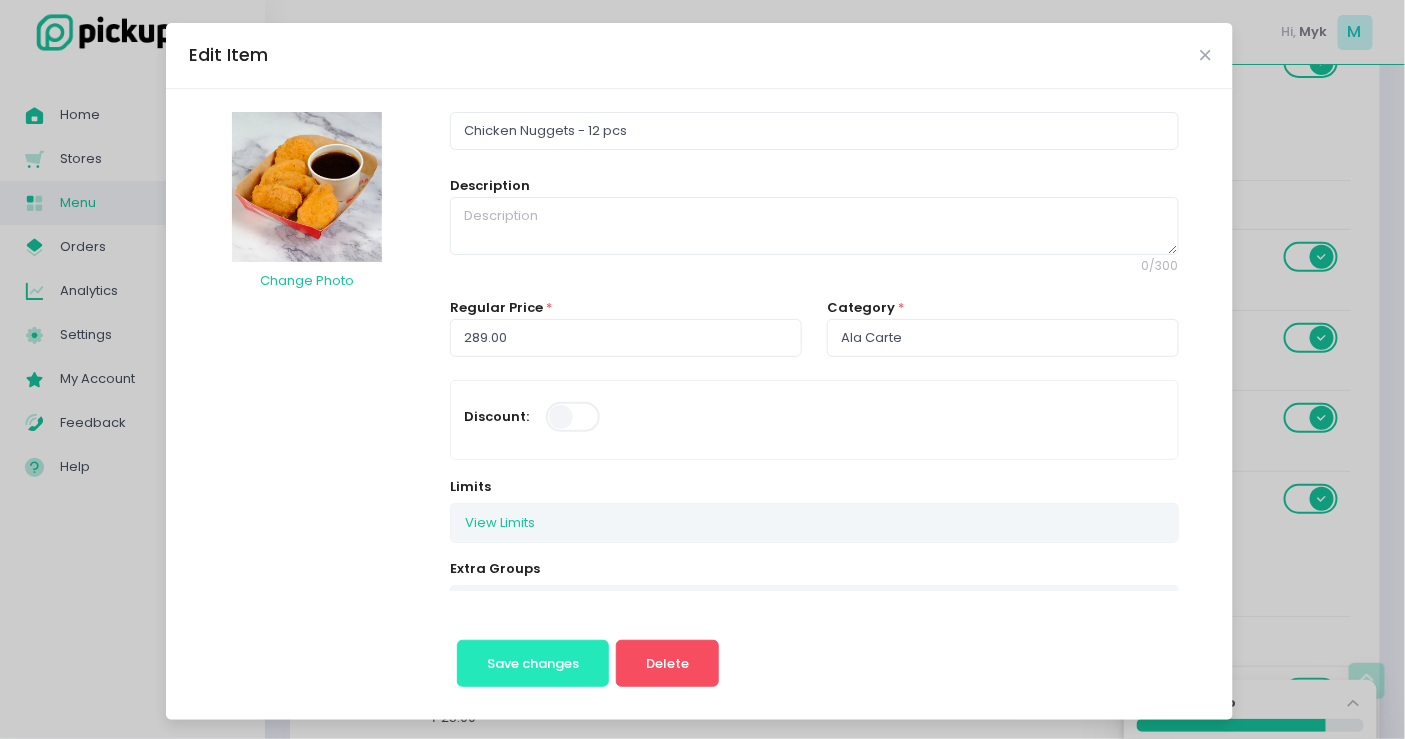 click on "Save changes" at bounding box center (533, 664) 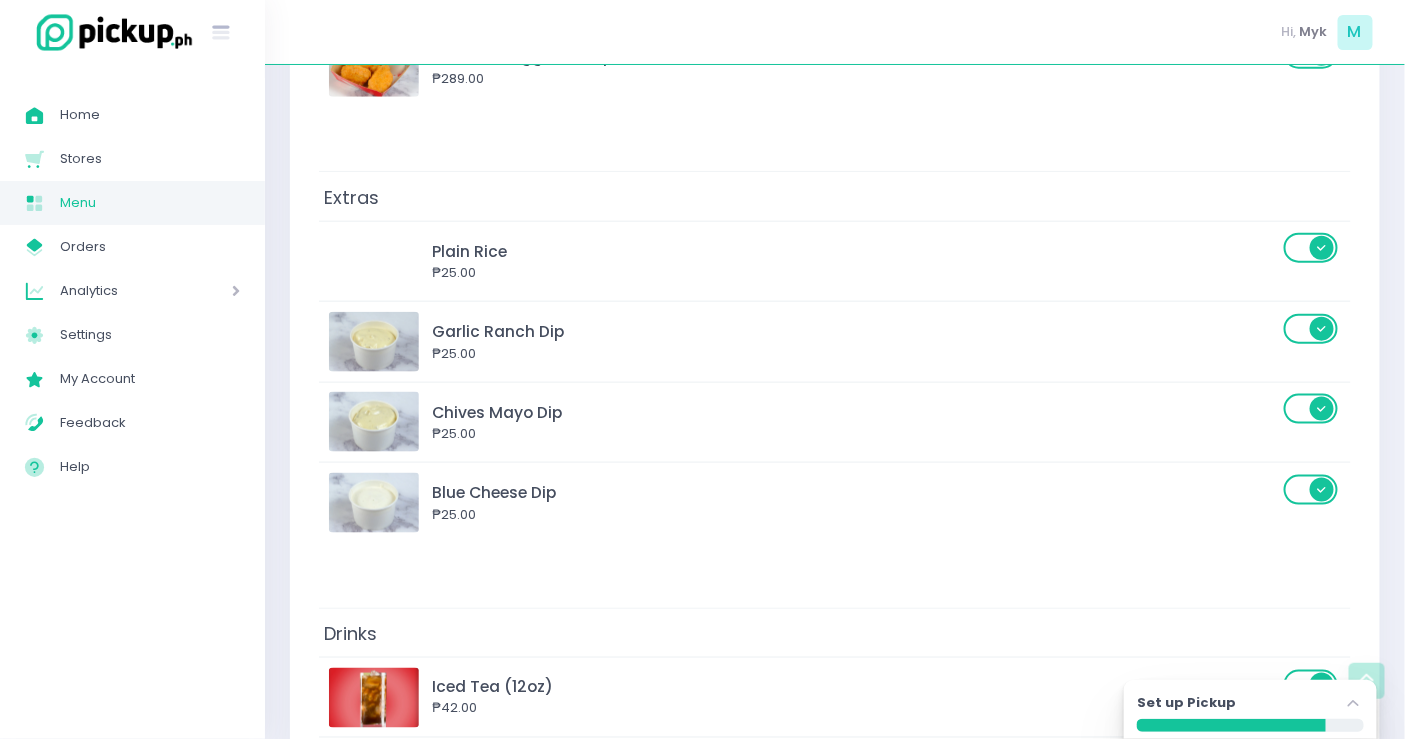 scroll, scrollTop: 3366, scrollLeft: 0, axis: vertical 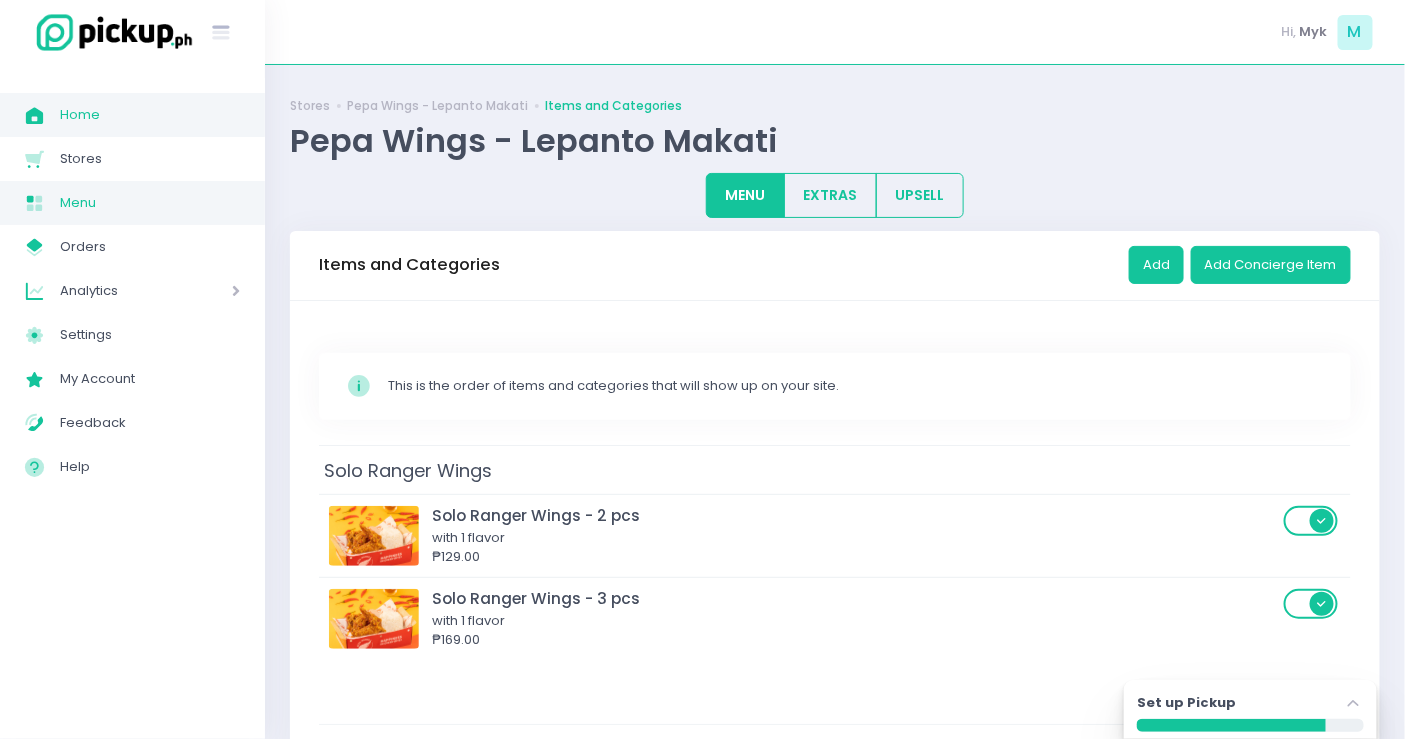 click on "Home" at bounding box center (150, 115) 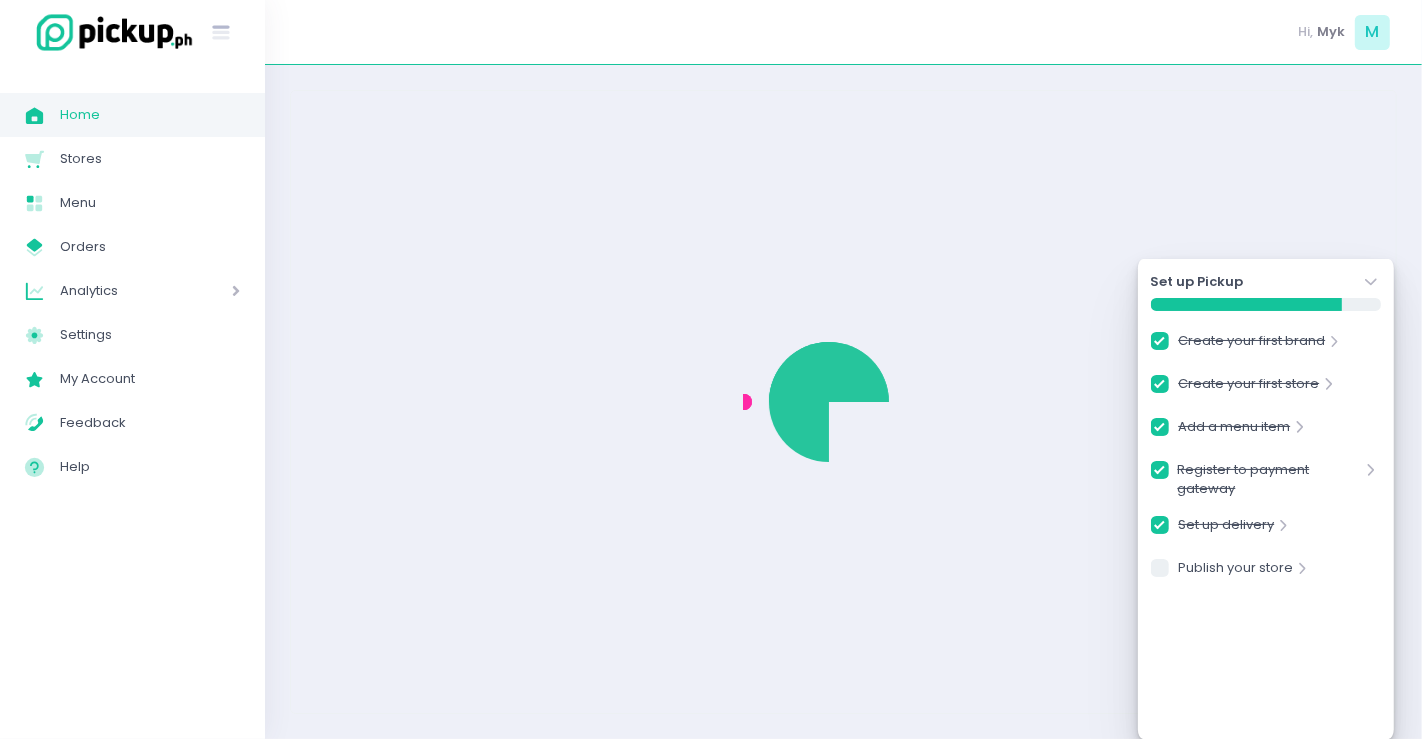 checkbox on "true" 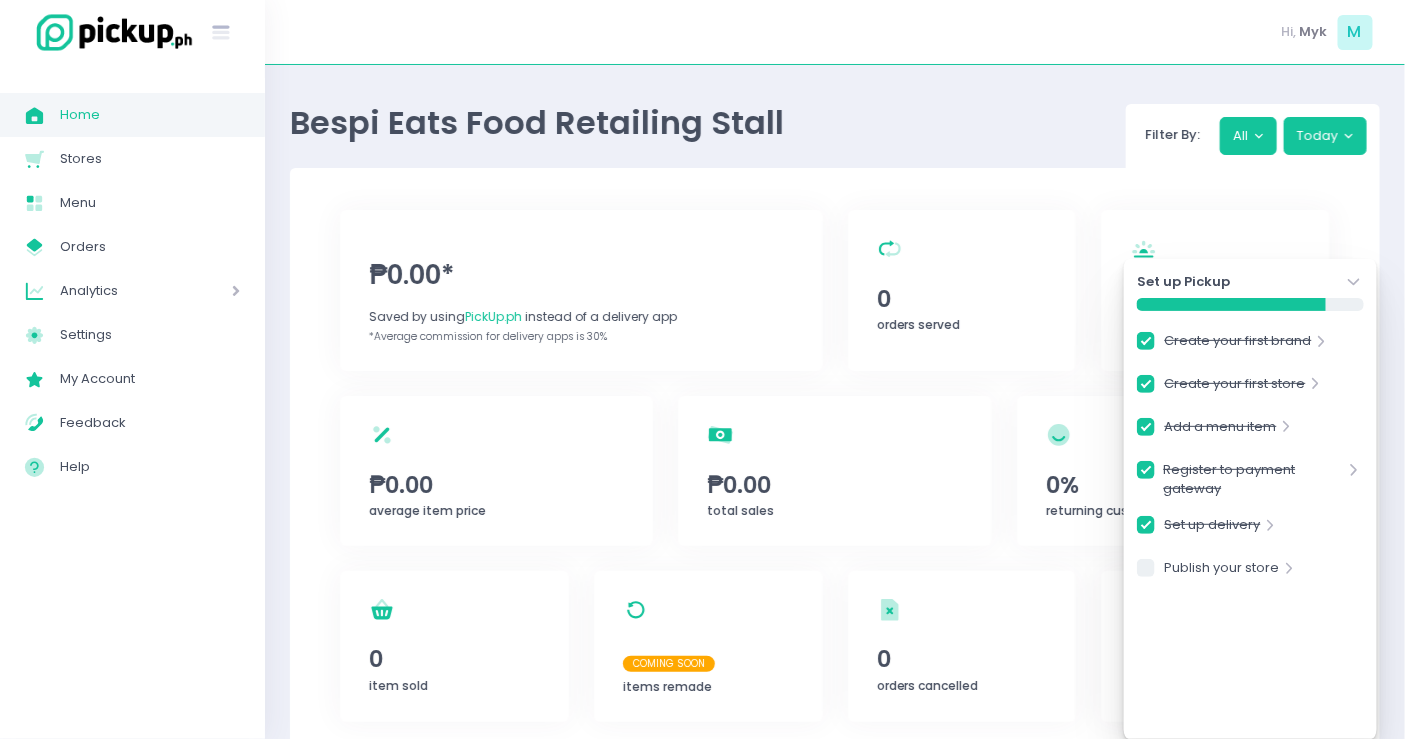 click on "Stockholm-icons / Navigation / Angle-down Created with Sketch." 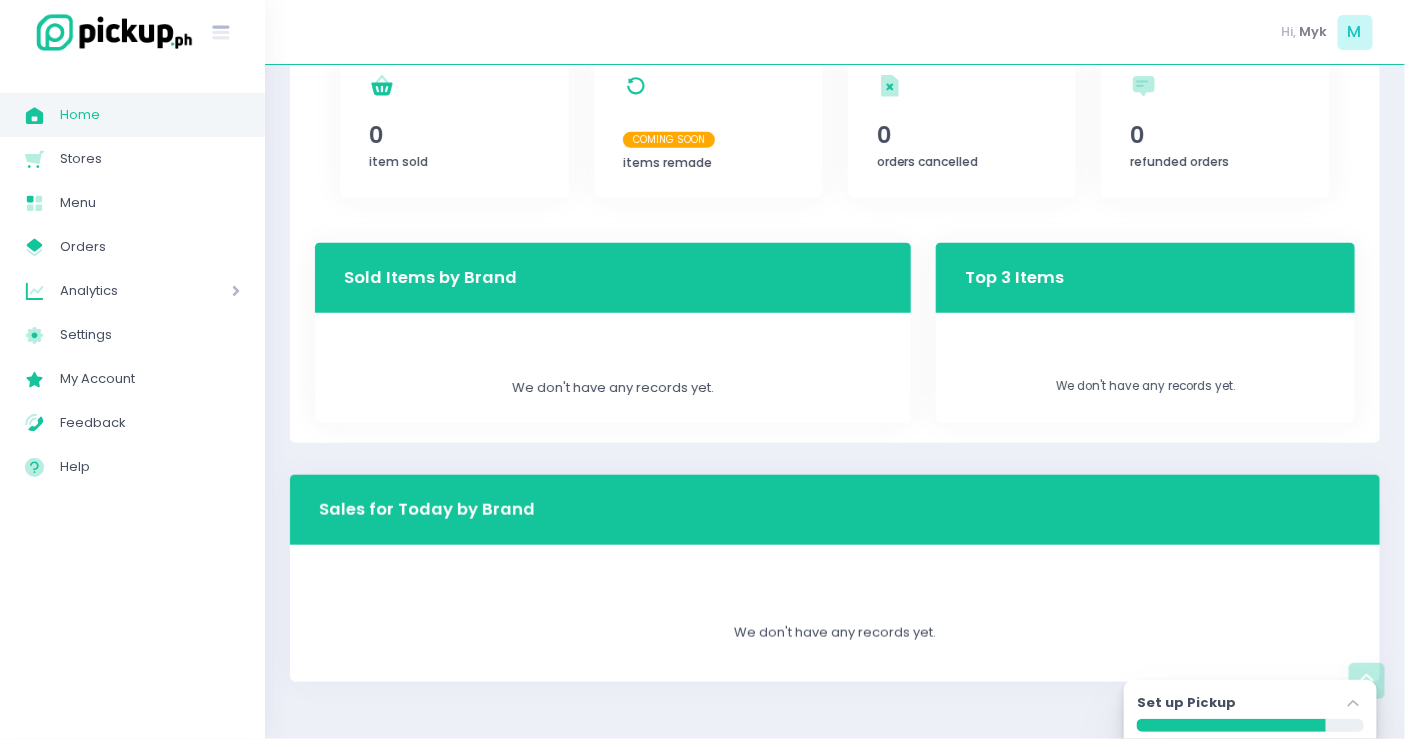 scroll, scrollTop: 0, scrollLeft: 0, axis: both 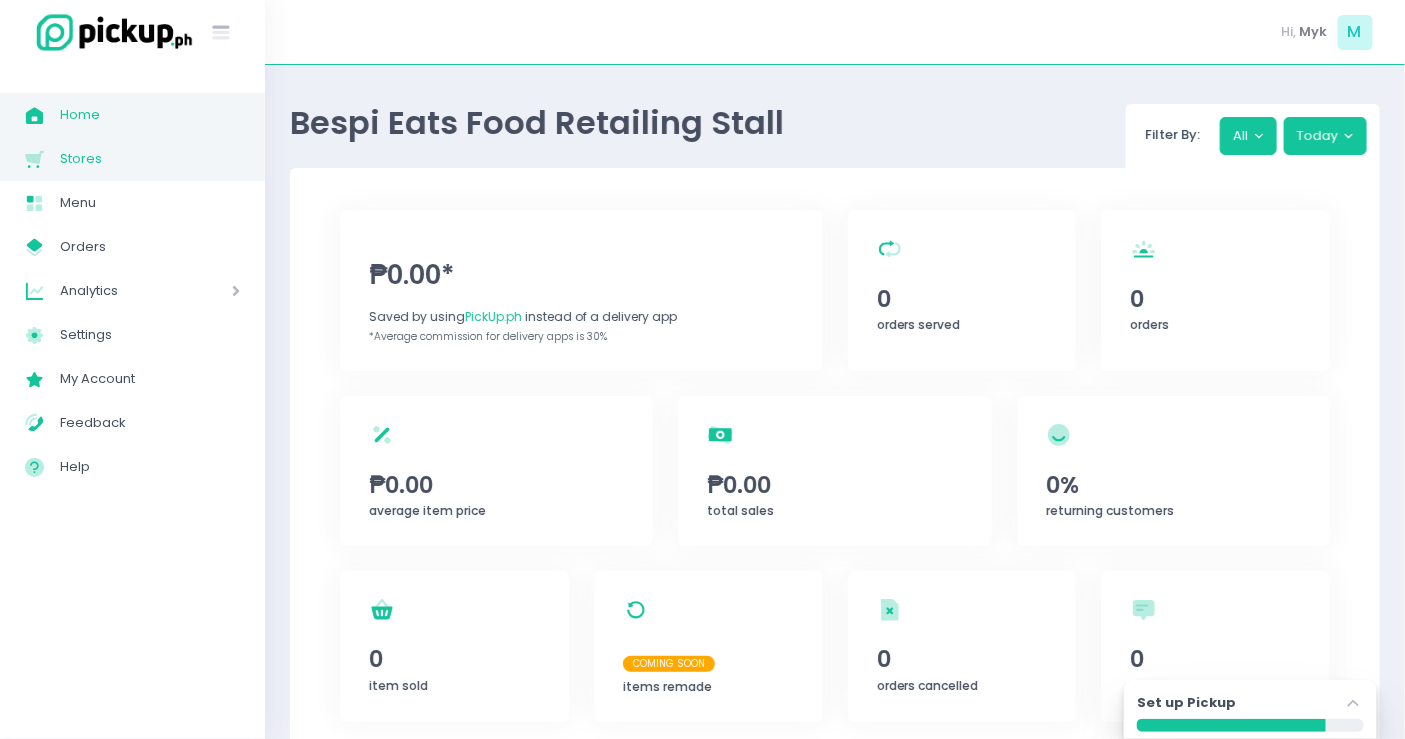 click on "Stores" at bounding box center (150, 159) 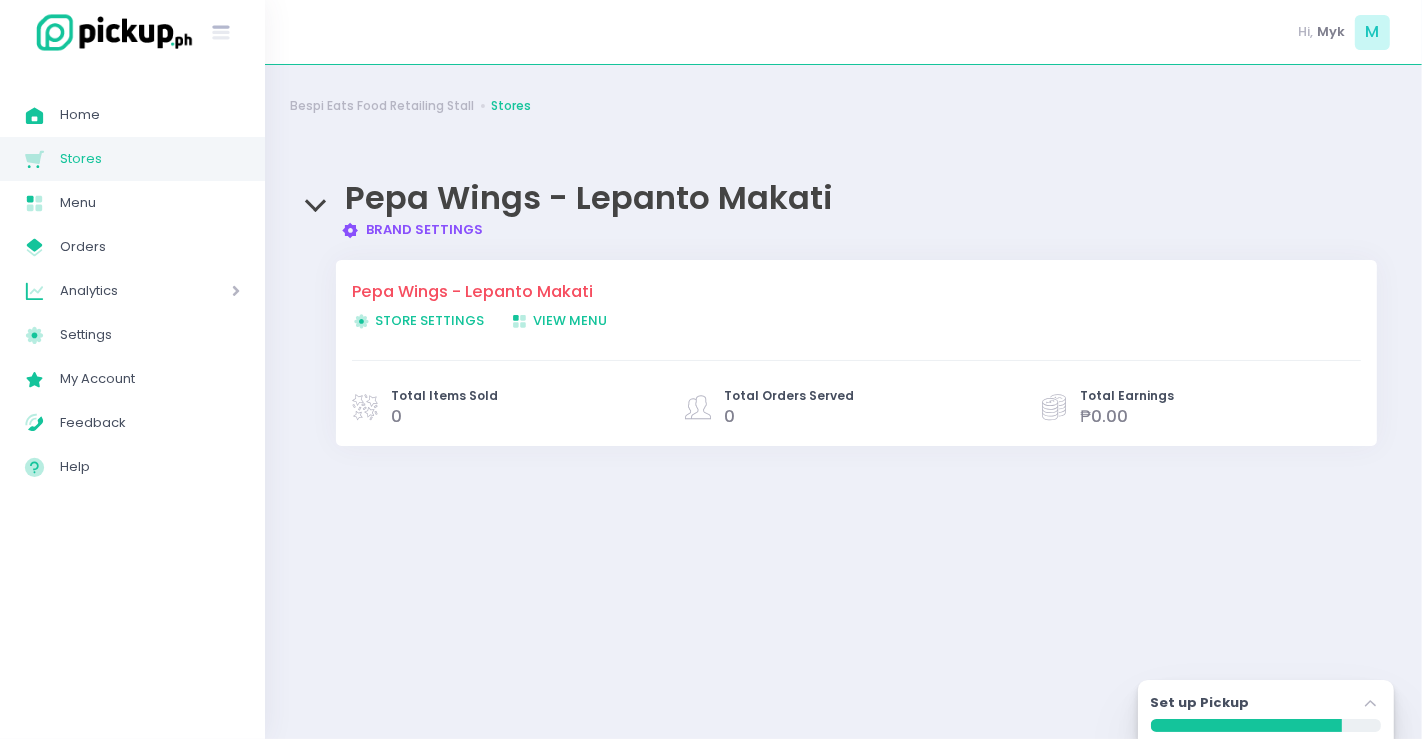 click on "Store Settings Created with Sketch. Store Settings" at bounding box center [418, 320] 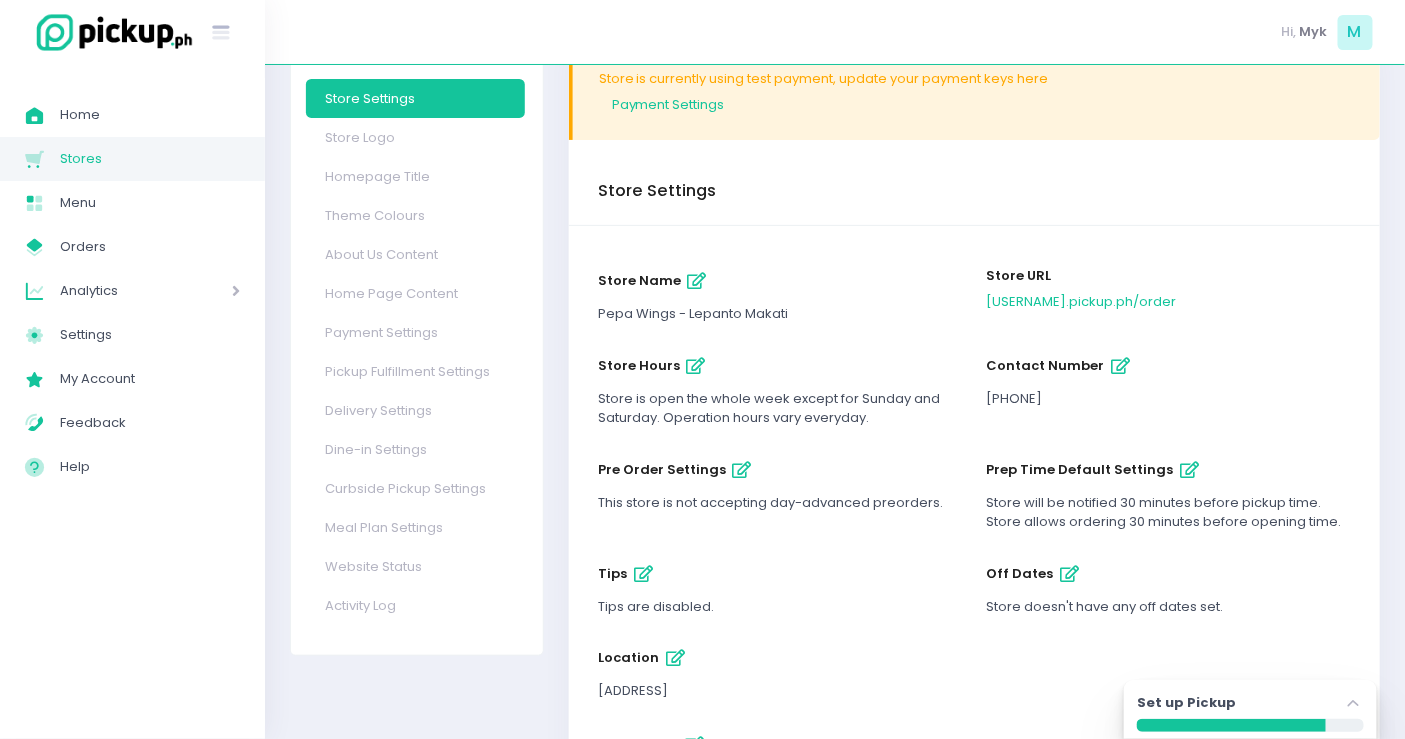 scroll, scrollTop: 222, scrollLeft: 0, axis: vertical 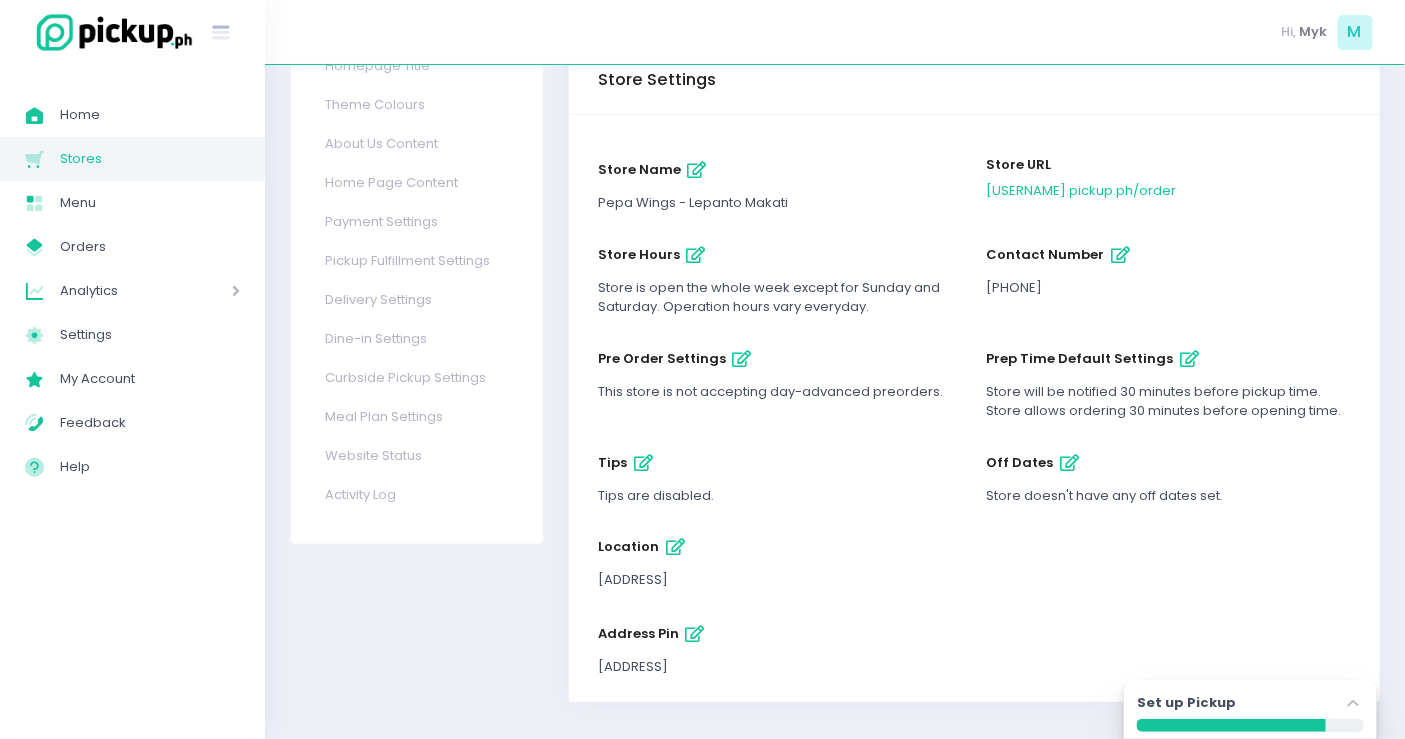 click at bounding box center [1070, 463] 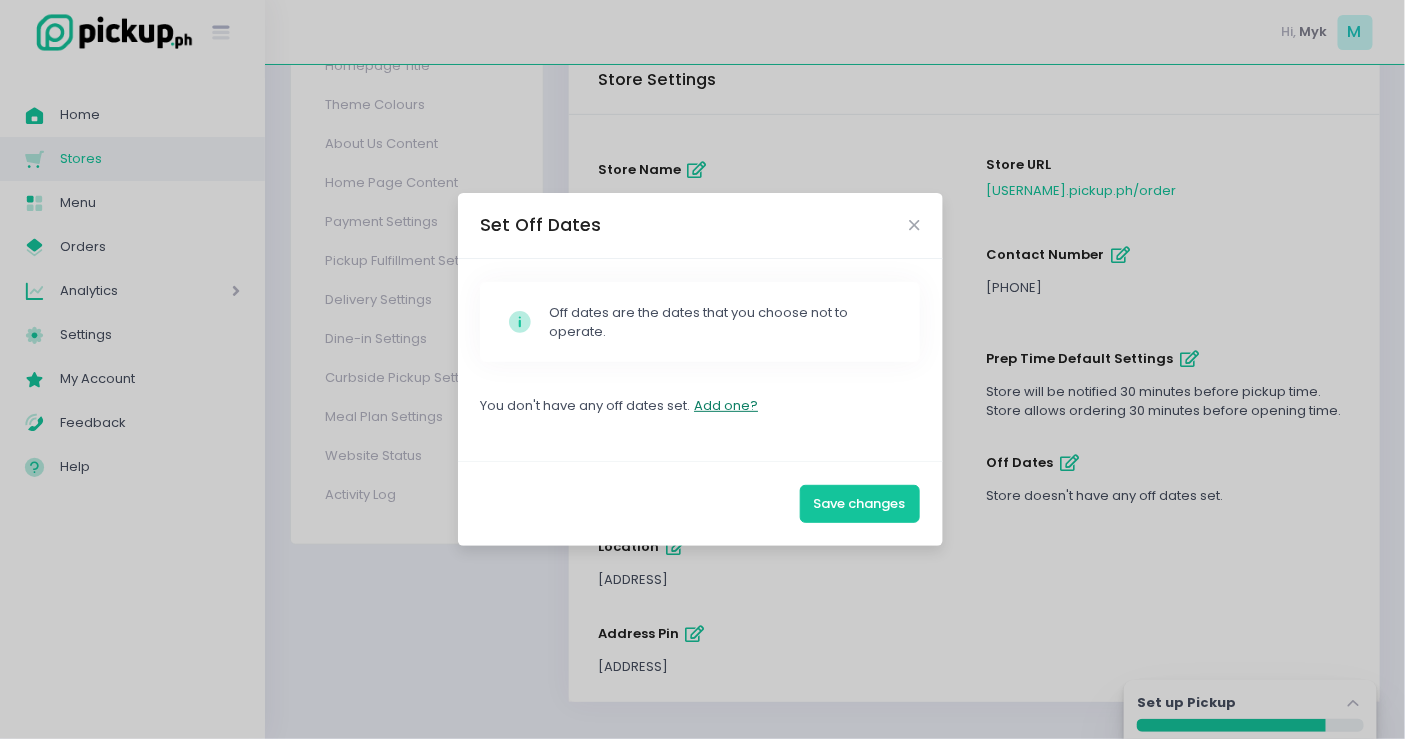 click on "Add one?" at bounding box center (726, 406) 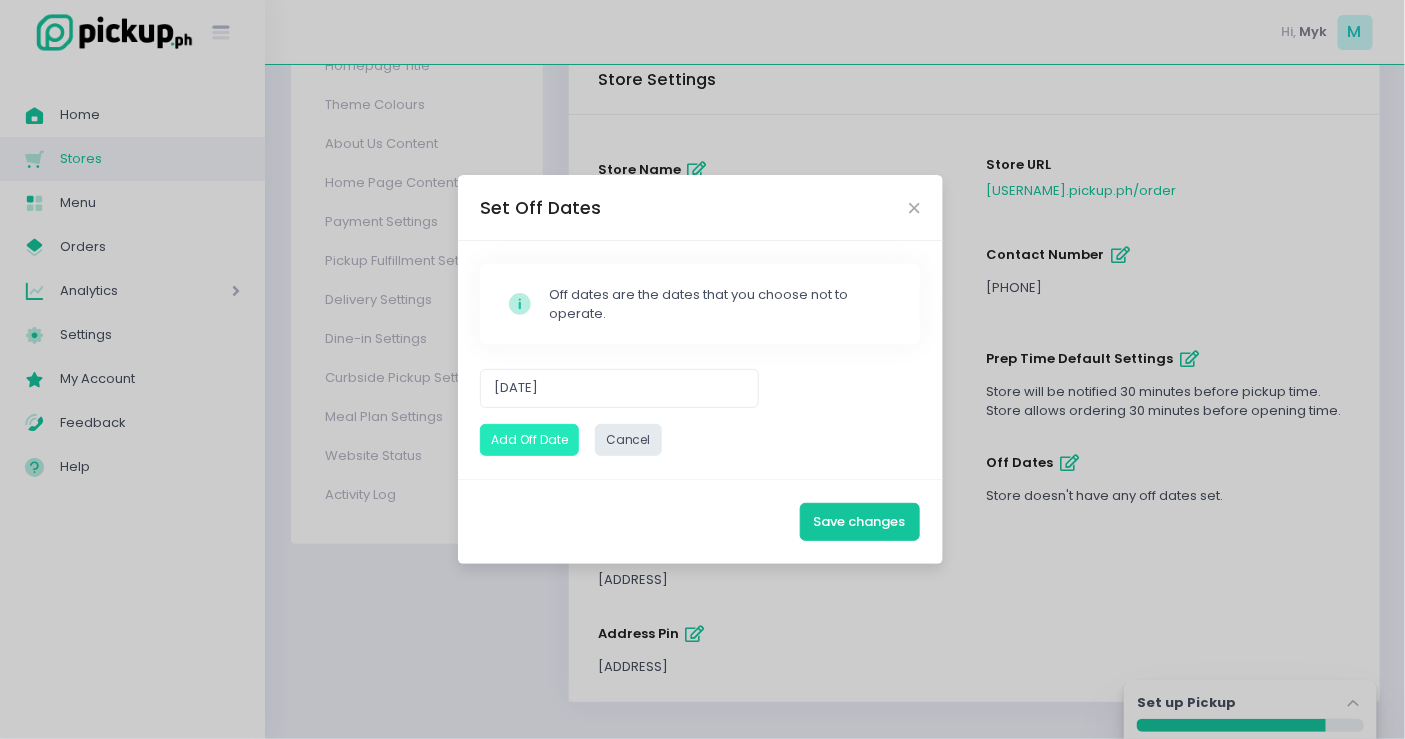 click on "Add Off Date" at bounding box center [529, 440] 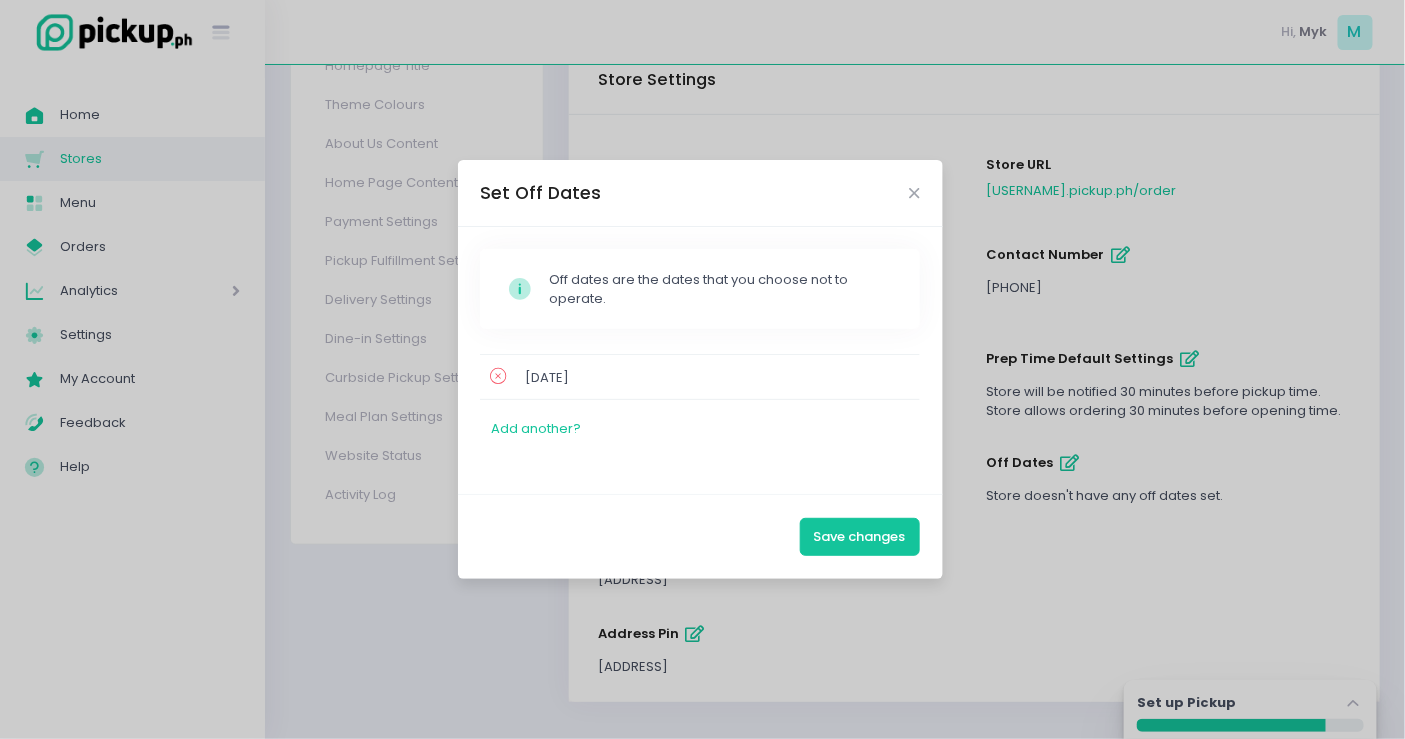 click at bounding box center [498, 376] 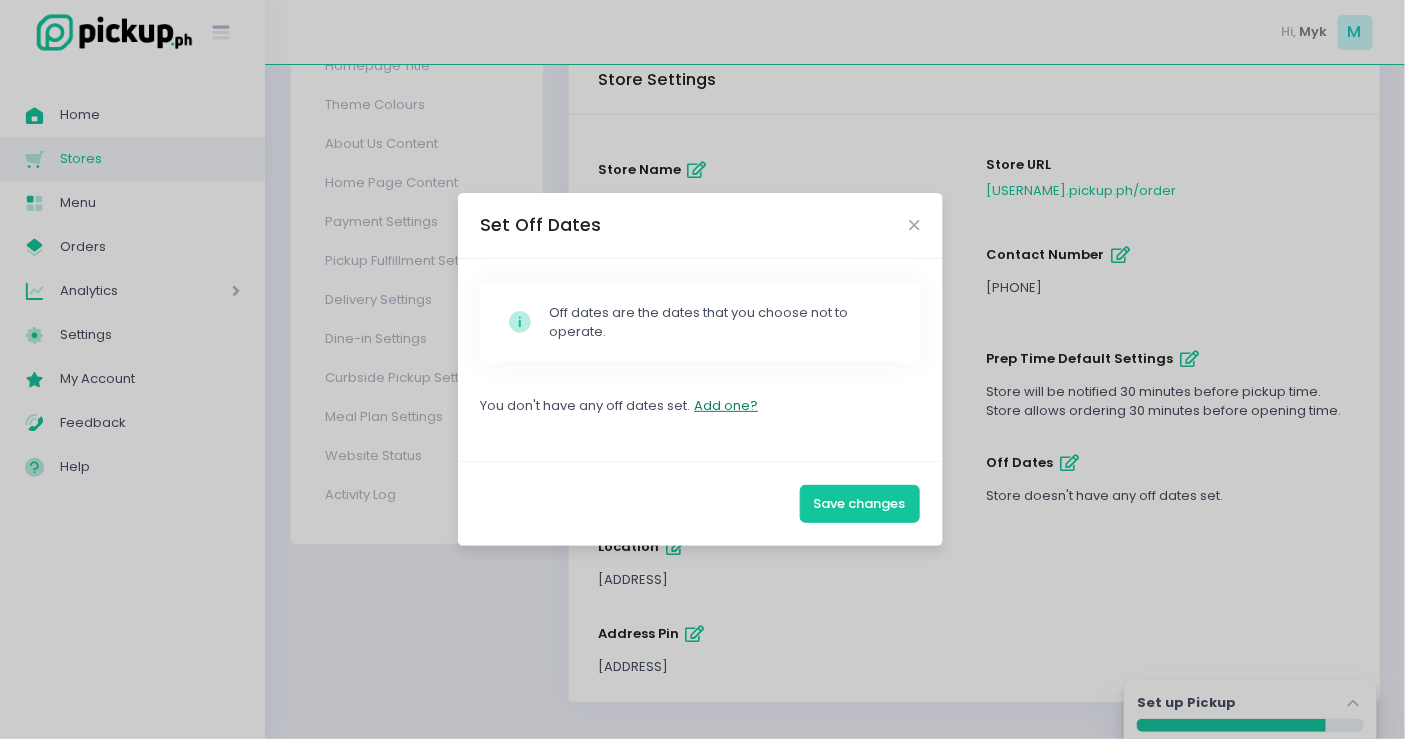 click on "Add one?" at bounding box center (726, 406) 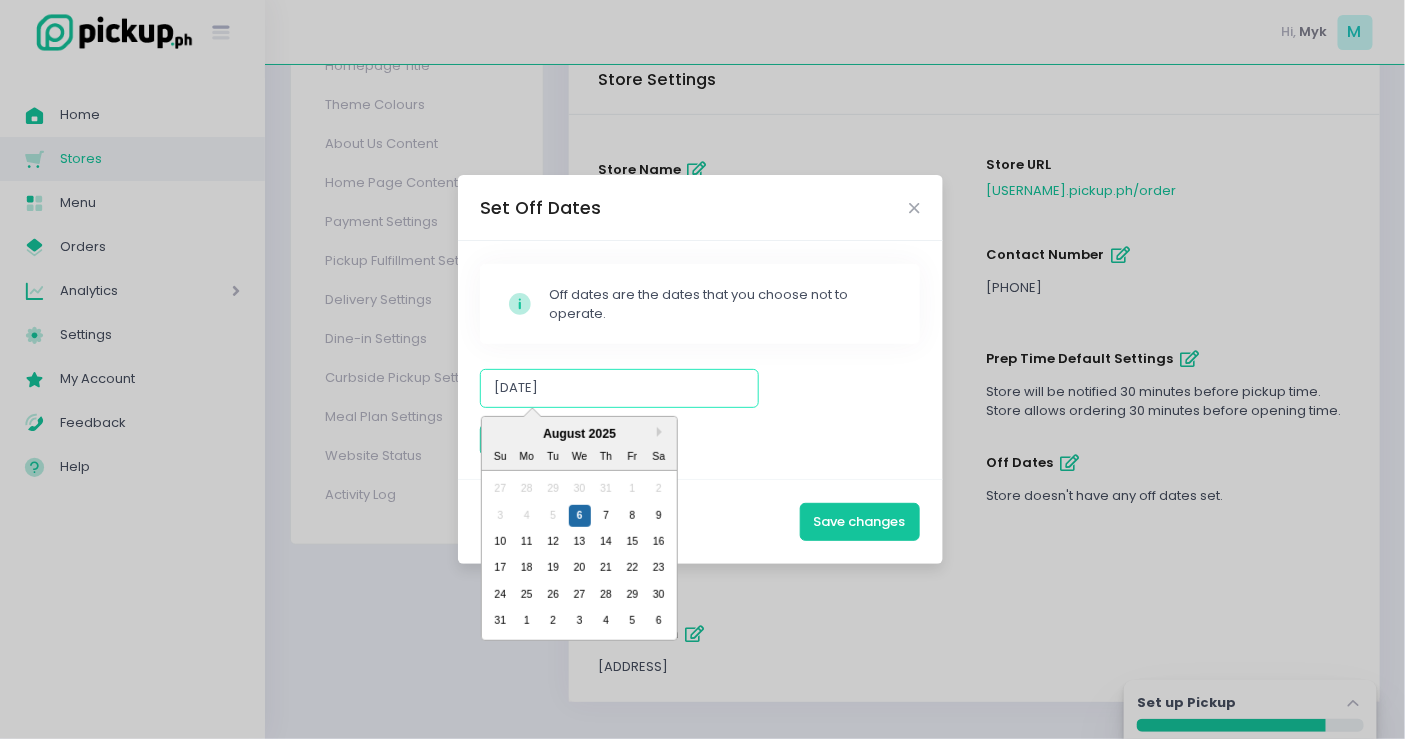 click on "[DATE]" at bounding box center [619, 388] 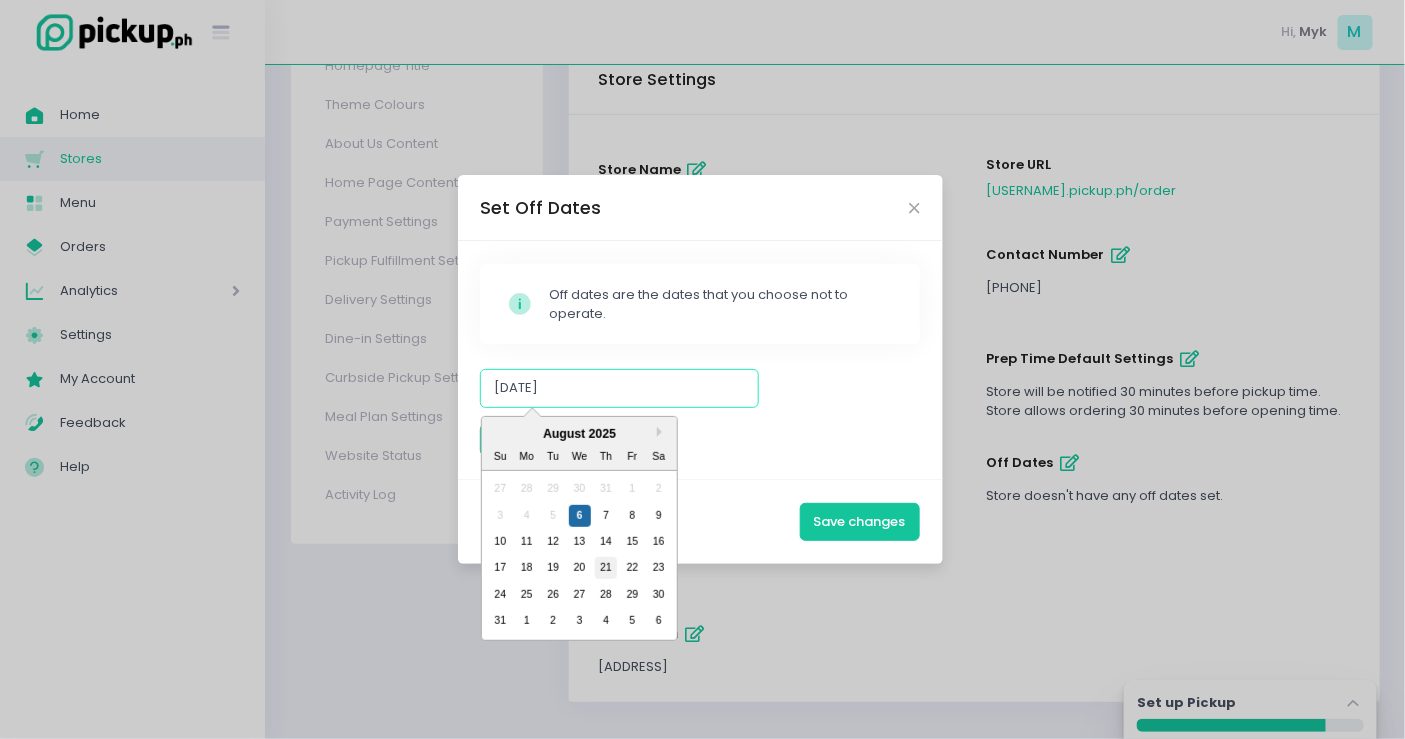 click on "21" at bounding box center (605, 569) 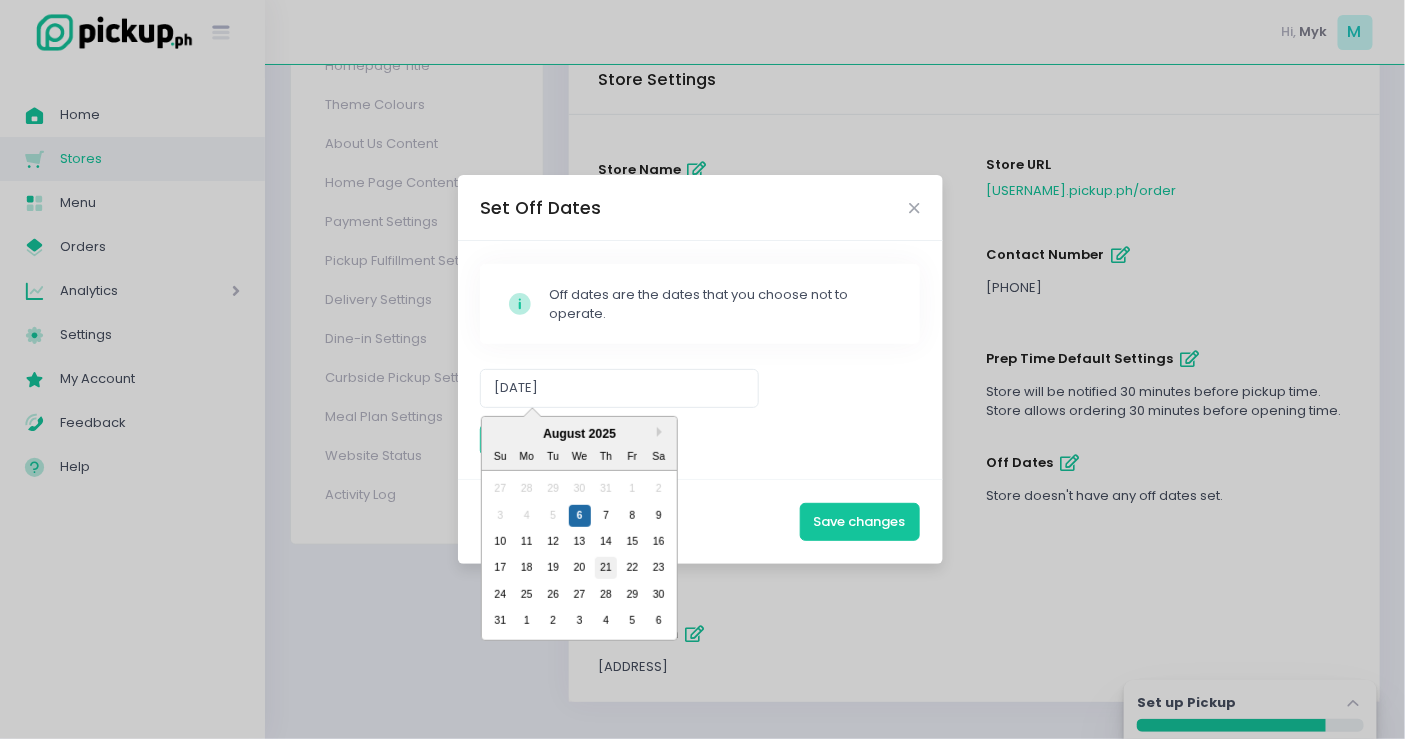 type on "[DATE]" 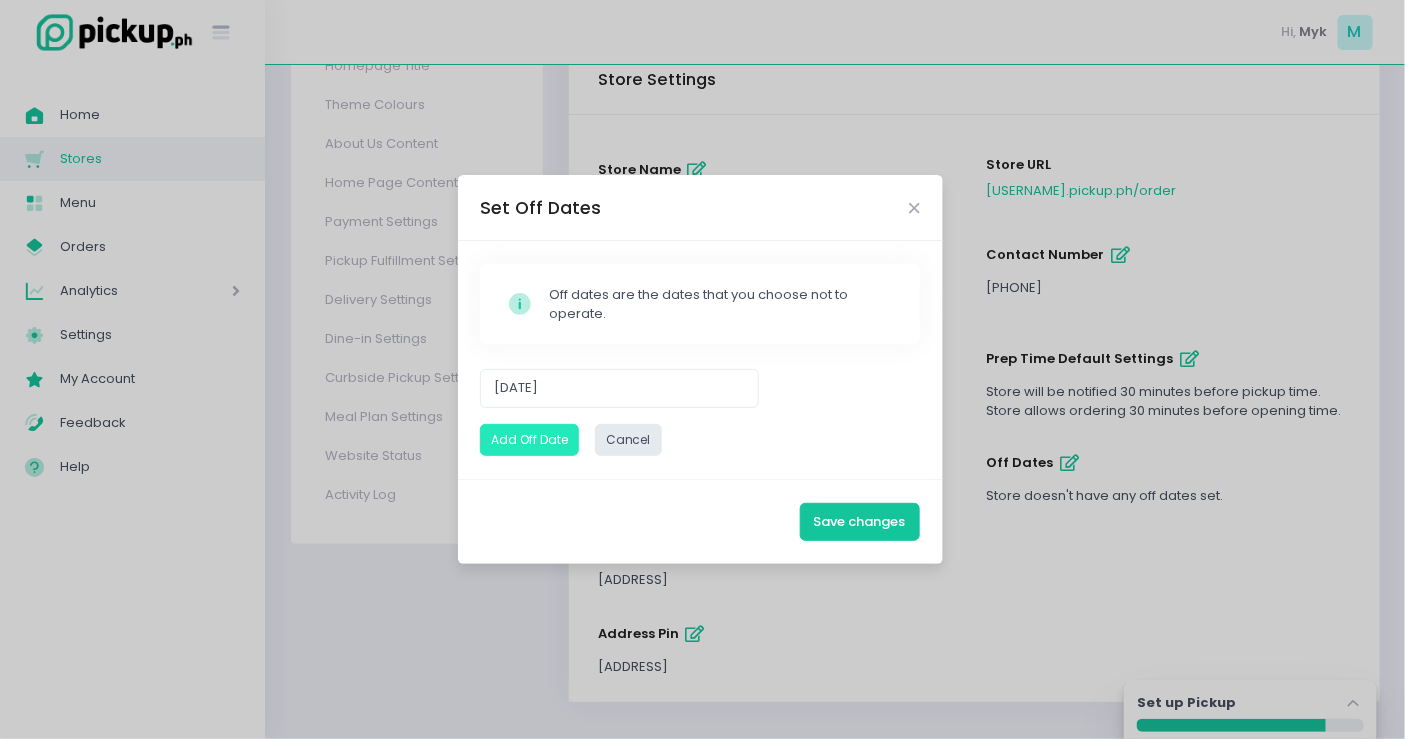click on "Add Off Date" at bounding box center (529, 440) 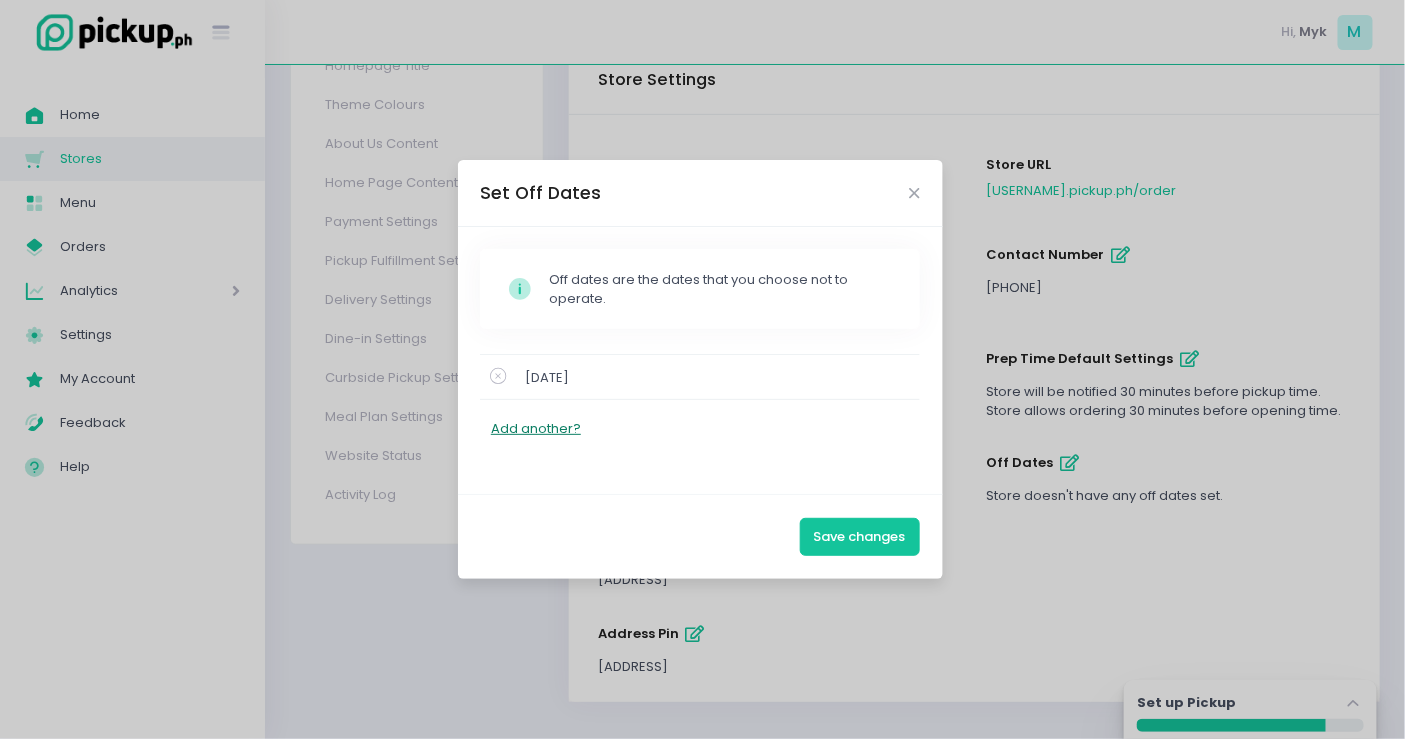 click on "Add another?" at bounding box center (536, 429) 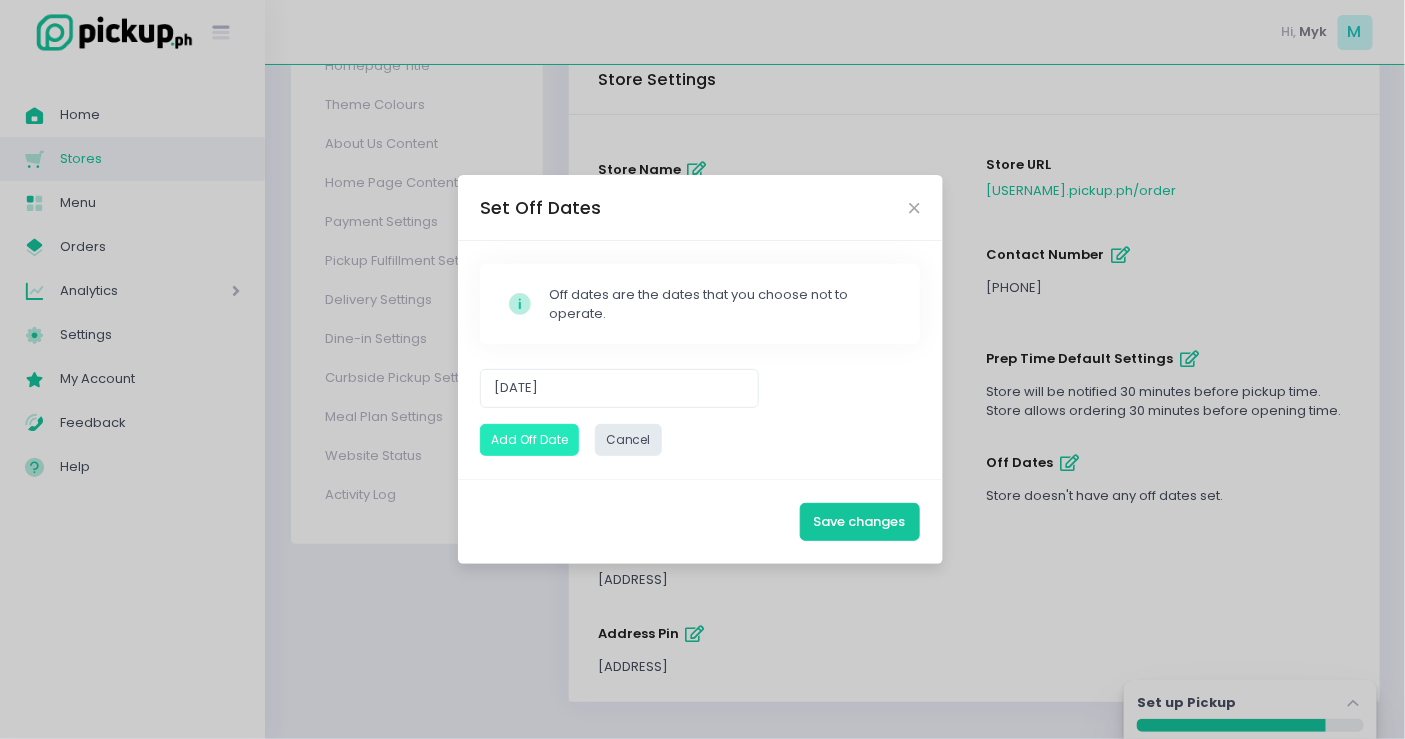 click on "Add Off Date" at bounding box center [529, 440] 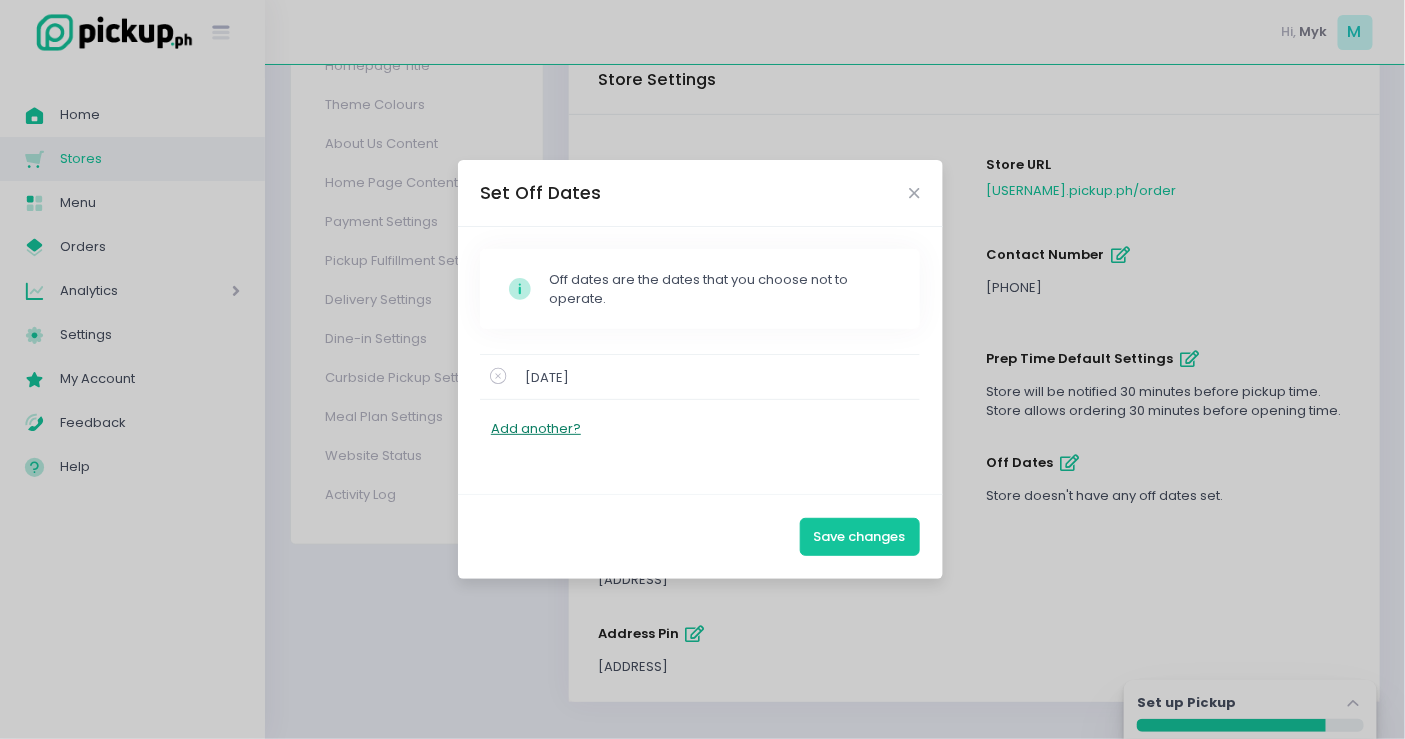 click on "Add another?" at bounding box center [536, 429] 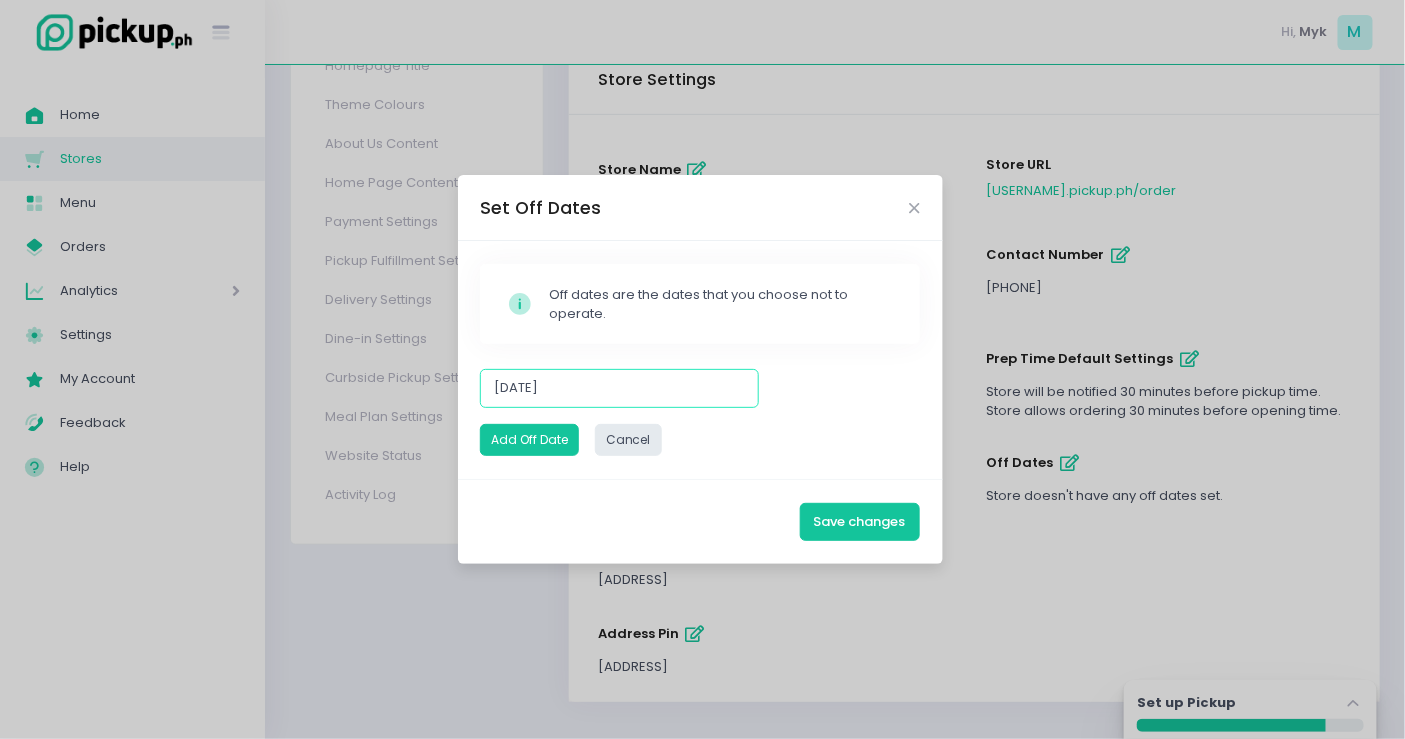 click on "[DATE]" at bounding box center [619, 388] 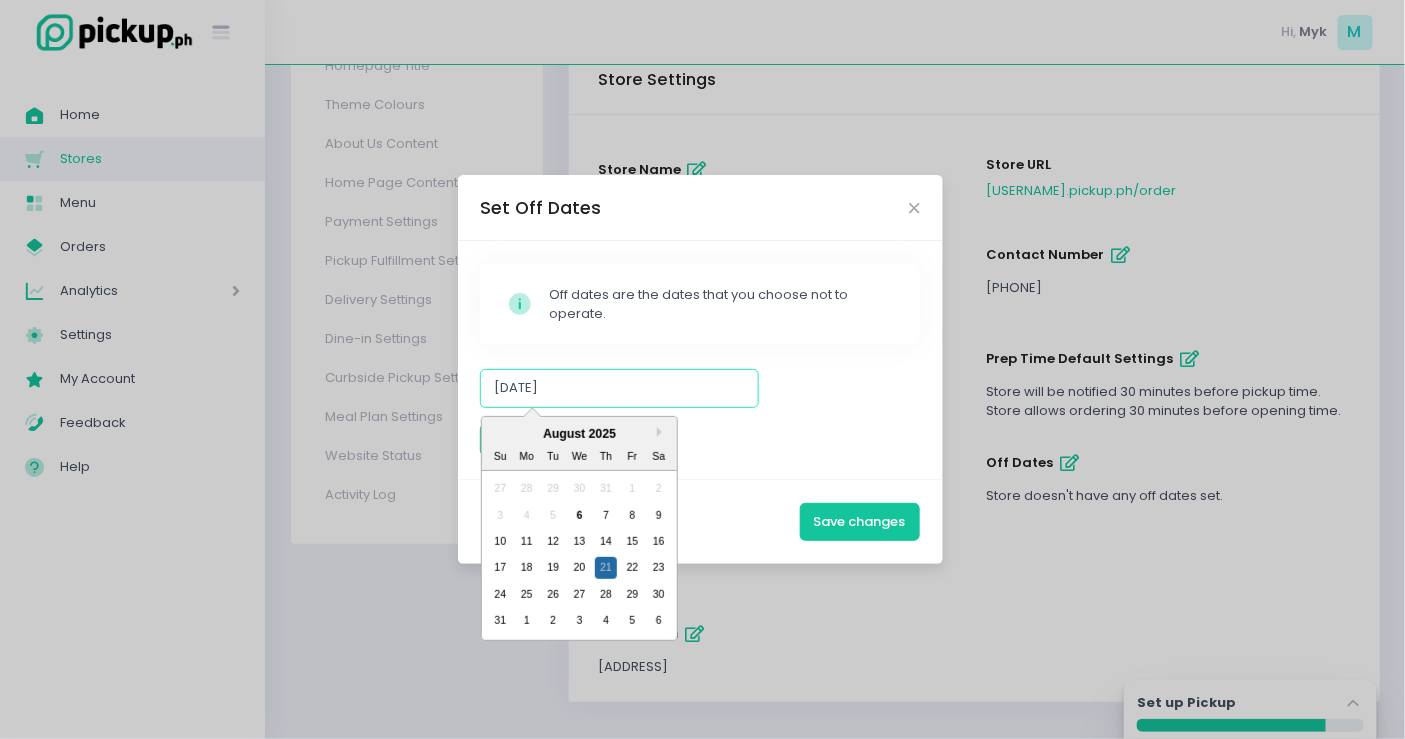 click on "24 25 26 27 28 29 30" at bounding box center (579, 595) 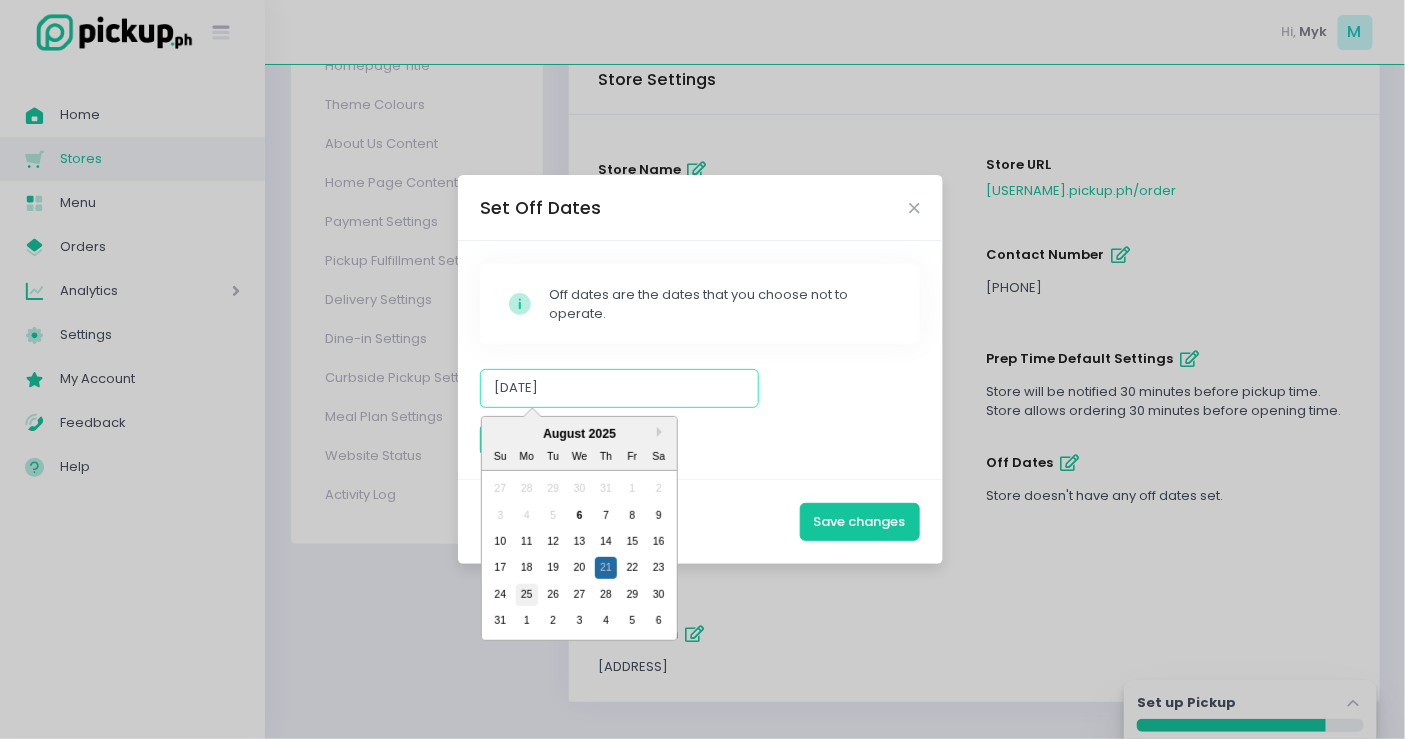 click on "25" at bounding box center [526, 595] 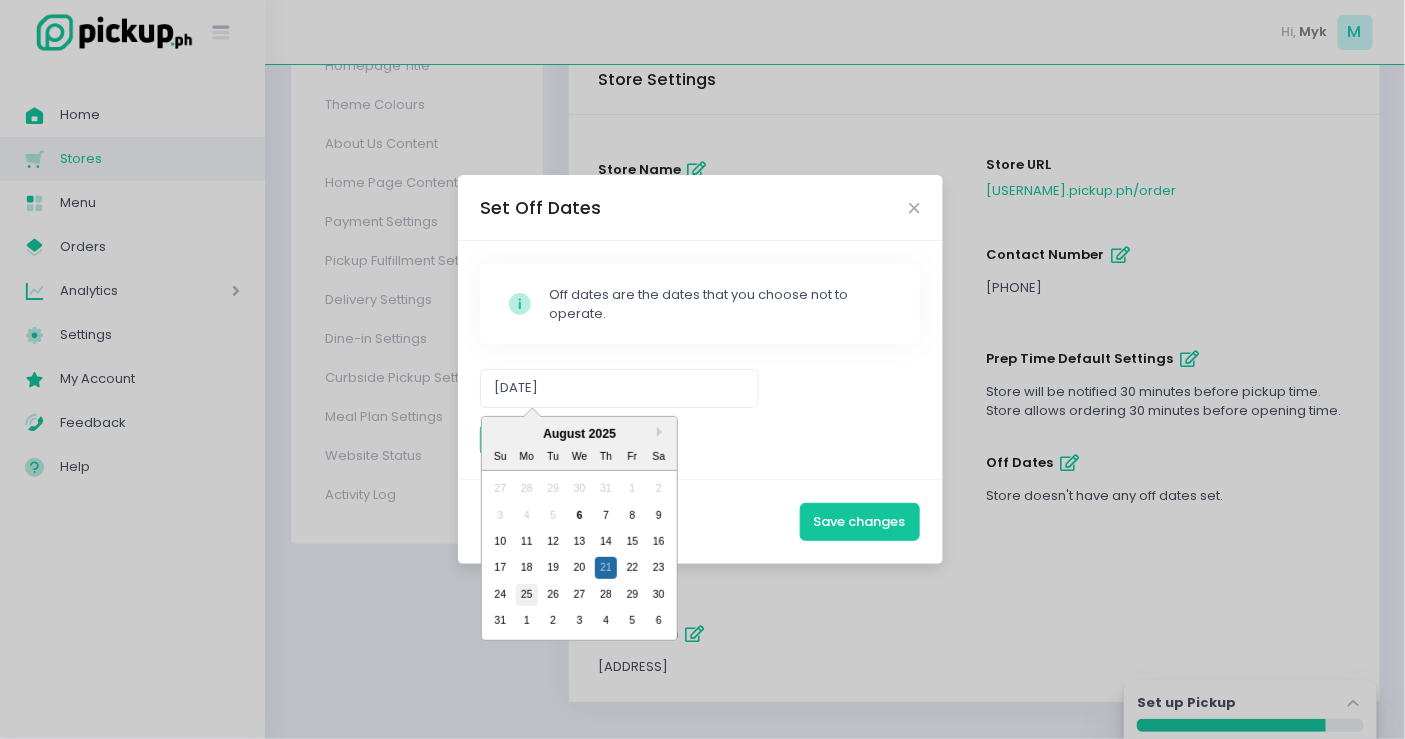 type on "[DATE]" 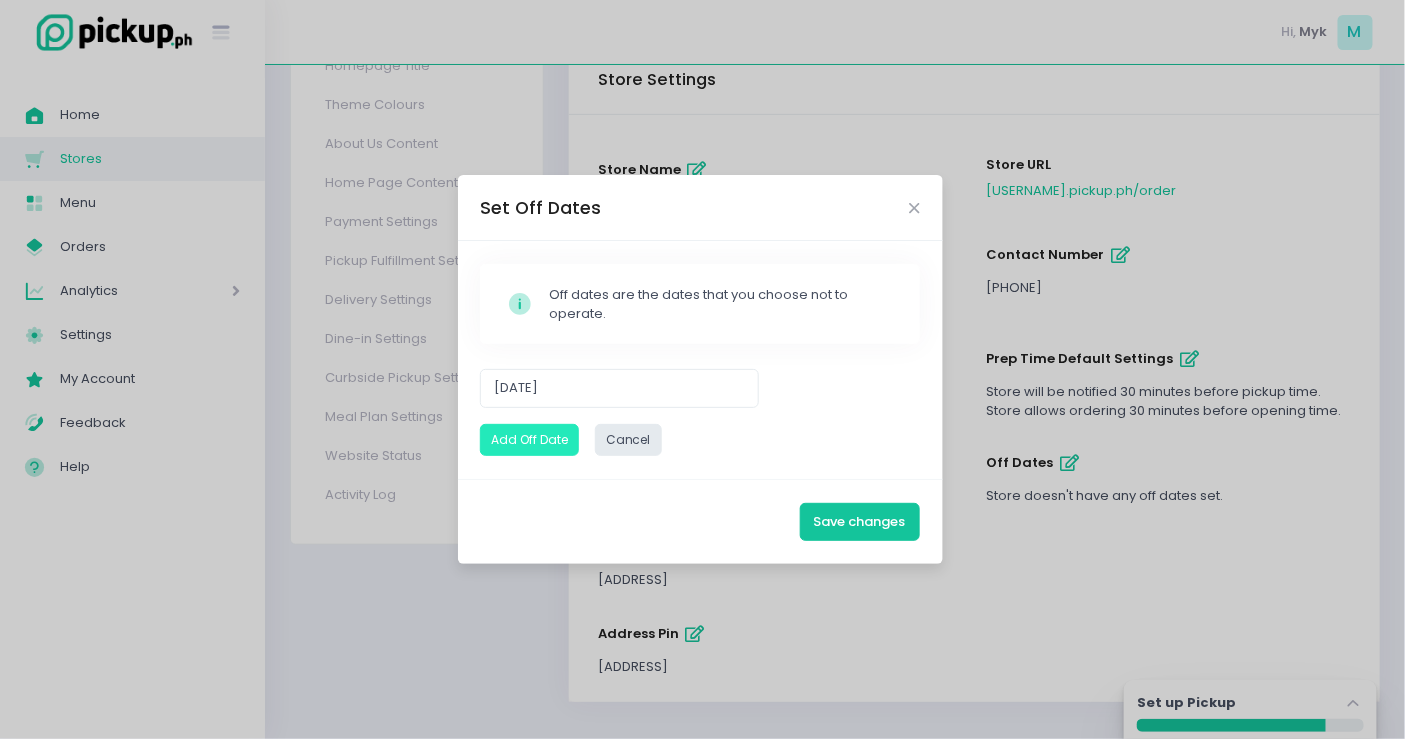 click on "Add Off Date" at bounding box center [529, 440] 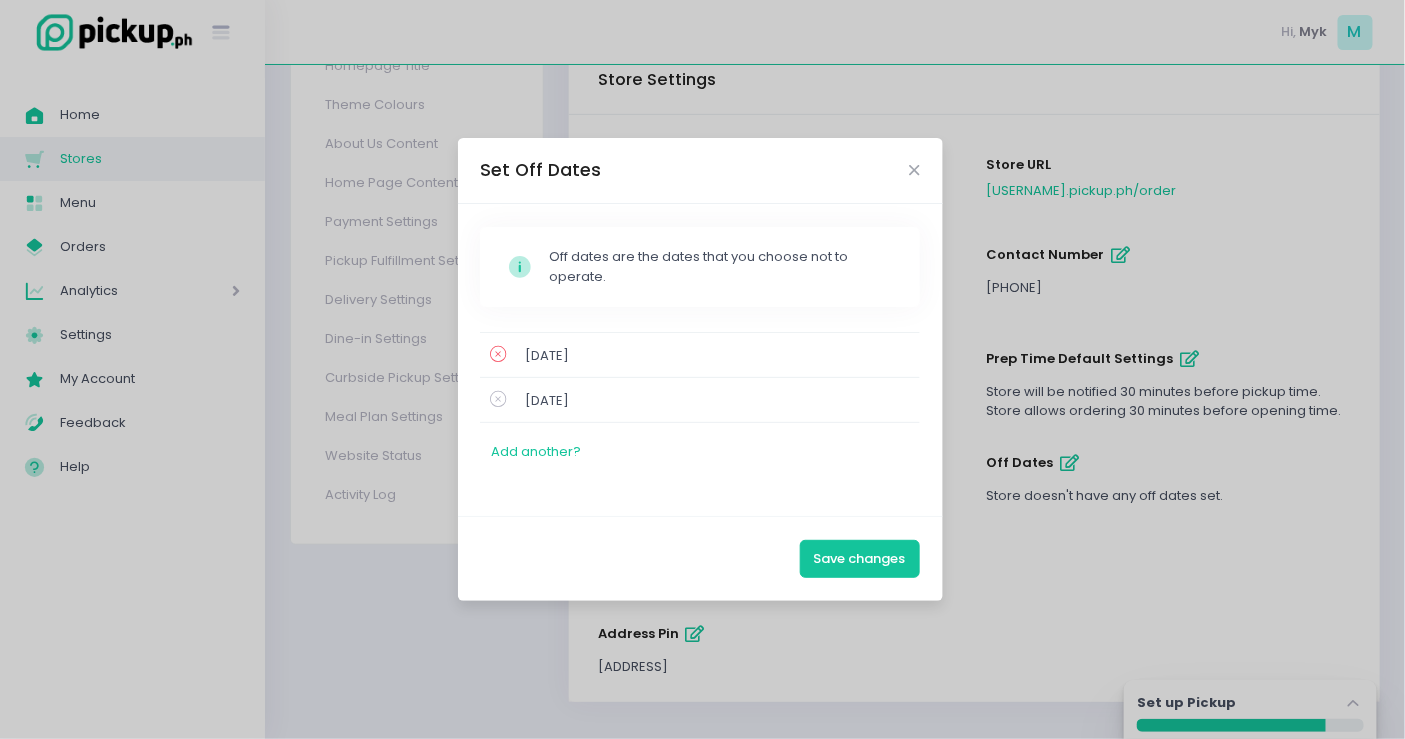 click at bounding box center [498, 354] 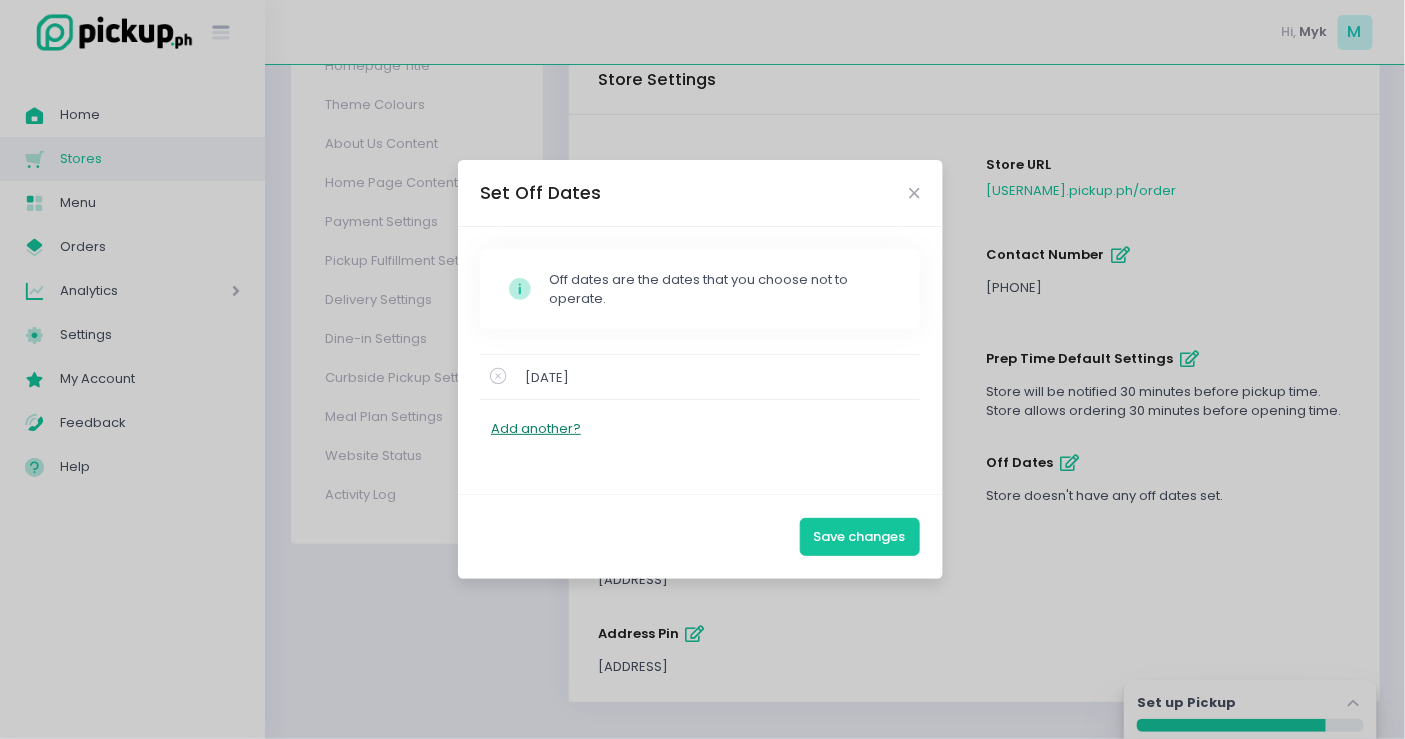 click on "Add another?" at bounding box center [536, 429] 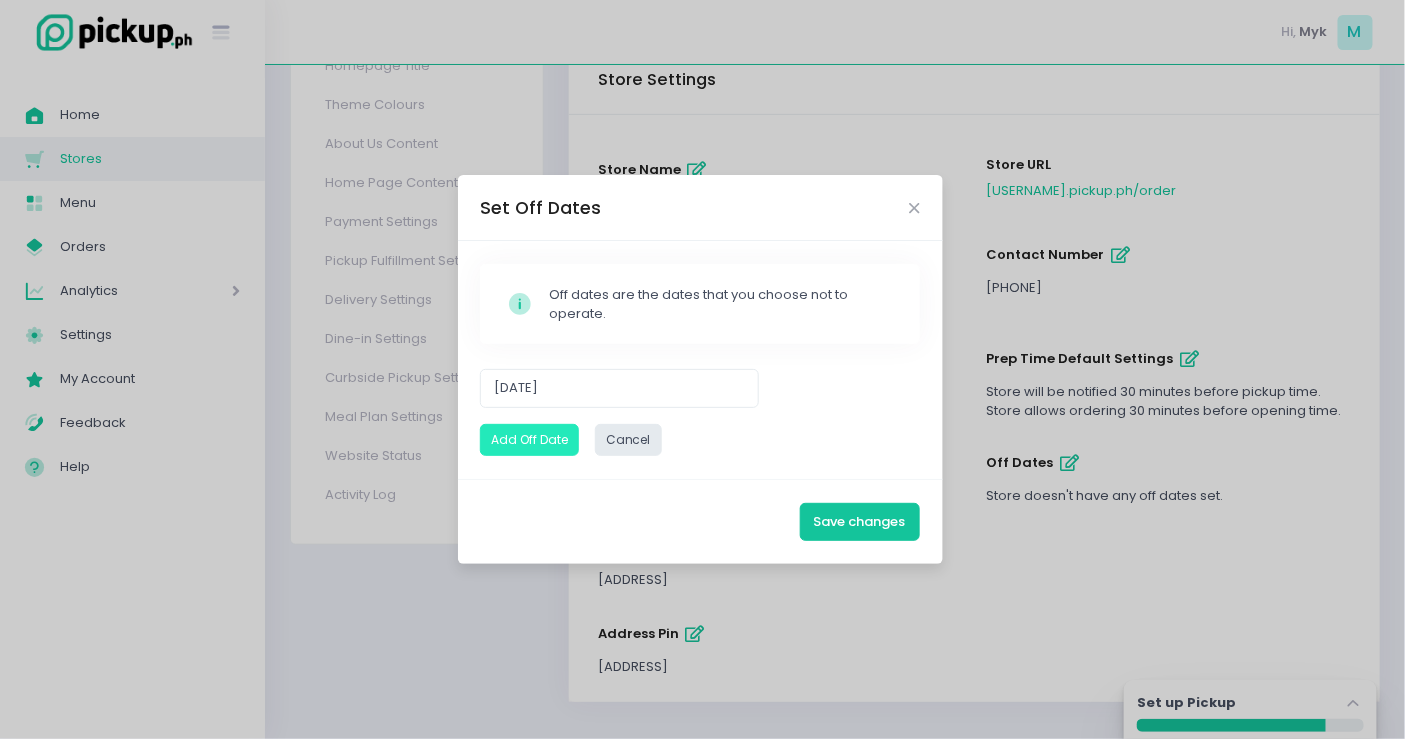 click on "Add Off Date" at bounding box center (529, 440) 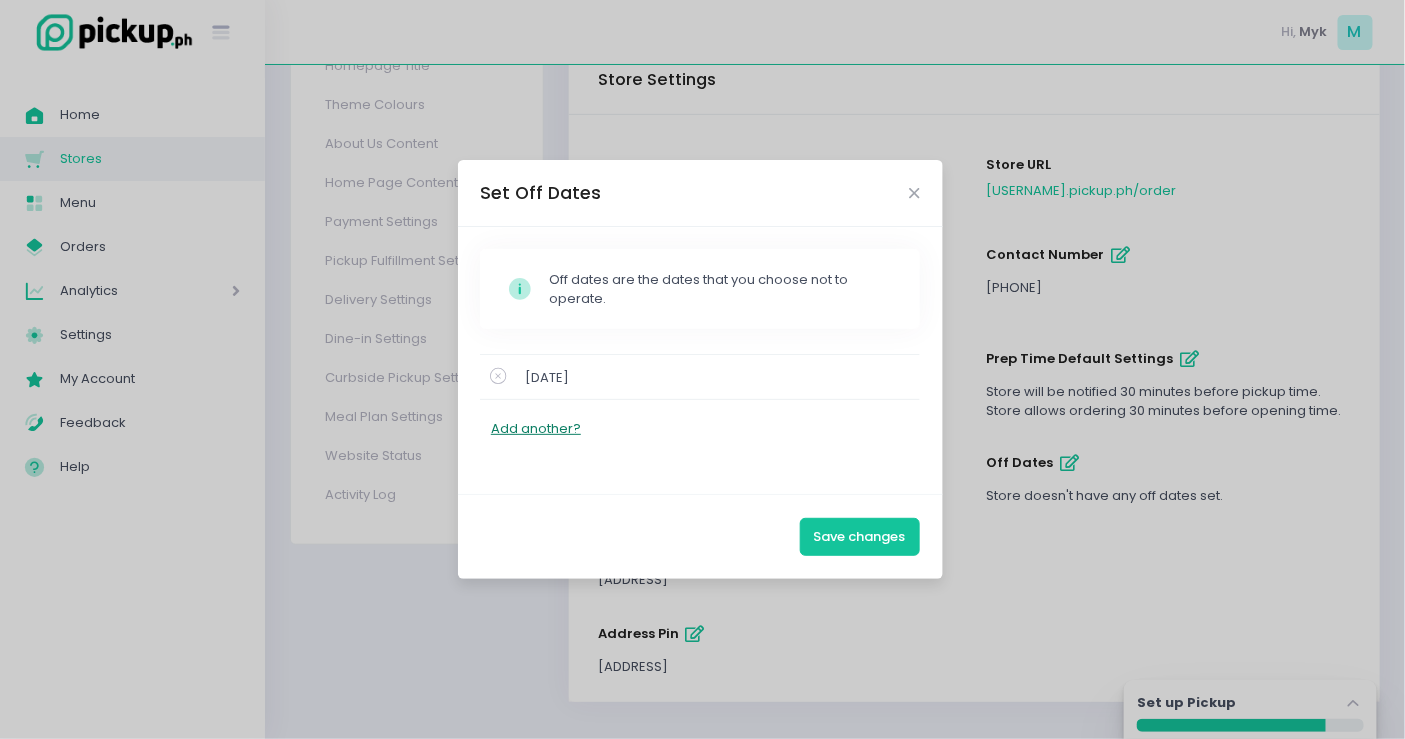 click on "Add another?" at bounding box center (536, 429) 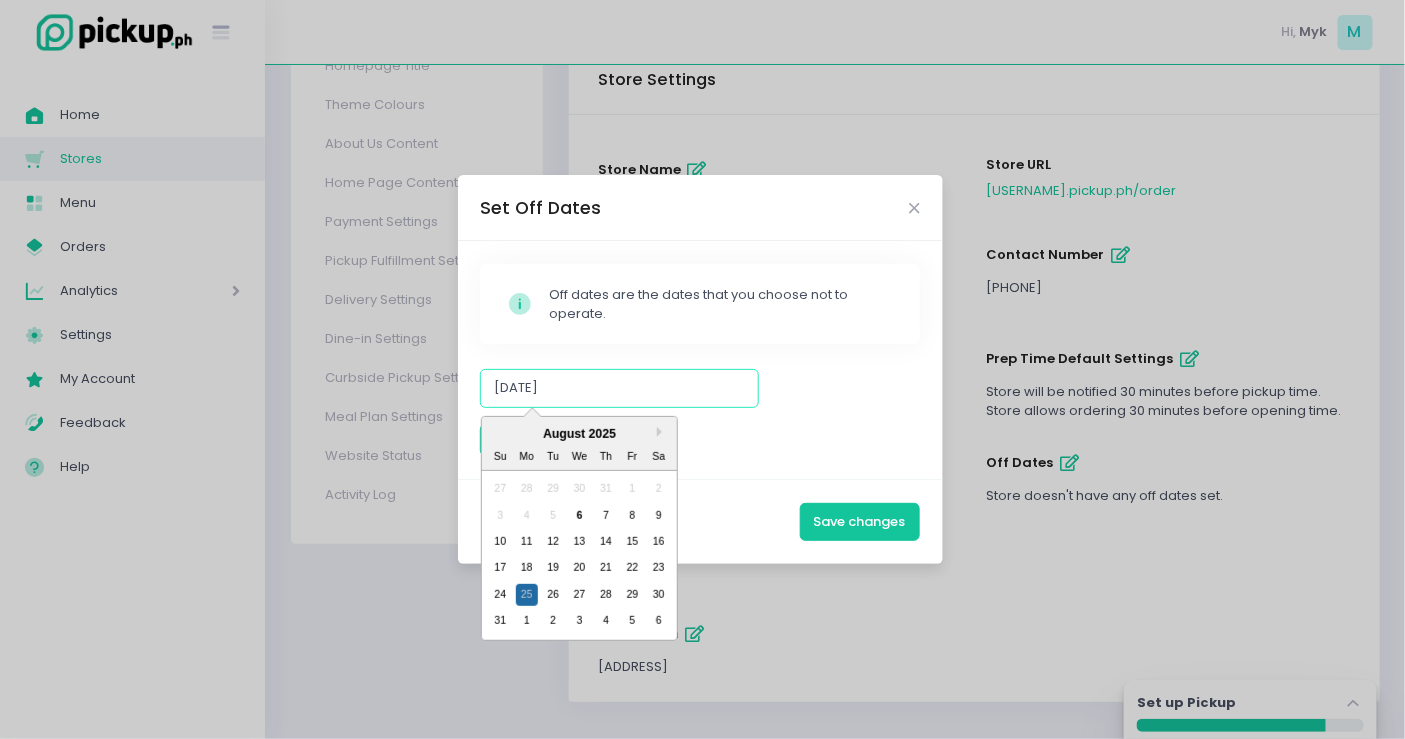 click on "[DATE]" at bounding box center (619, 388) 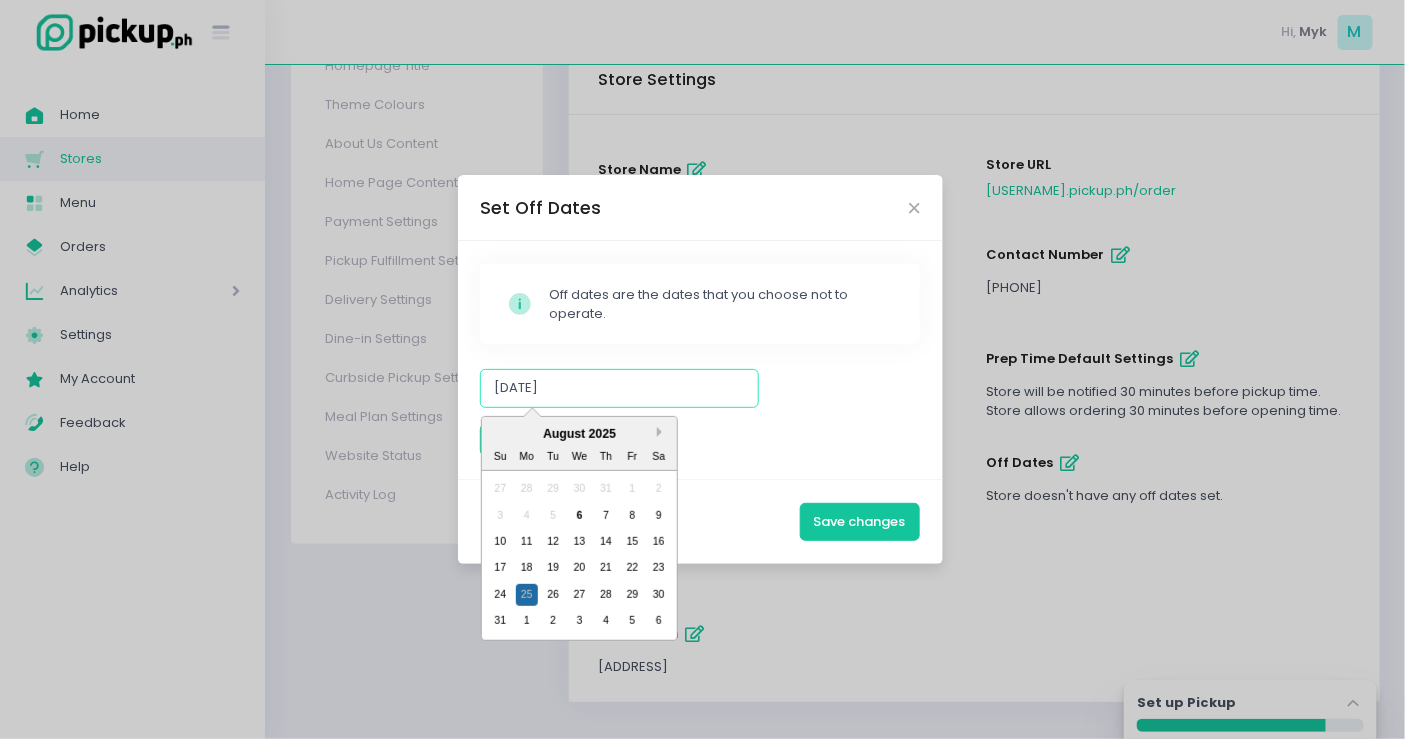 click on "Next Month" at bounding box center (662, 432) 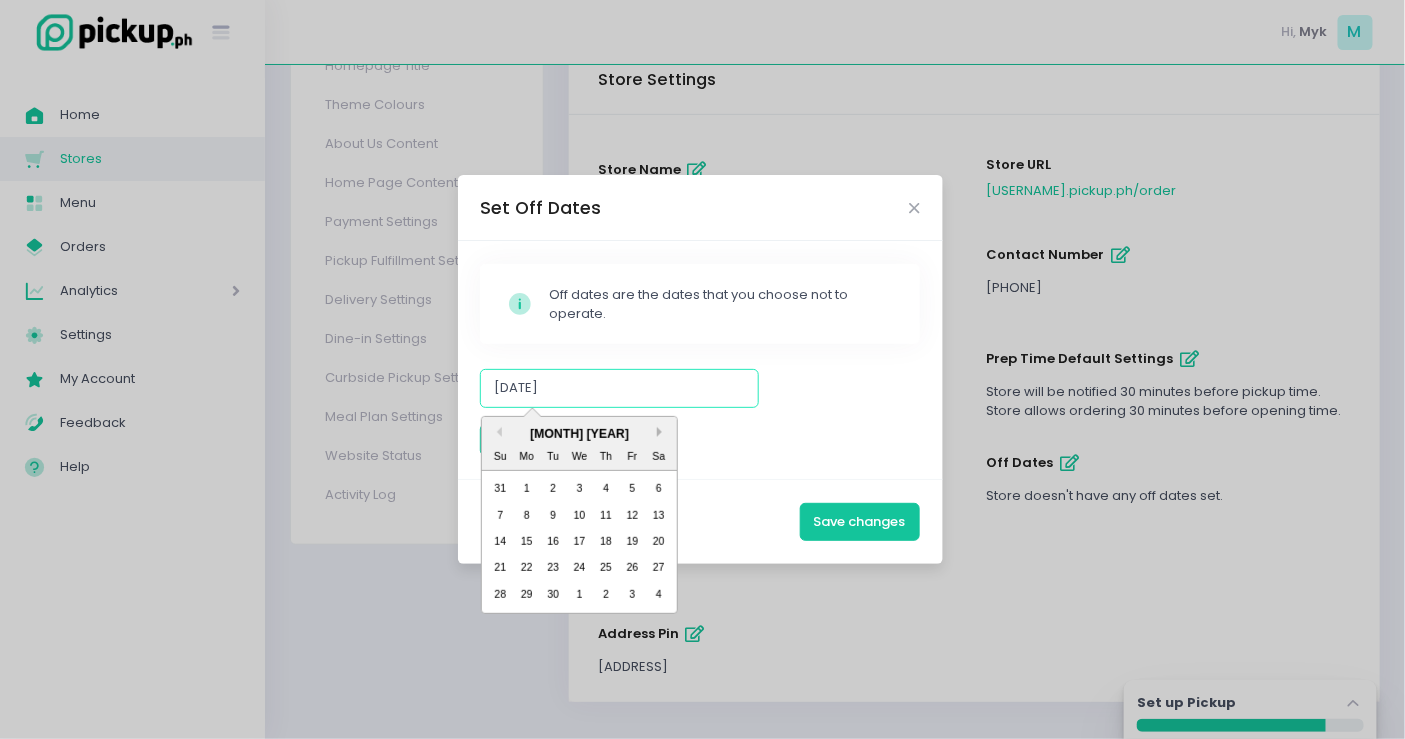 click on "Next Month" at bounding box center (662, 432) 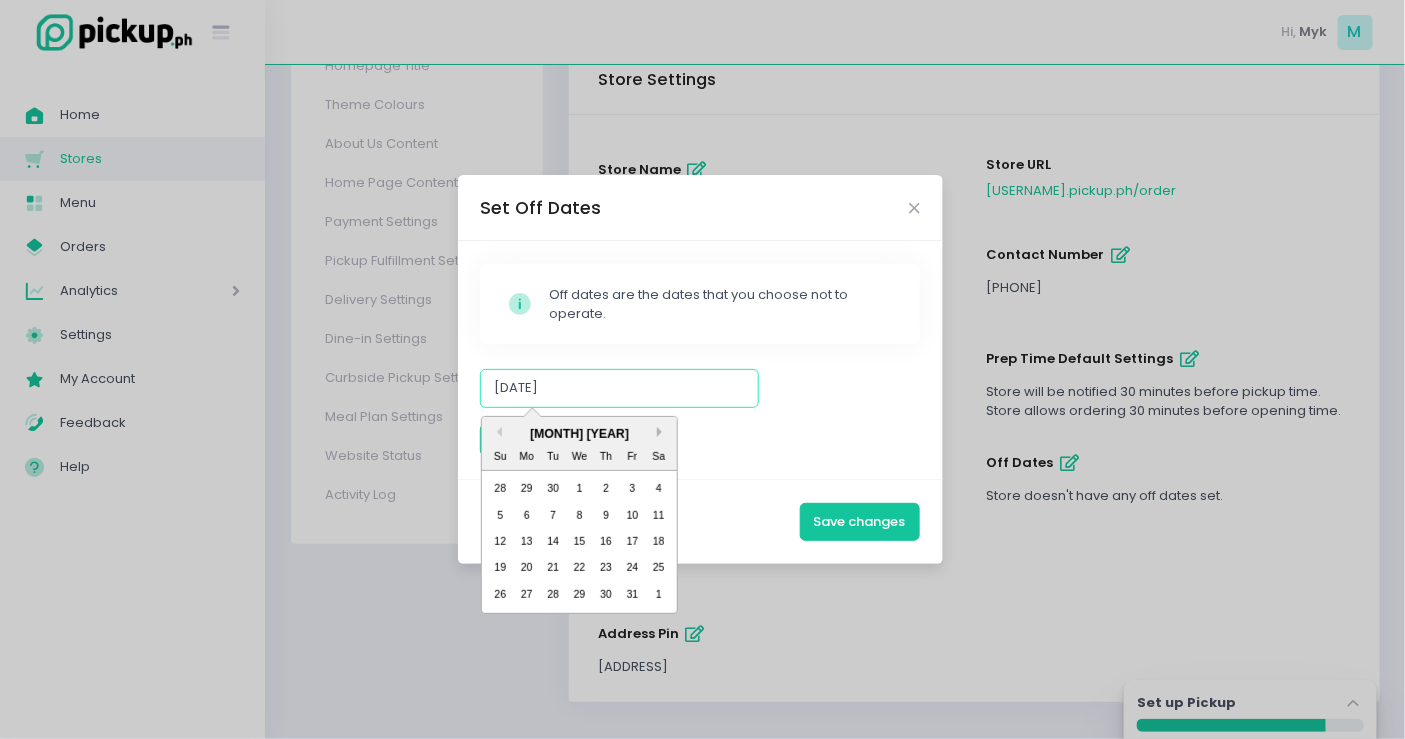click on "Next Month" at bounding box center (662, 432) 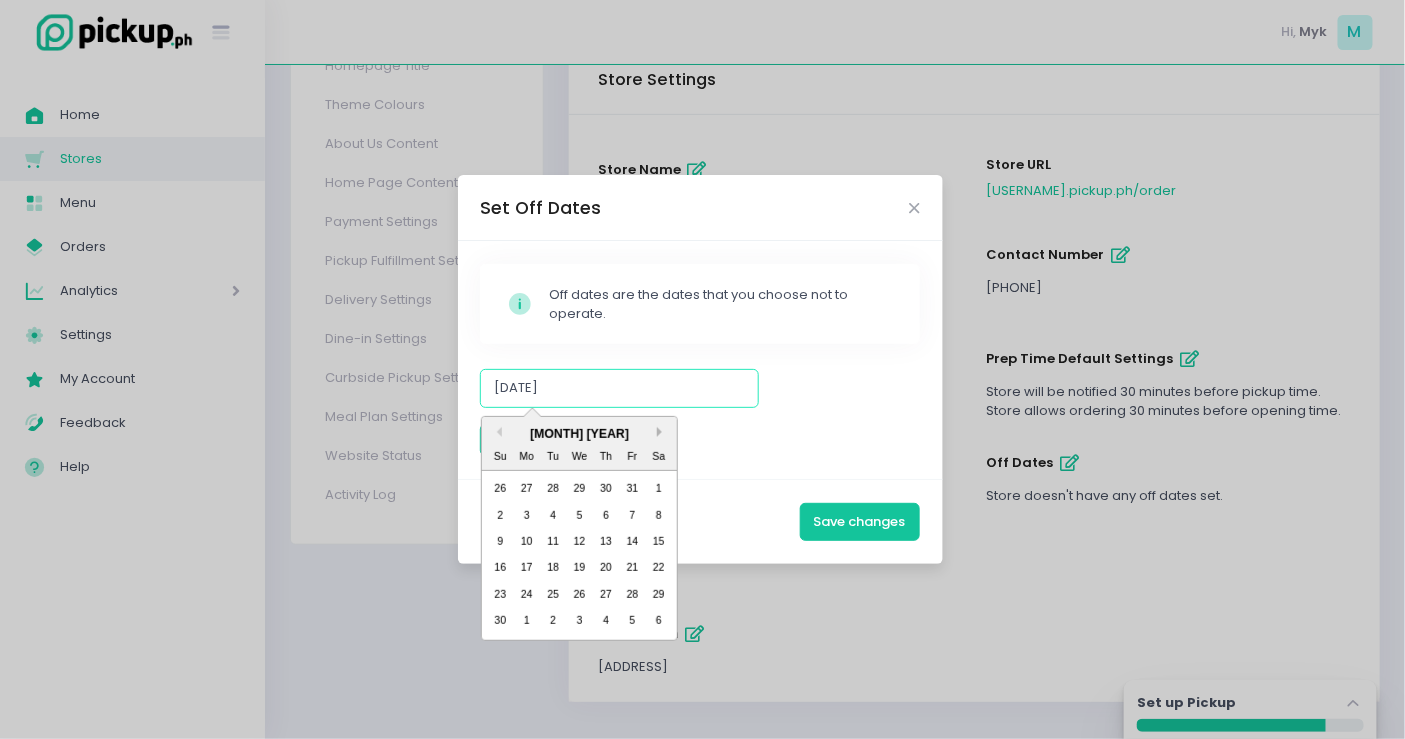 click on "Next Month" at bounding box center (662, 432) 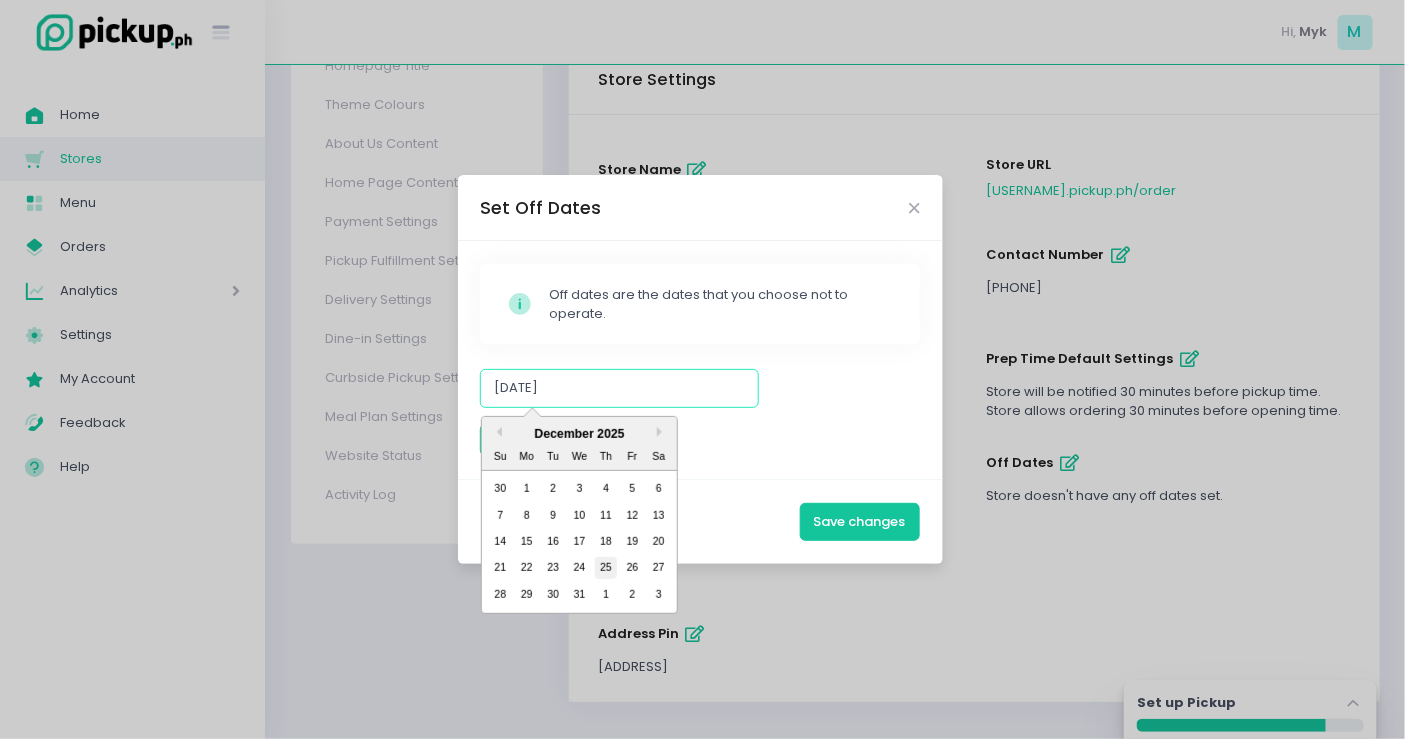 click on "25" at bounding box center [605, 569] 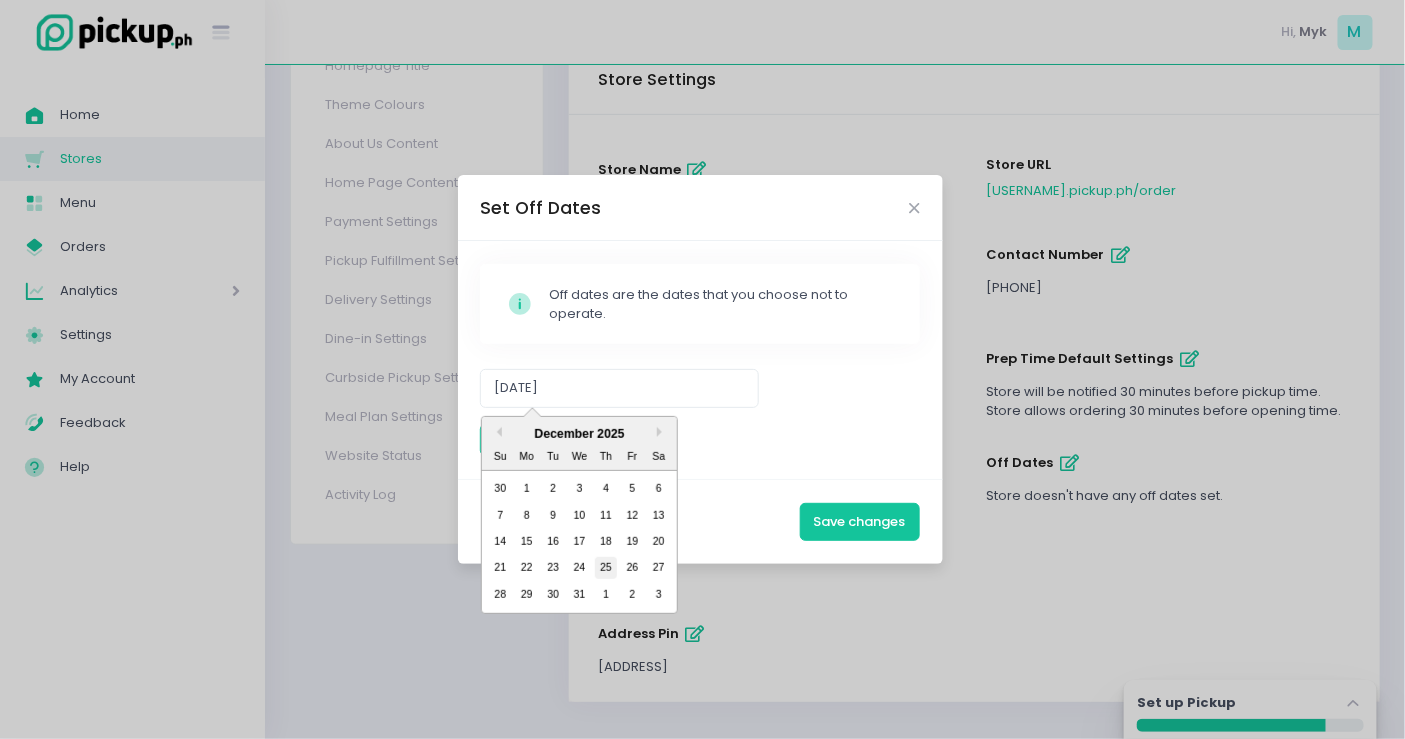 type on "[DATE]" 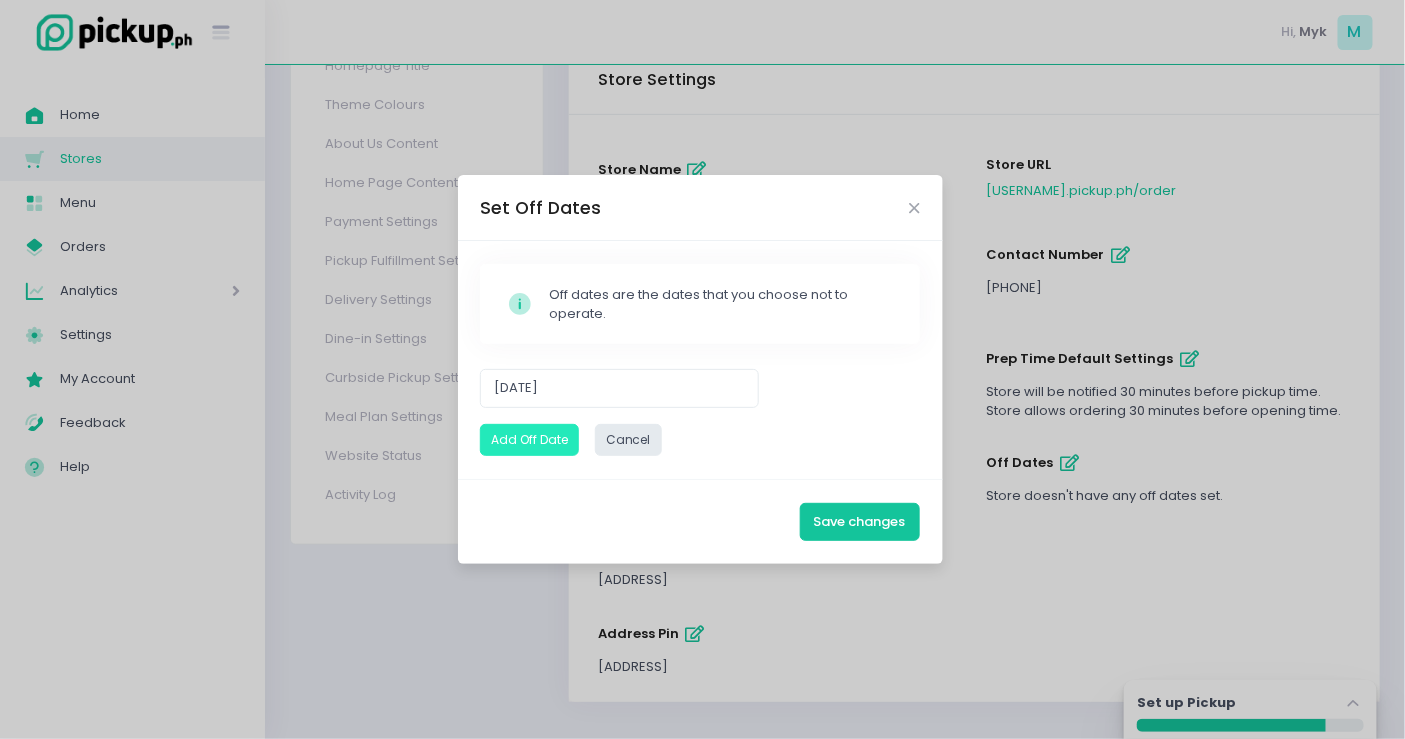 click on "Add Off Date" at bounding box center (529, 440) 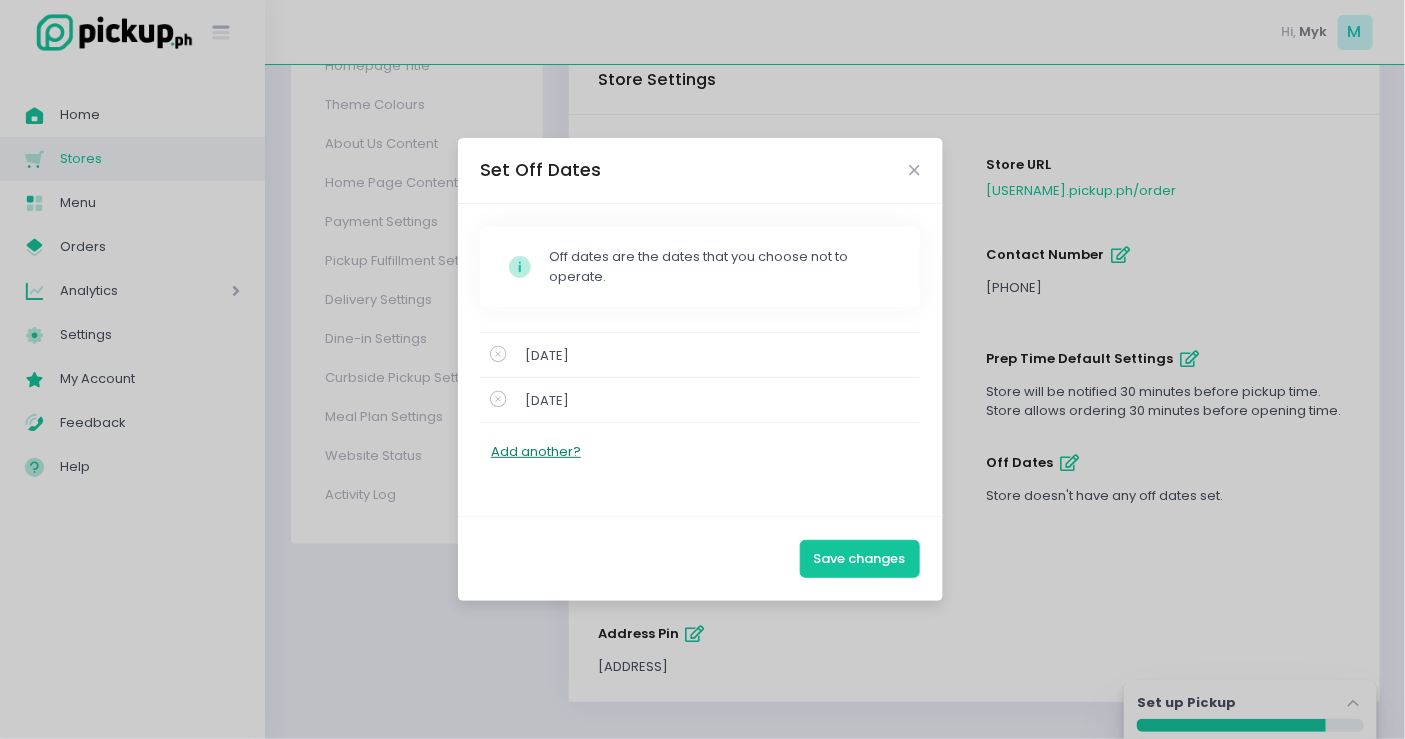 click on "Add another?" at bounding box center [536, 451] 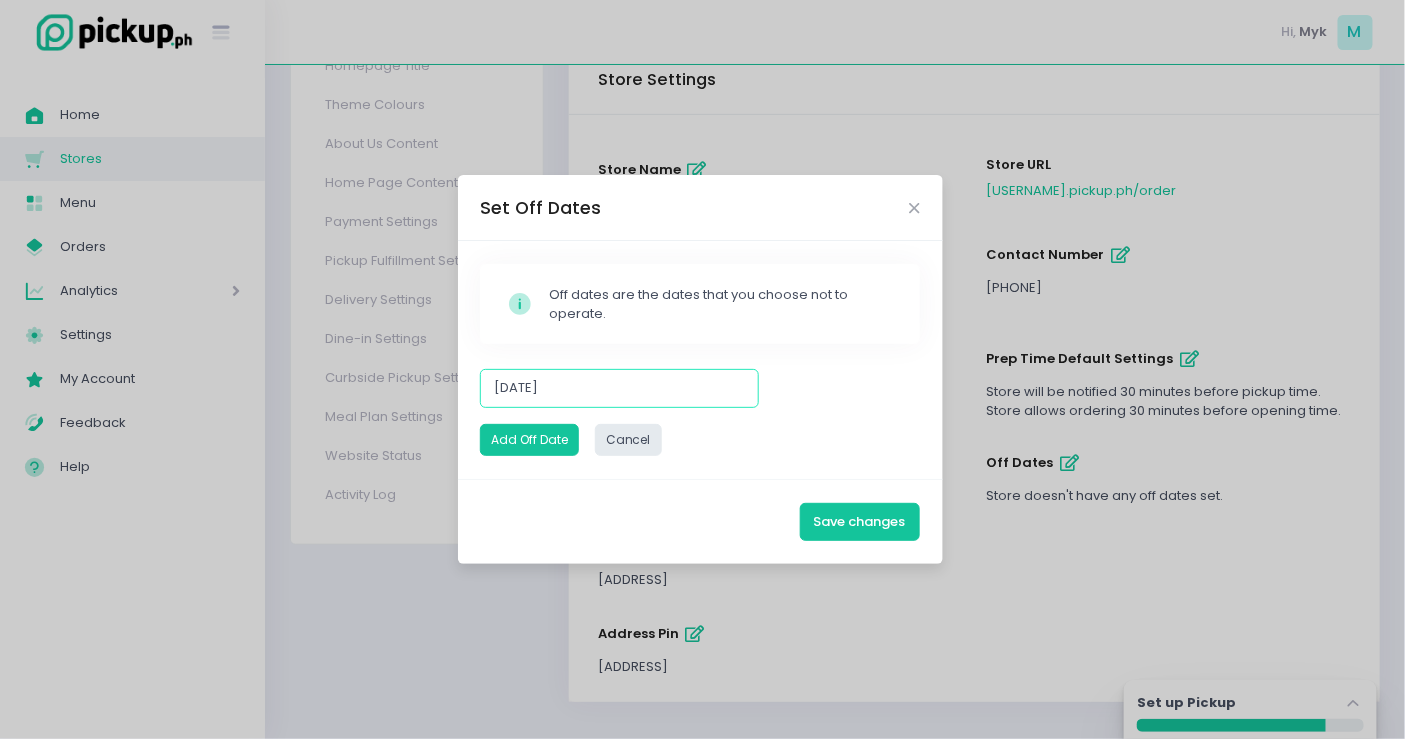 click on "[DATE]" at bounding box center (619, 388) 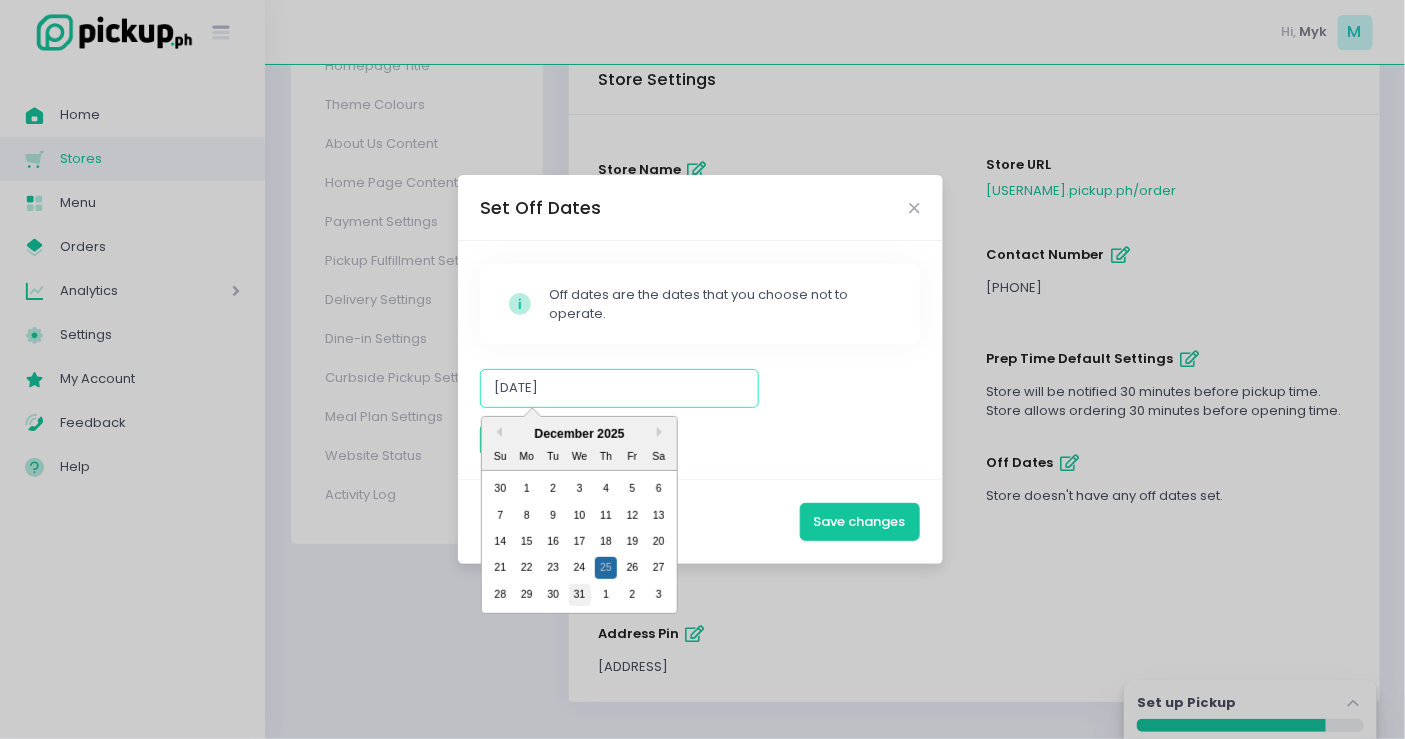 click on "31" at bounding box center (579, 595) 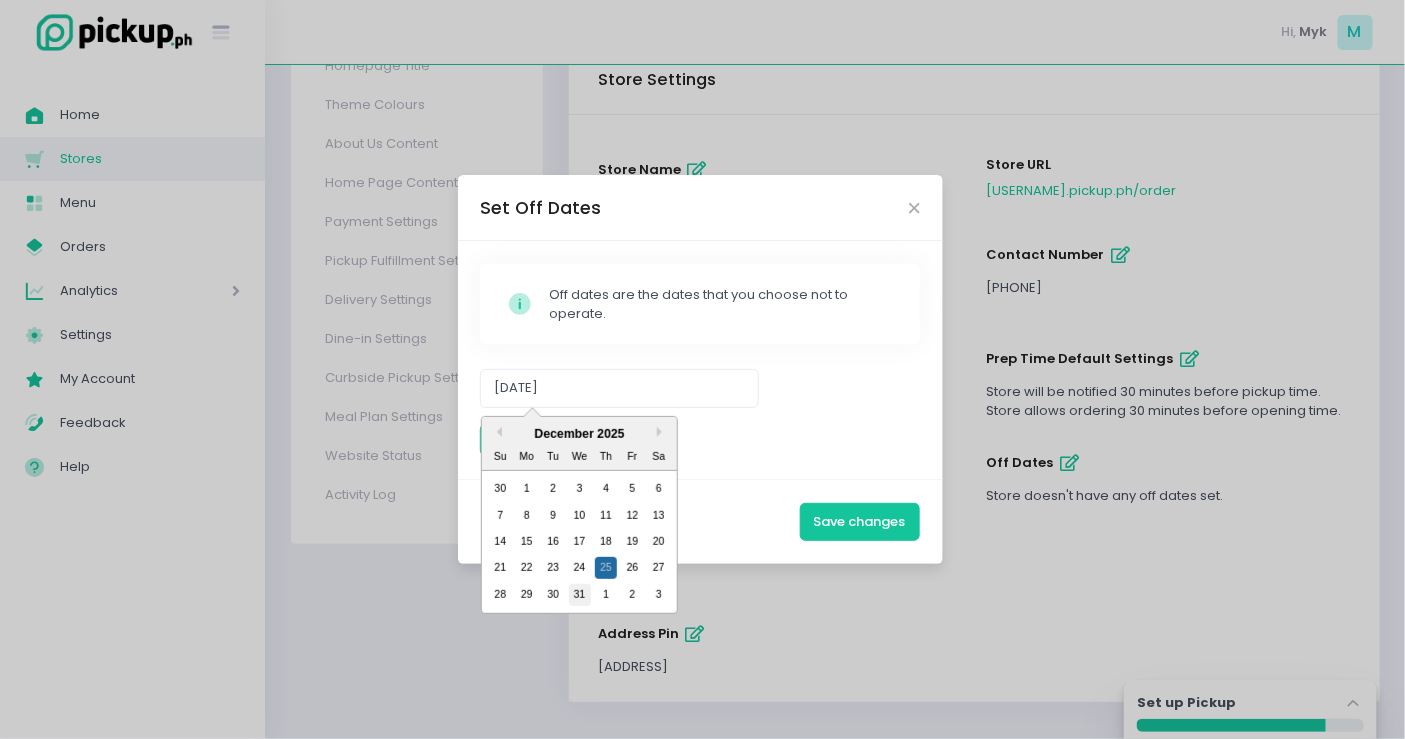 type on "[DATE]" 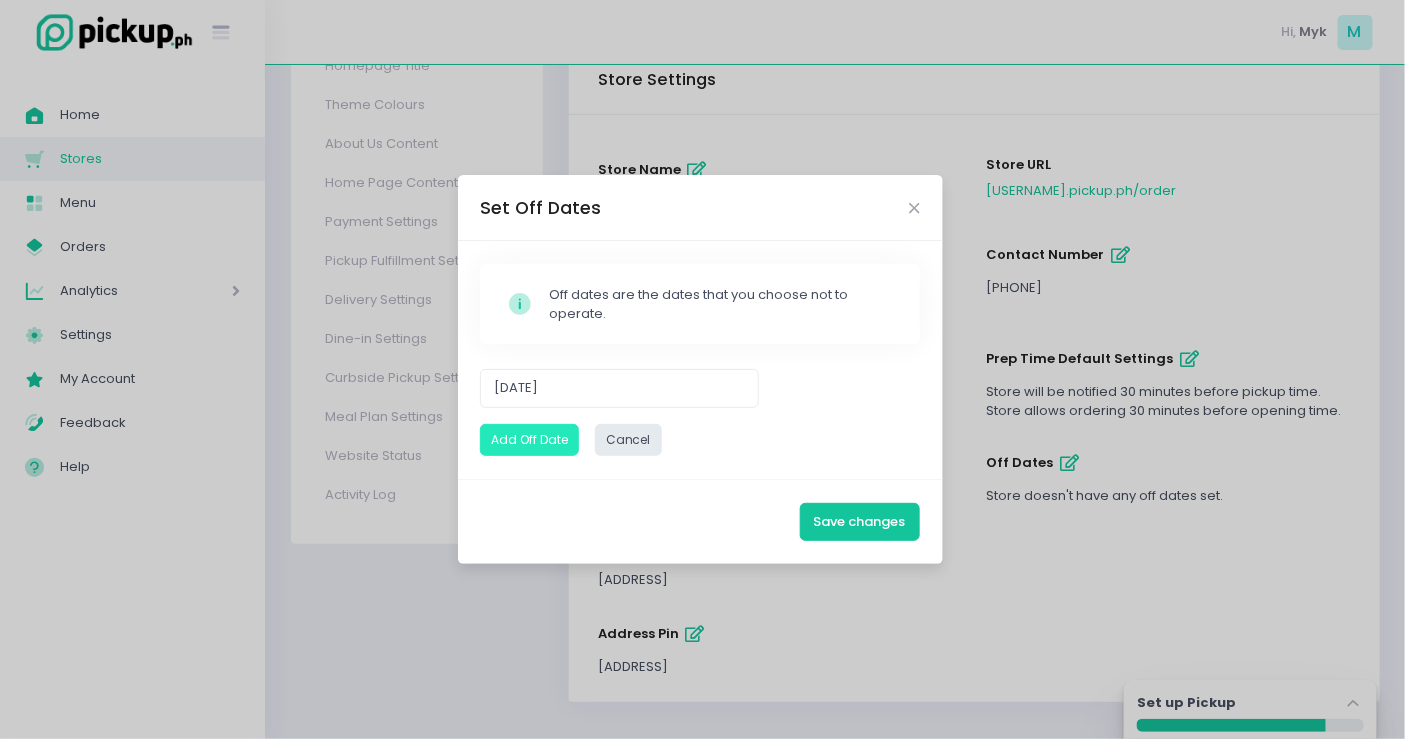 click on "Add Off Date" at bounding box center (529, 440) 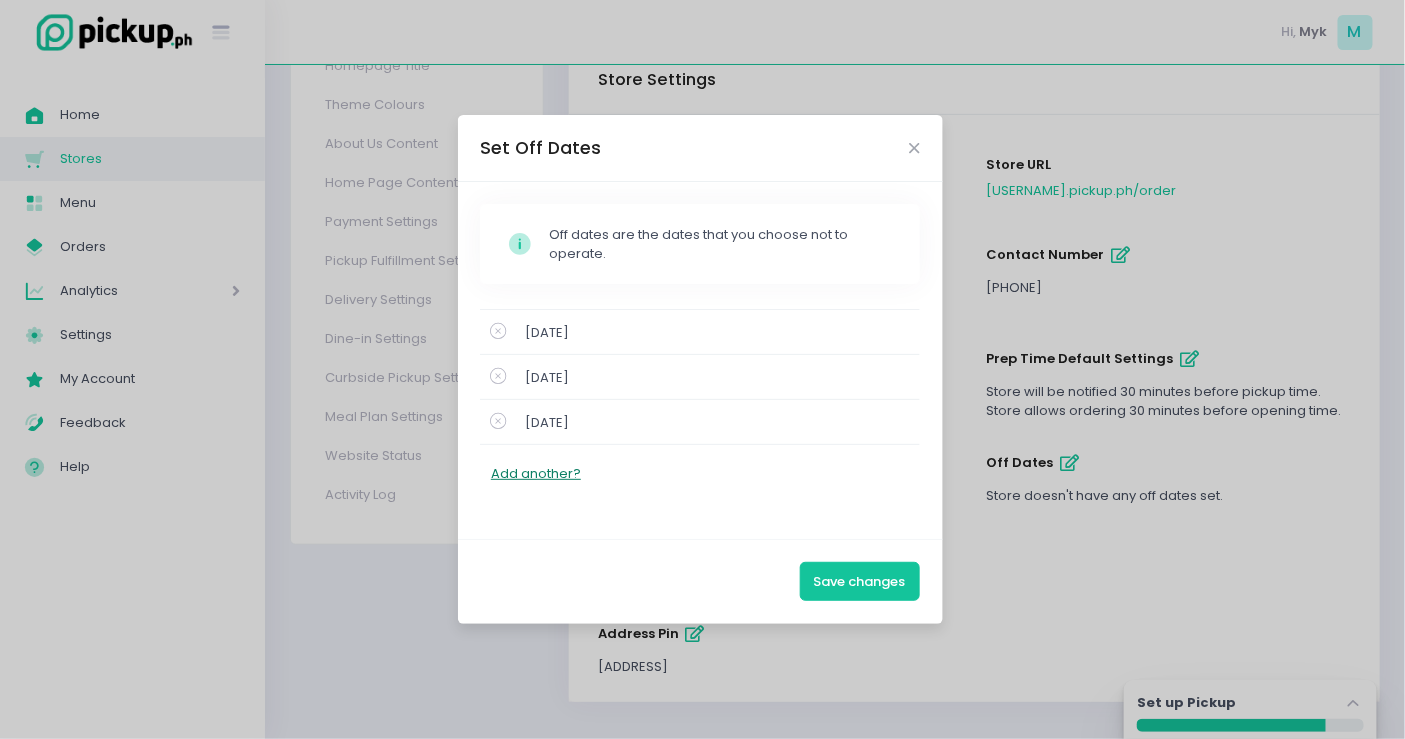 click on "Add another?" at bounding box center (536, 474) 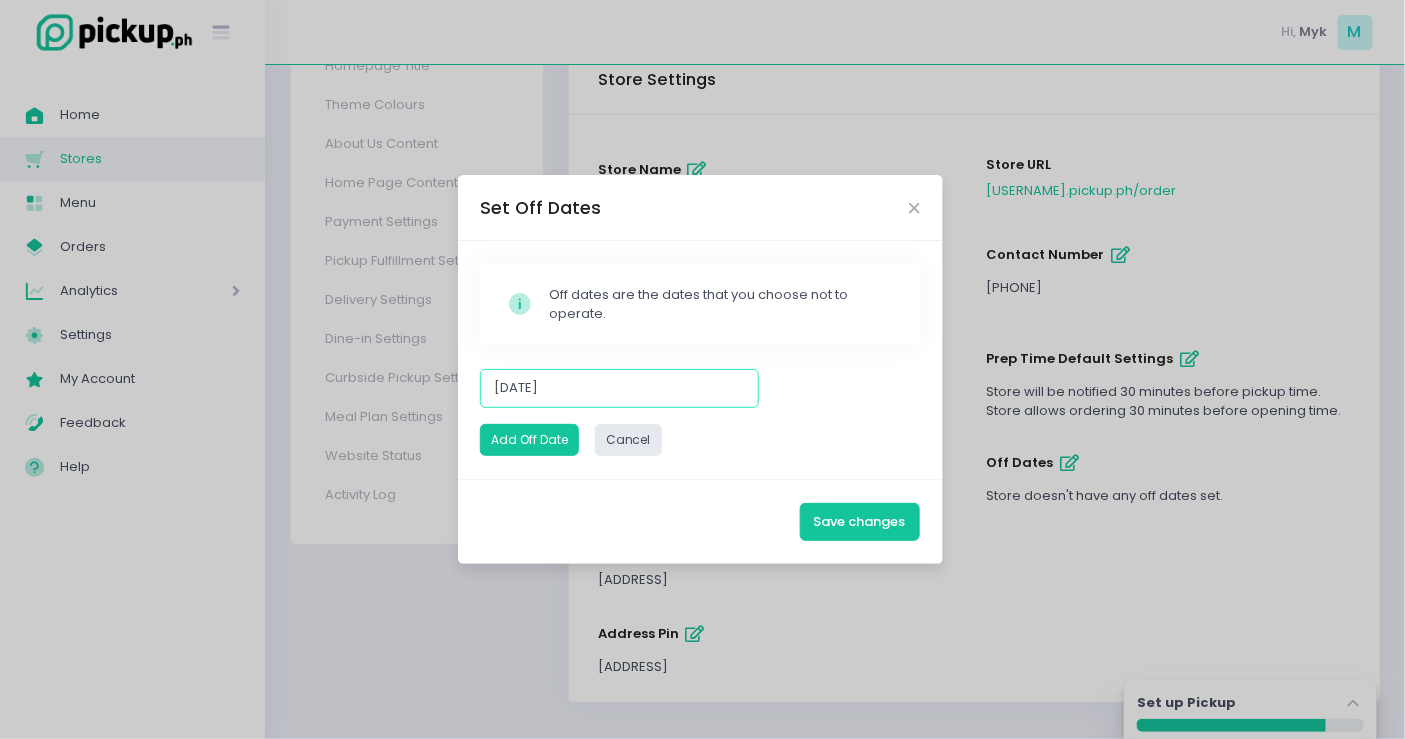 click on "[DATE]" at bounding box center (619, 388) 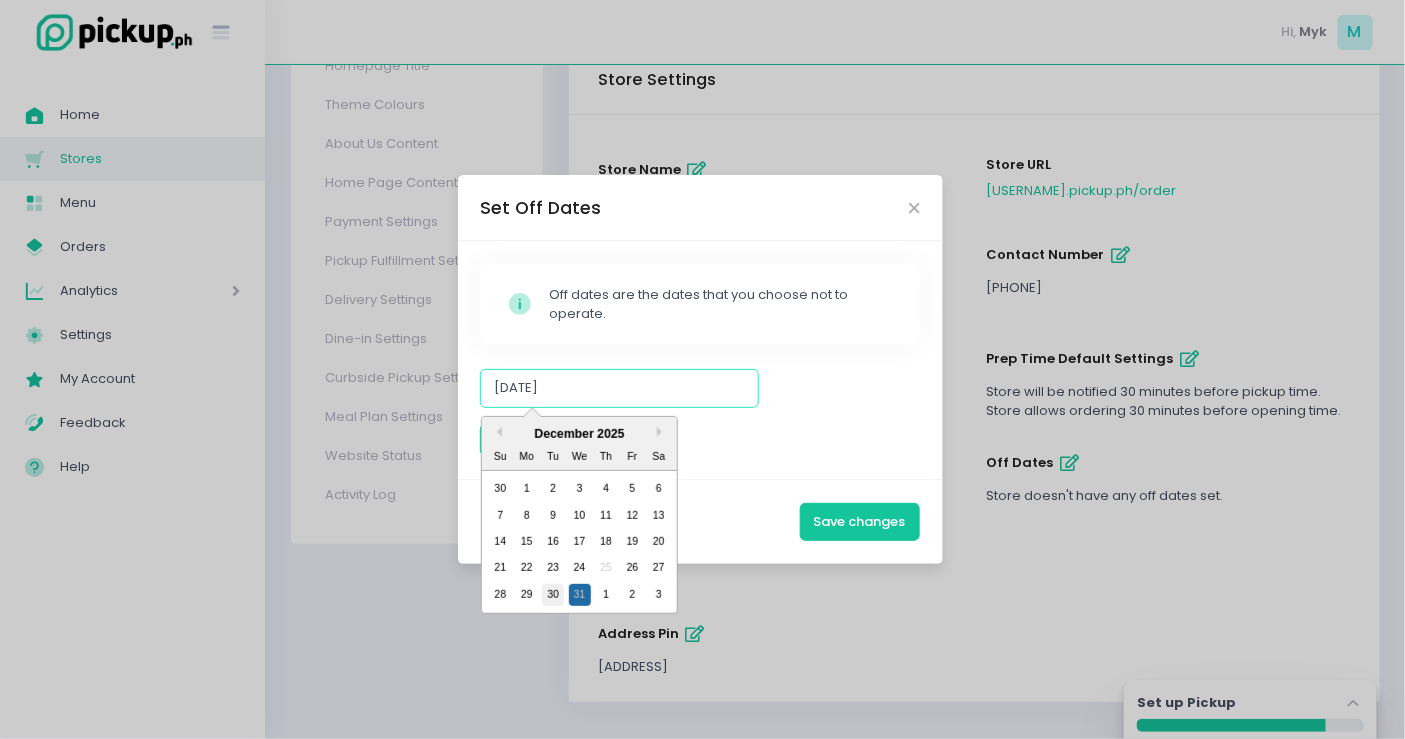 click on "30" at bounding box center (553, 595) 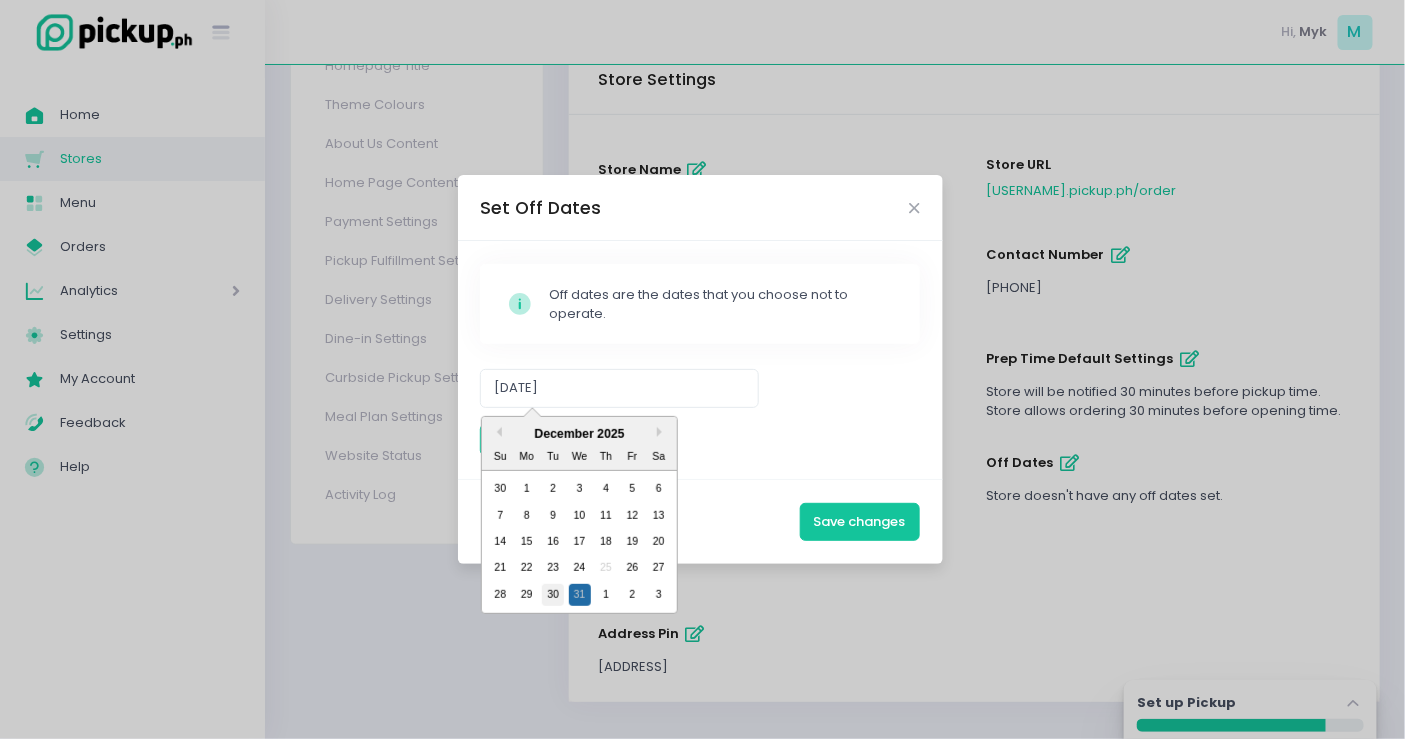 type on "[DATE]" 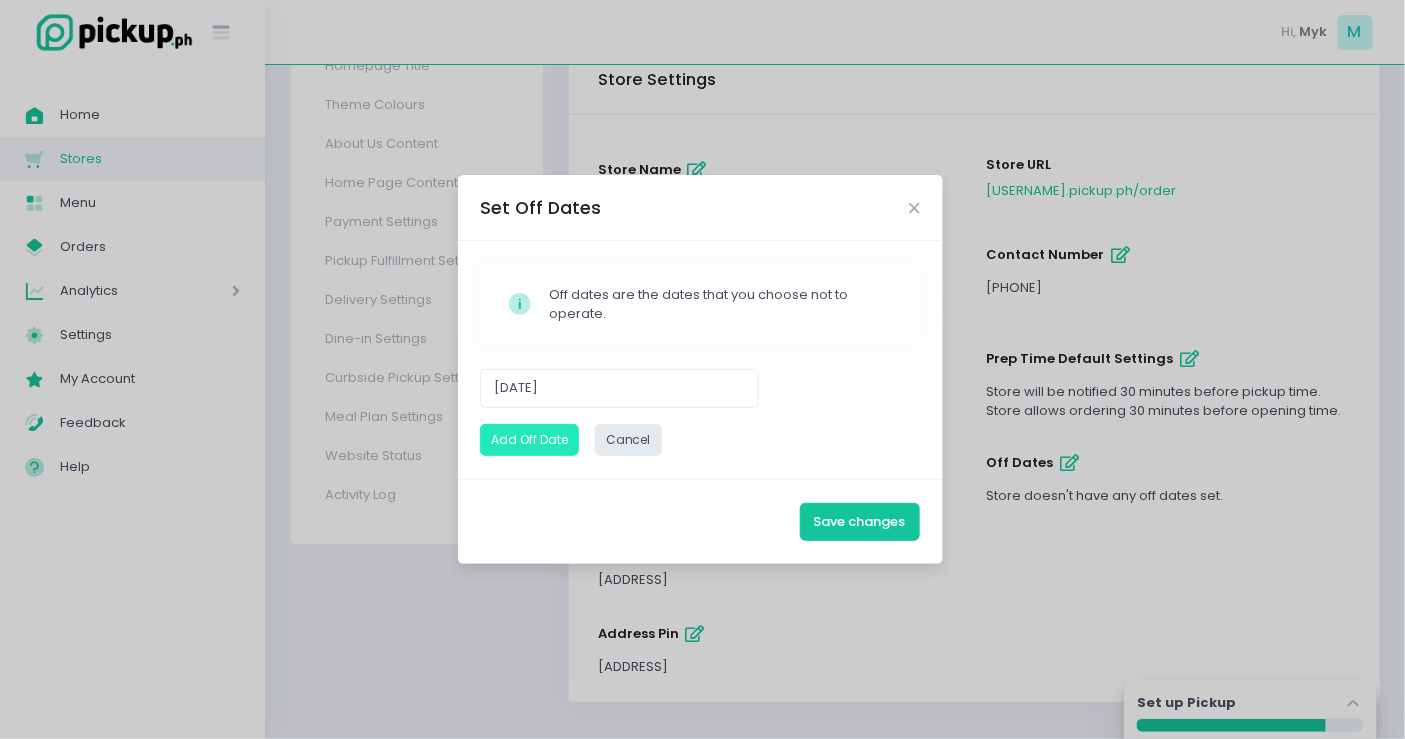 click on "Add Off Date" at bounding box center [529, 440] 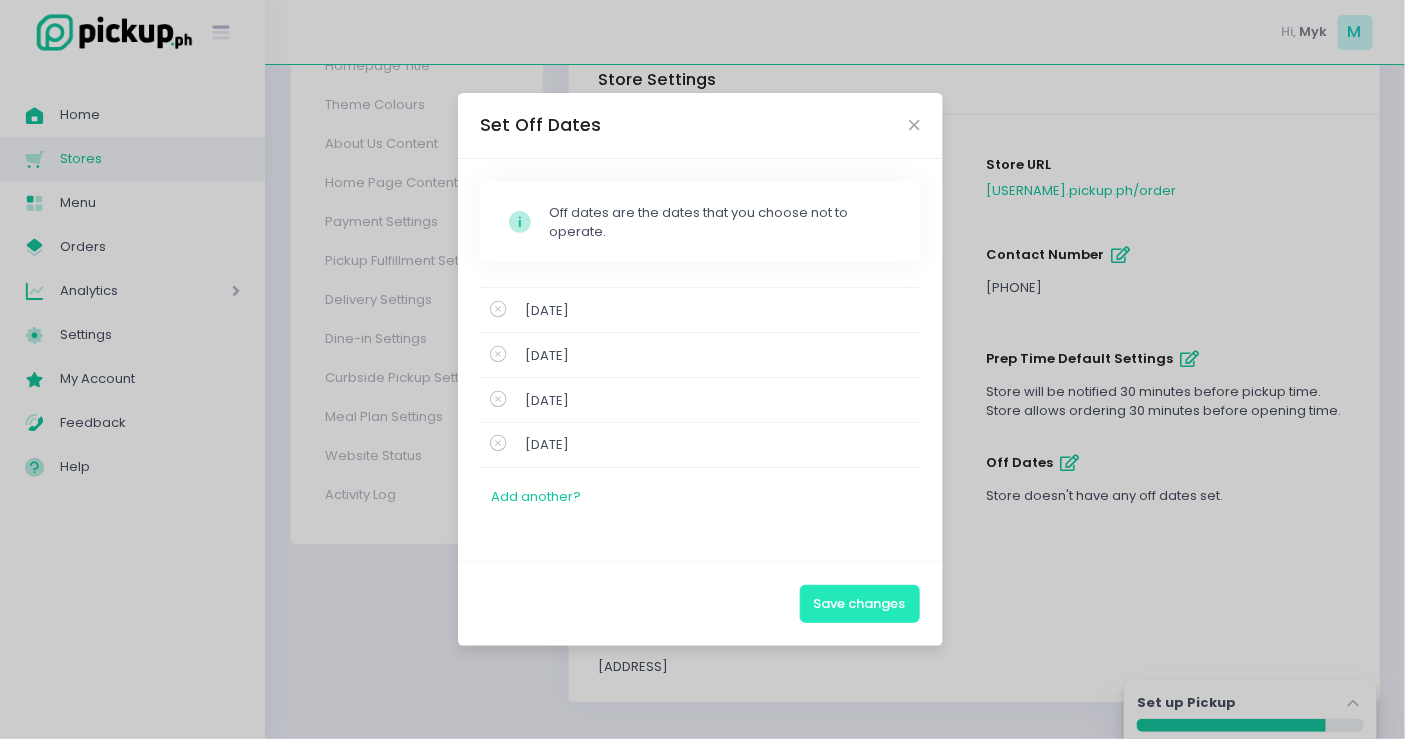 click on "Save changes" at bounding box center [860, 604] 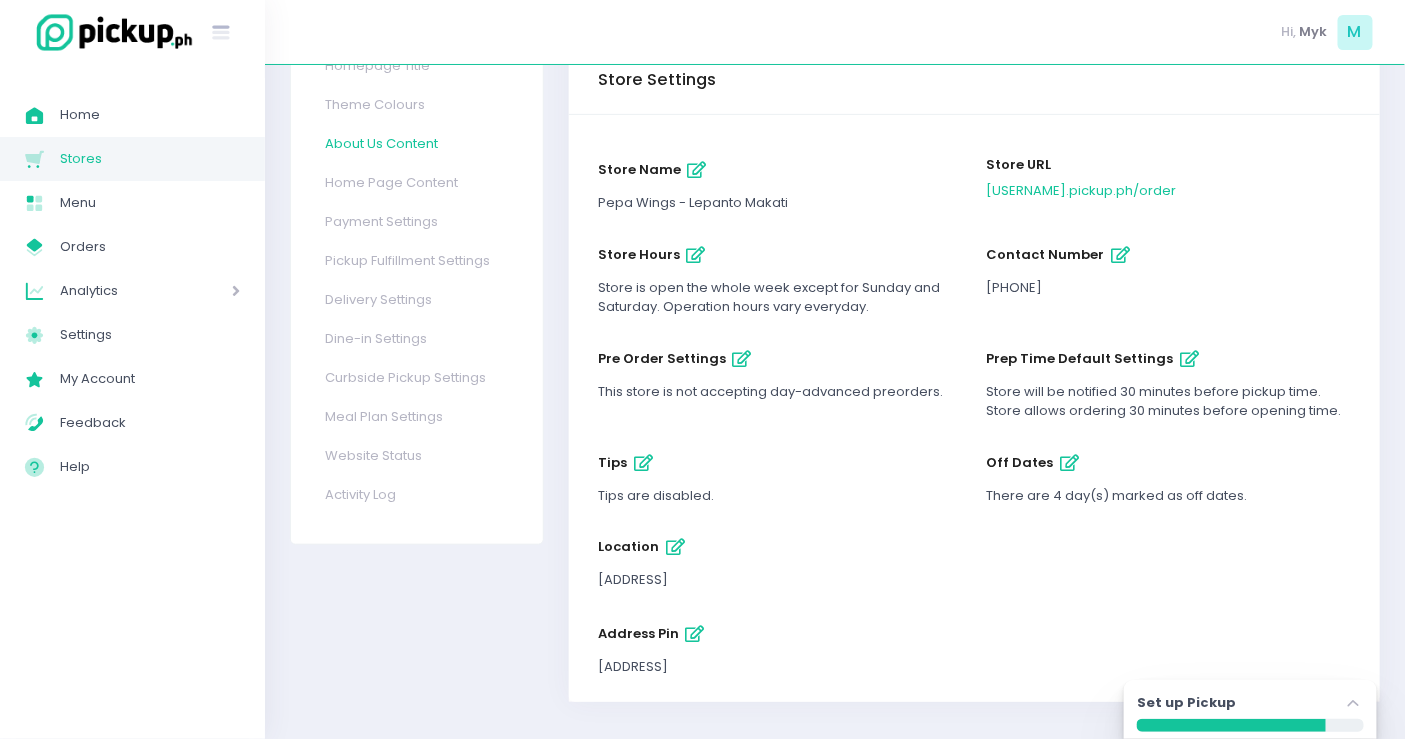 scroll, scrollTop: 111, scrollLeft: 0, axis: vertical 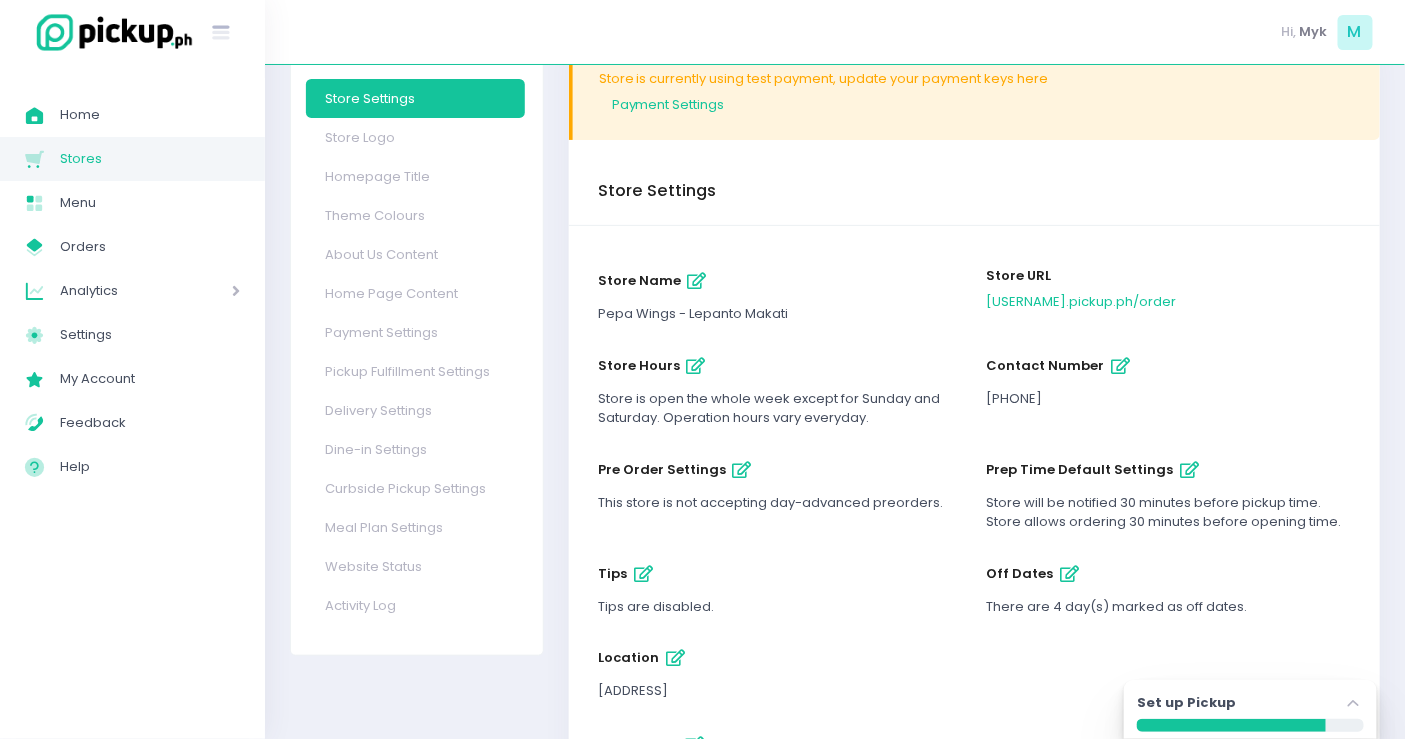 click on "Store Logo" at bounding box center (415, 137) 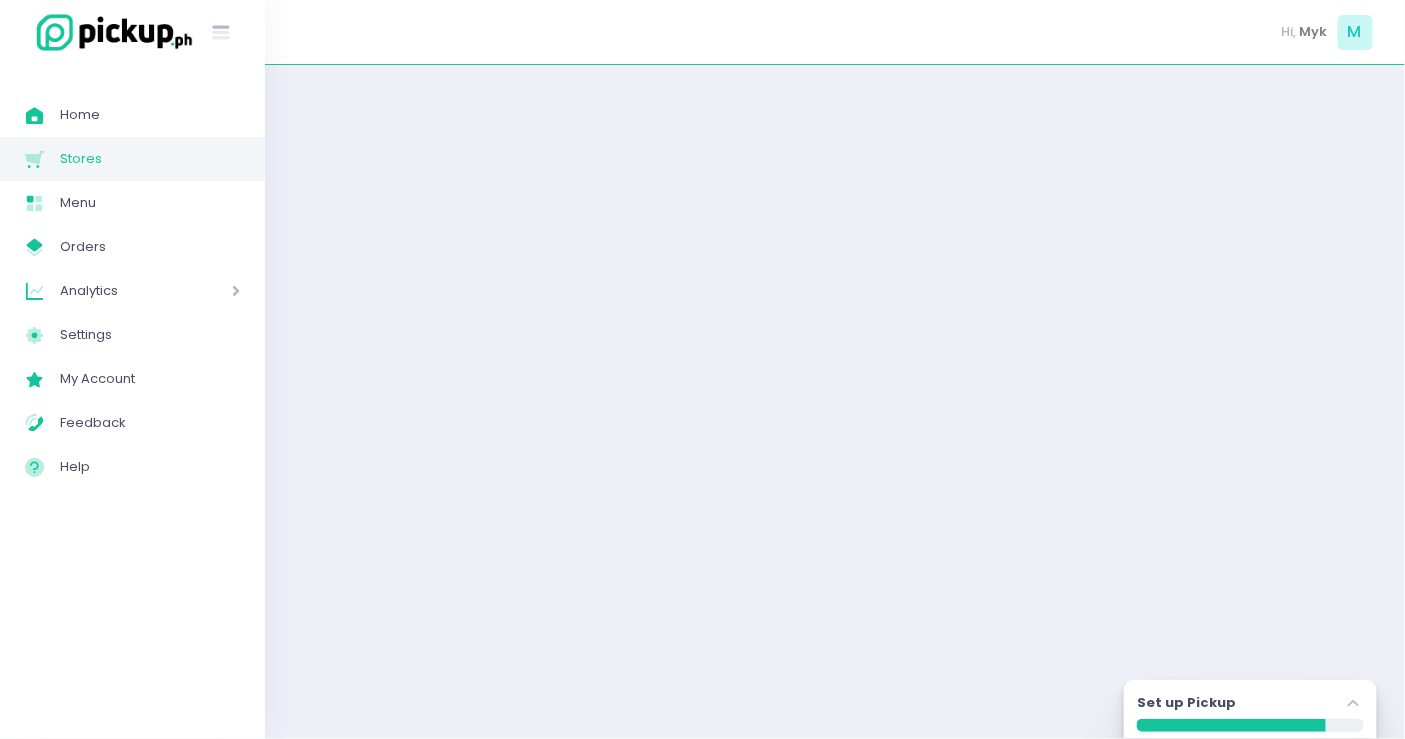 scroll, scrollTop: 0, scrollLeft: 0, axis: both 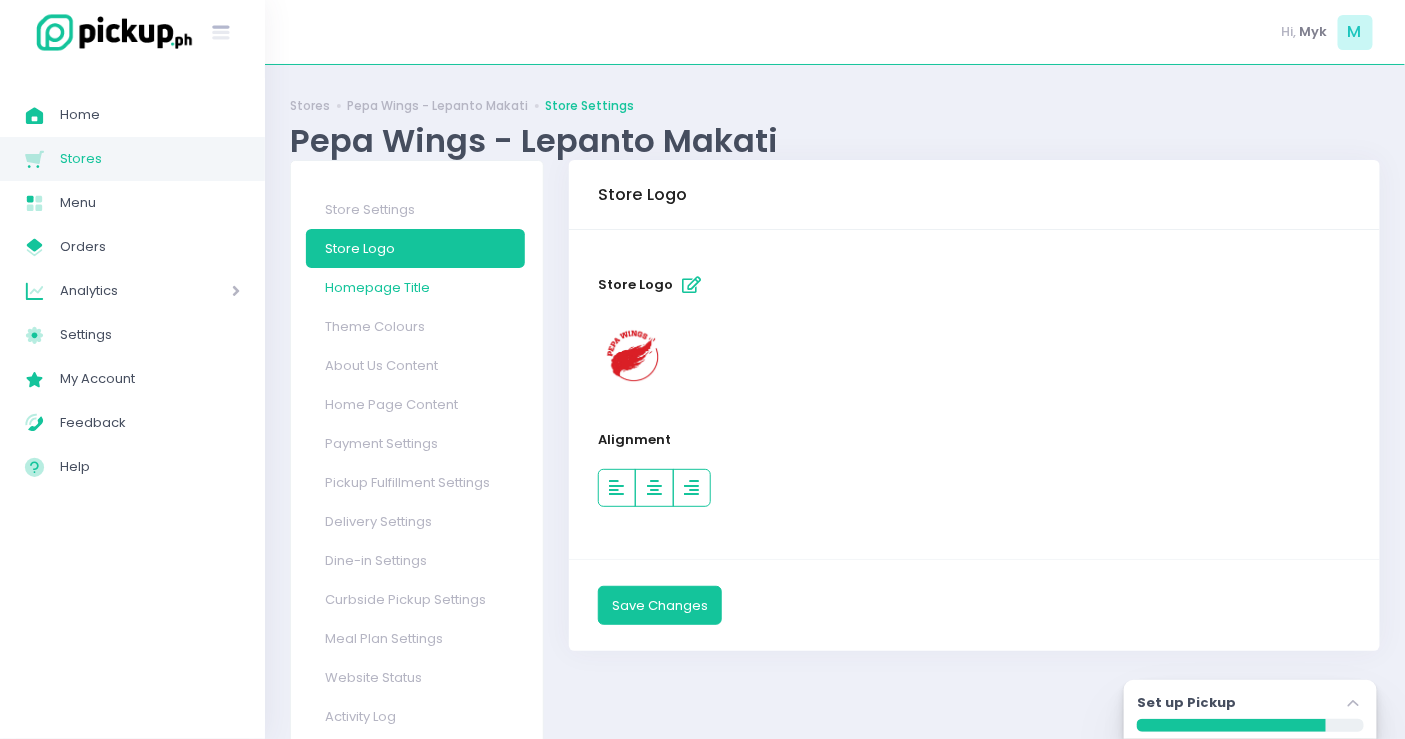 click on "Homepage Title" at bounding box center [415, 287] 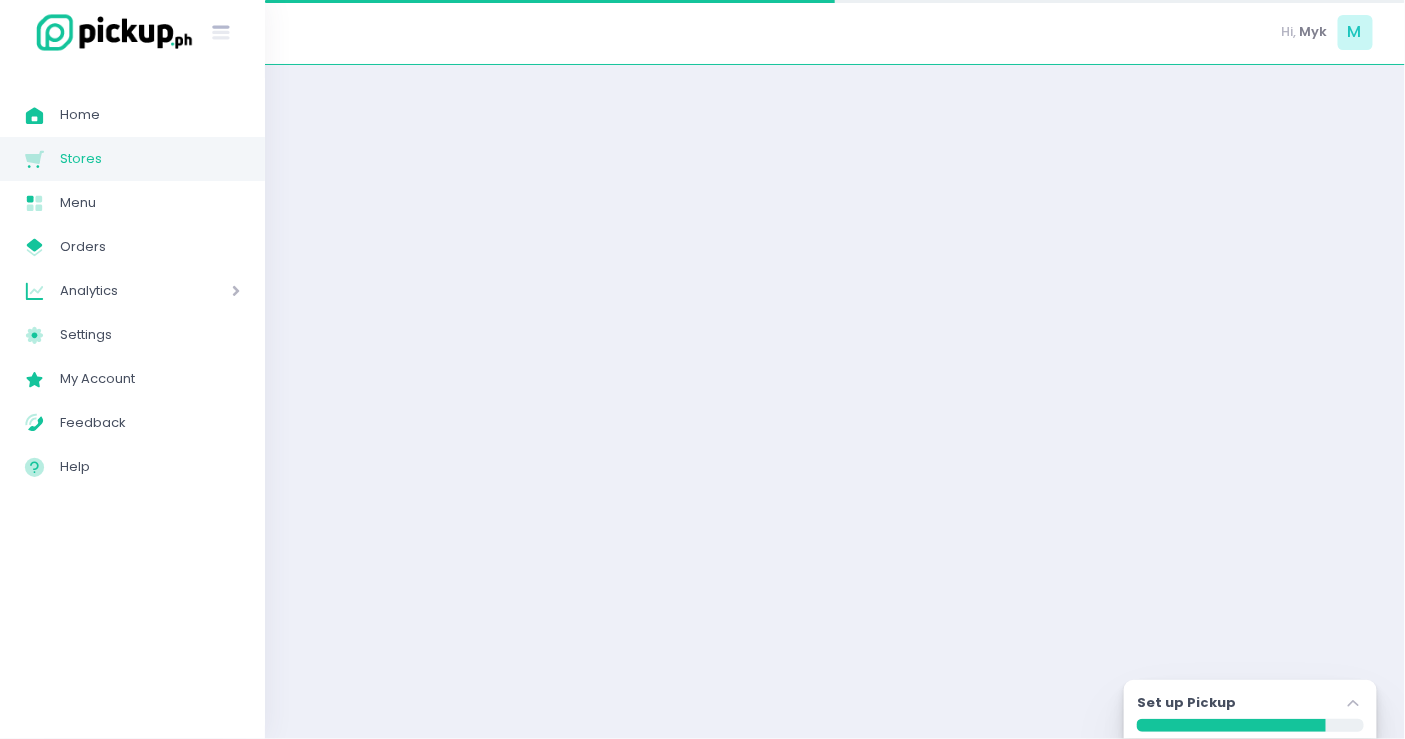 select on "normal" 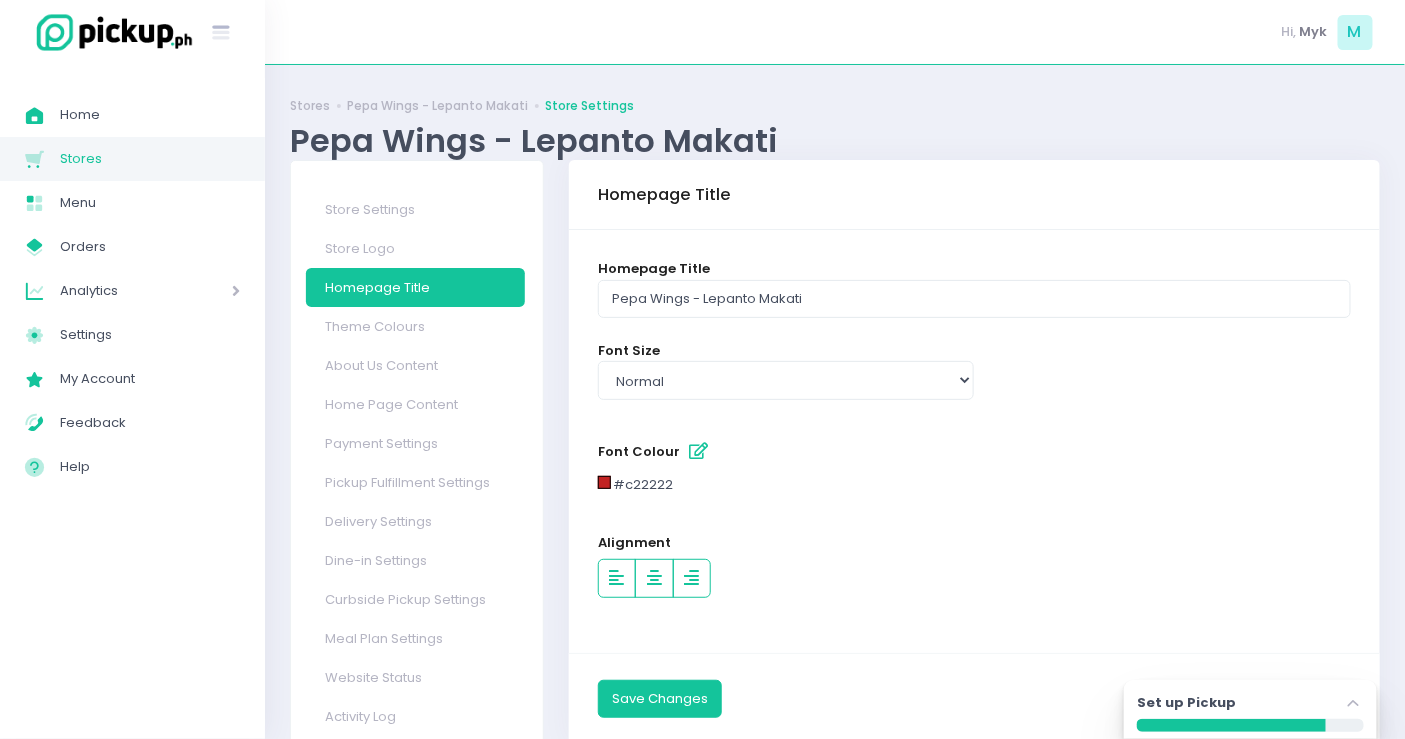 scroll, scrollTop: 53, scrollLeft: 0, axis: vertical 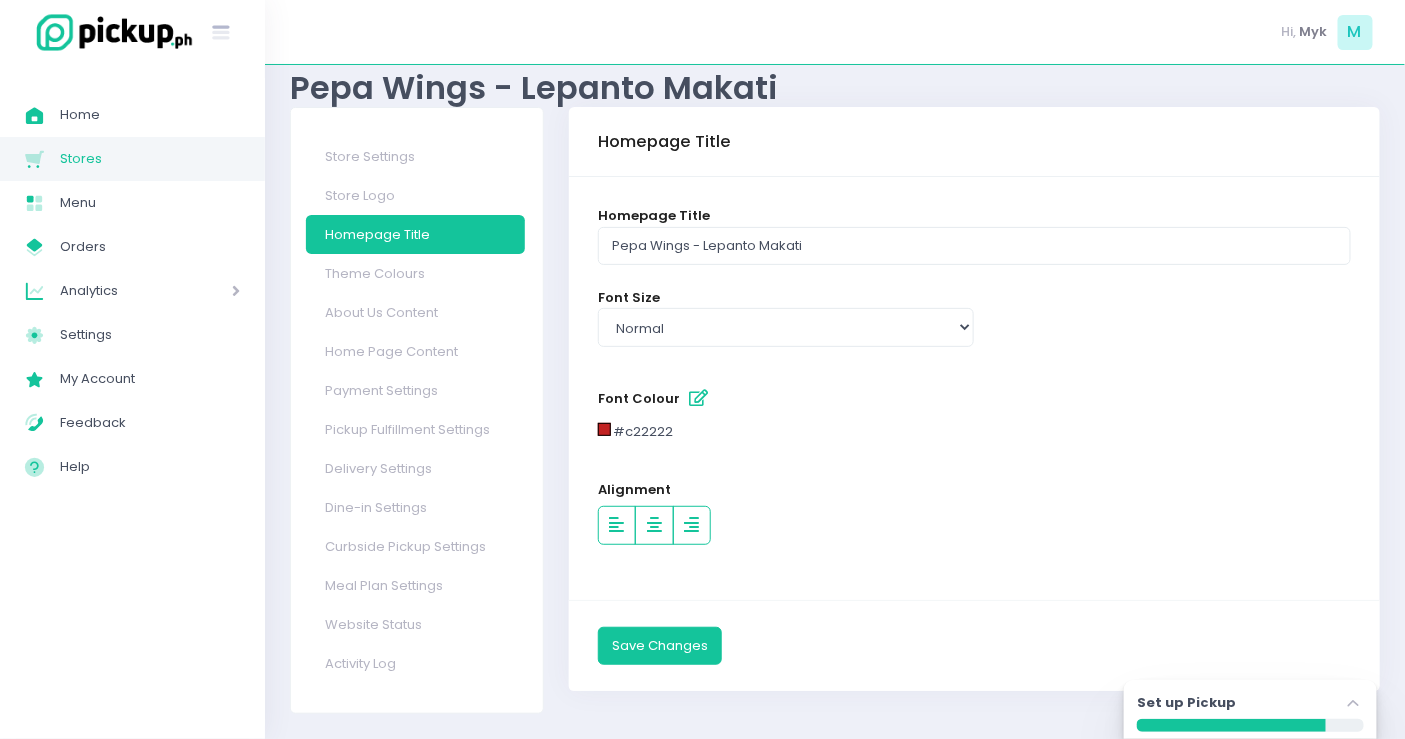 click at bounding box center [699, 398] 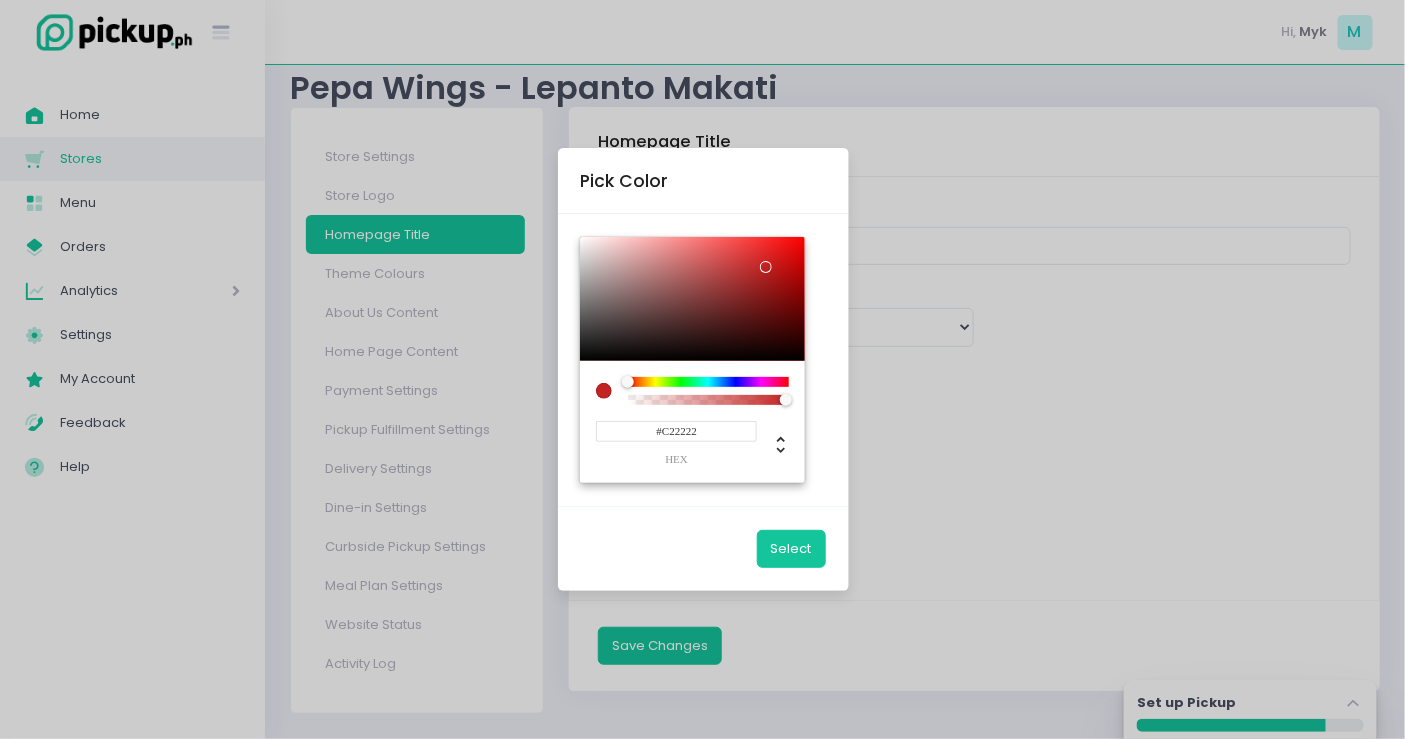 click on "#C22222" at bounding box center (676, 431) 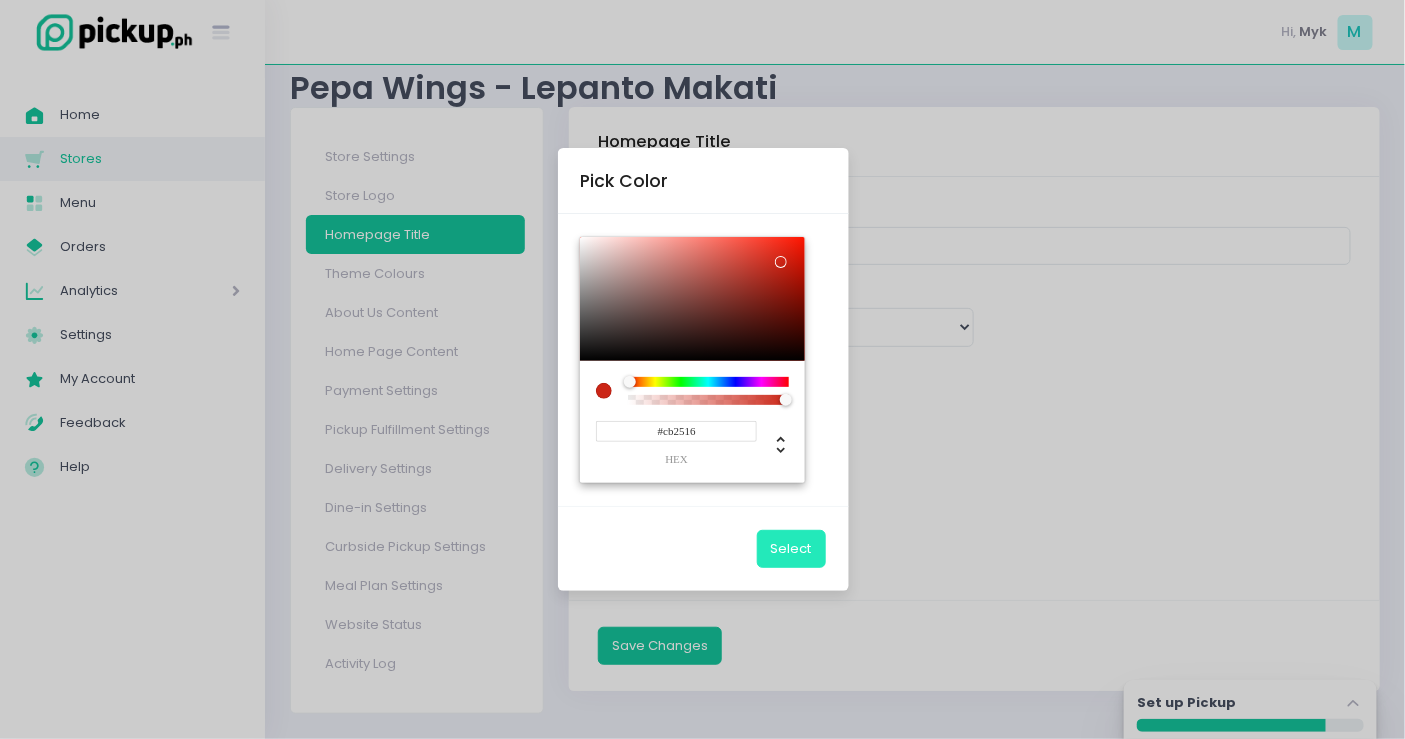 type on "#[HEX]" 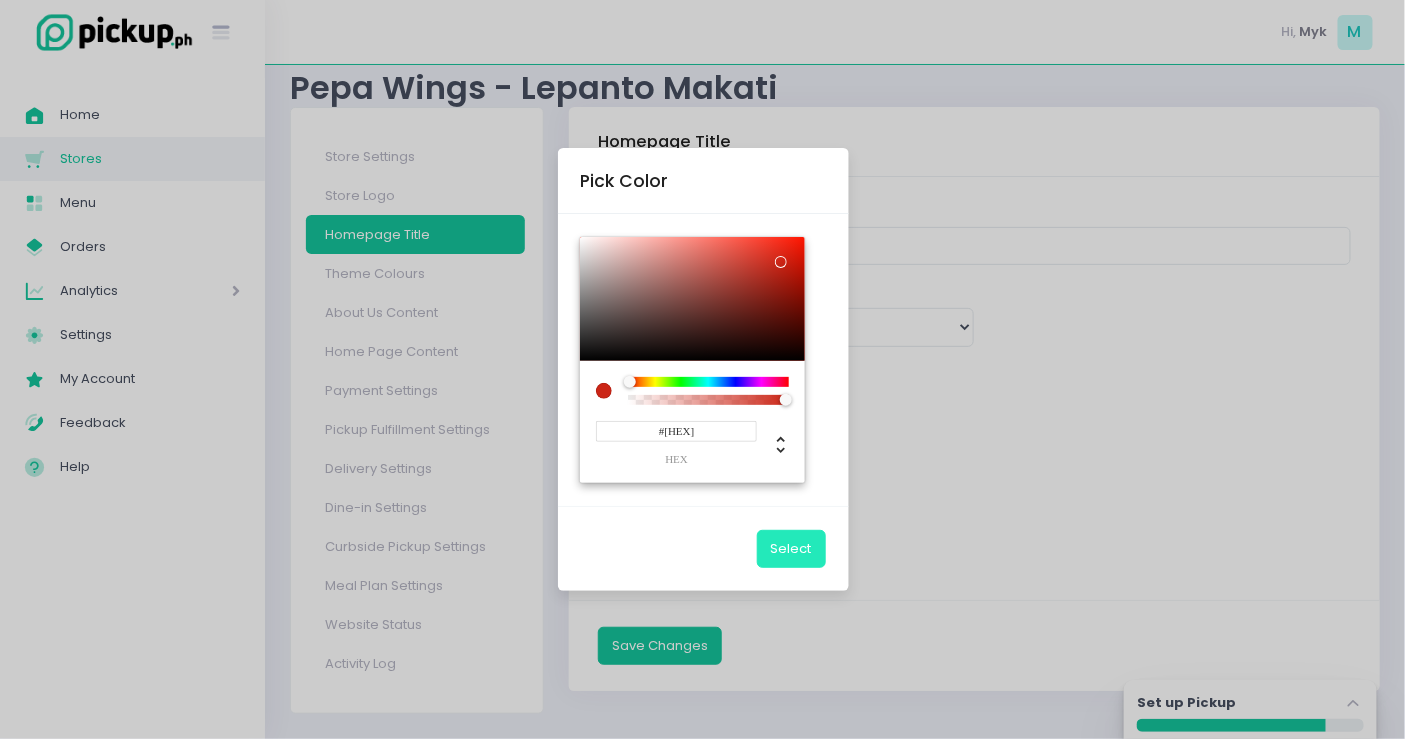 click on "Select" at bounding box center (791, 549) 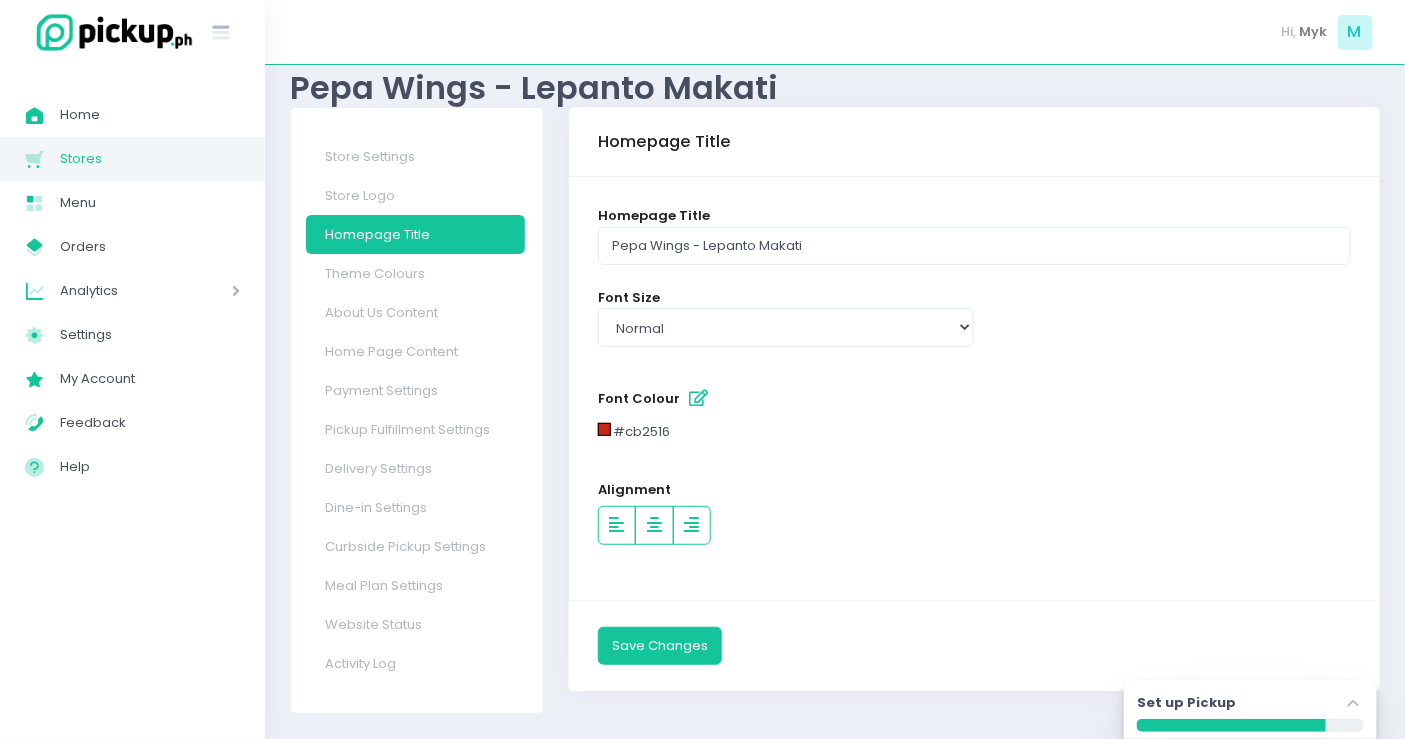 click on "Save Changes" at bounding box center (974, 645) 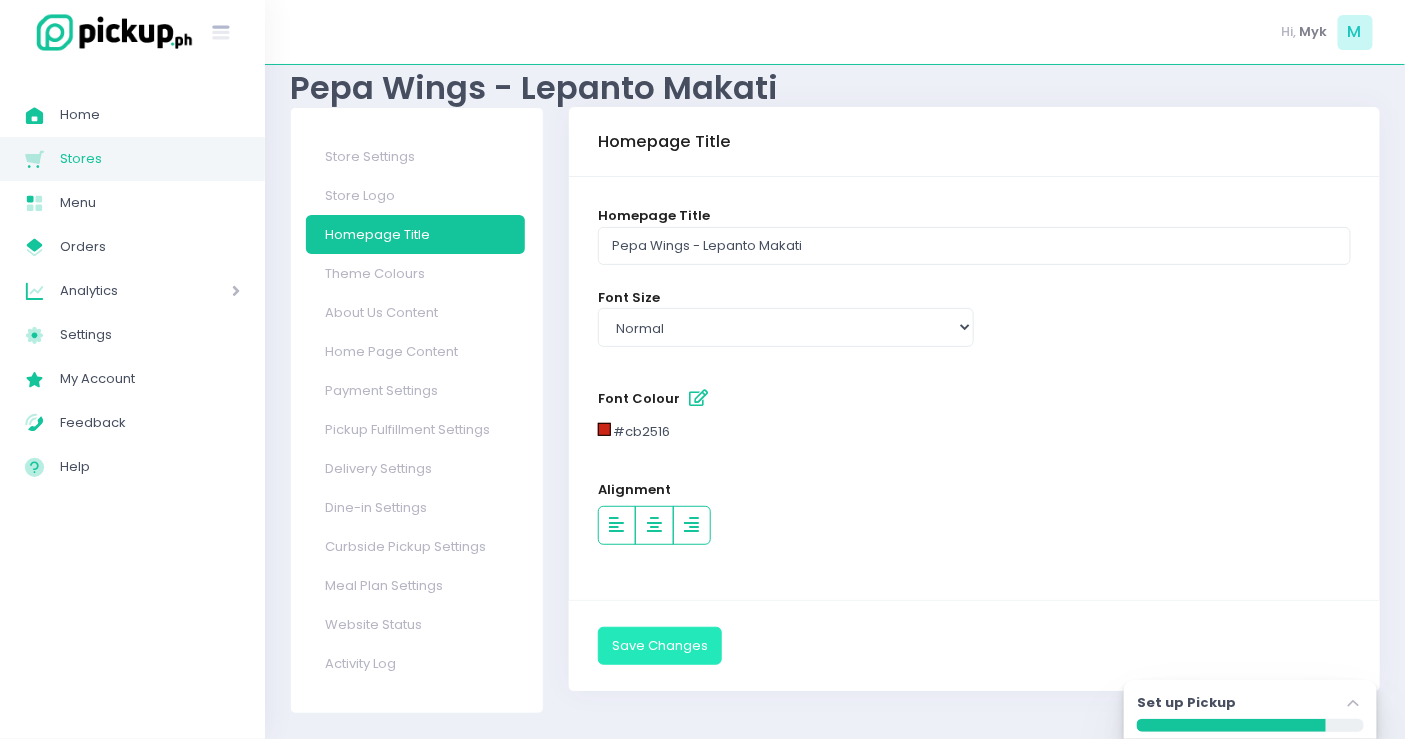 click on "Save Changes" at bounding box center [660, 646] 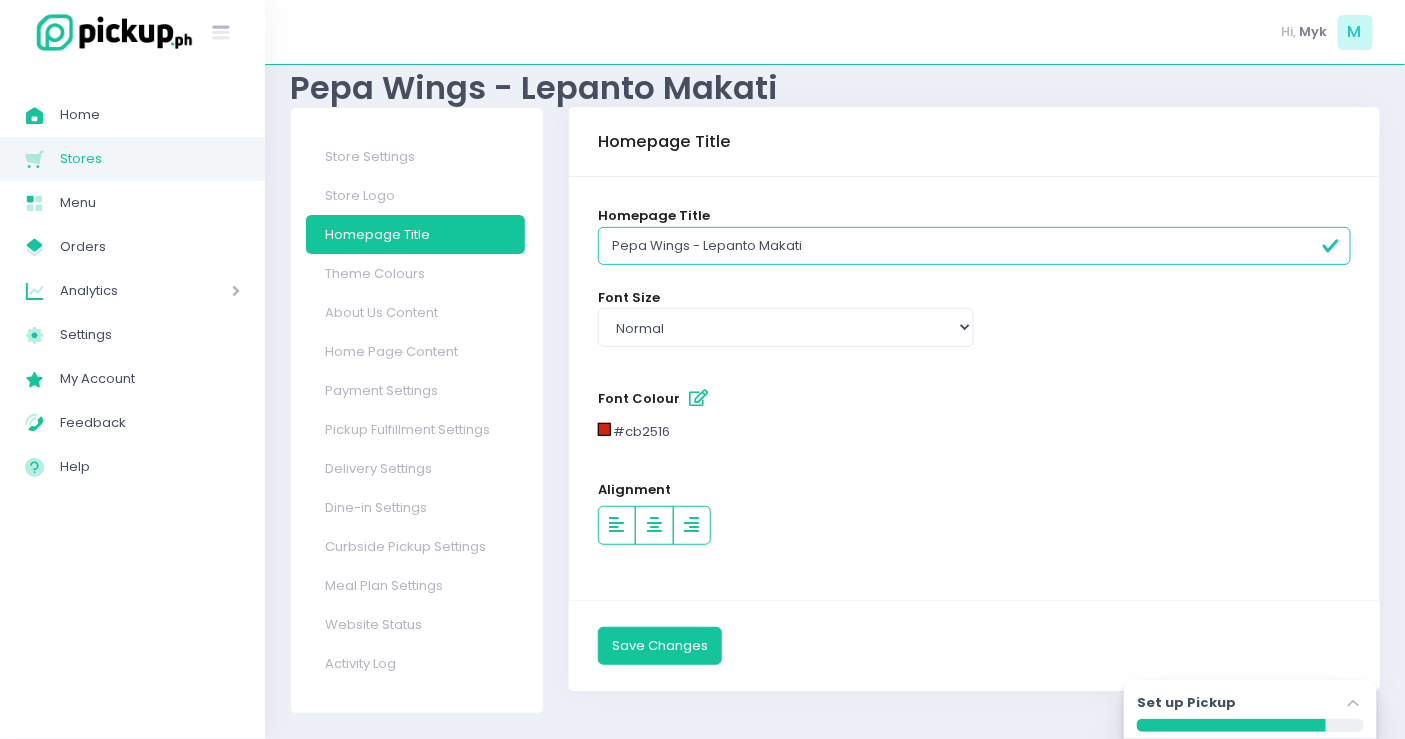 scroll, scrollTop: 0, scrollLeft: 0, axis: both 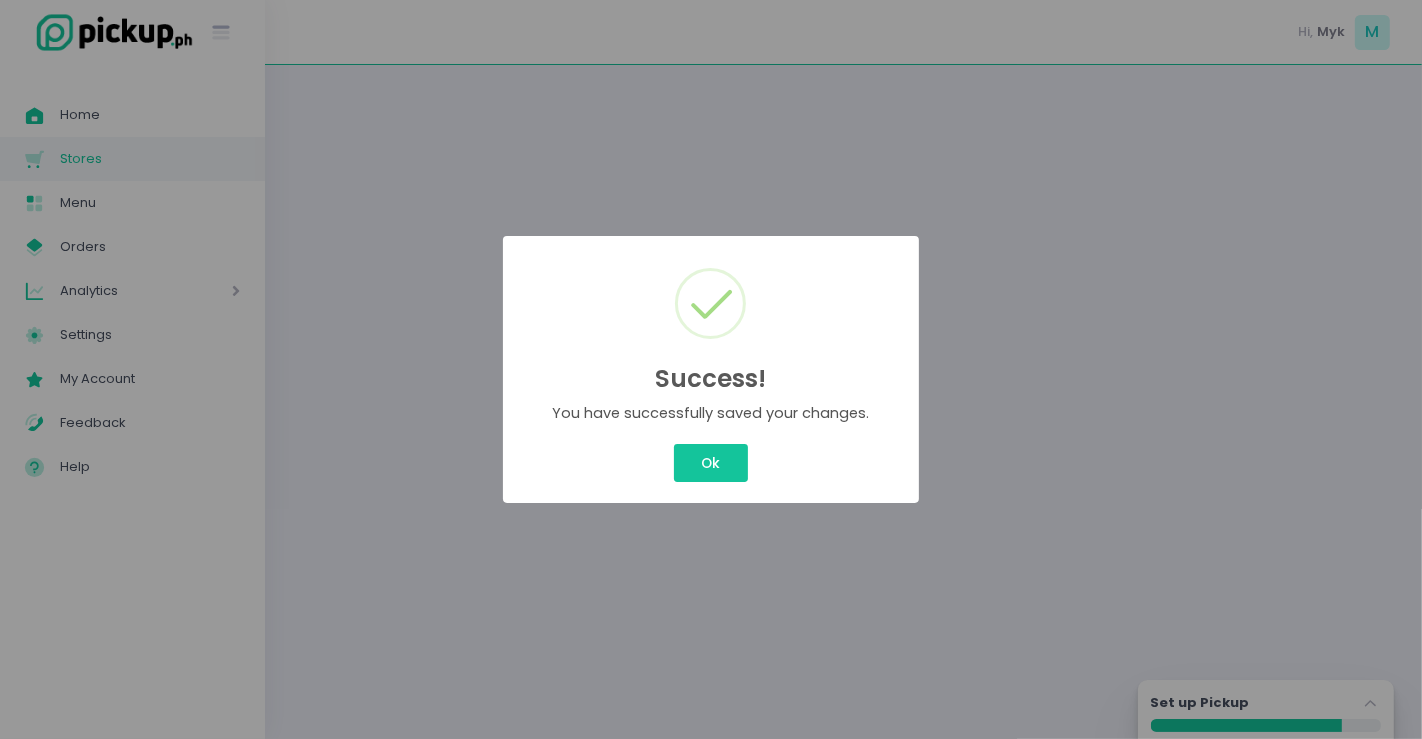 select on "normal" 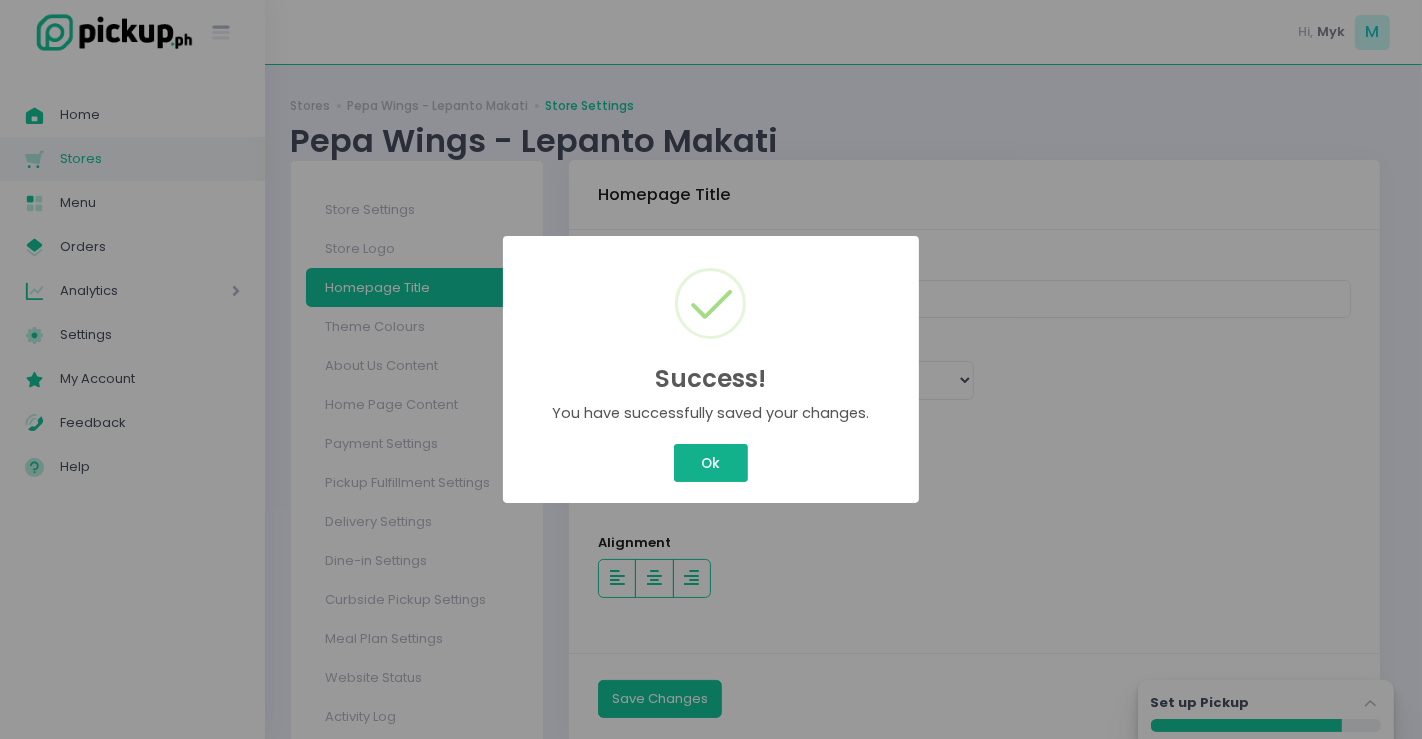 click on "Ok" at bounding box center (711, 463) 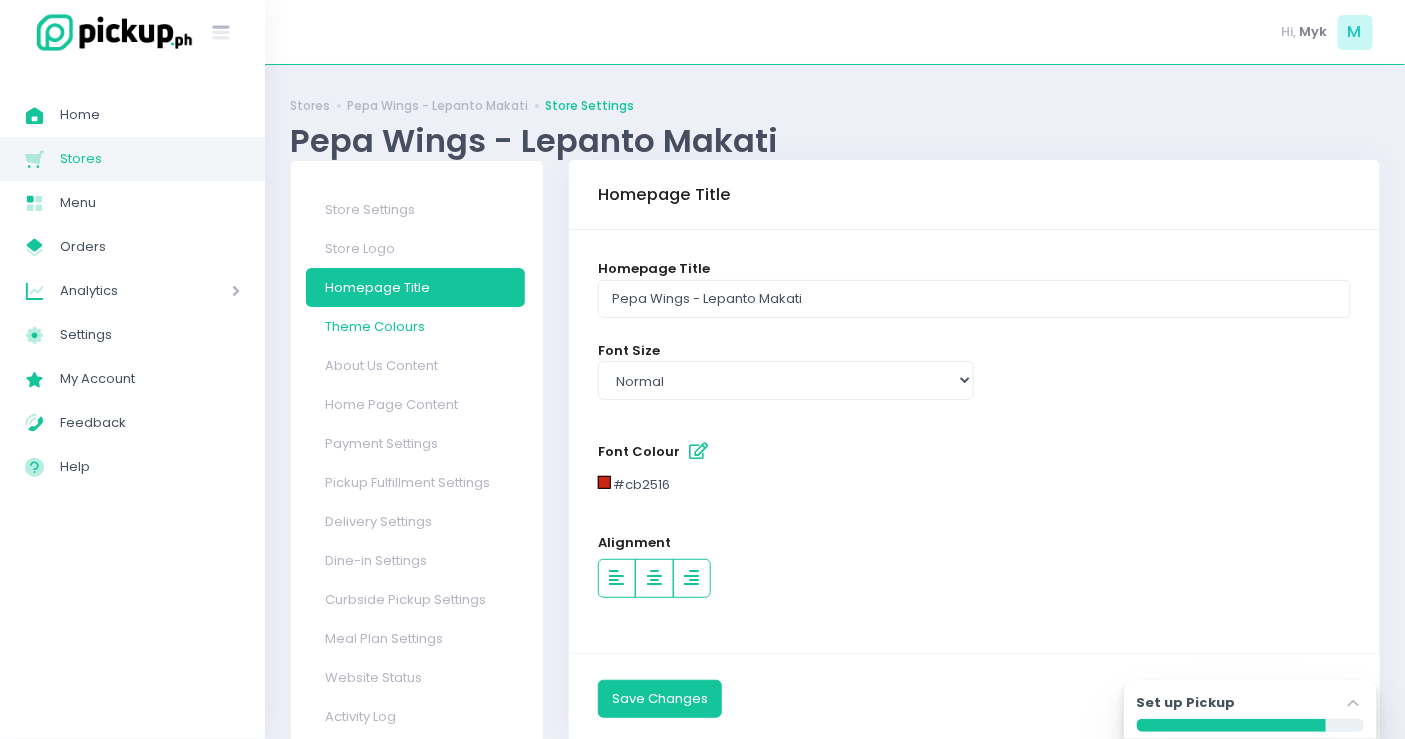 click on "Theme Colours" at bounding box center [415, 326] 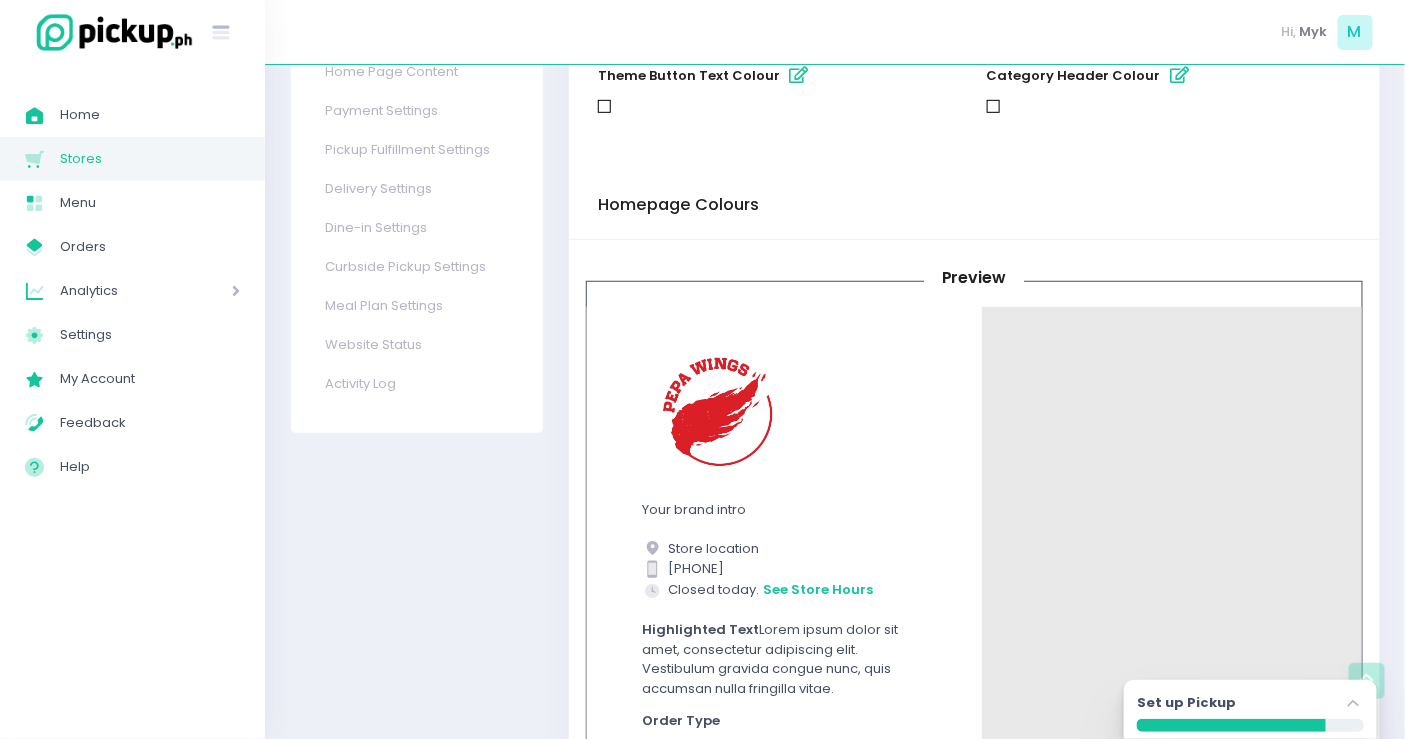 scroll, scrollTop: 777, scrollLeft: 0, axis: vertical 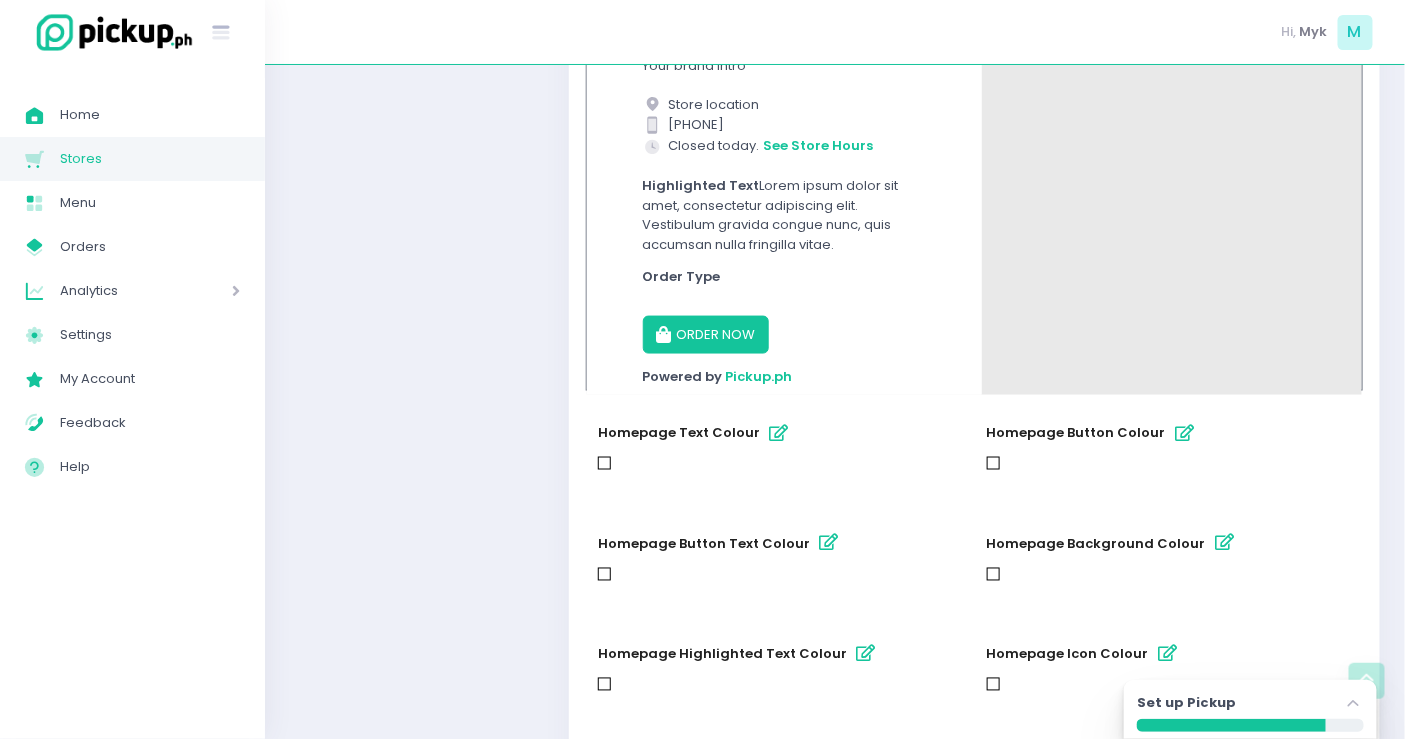 click at bounding box center (993, 463) 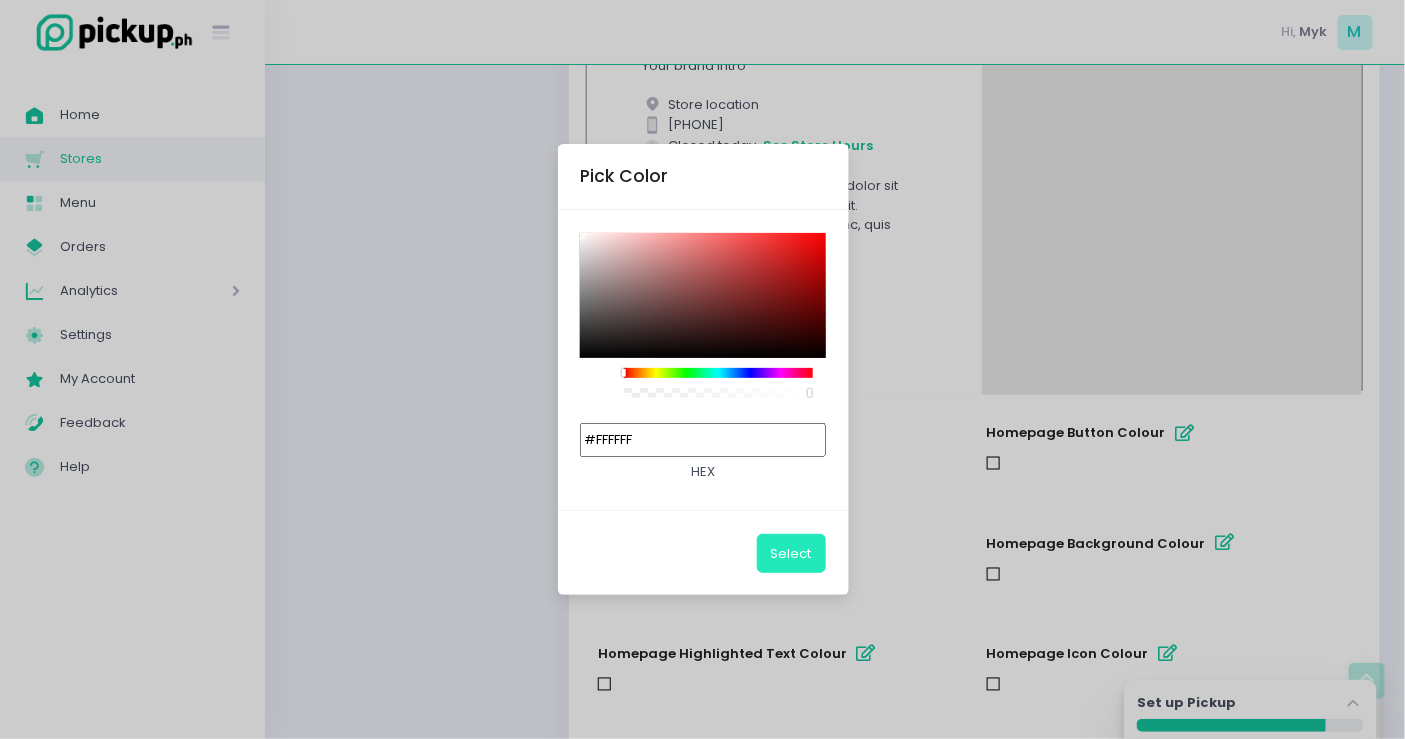 click on "Select" at bounding box center (791, 553) 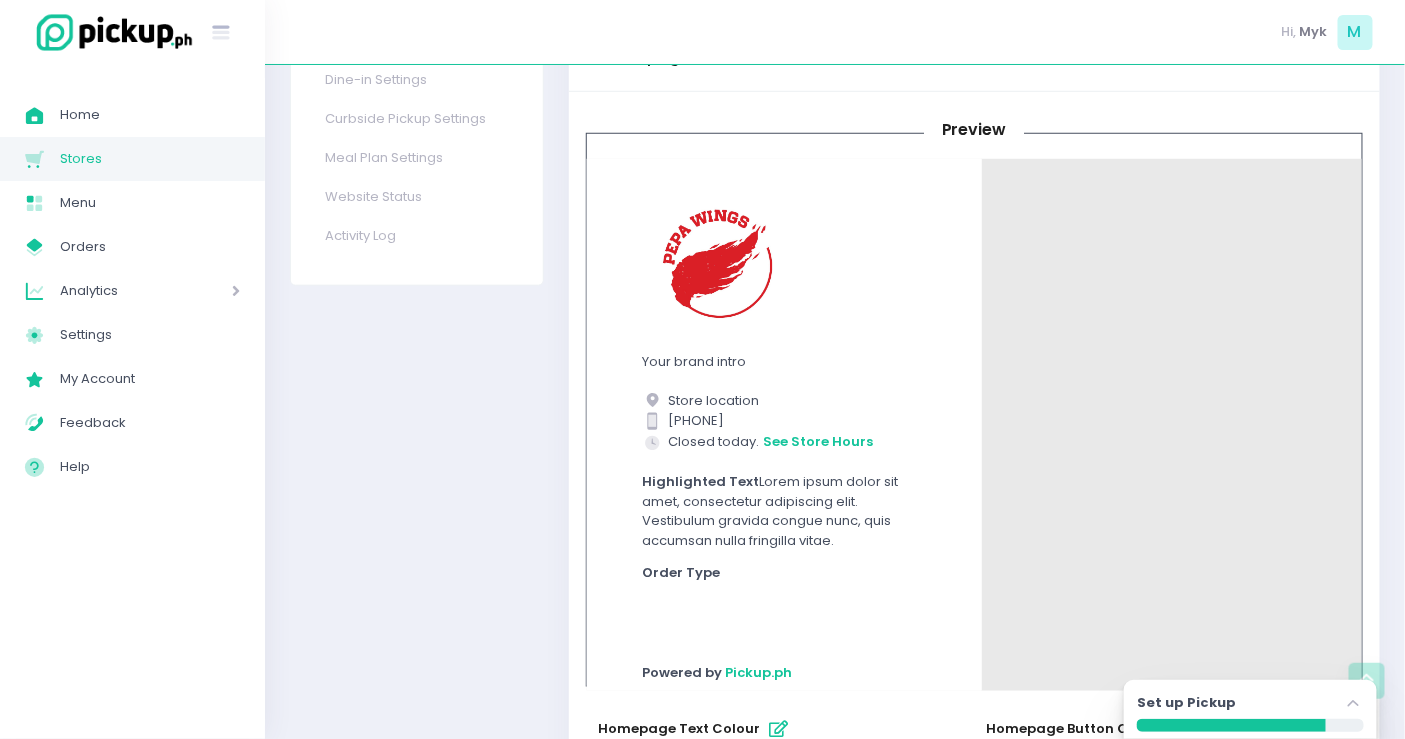 scroll, scrollTop: 148, scrollLeft: 0, axis: vertical 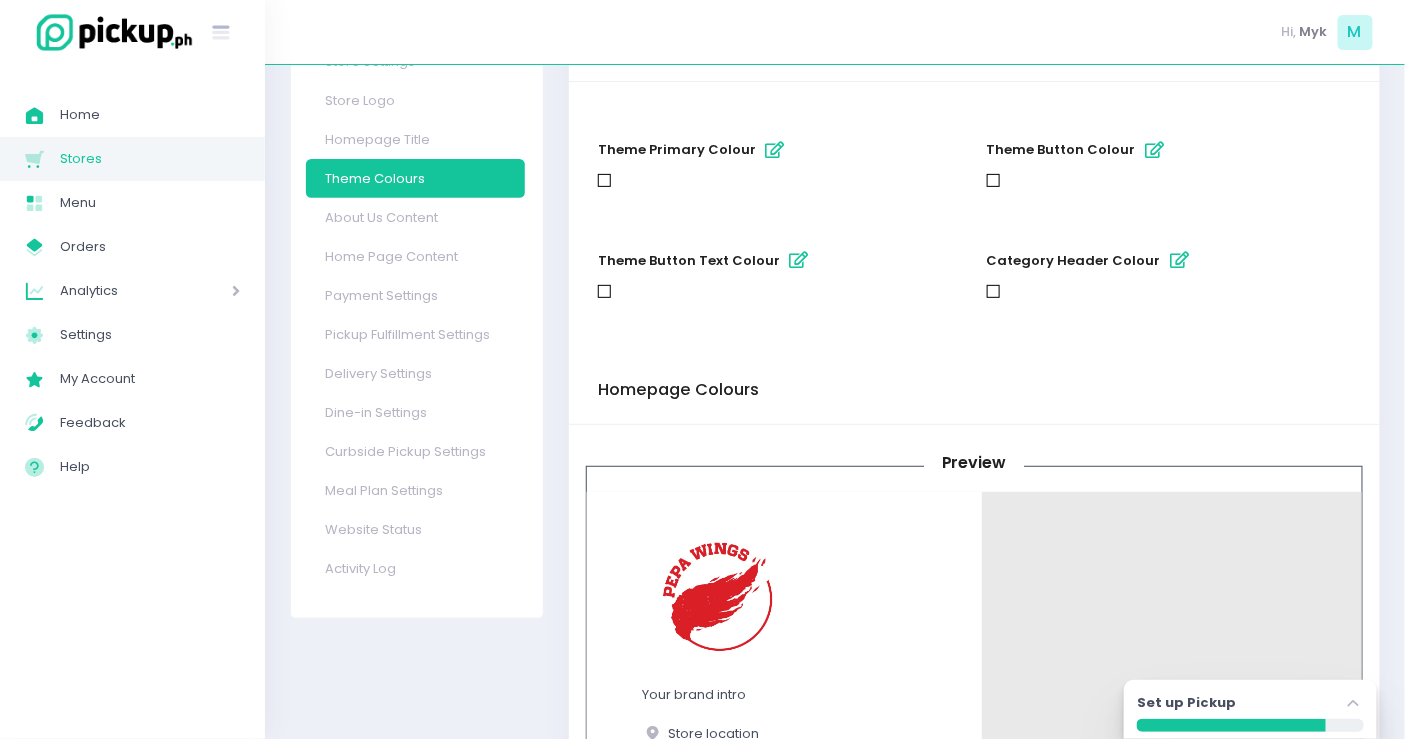 click at bounding box center (993, 291) 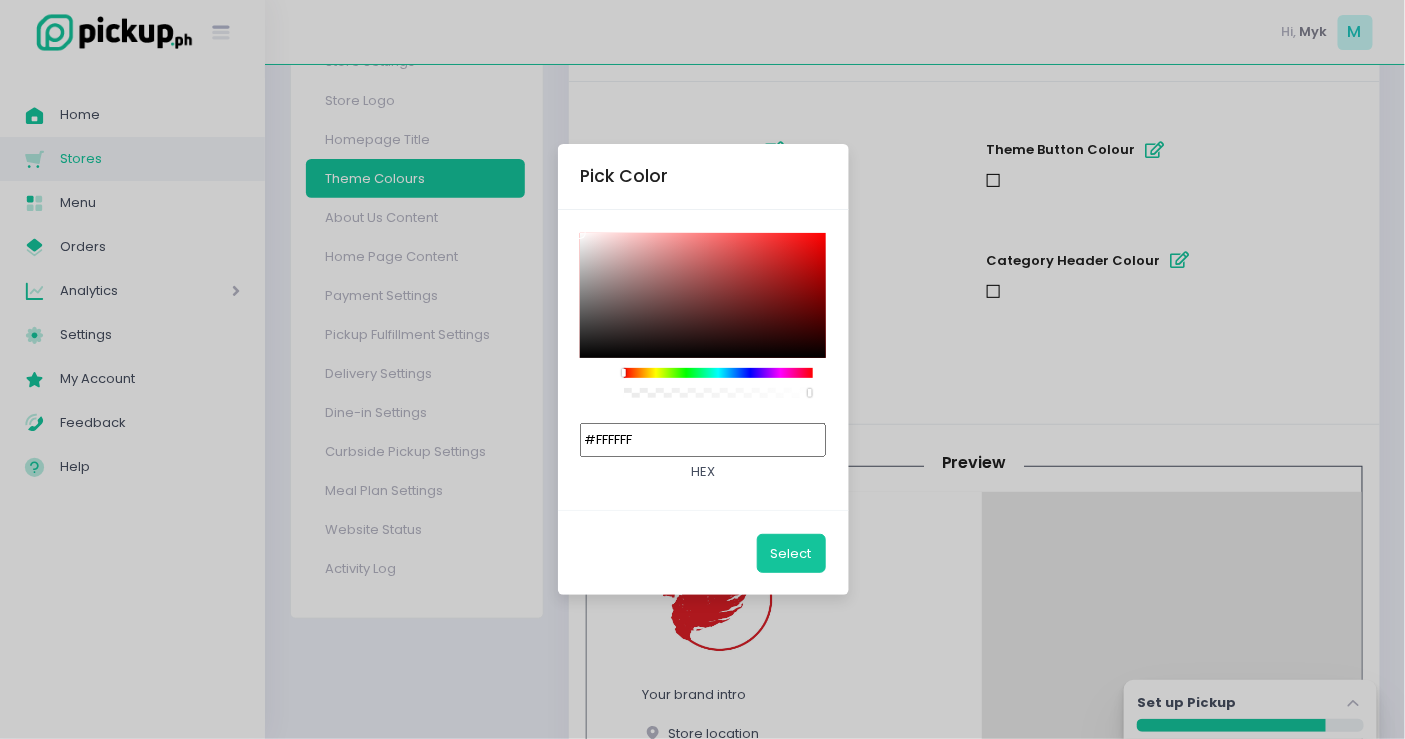 drag, startPoint x: 745, startPoint y: 441, endPoint x: 507, endPoint y: 446, distance: 238.05252 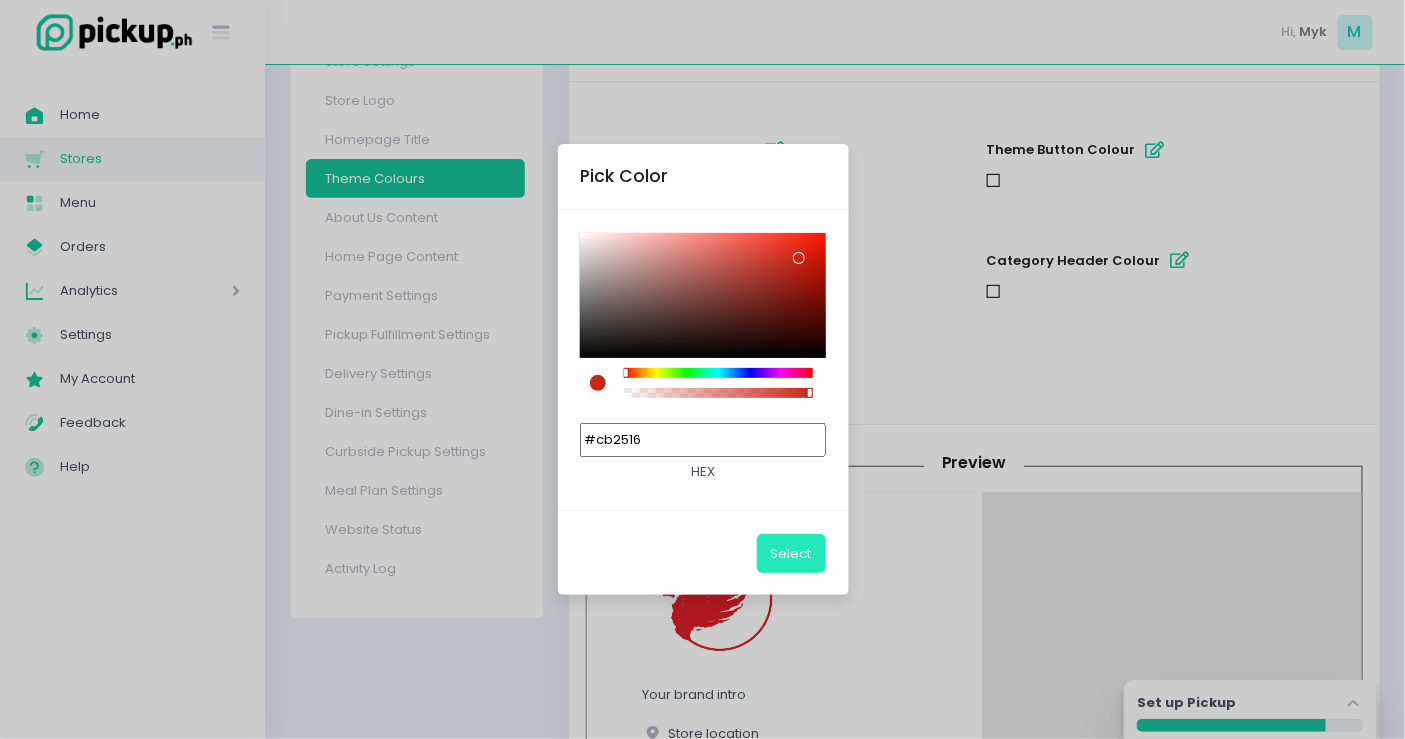 type on "#[HEX]" 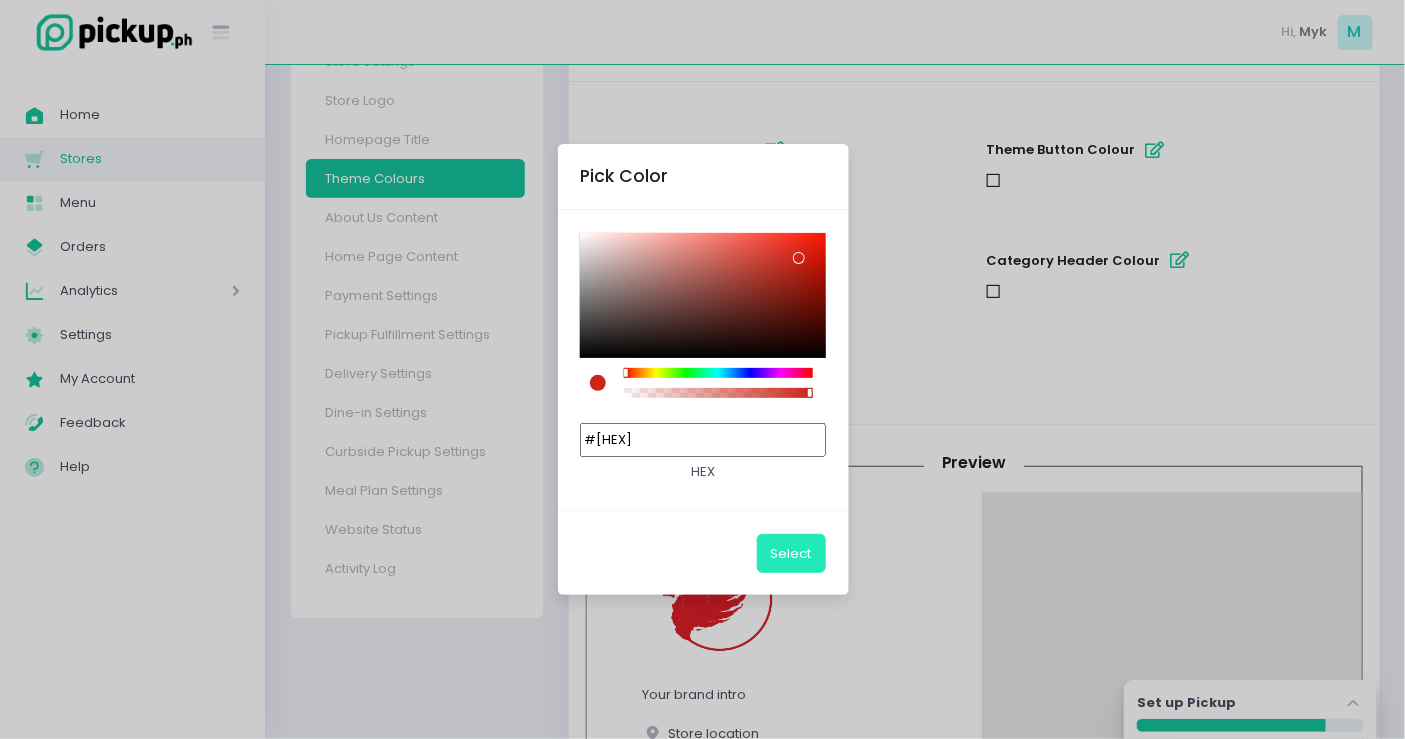 click on "Select" at bounding box center [791, 553] 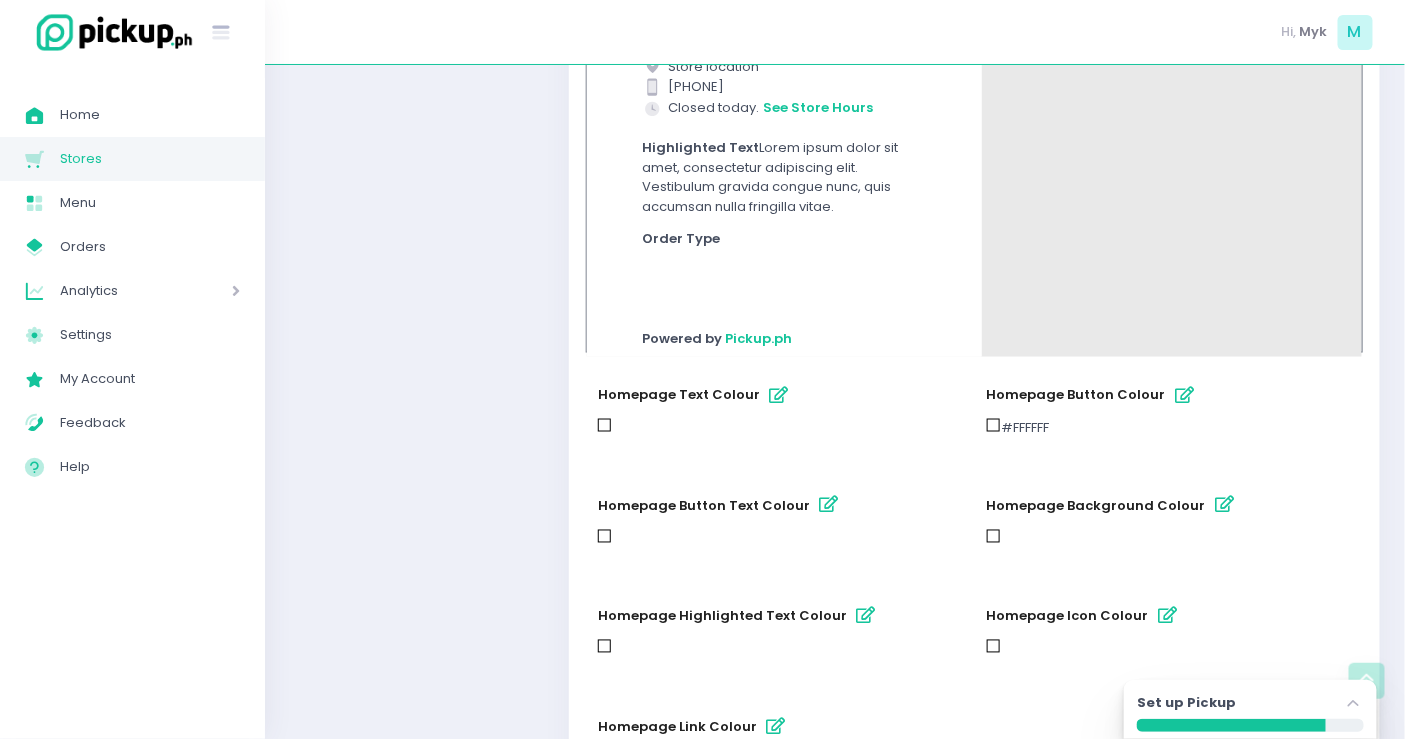 scroll, scrollTop: 1037, scrollLeft: 0, axis: vertical 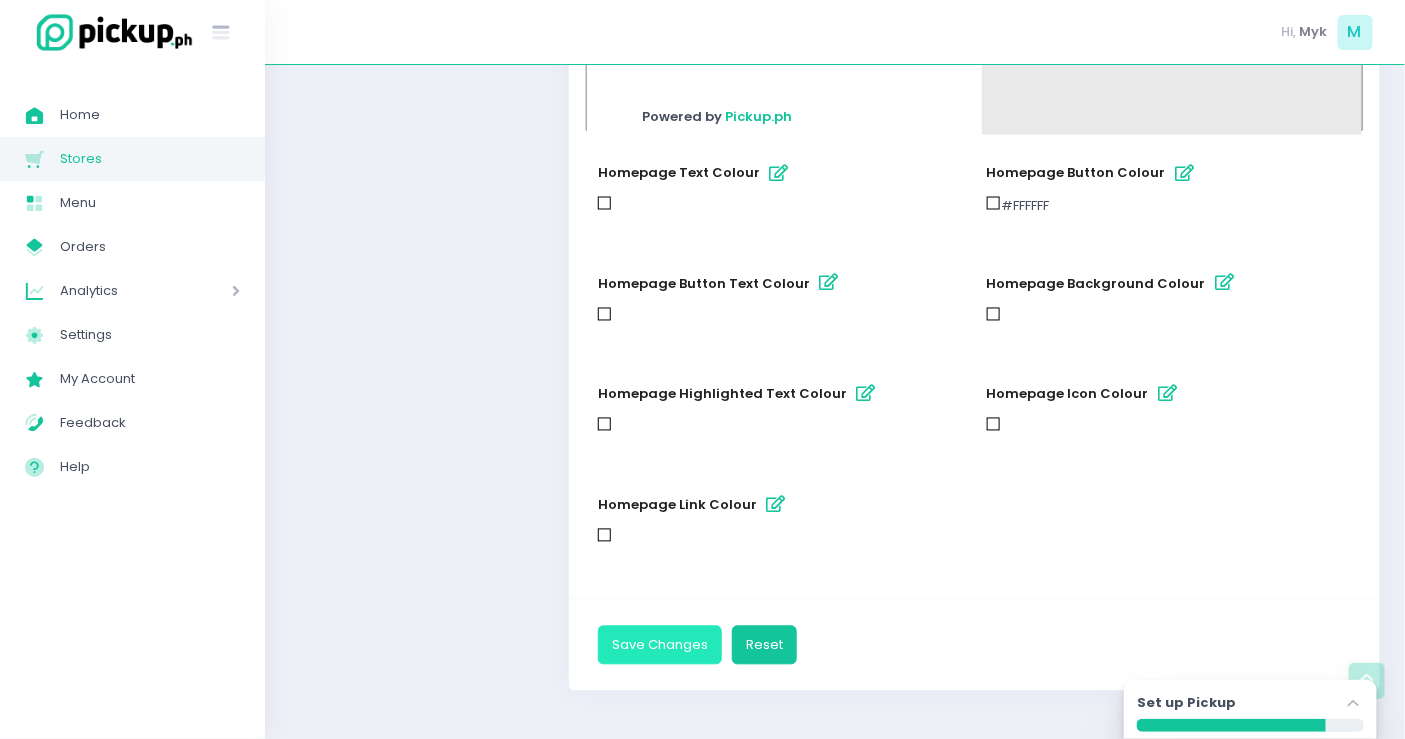 click on "Save Changes" at bounding box center [660, 645] 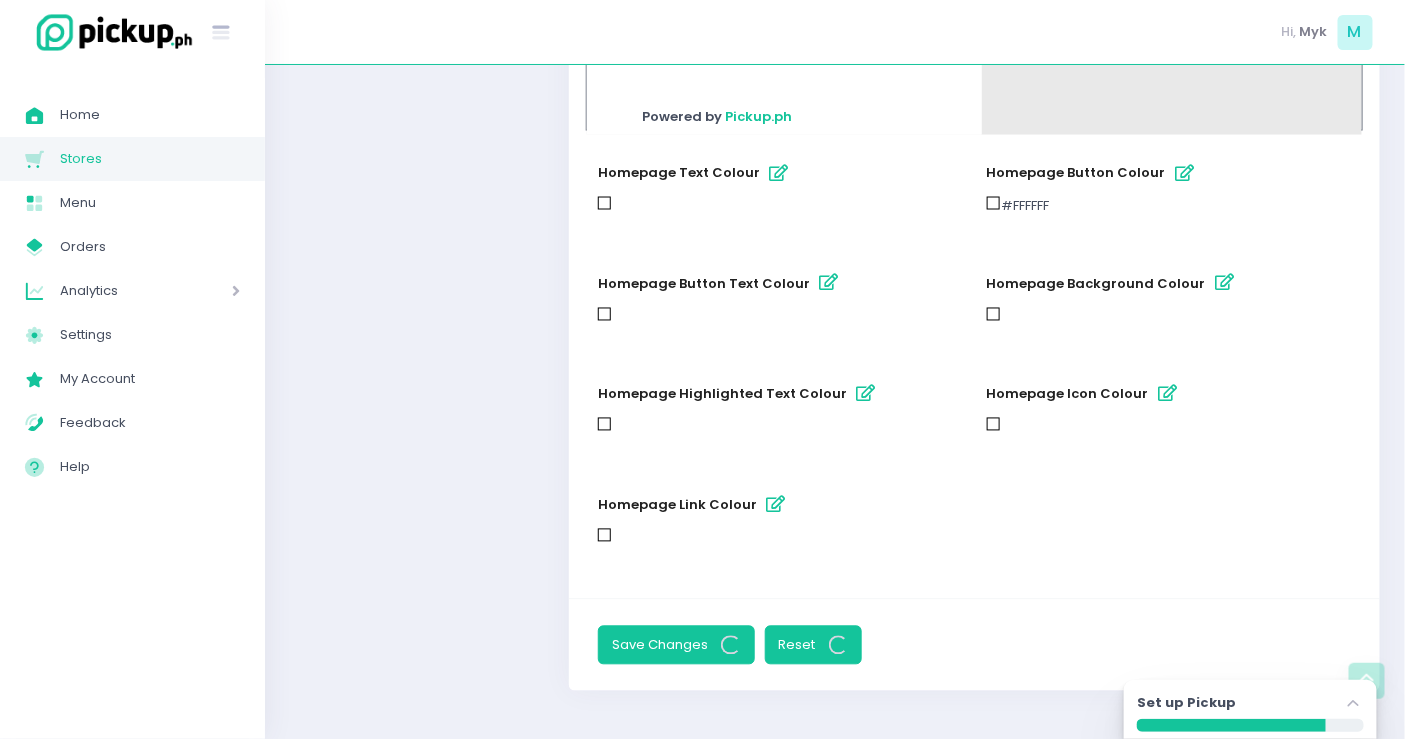 scroll, scrollTop: 0, scrollLeft: 0, axis: both 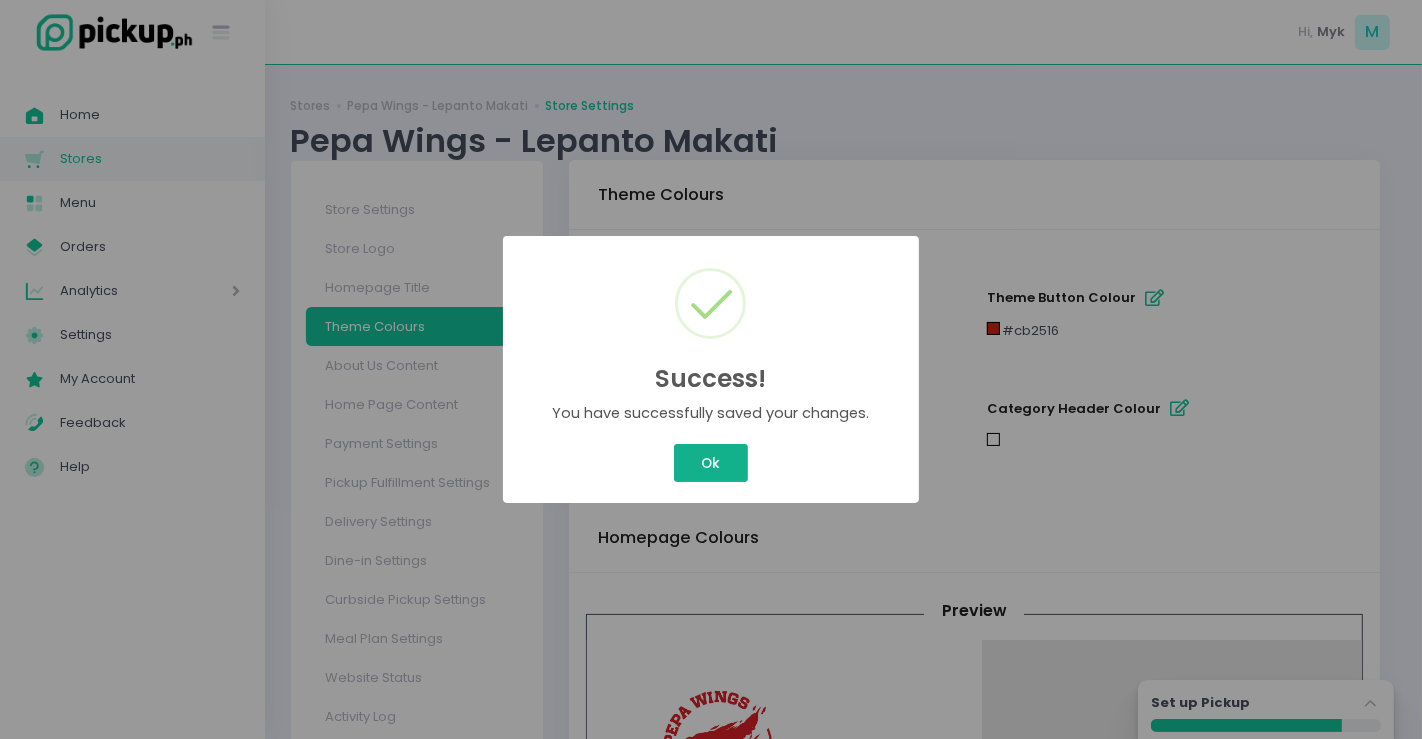 click on "Ok" at bounding box center (711, 463) 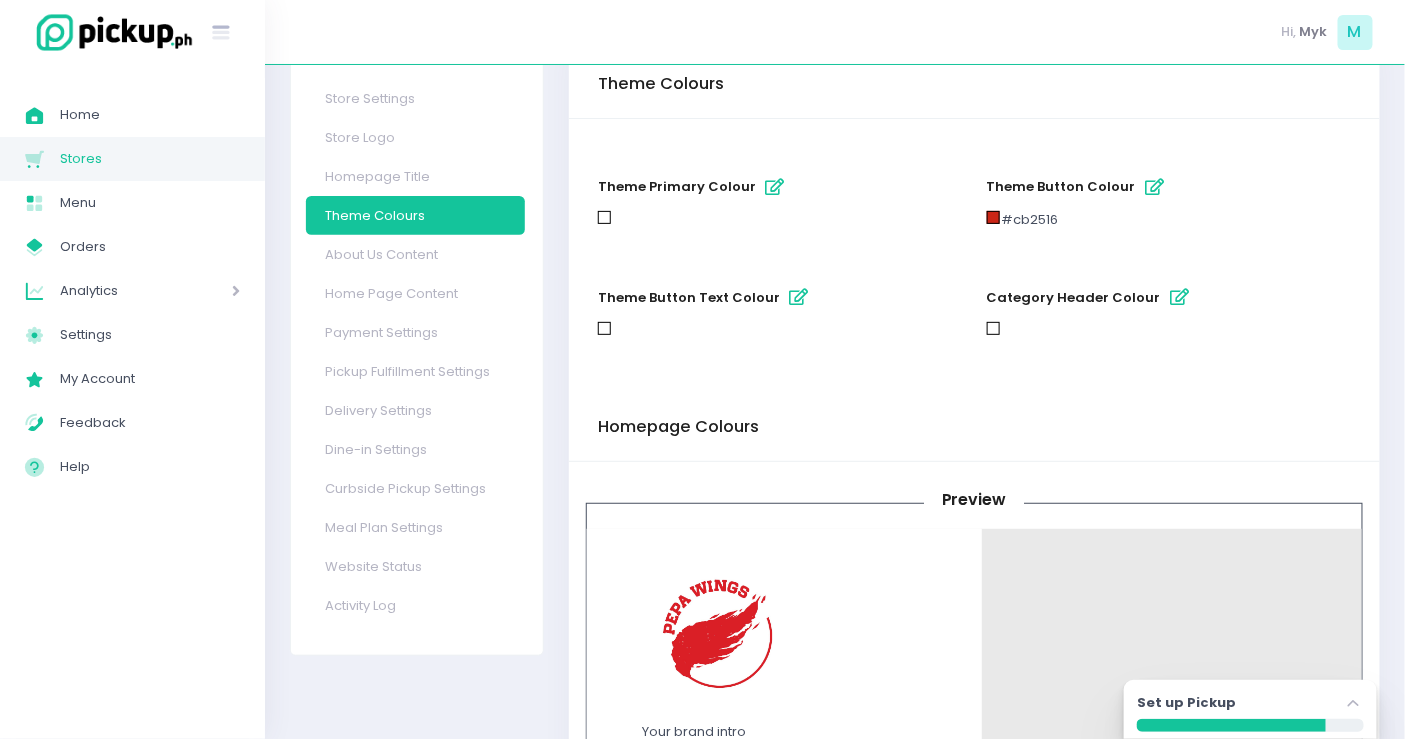 scroll, scrollTop: 222, scrollLeft: 0, axis: vertical 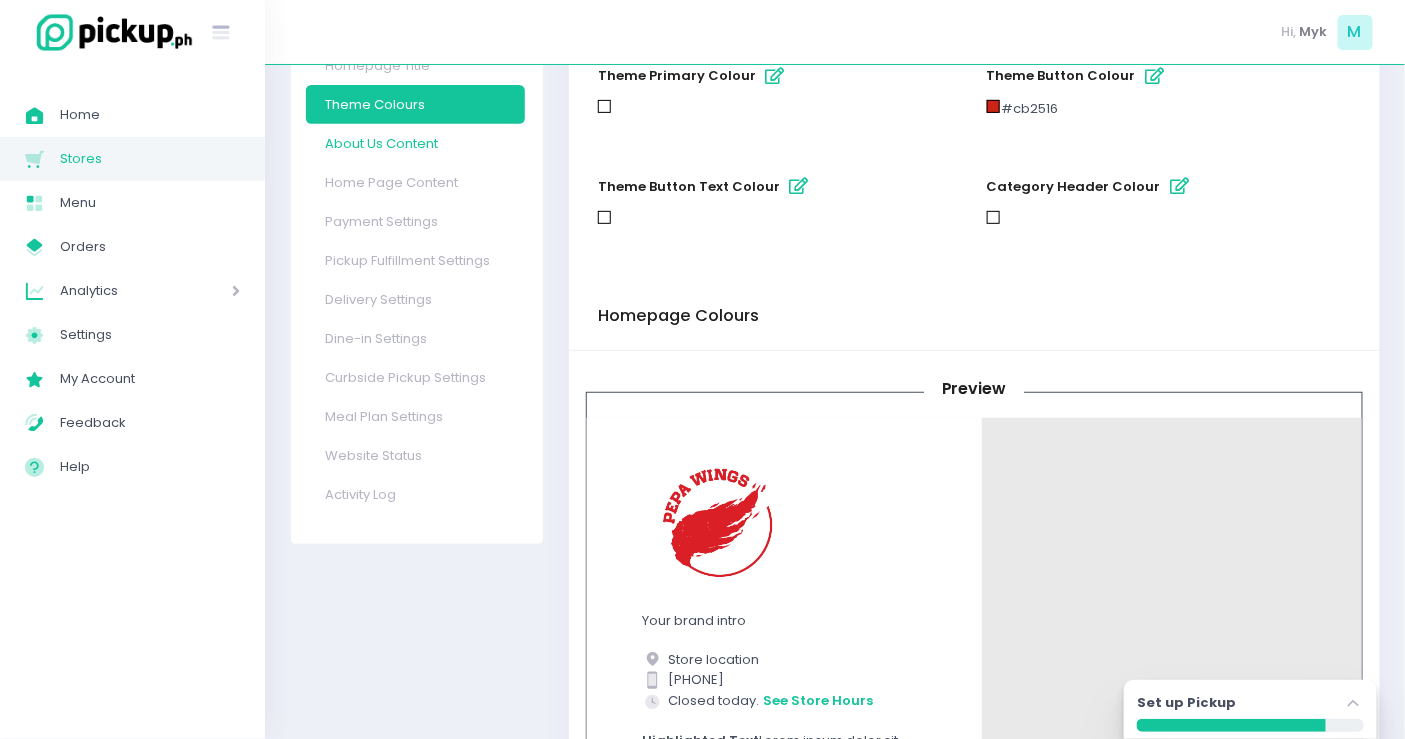 click on "About Us Content" at bounding box center (415, 143) 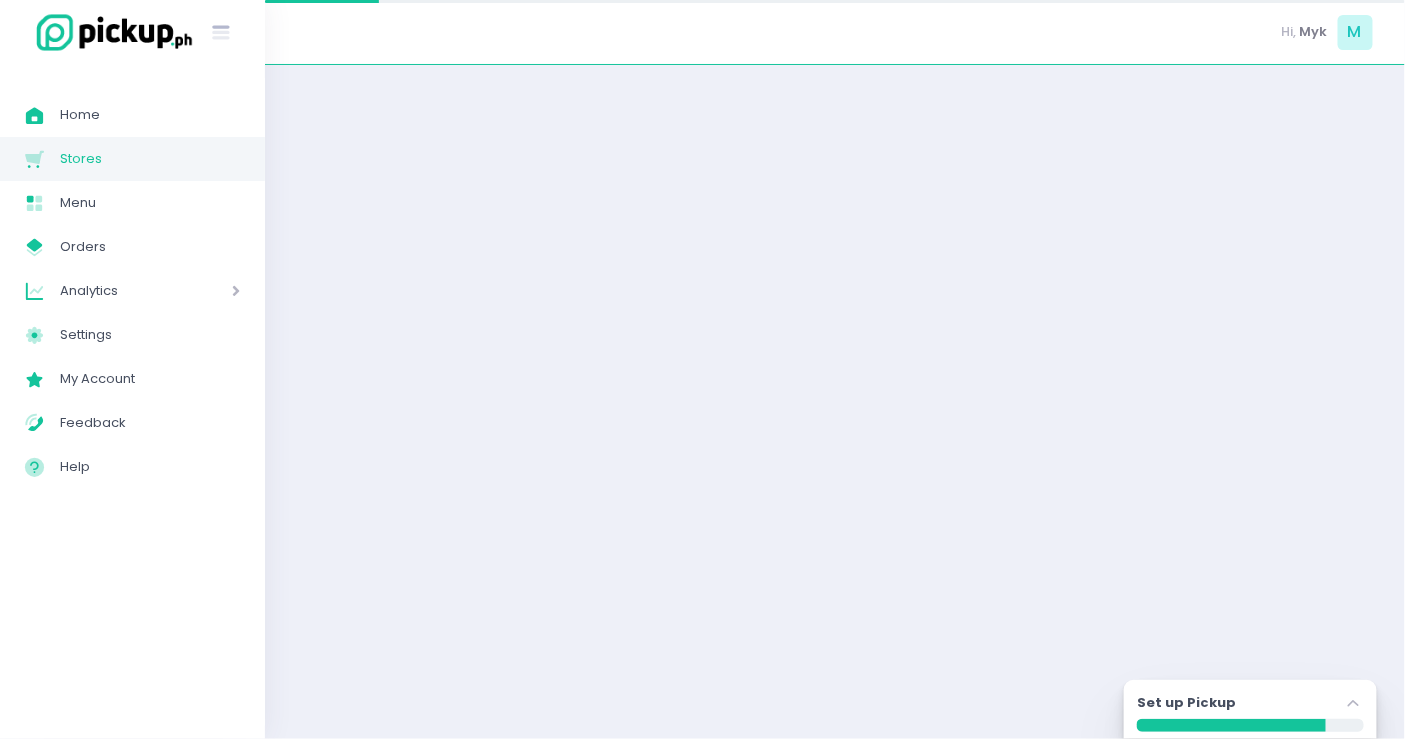 scroll, scrollTop: 0, scrollLeft: 0, axis: both 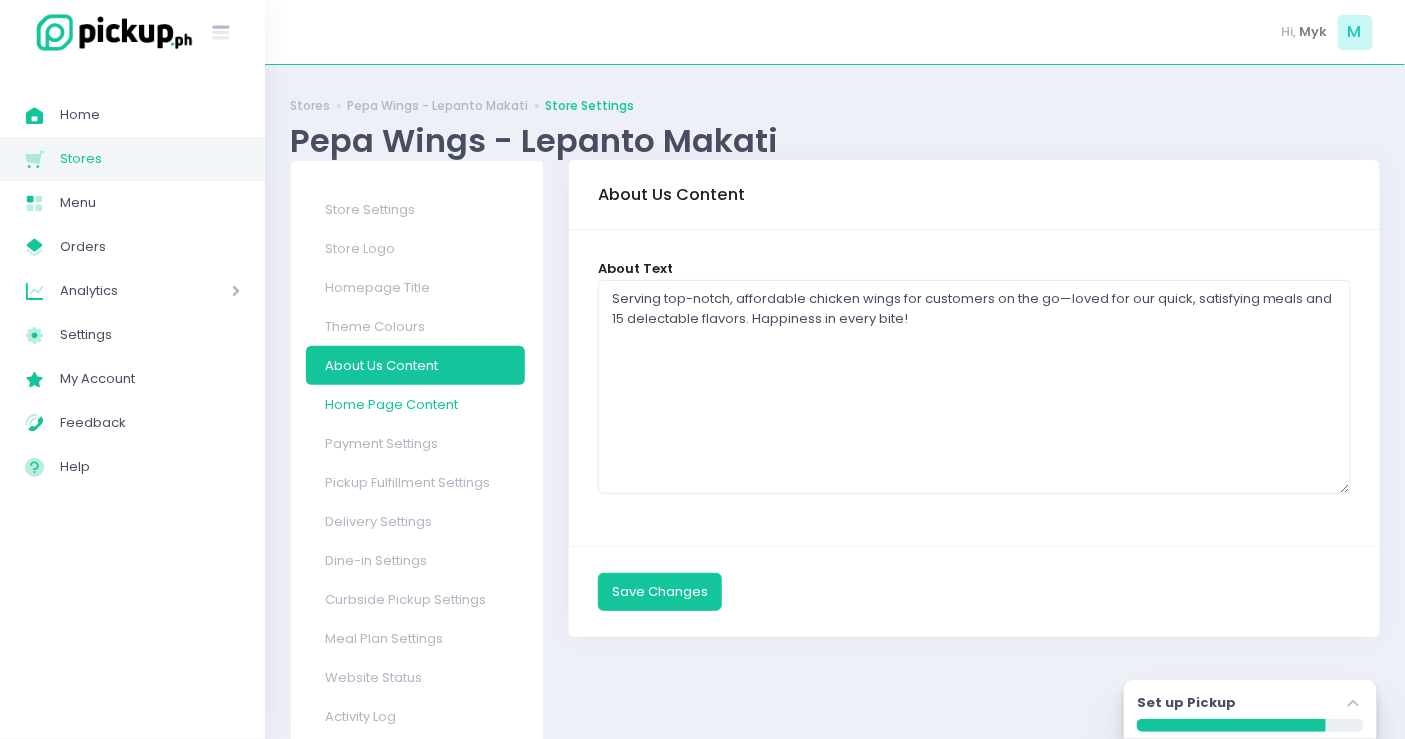 click on "Home Page Content" at bounding box center [415, 404] 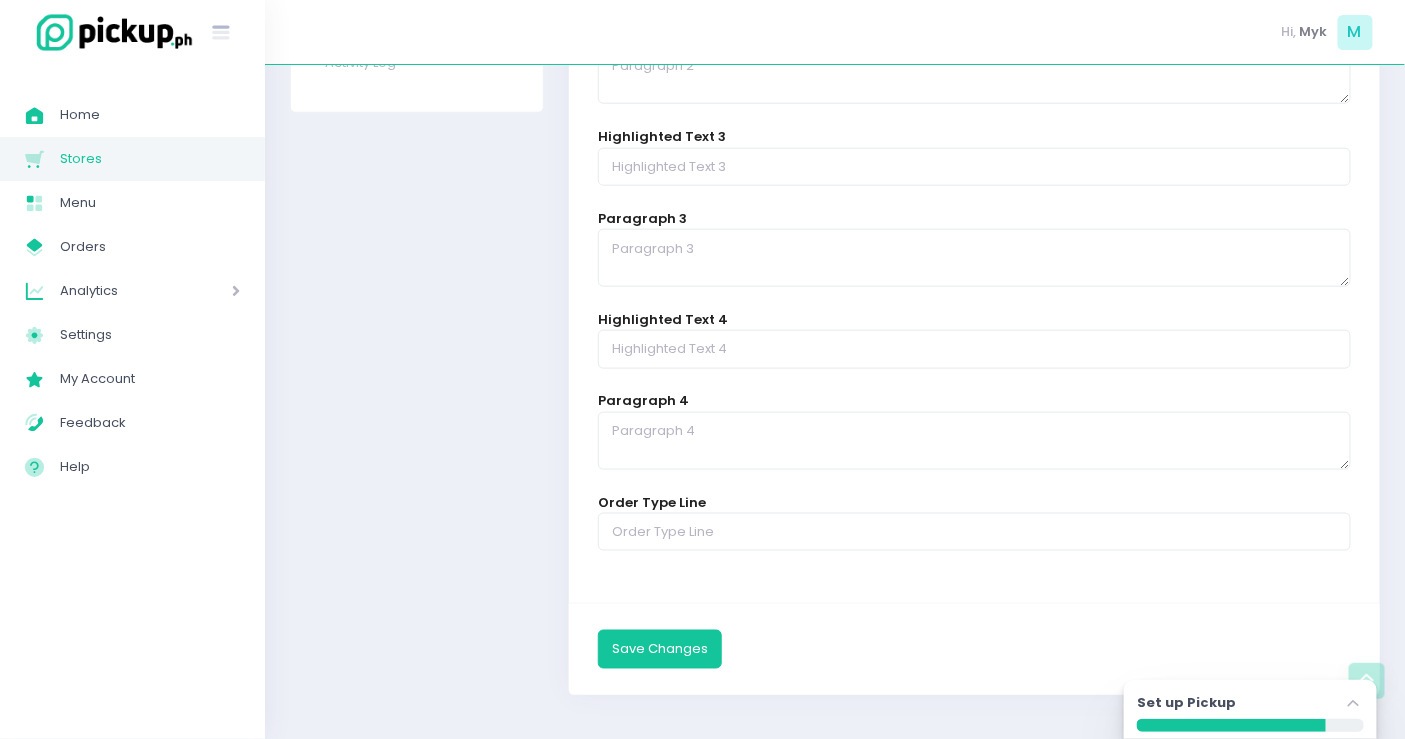scroll, scrollTop: 0, scrollLeft: 0, axis: both 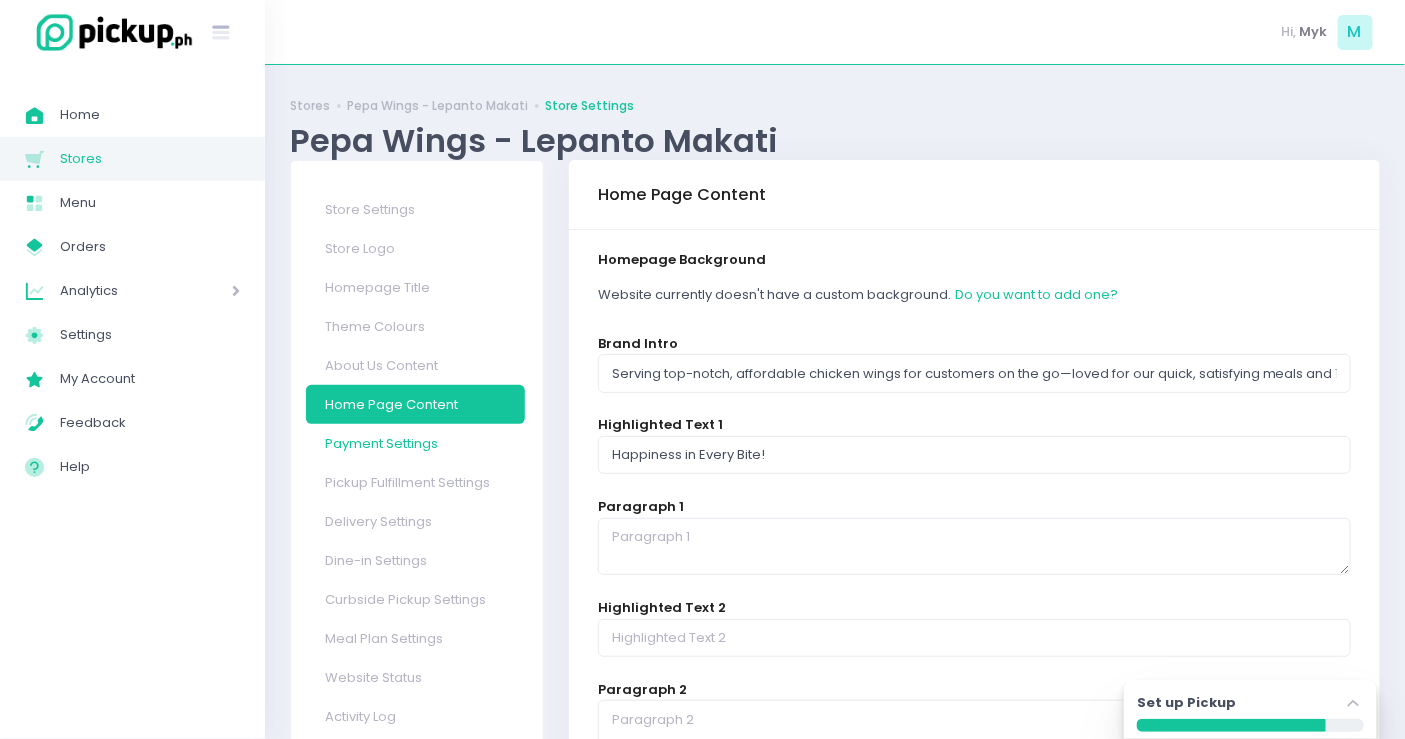 click on "Payment Settings" at bounding box center [415, 443] 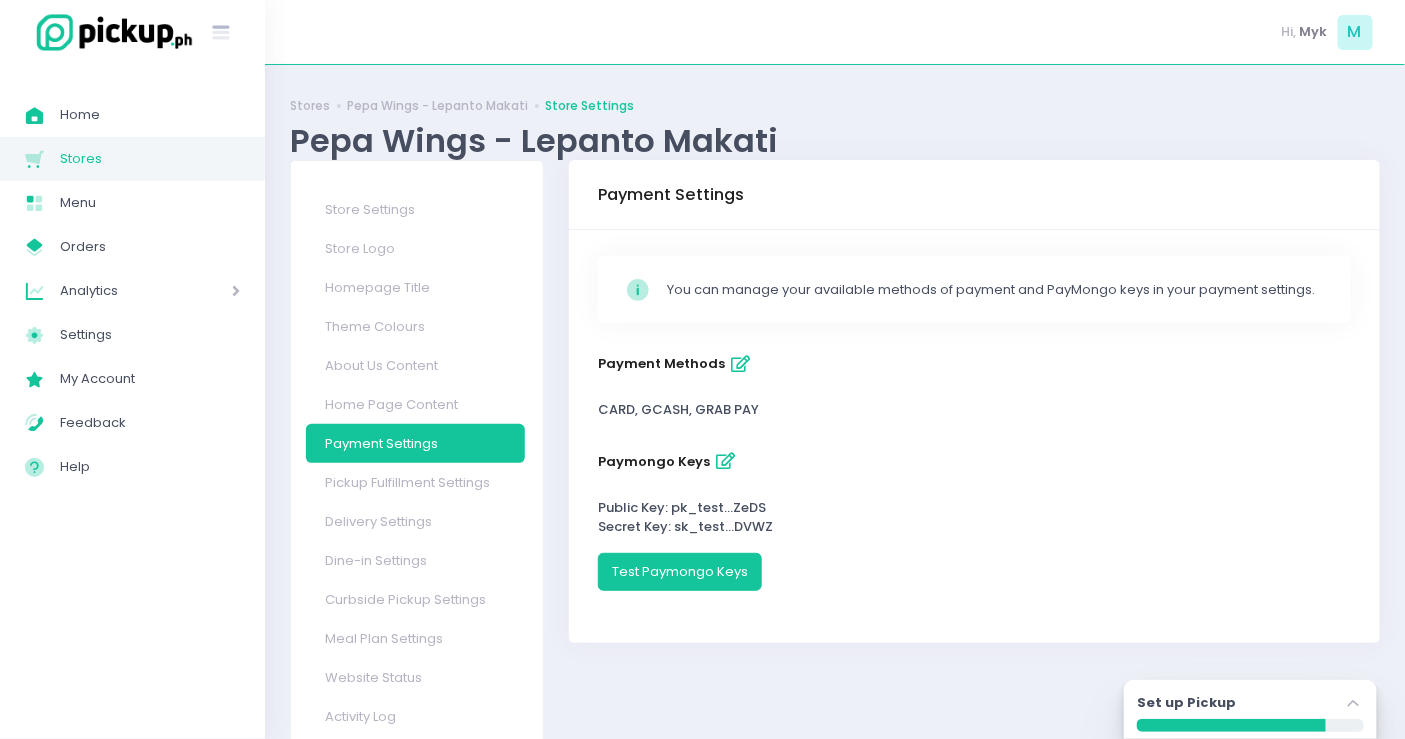 scroll, scrollTop: 51, scrollLeft: 0, axis: vertical 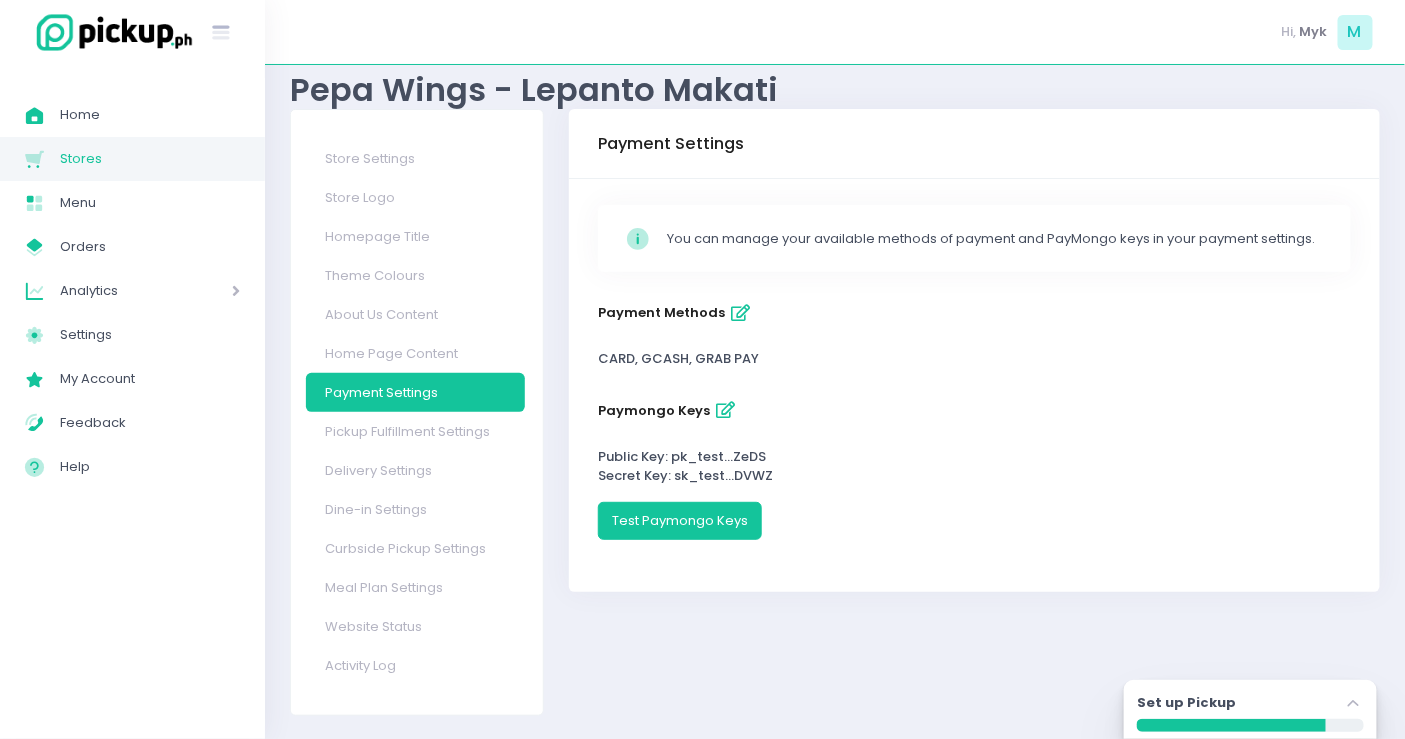 click at bounding box center [741, 313] 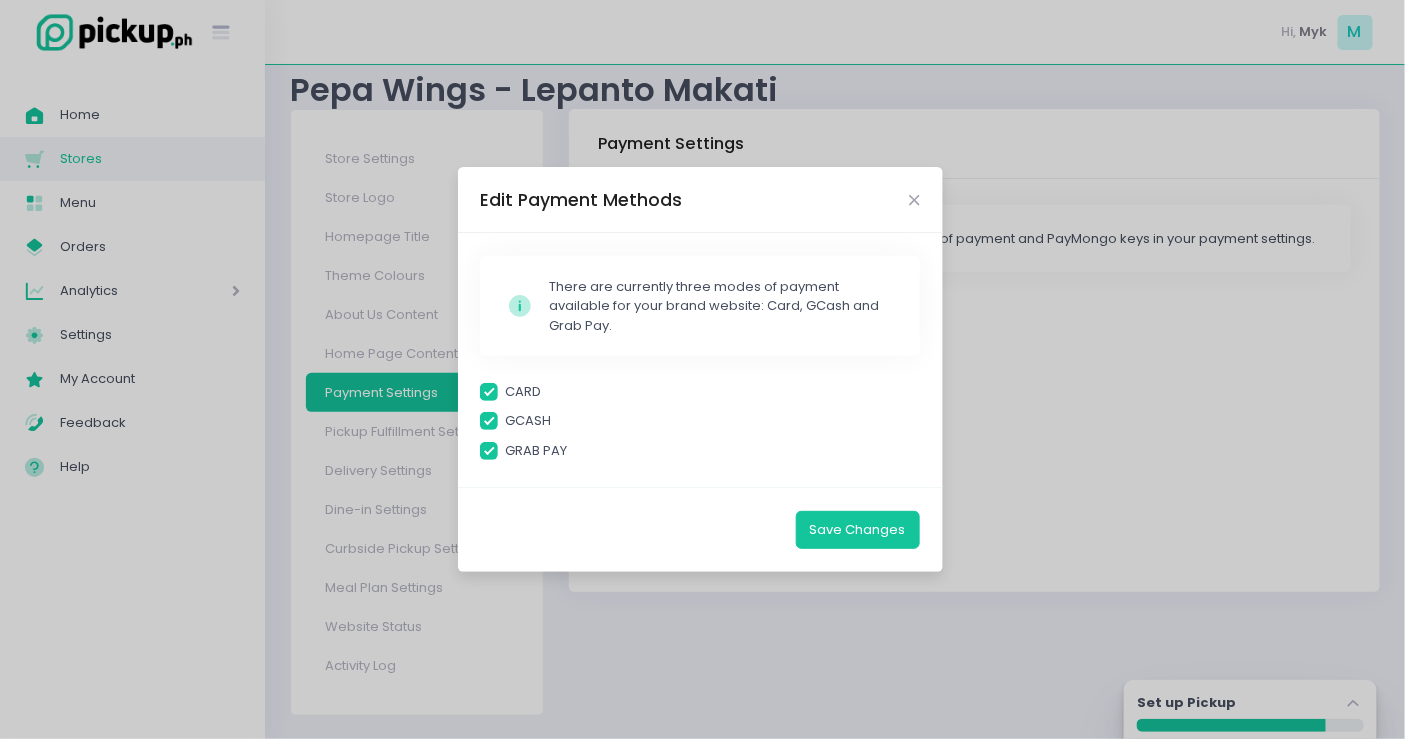 click at bounding box center (489, 451) 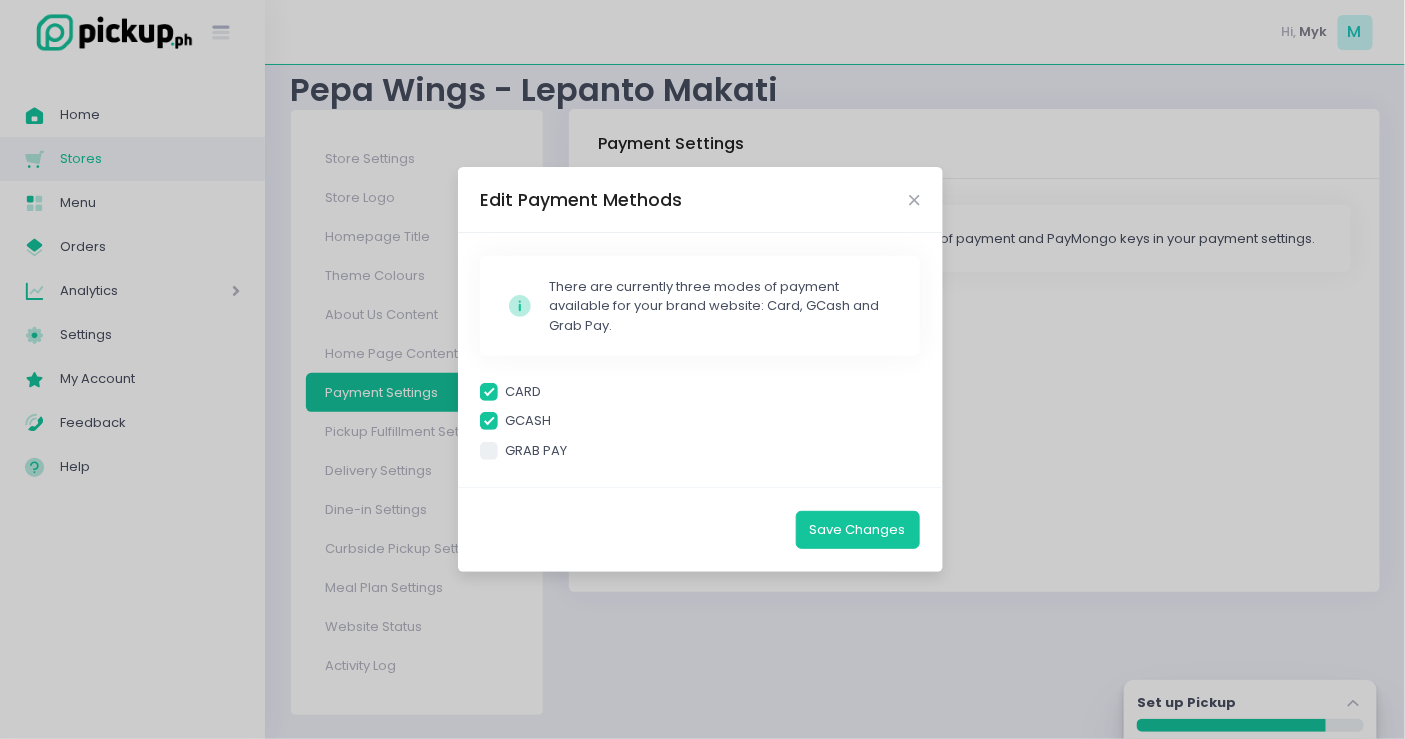 checkbox on "true" 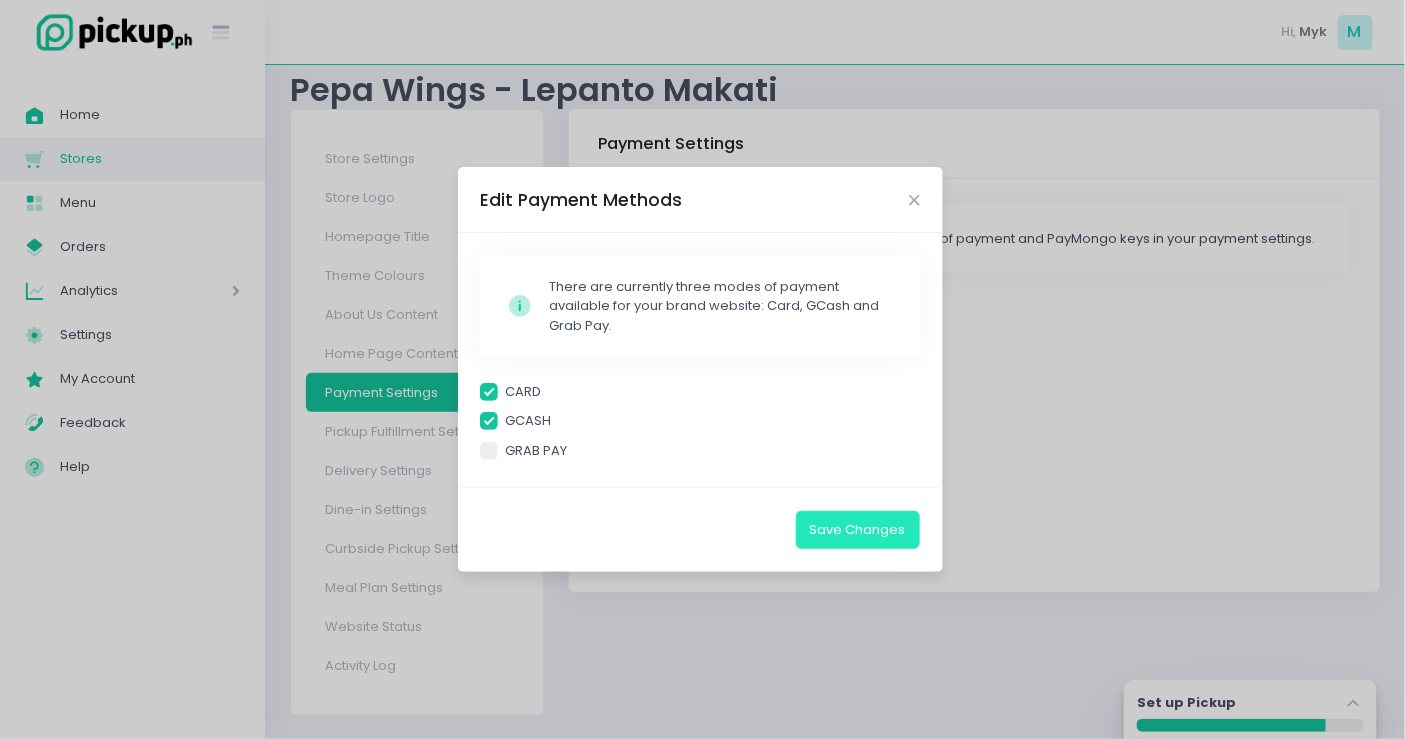 checkbox on "true" 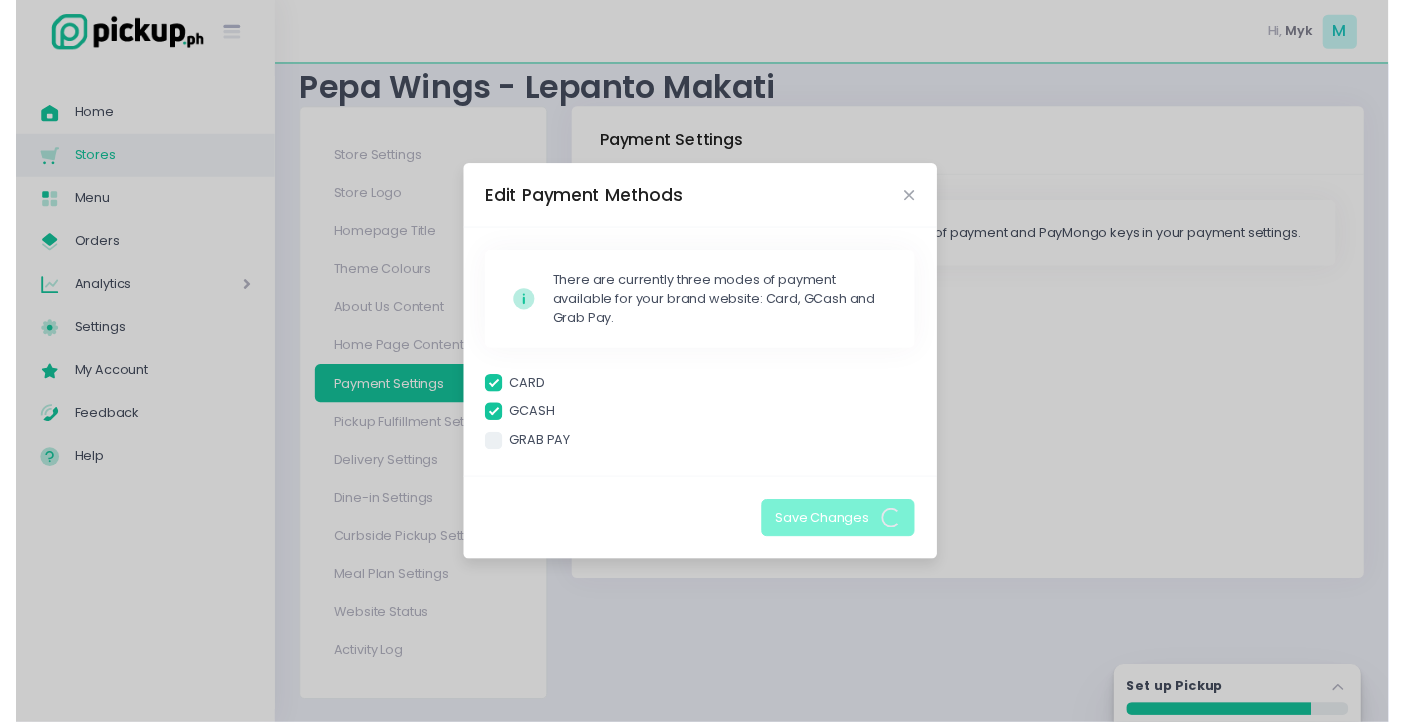 scroll, scrollTop: 0, scrollLeft: 0, axis: both 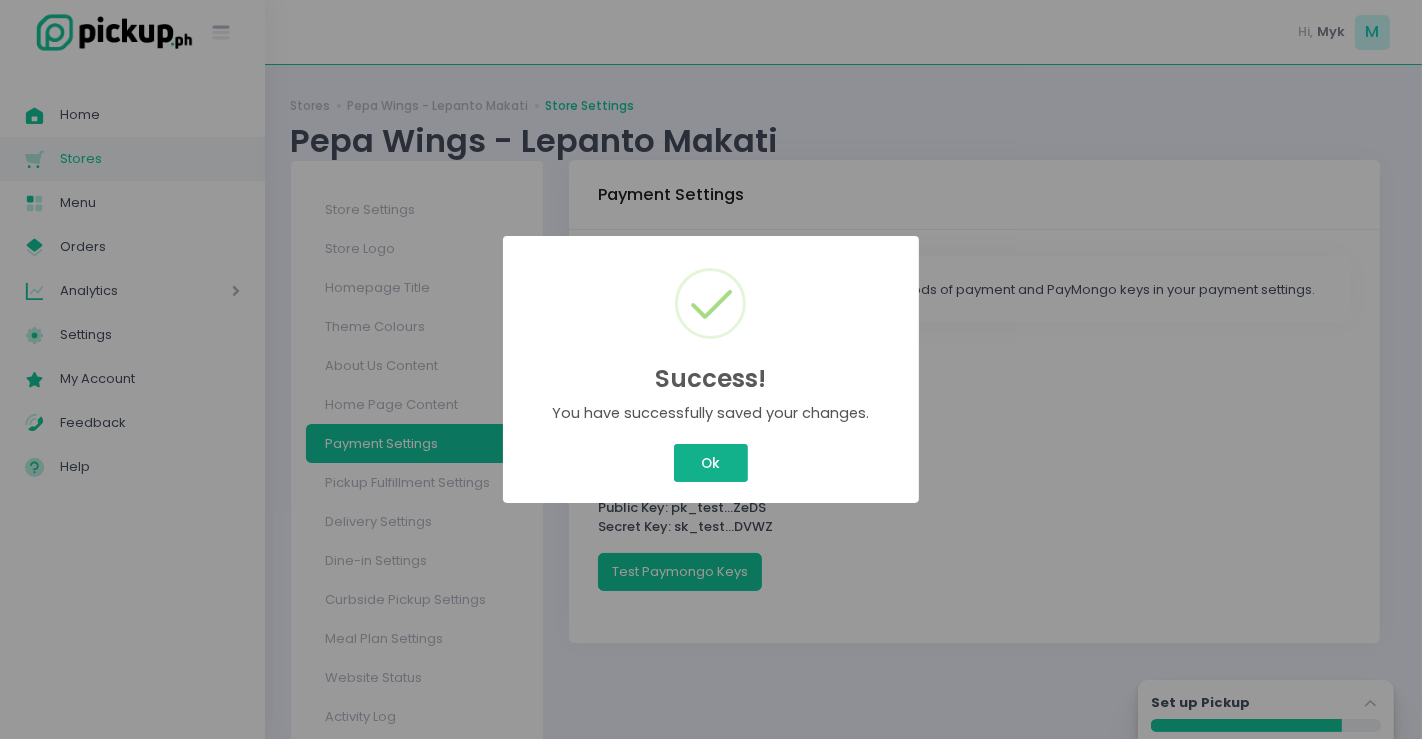 click on "Ok" at bounding box center [711, 463] 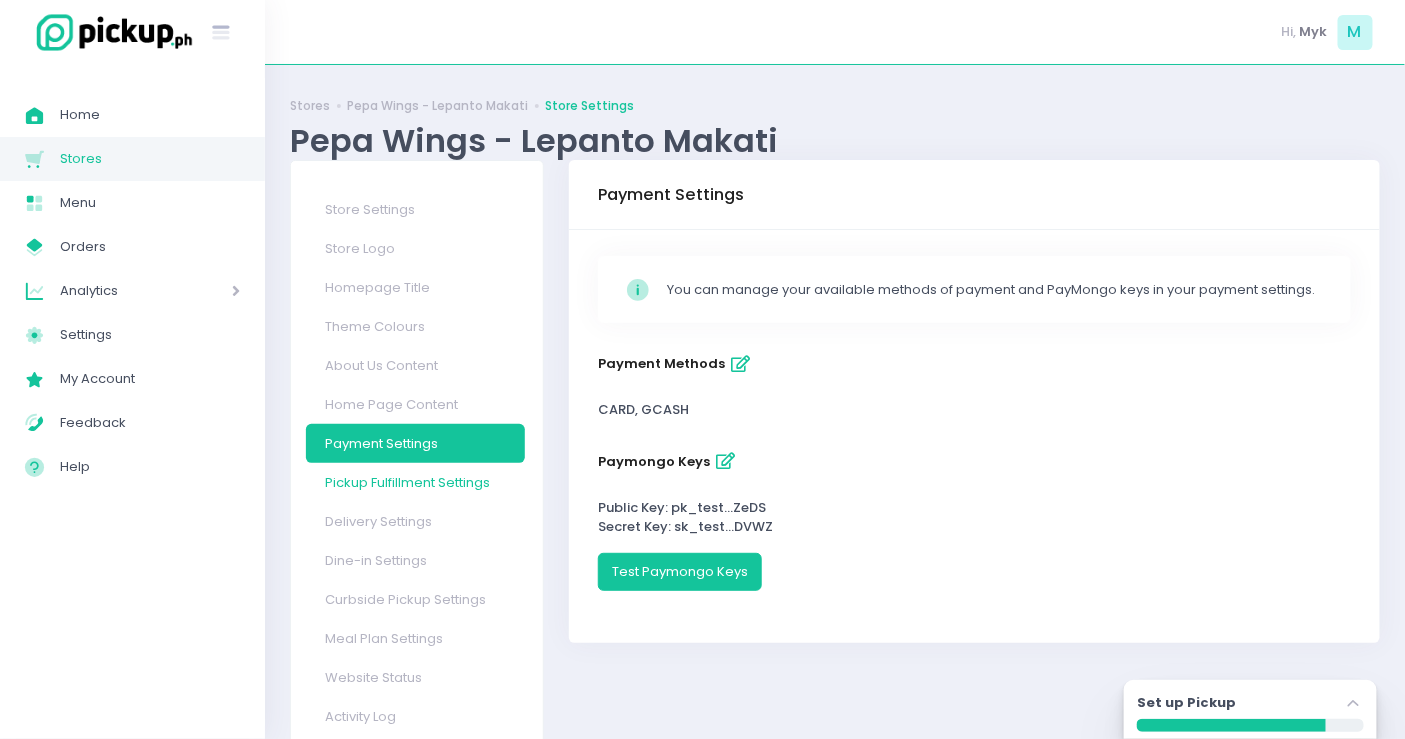click on "Pickup Fulfillment Settings" at bounding box center [415, 482] 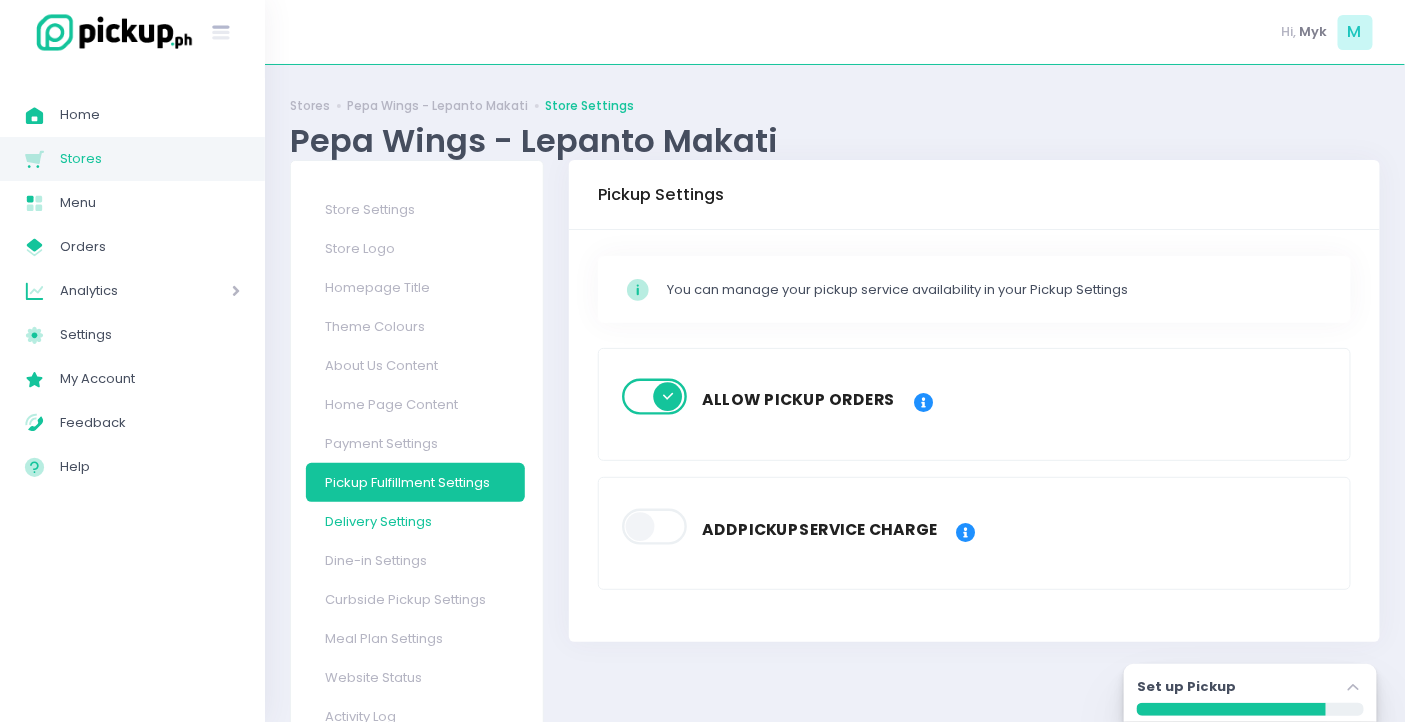 click on "Delivery Settings" at bounding box center [415, 521] 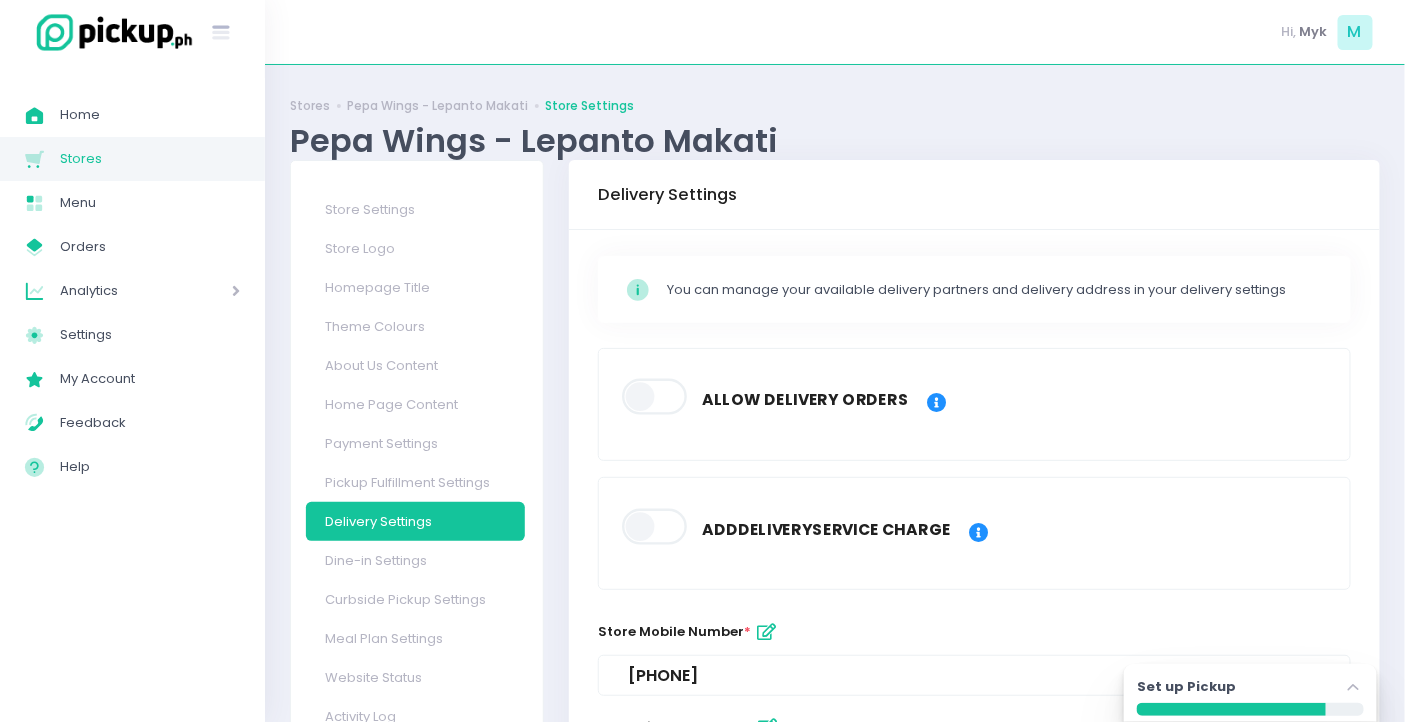 scroll, scrollTop: 111, scrollLeft: 0, axis: vertical 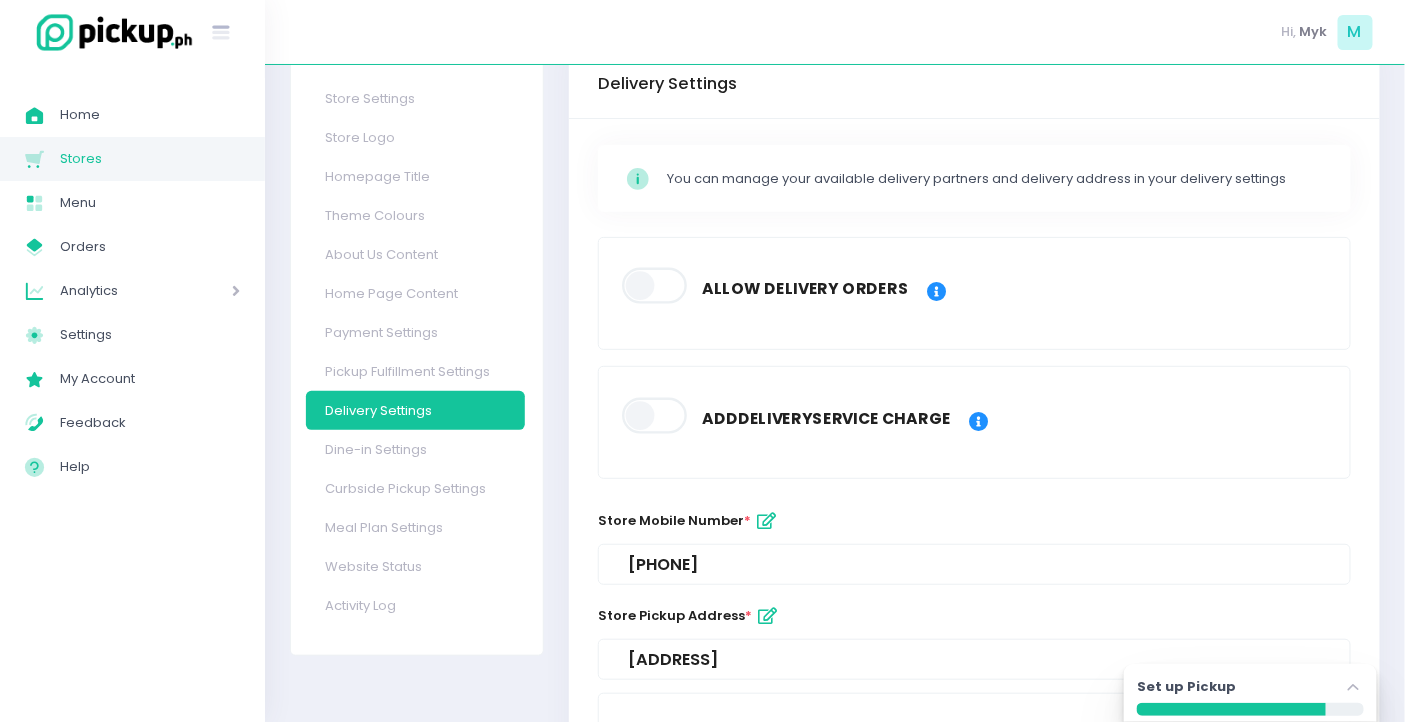 click at bounding box center [936, 292] 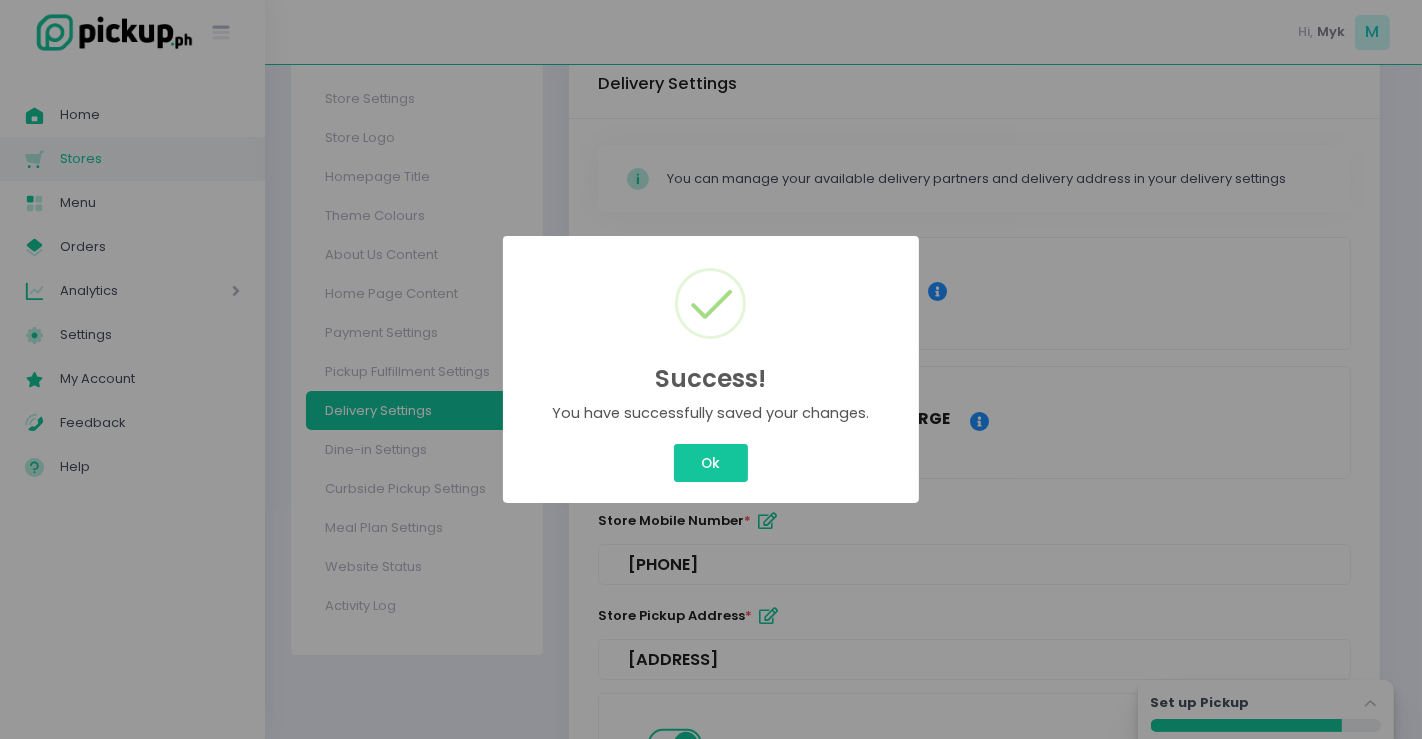 click on "Ok" at bounding box center (711, 463) 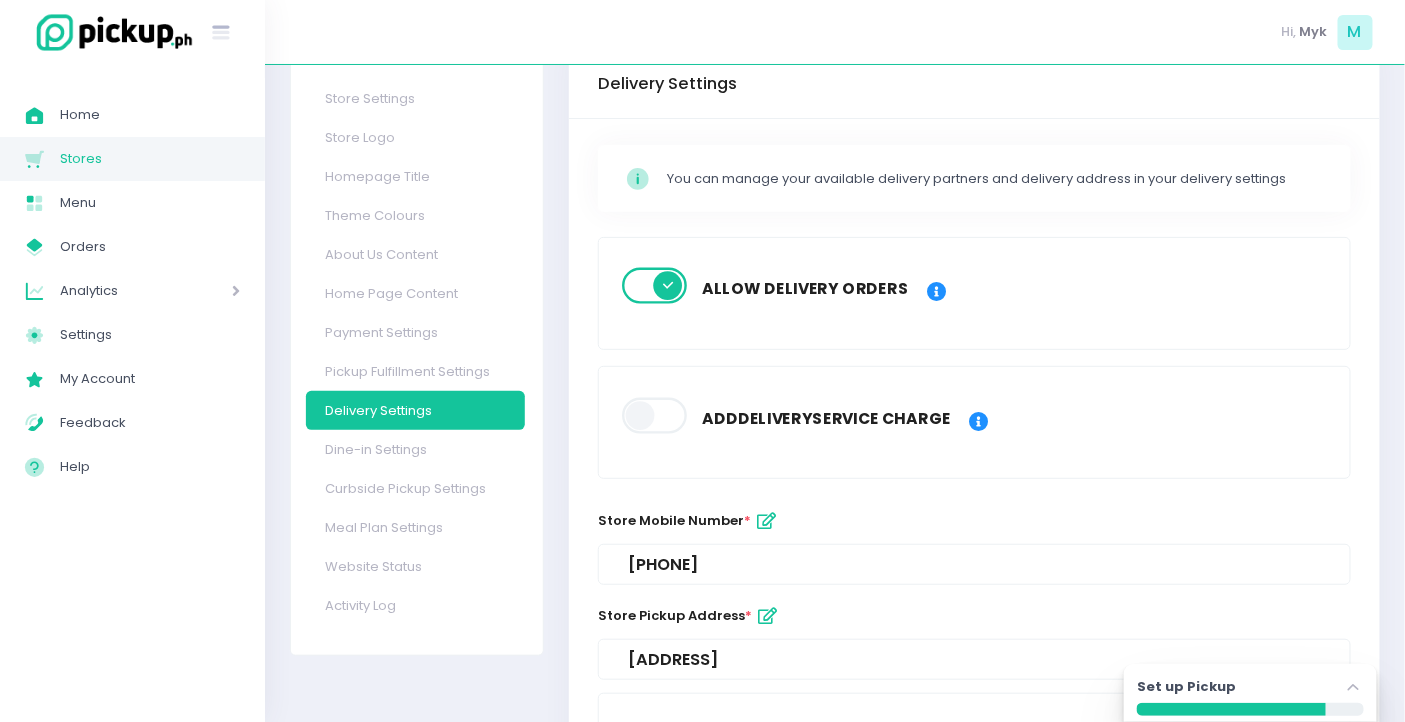 click at bounding box center (656, 416) 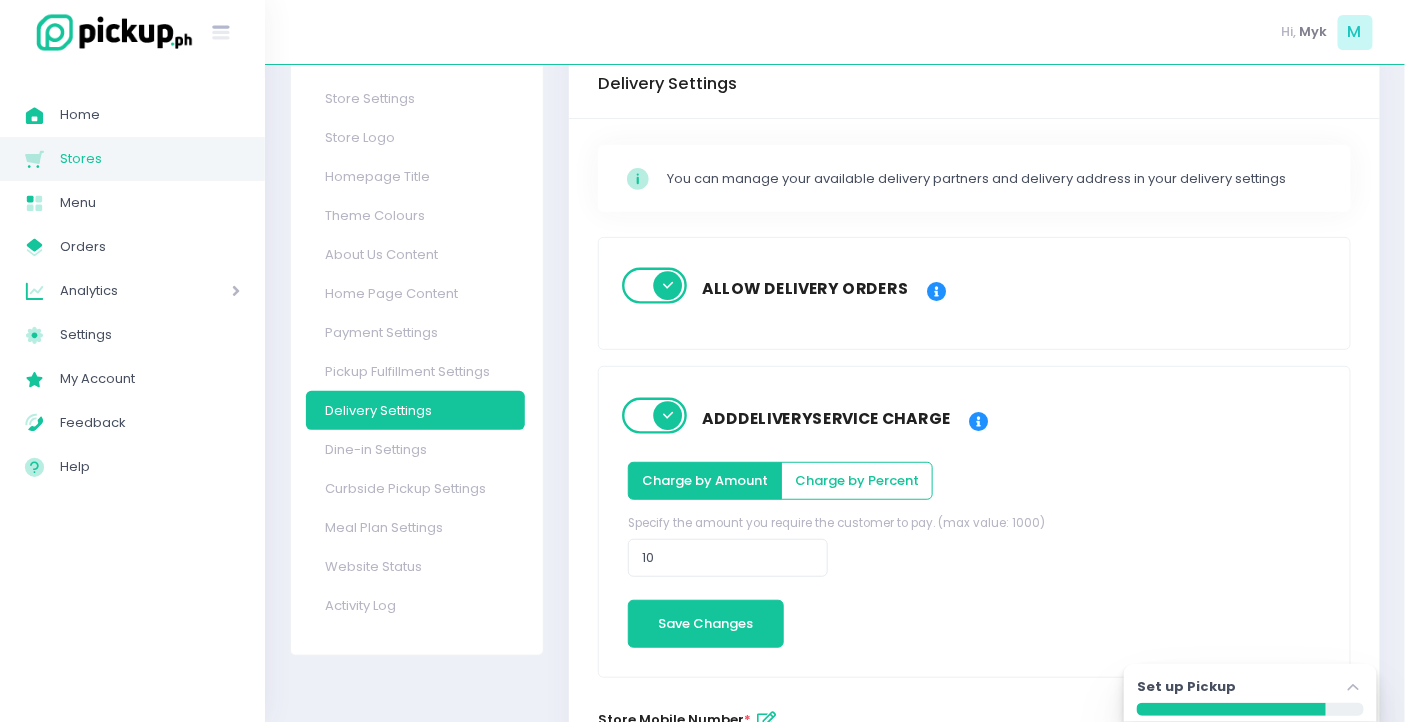scroll, scrollTop: 222, scrollLeft: 0, axis: vertical 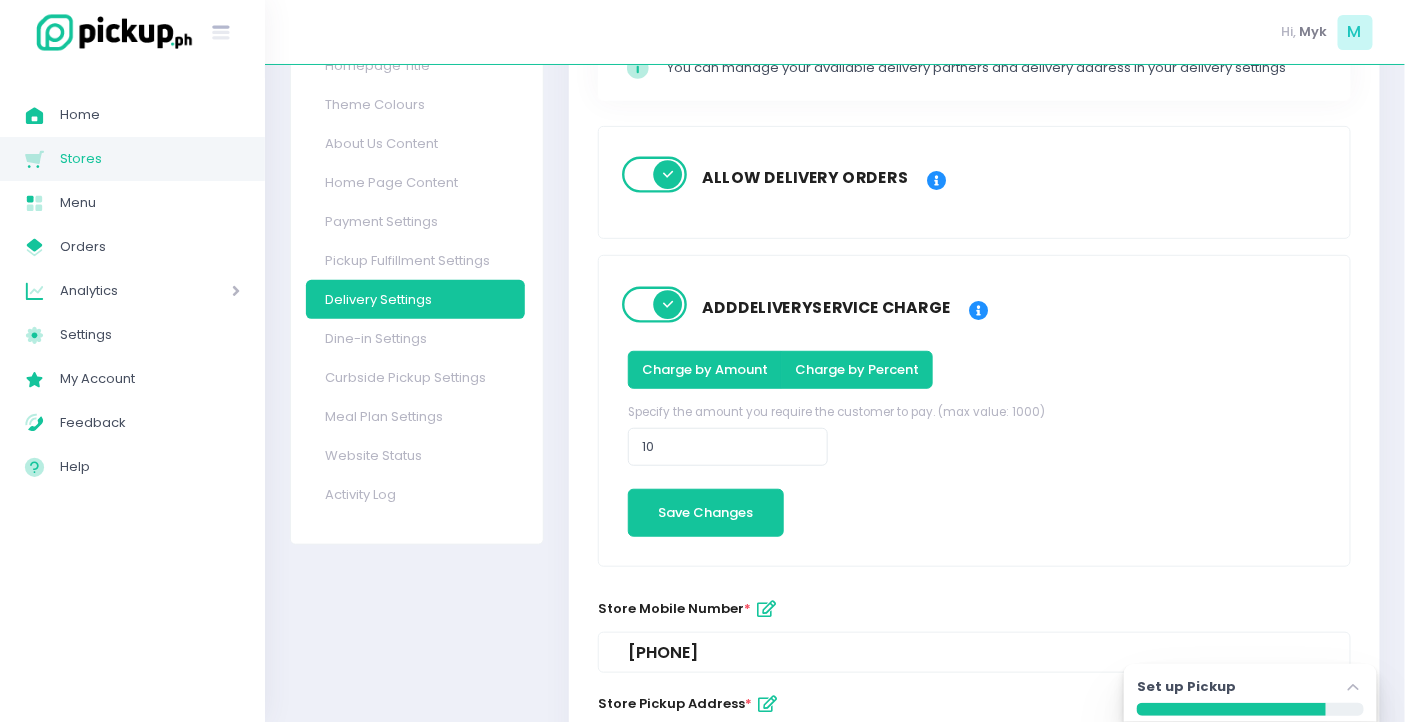 click on "Charge by Percent" at bounding box center [857, 370] 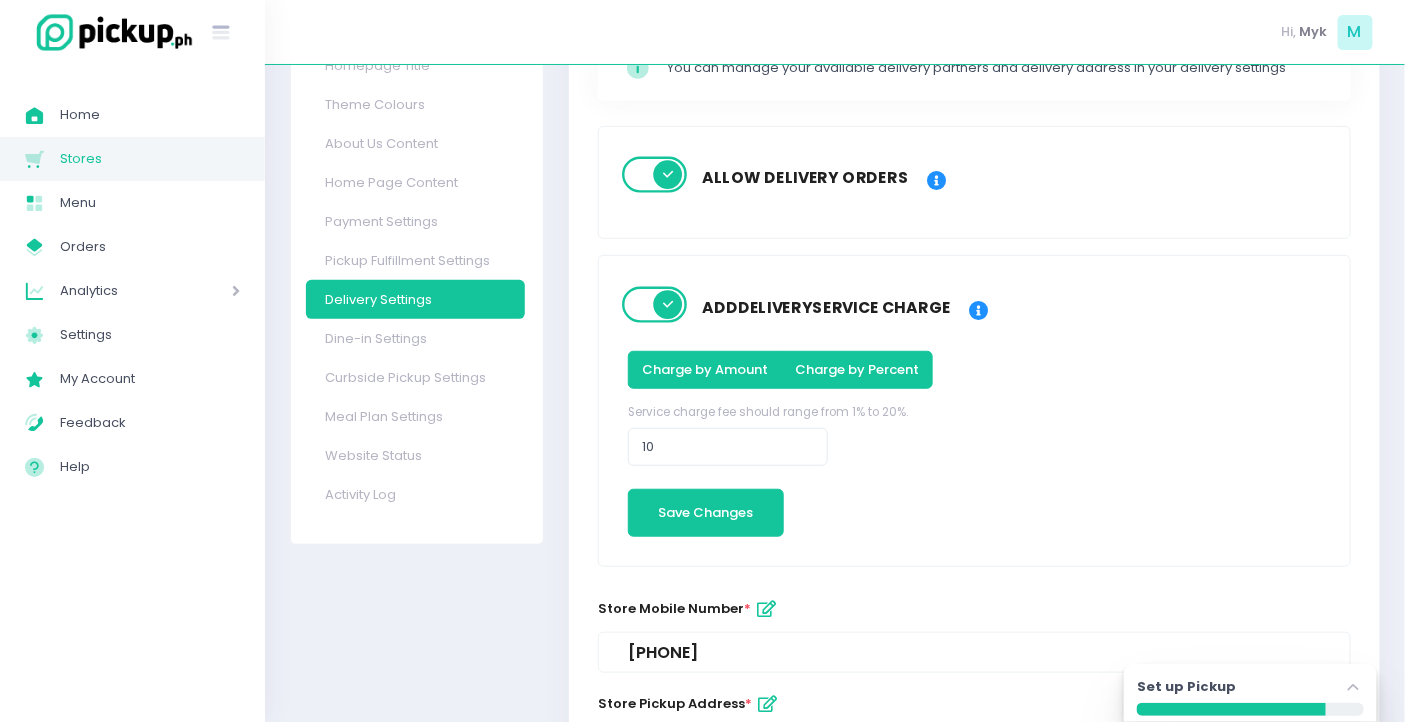 click on "Charge by Amount" at bounding box center (705, 370) 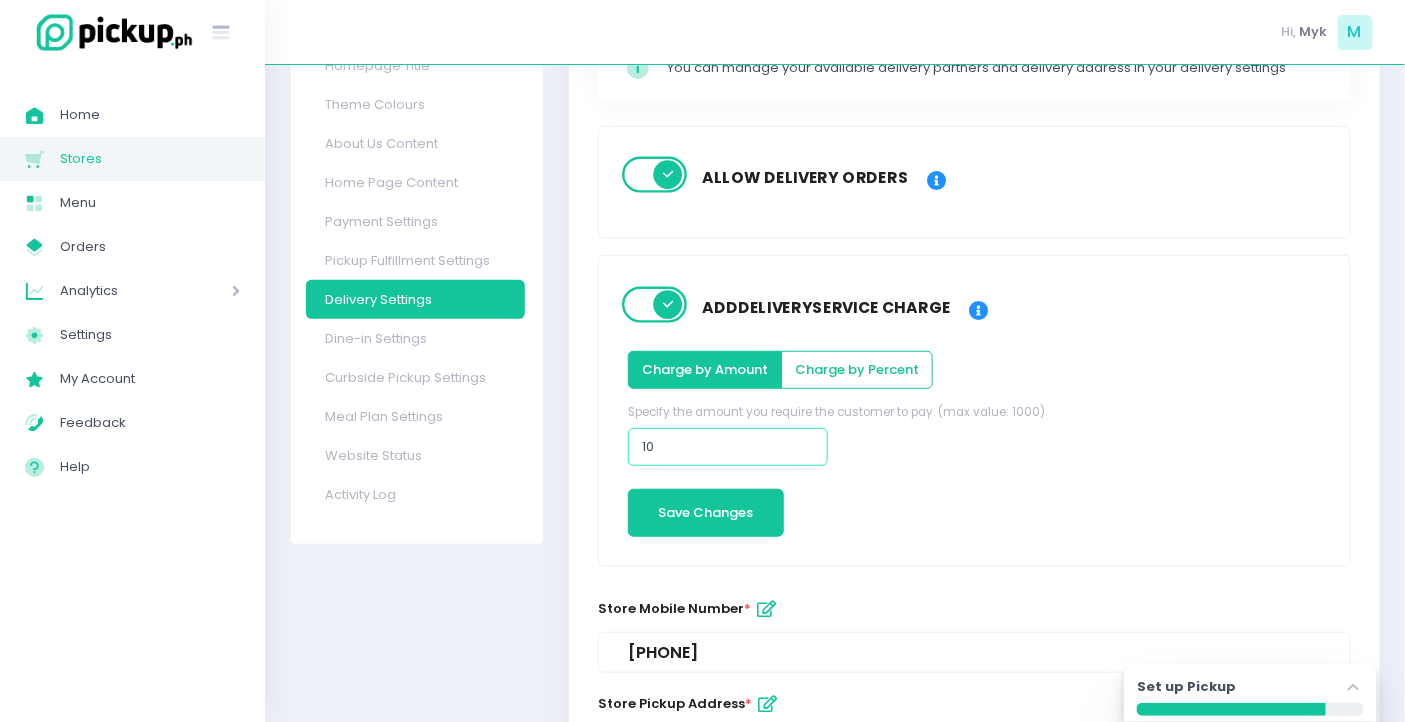 drag, startPoint x: 655, startPoint y: 448, endPoint x: 617, endPoint y: 448, distance: 38 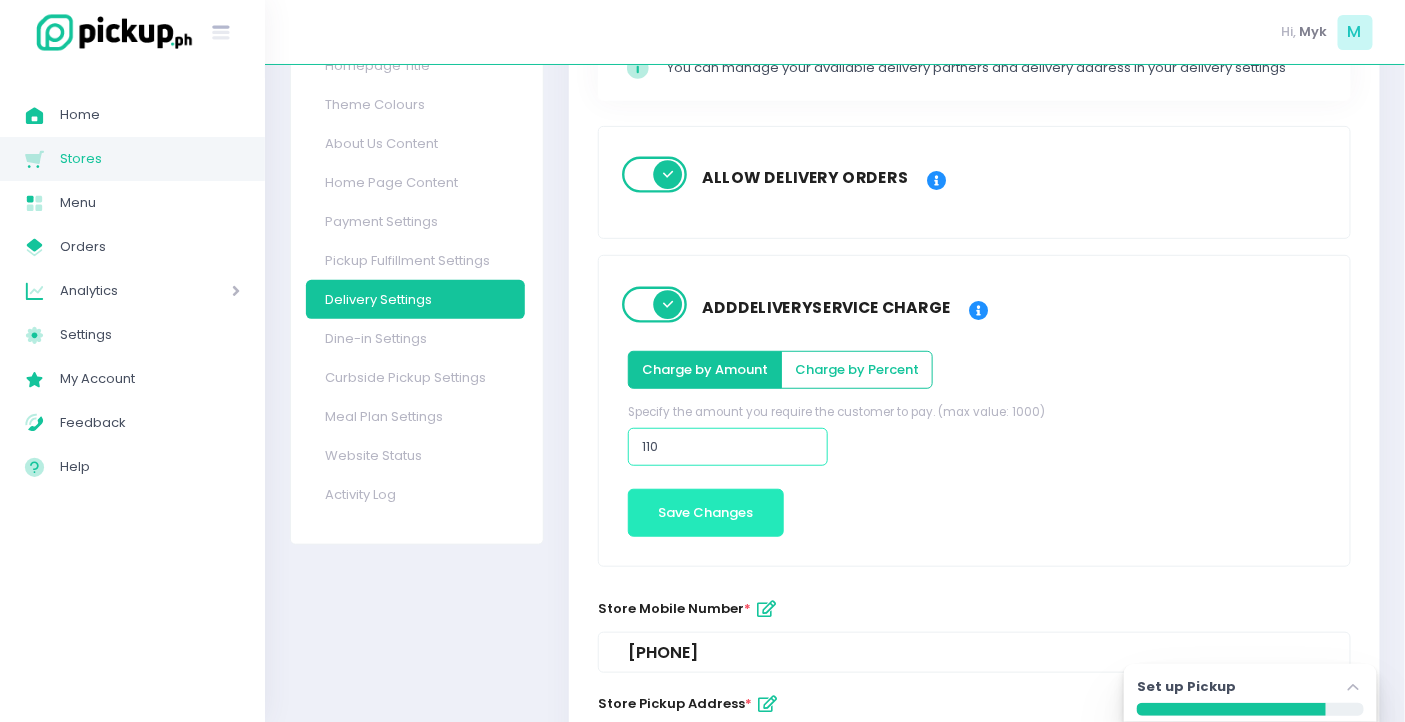 type on "110" 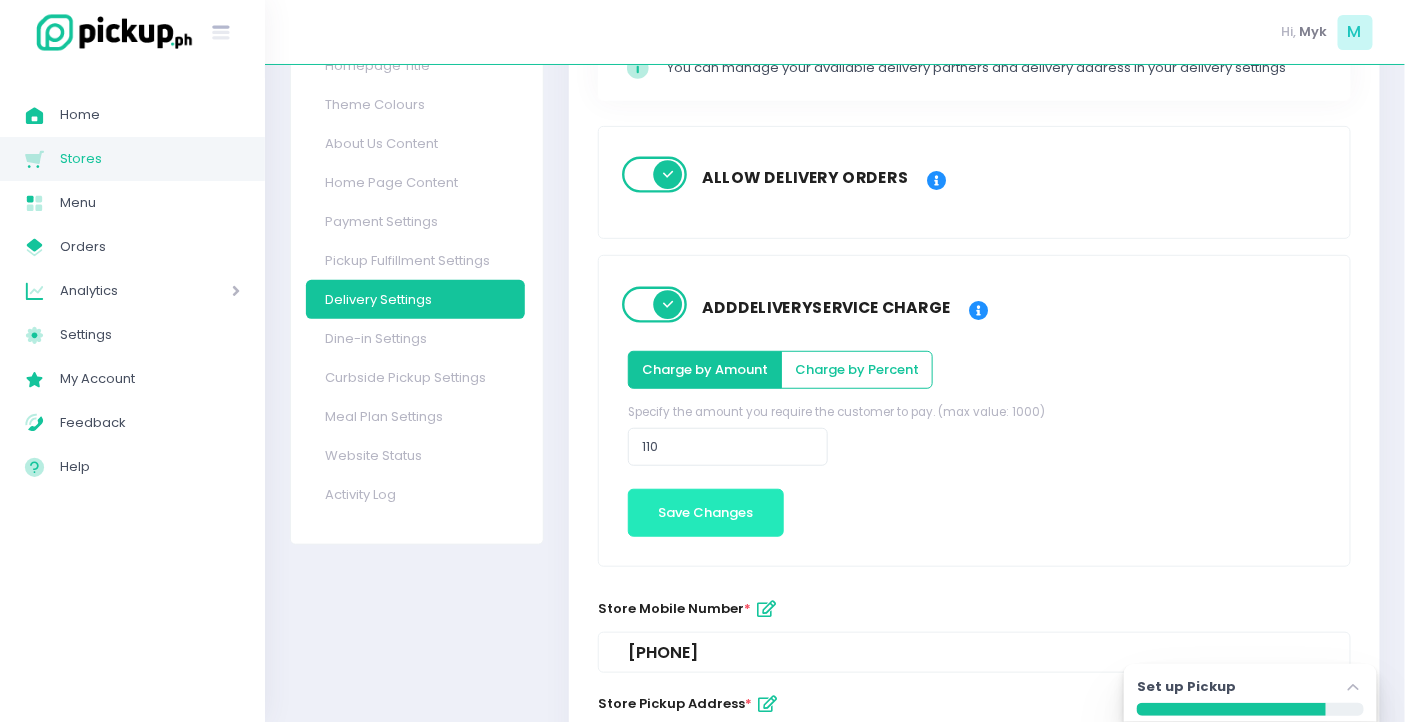 click on "Save Changes" at bounding box center (706, 513) 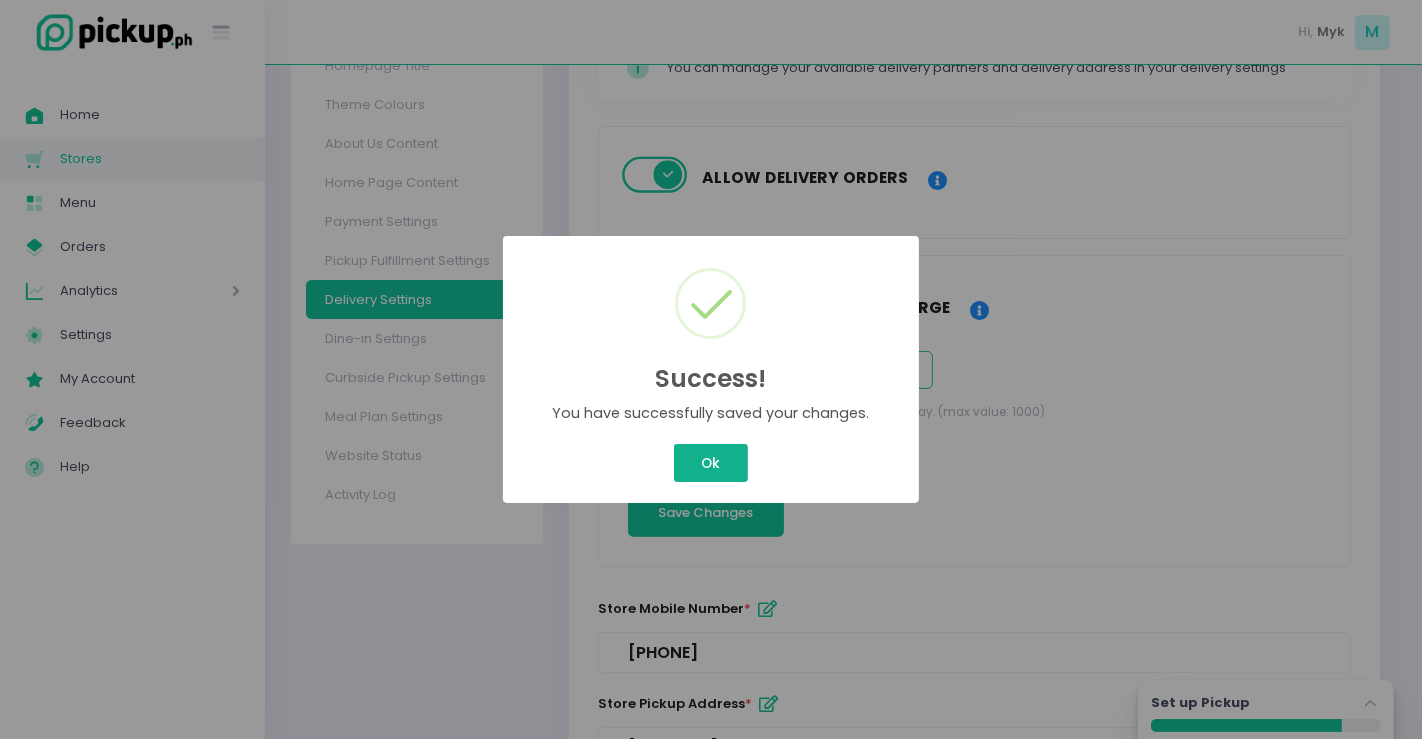 click on "Ok" at bounding box center [711, 463] 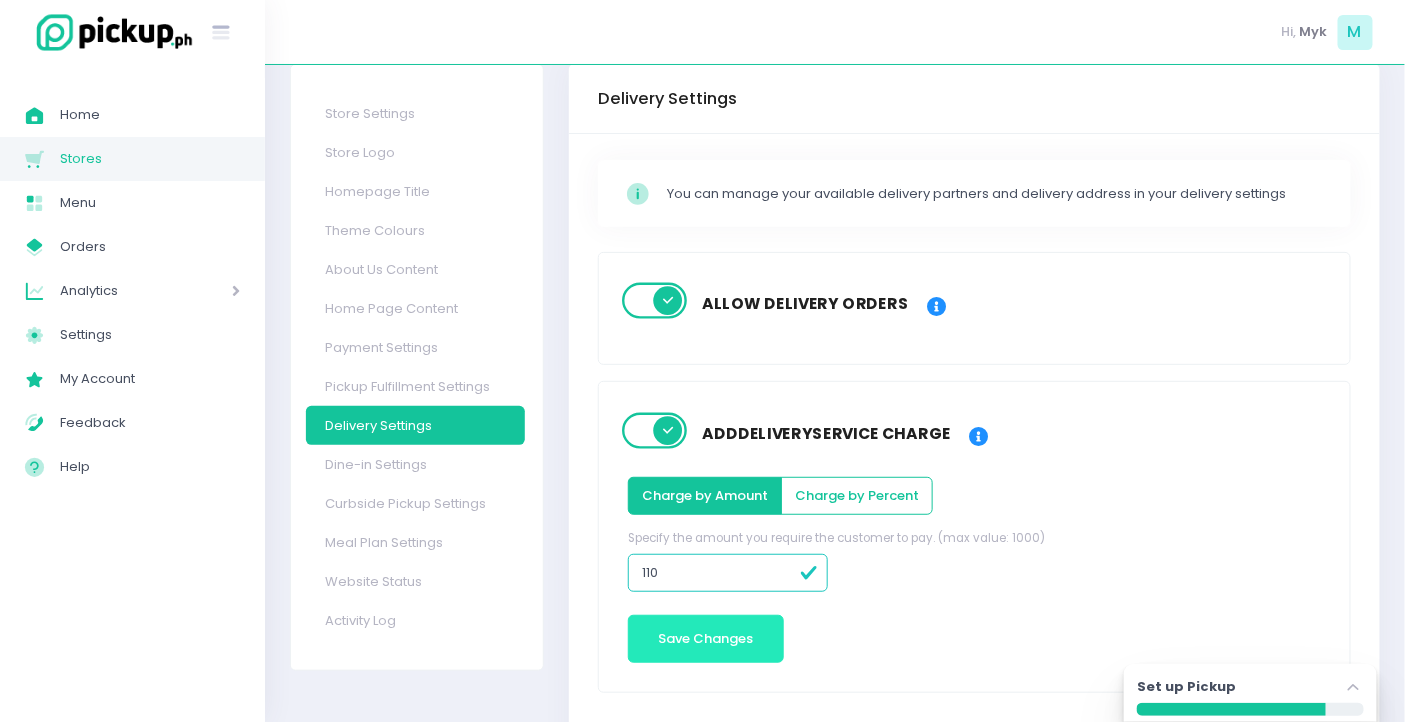 scroll, scrollTop: 0, scrollLeft: 0, axis: both 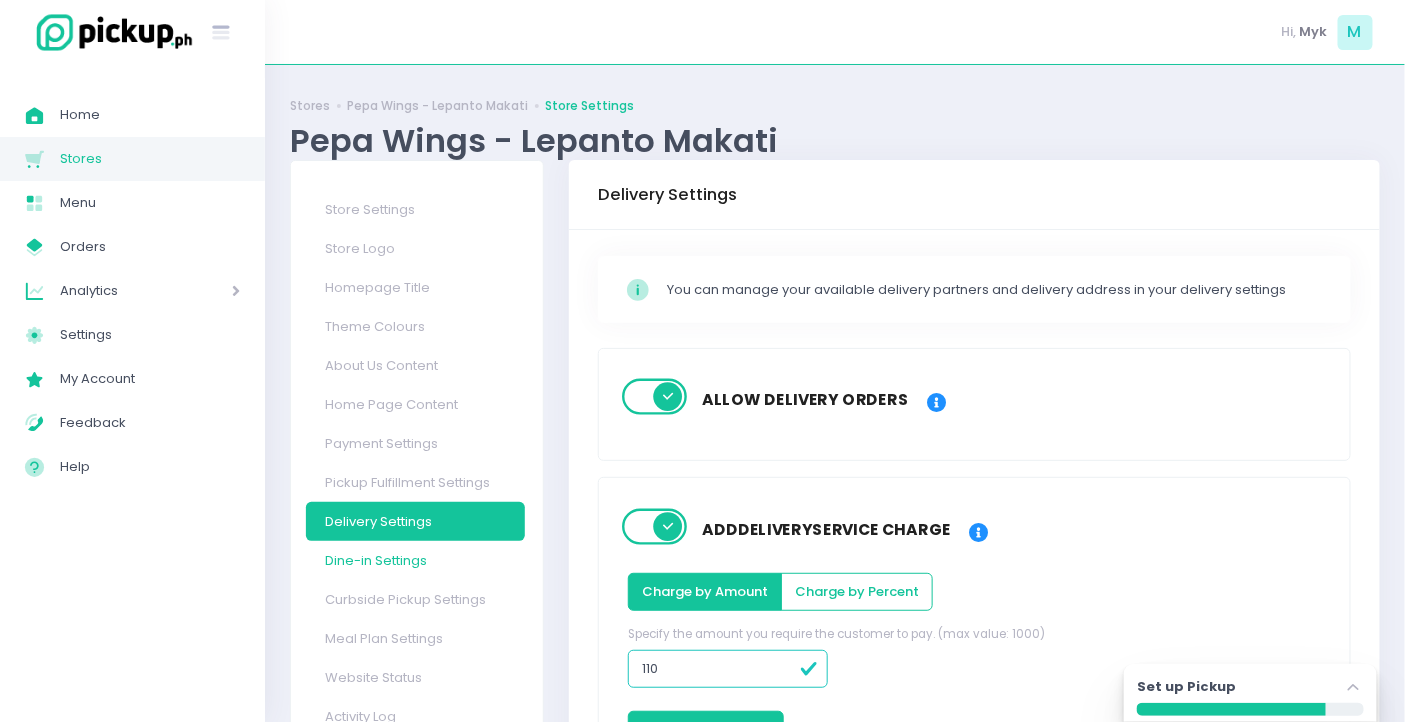 click on "Dine-in Settings" at bounding box center (415, 560) 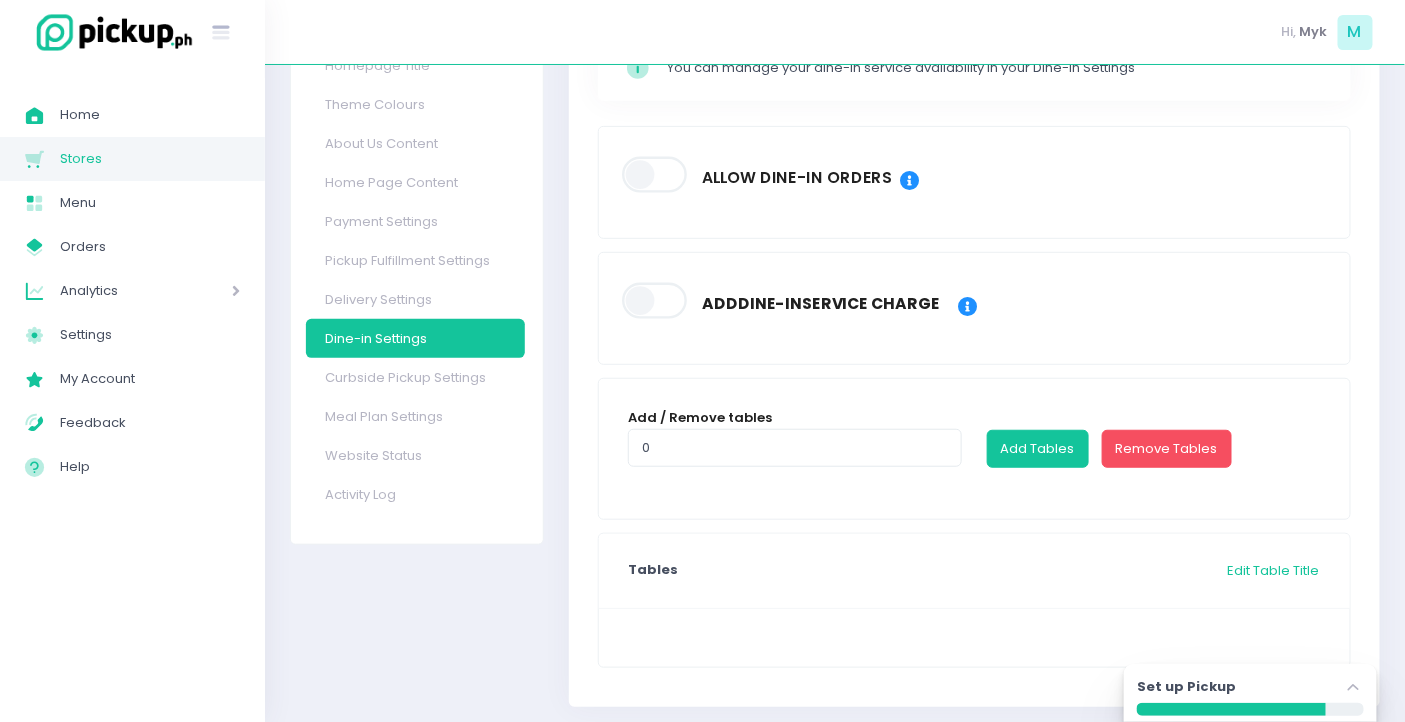 scroll, scrollTop: 0, scrollLeft: 0, axis: both 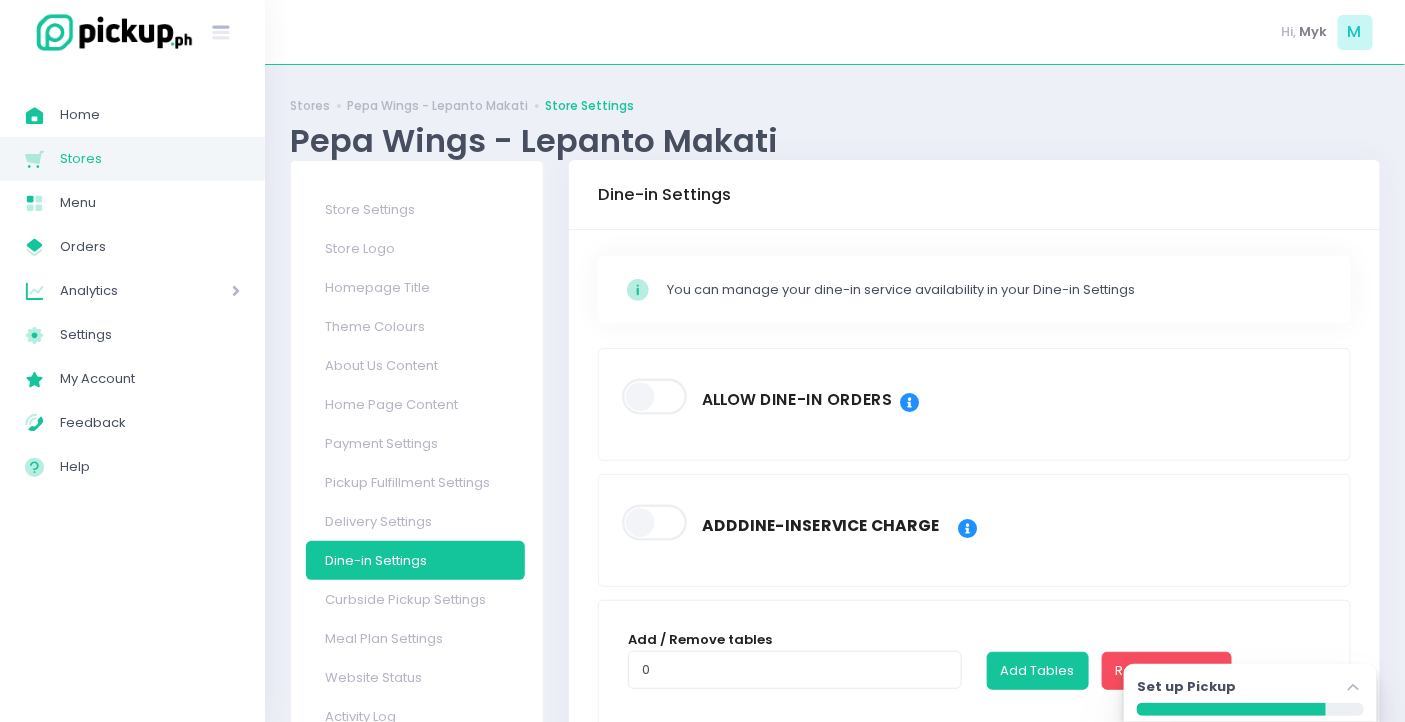 click at bounding box center [656, 397] 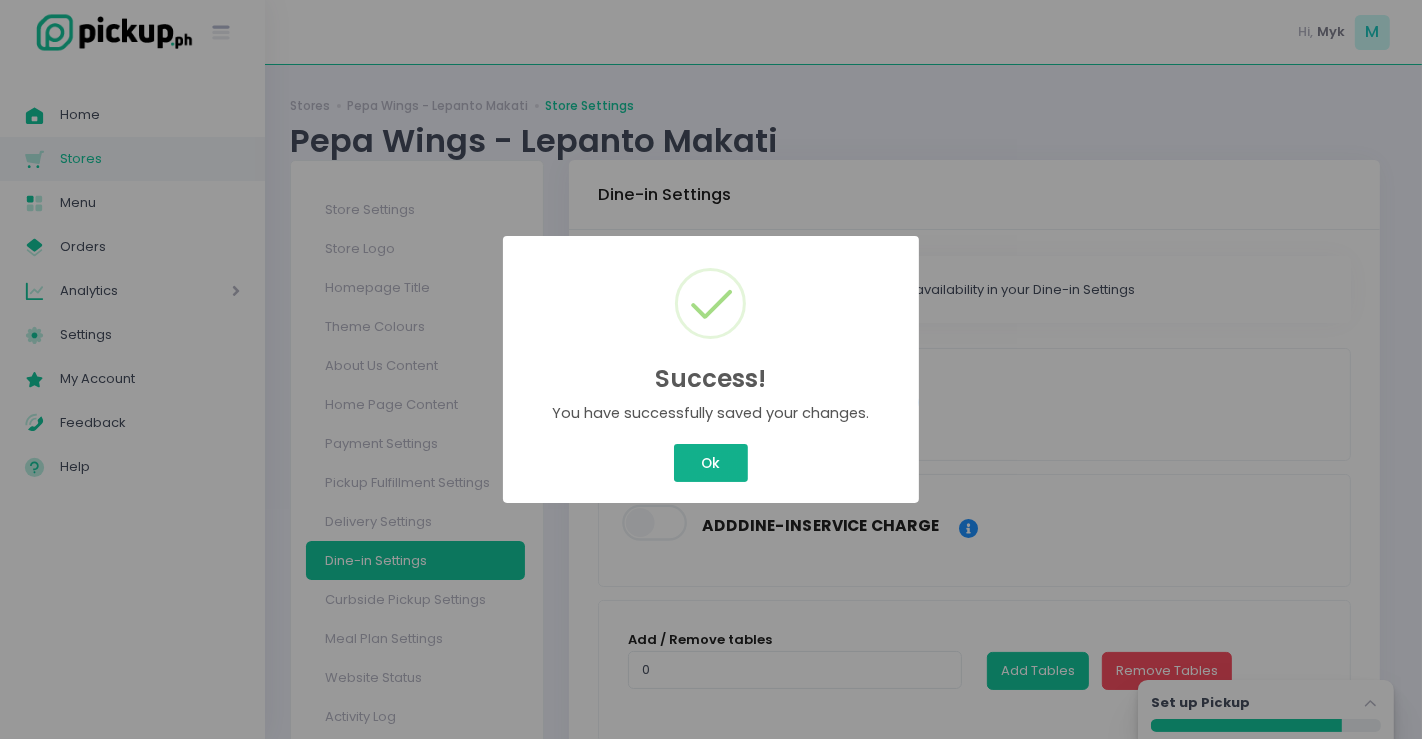 click on "Ok" at bounding box center (711, 463) 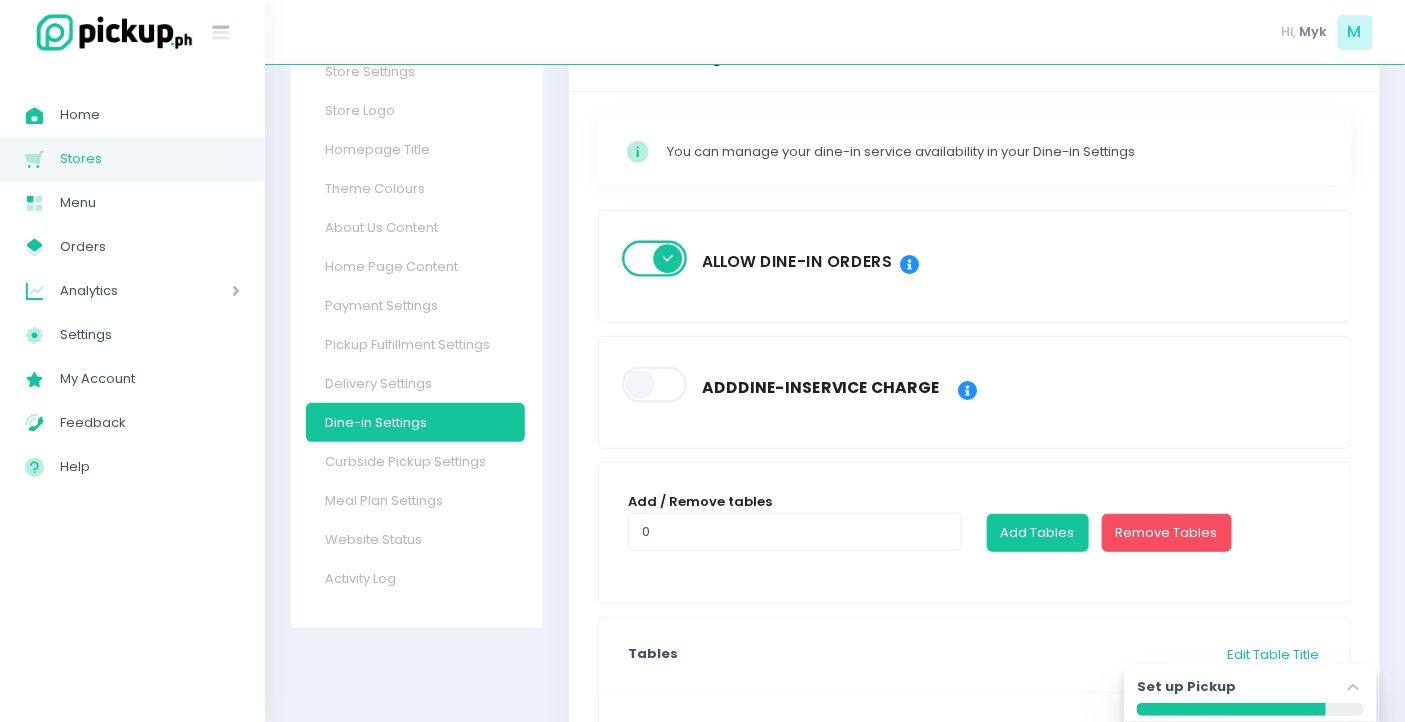scroll, scrollTop: 27, scrollLeft: 0, axis: vertical 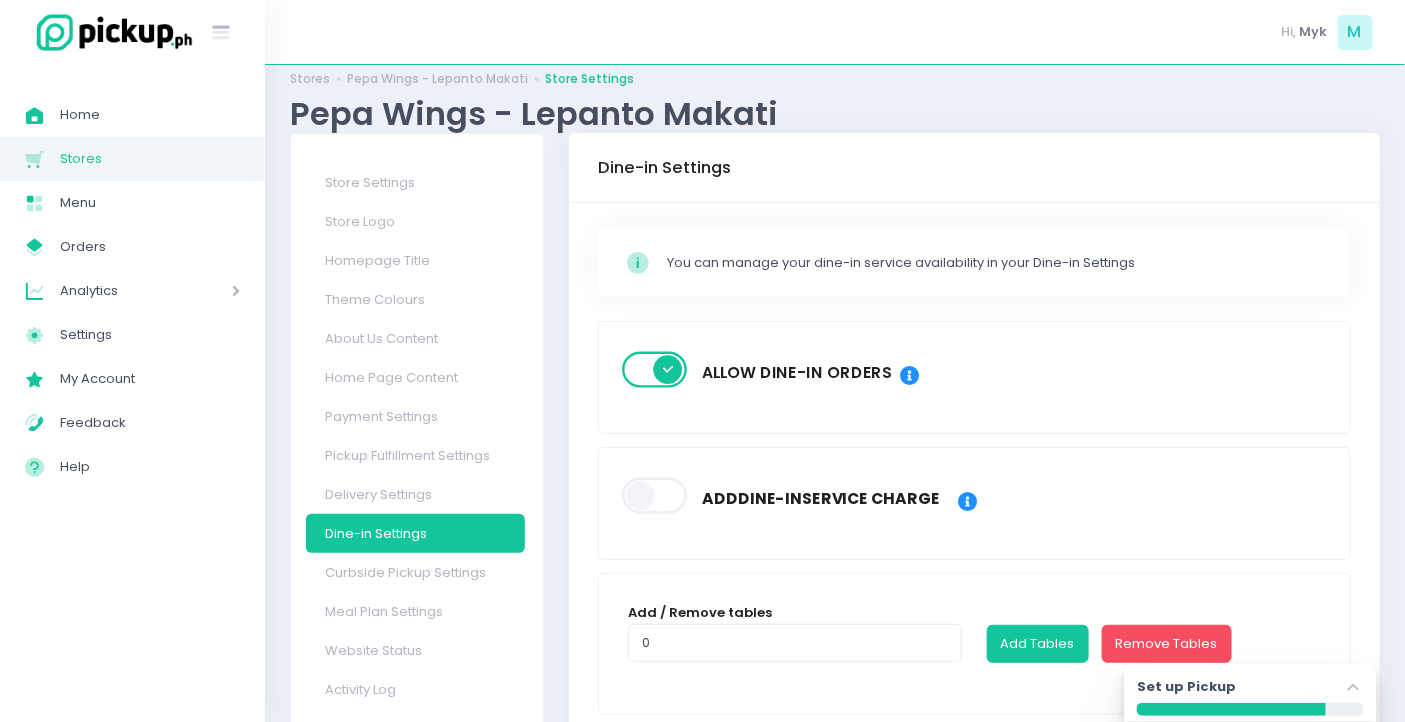click at bounding box center (656, 370) 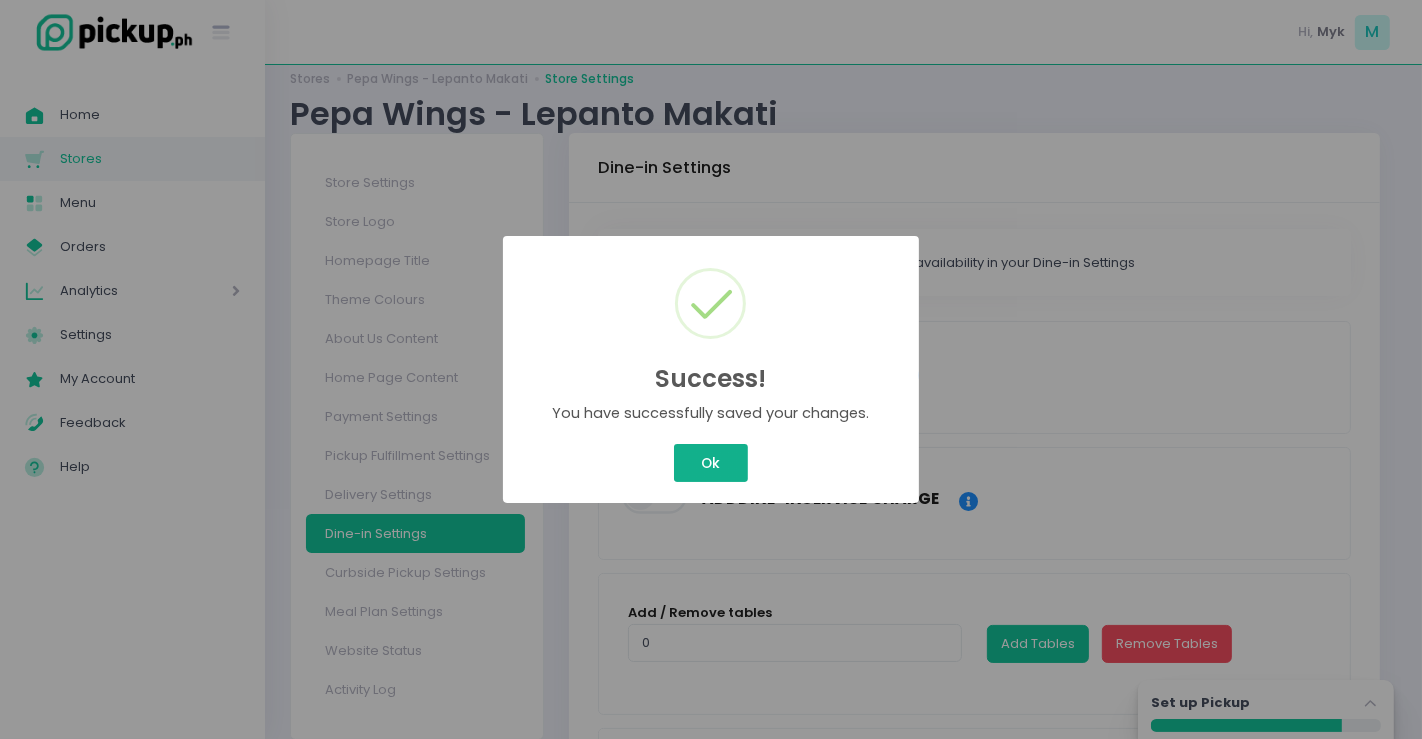 click on "Ok" at bounding box center (711, 463) 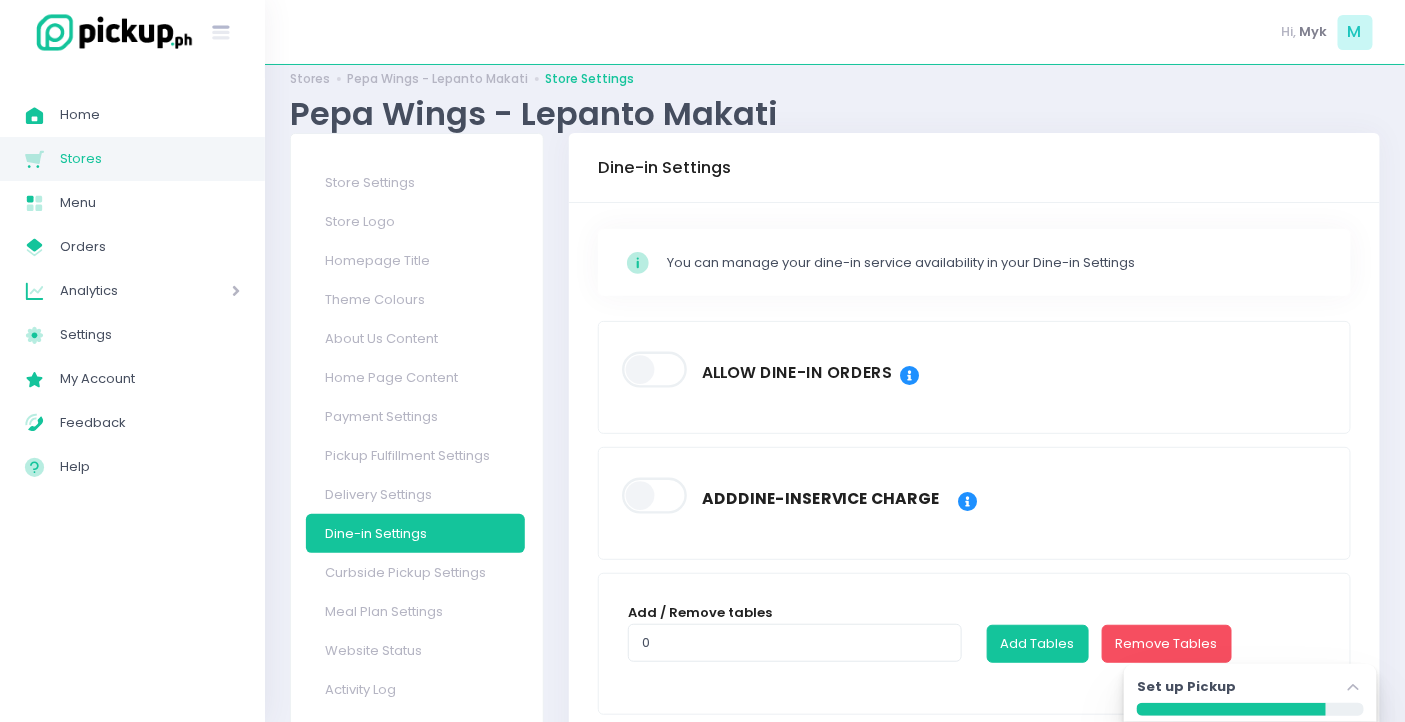 scroll, scrollTop: 250, scrollLeft: 0, axis: vertical 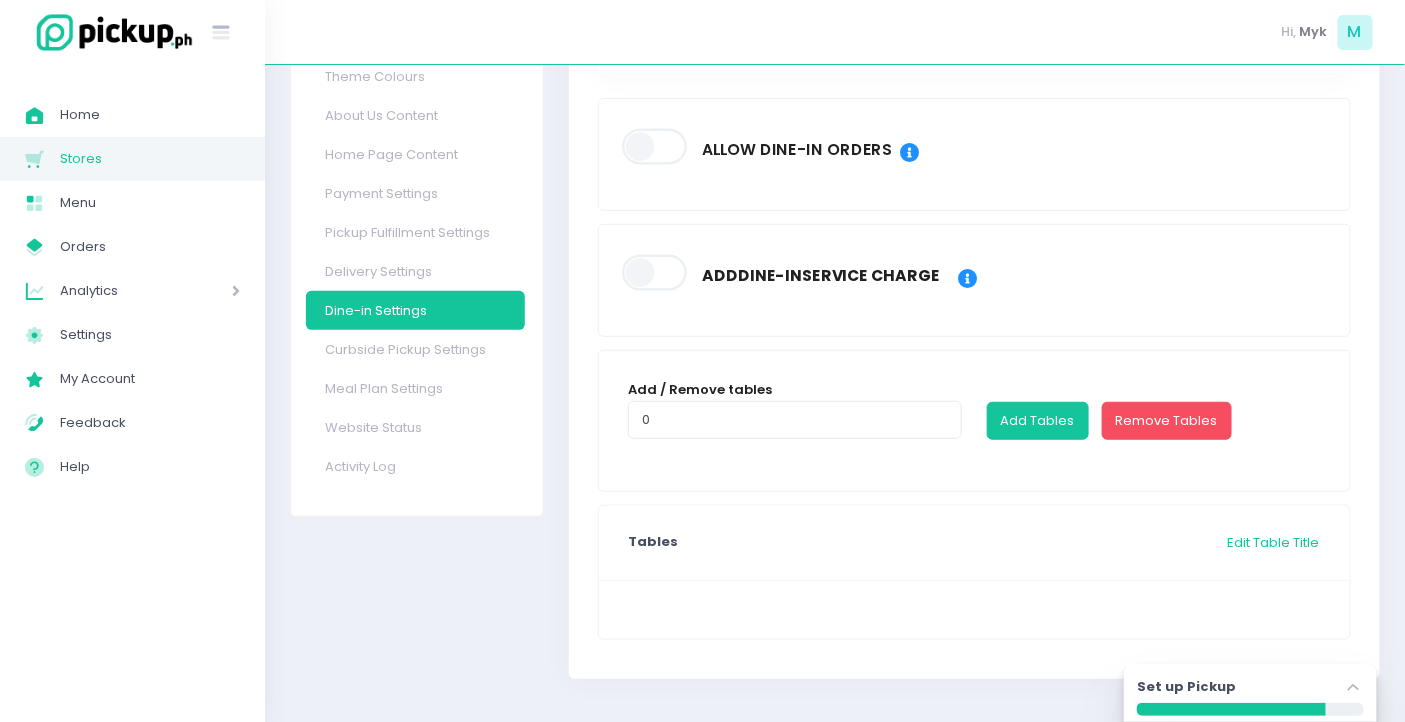 click on "Curbside Pickup Settings" at bounding box center [415, 349] 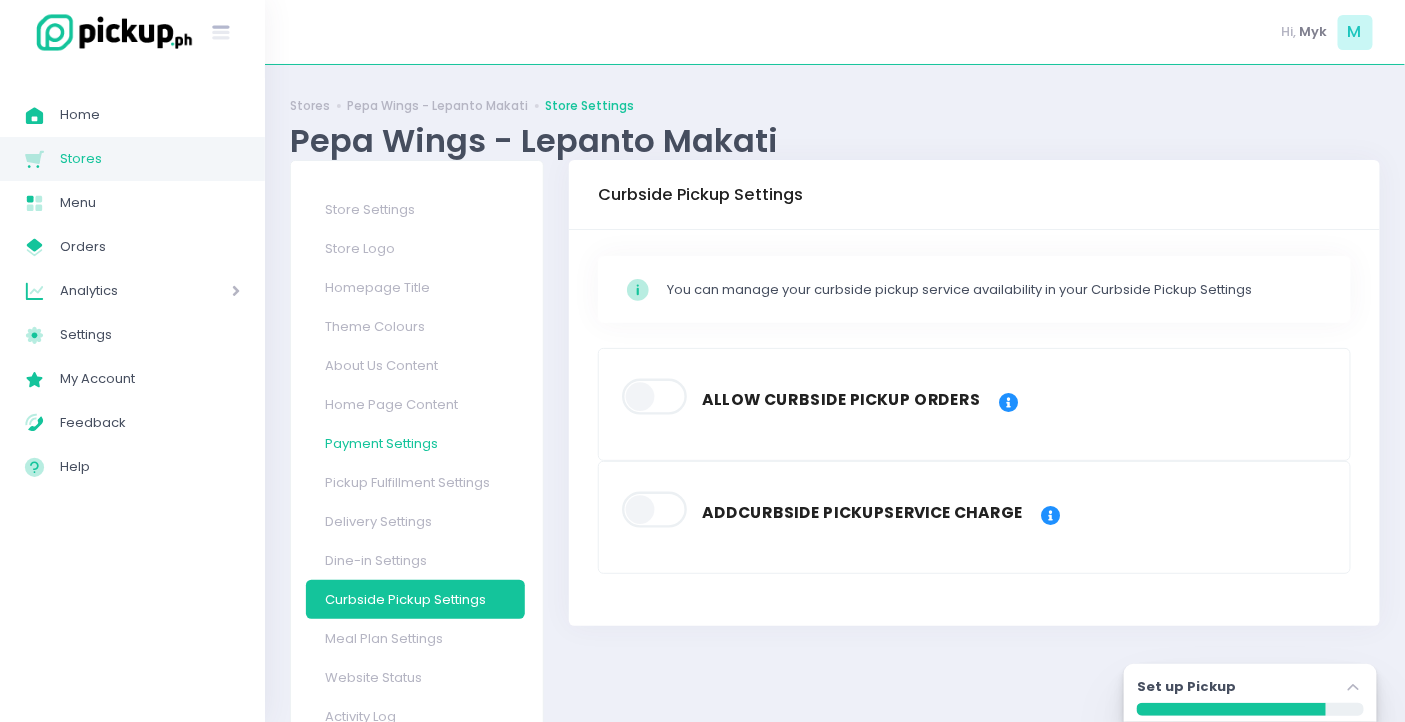 scroll, scrollTop: 68, scrollLeft: 0, axis: vertical 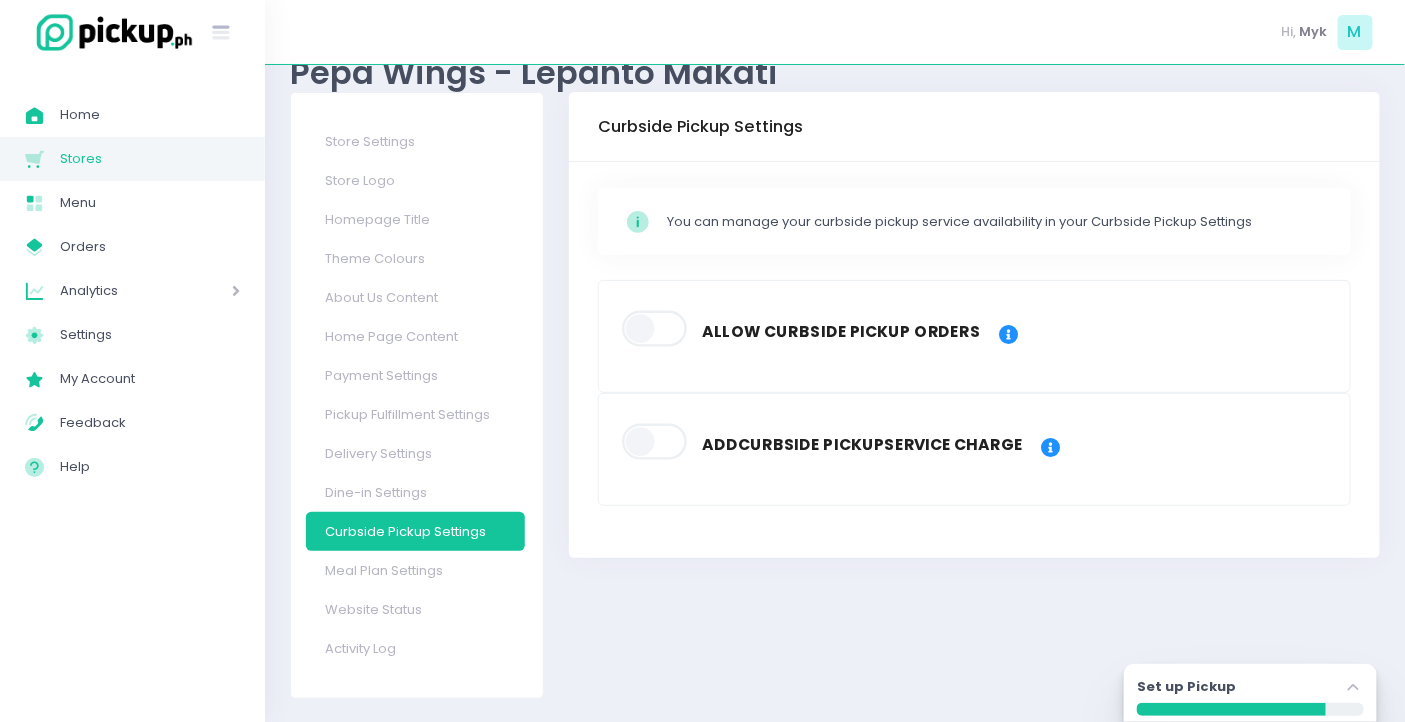 click on "Meal Plan Settings" at bounding box center (415, 570) 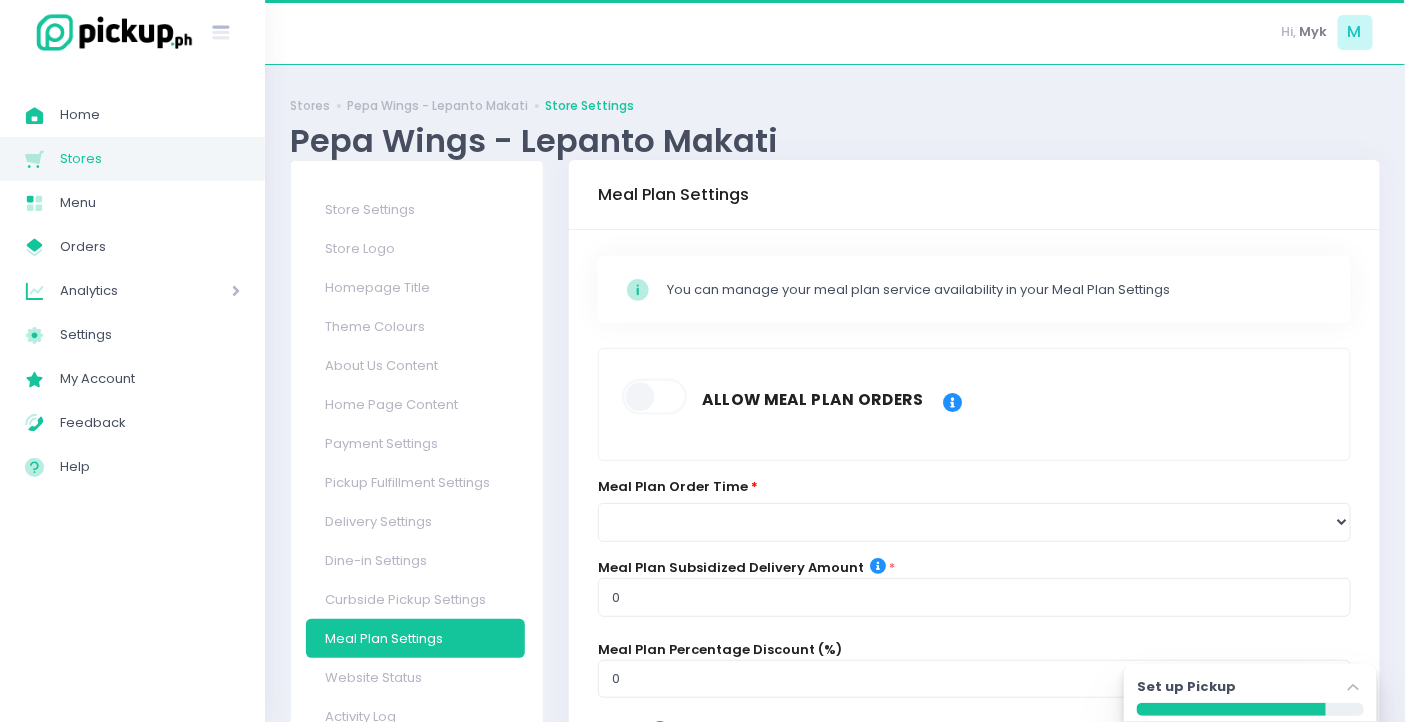 scroll, scrollTop: 222, scrollLeft: 0, axis: vertical 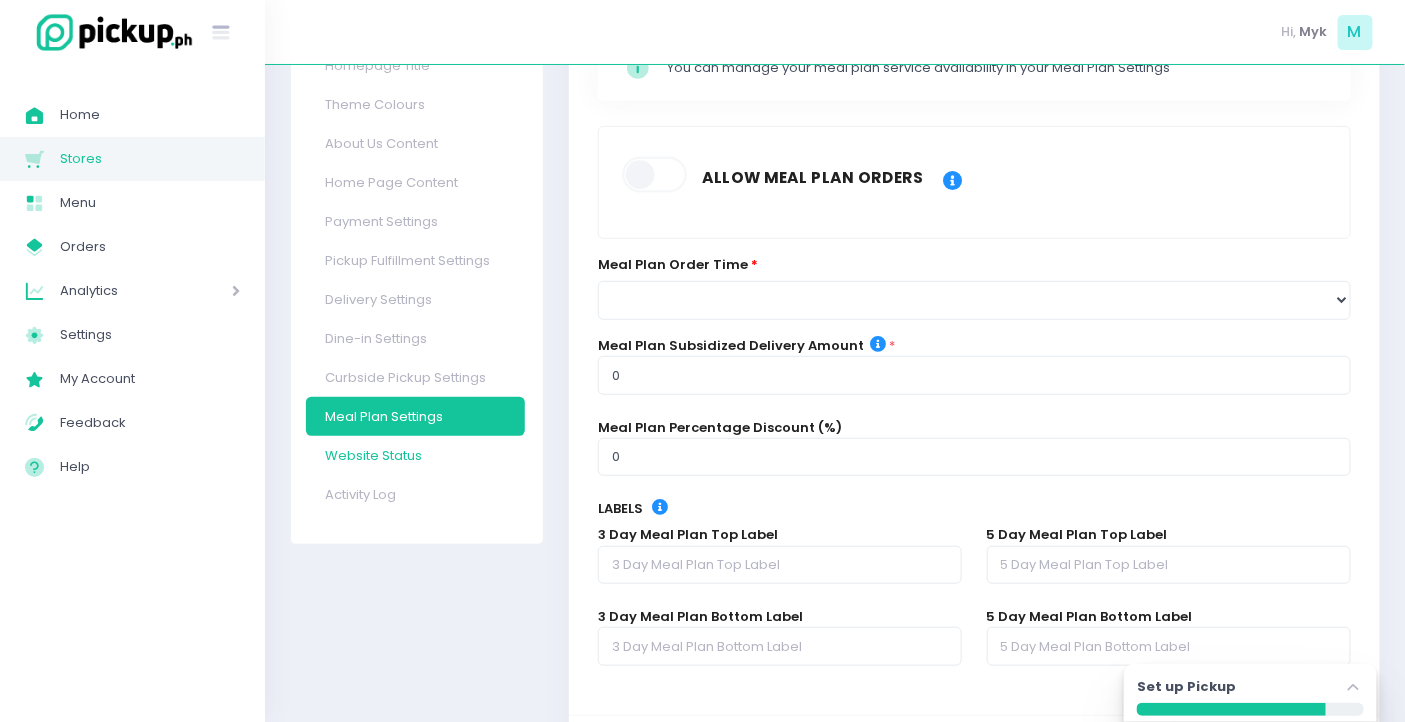 click on "Website Status" at bounding box center (415, 455) 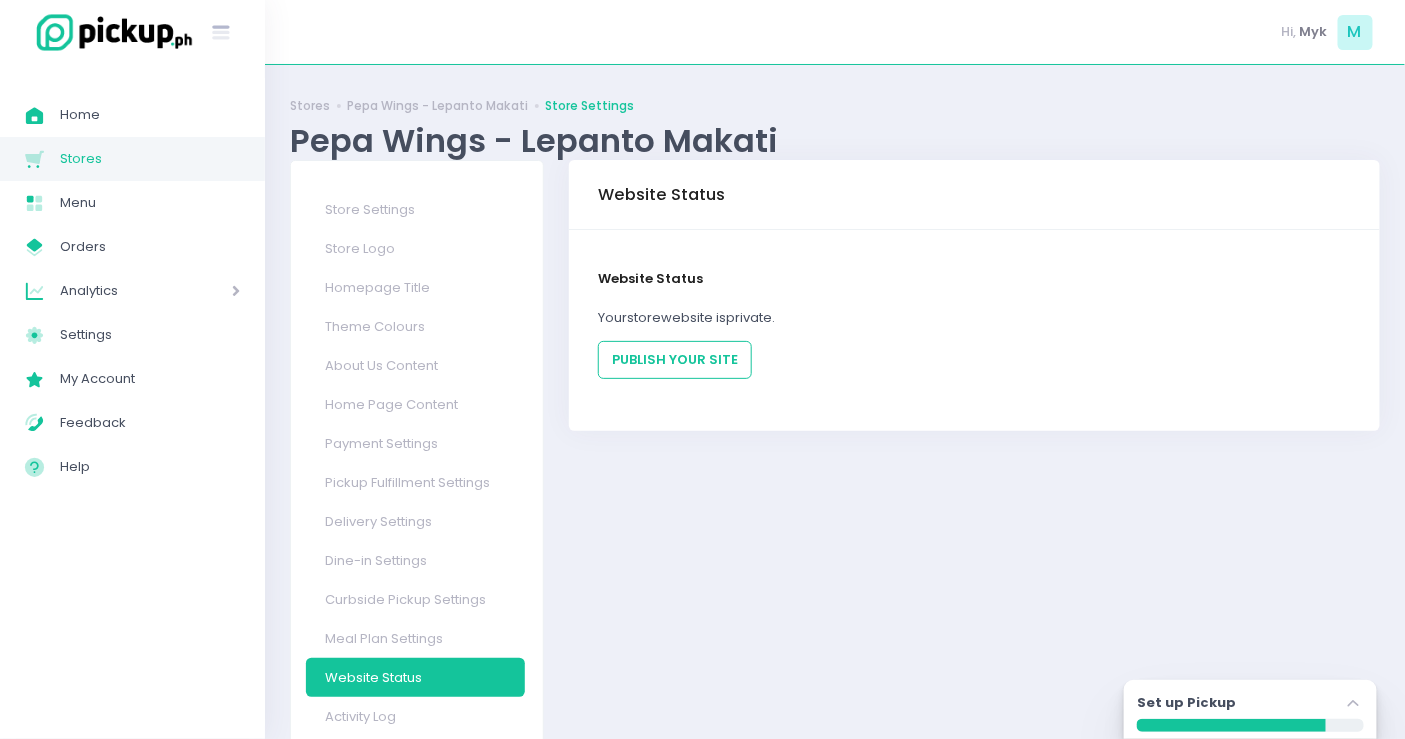 scroll, scrollTop: 51, scrollLeft: 0, axis: vertical 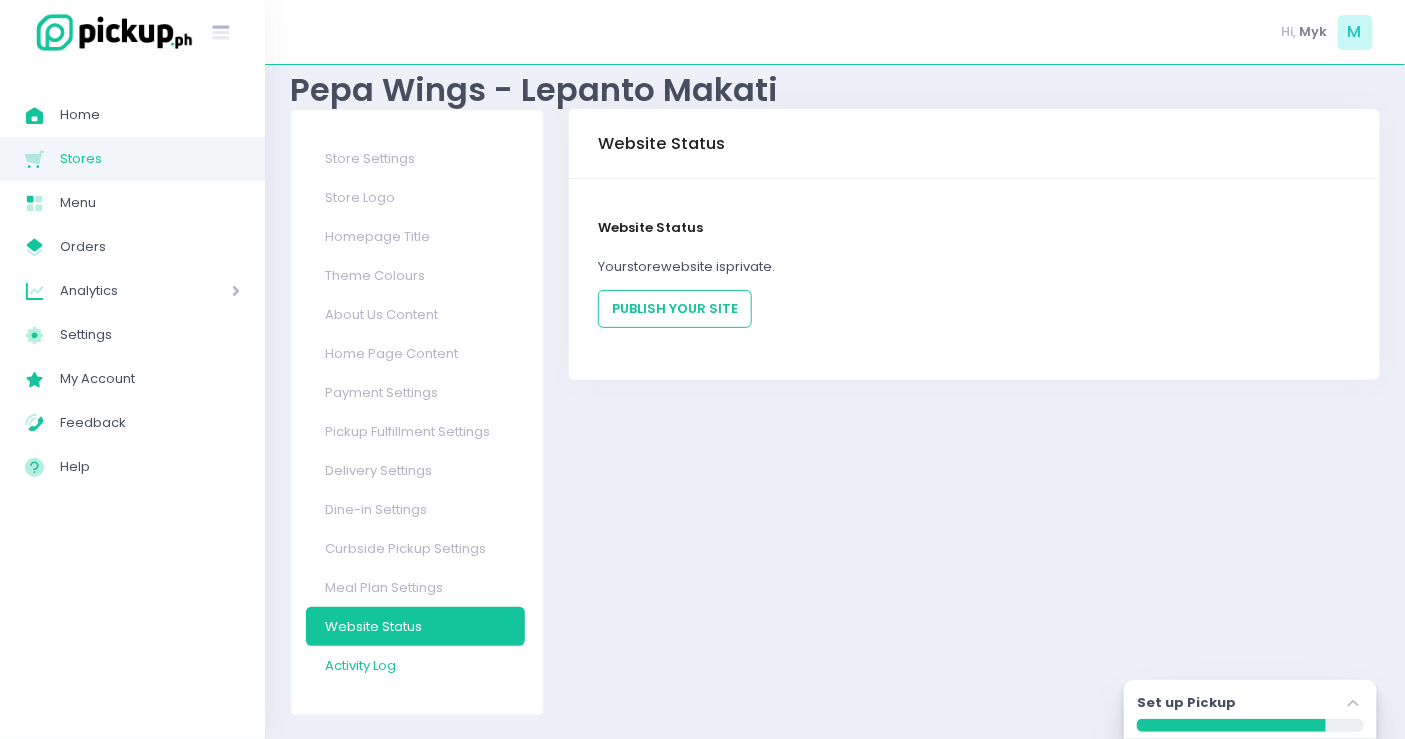 click on "Activity Log" at bounding box center (415, 665) 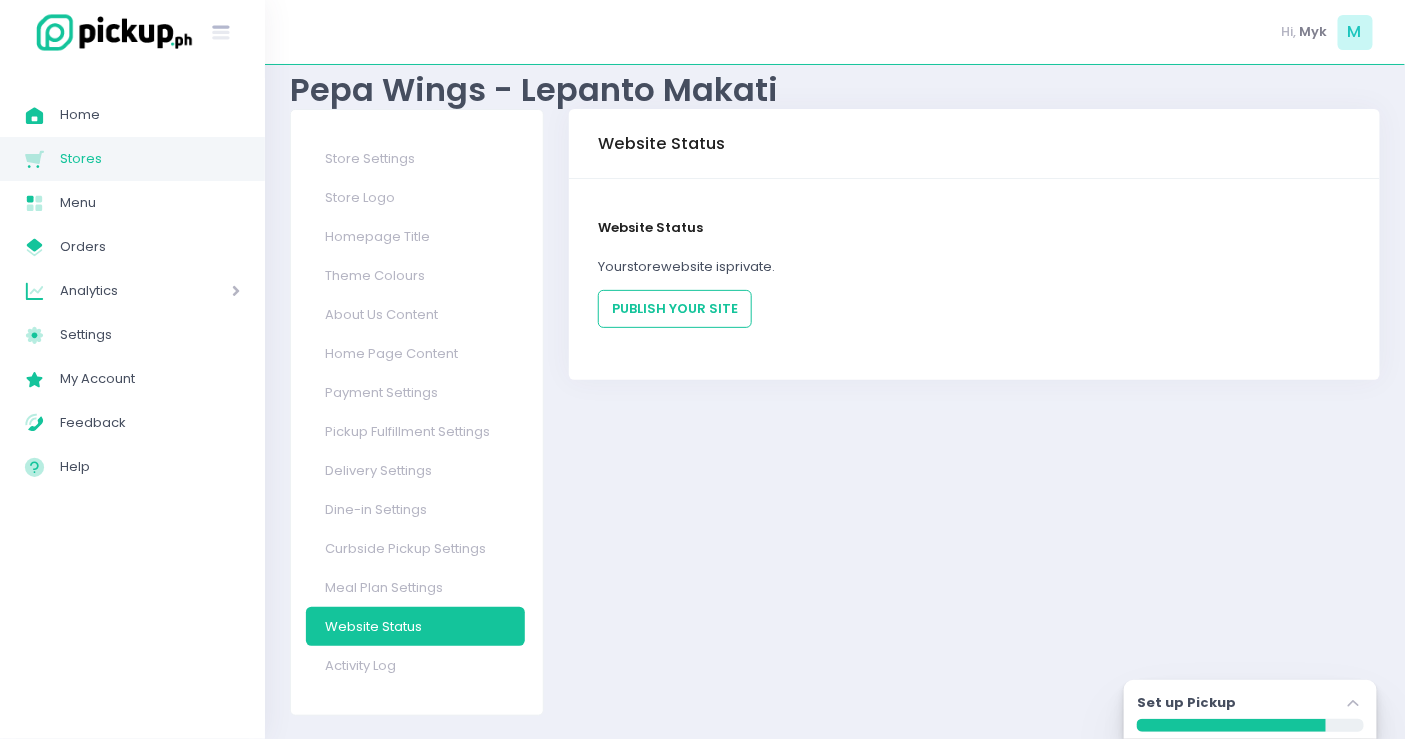 scroll, scrollTop: 0, scrollLeft: 0, axis: both 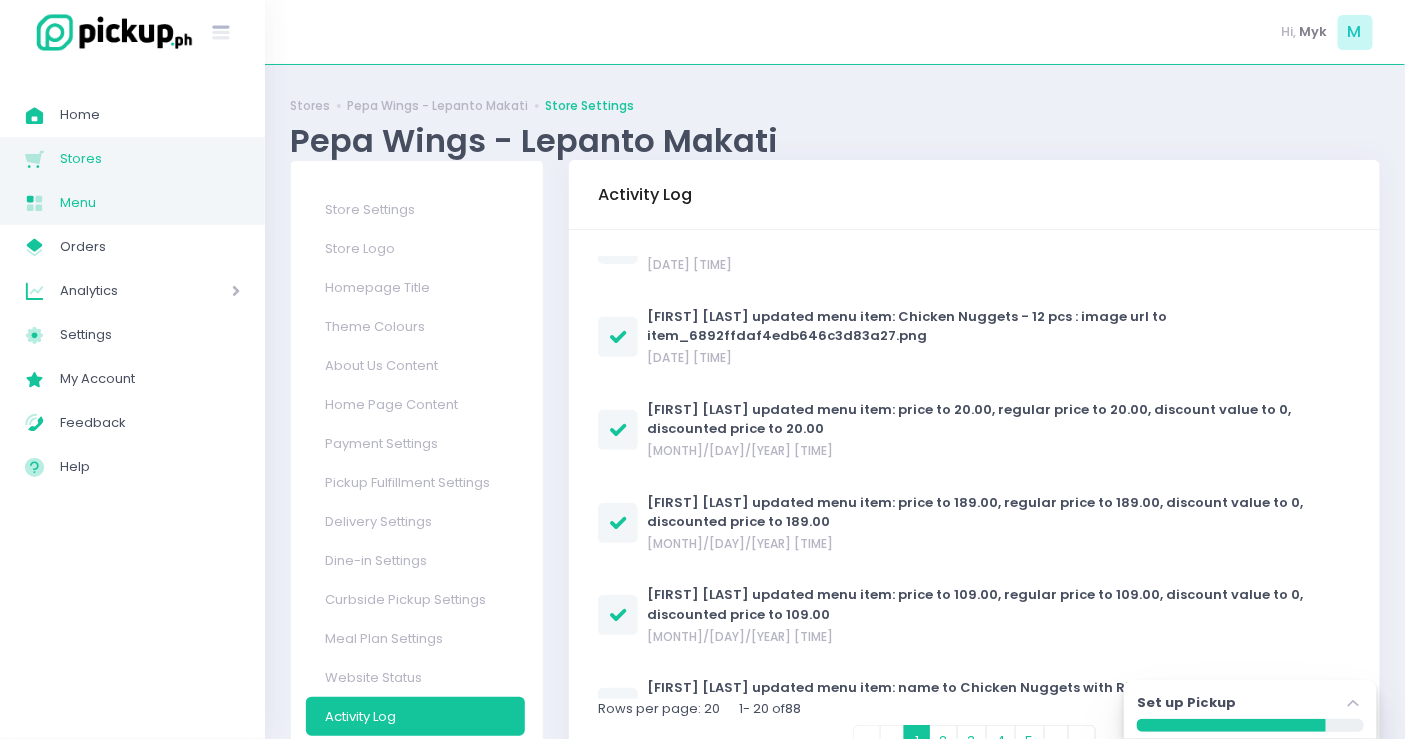click on "Menu" at bounding box center (150, 203) 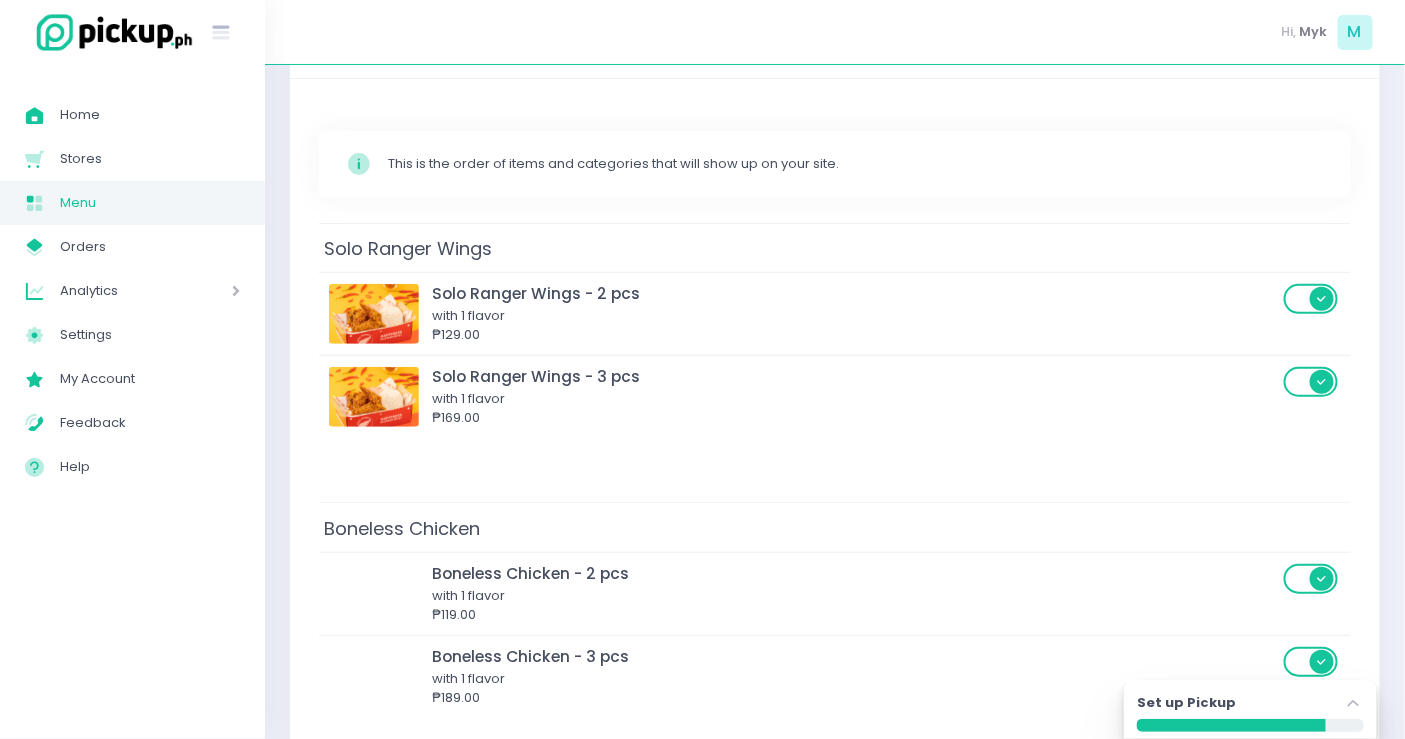 scroll, scrollTop: 0, scrollLeft: 0, axis: both 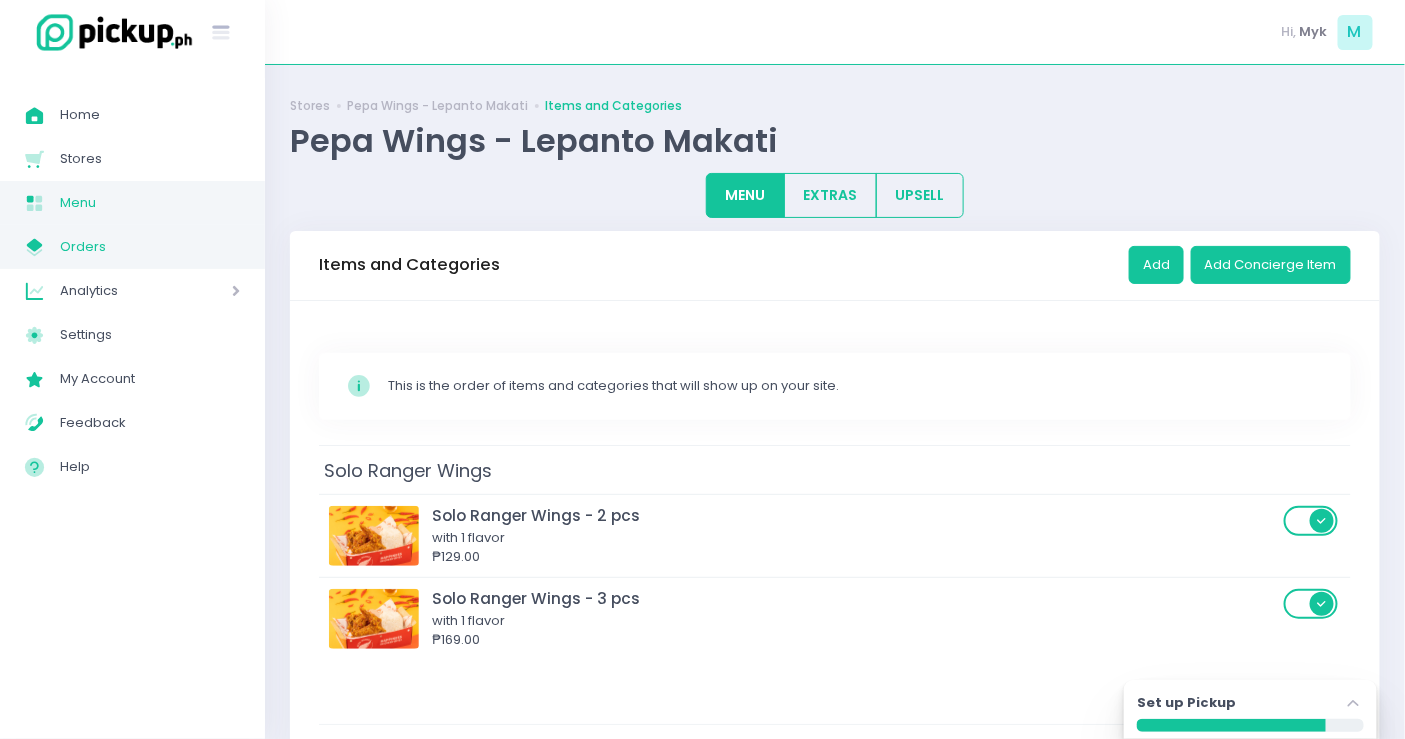 click on "Orders" at bounding box center (150, 247) 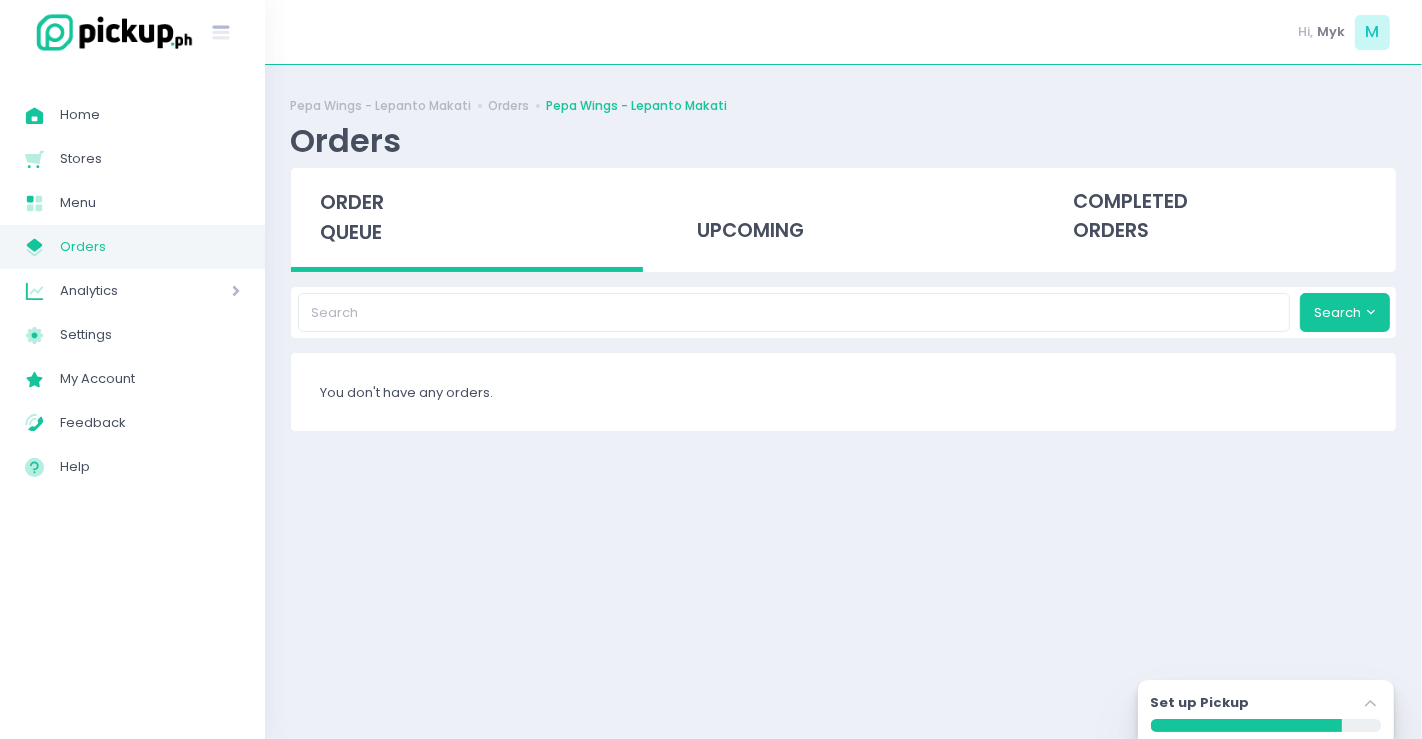 click on "Analytics" at bounding box center (117, 291) 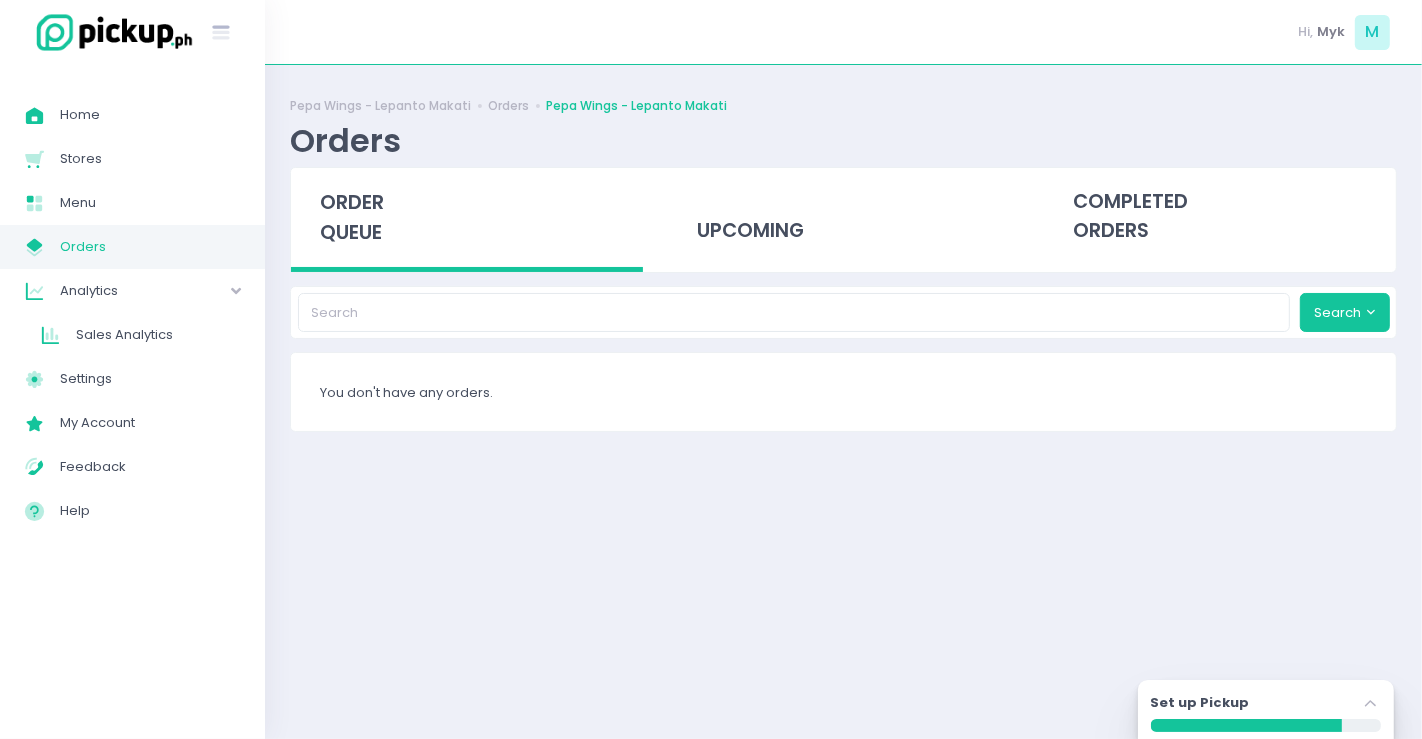 click on "Analytics" at bounding box center [117, 291] 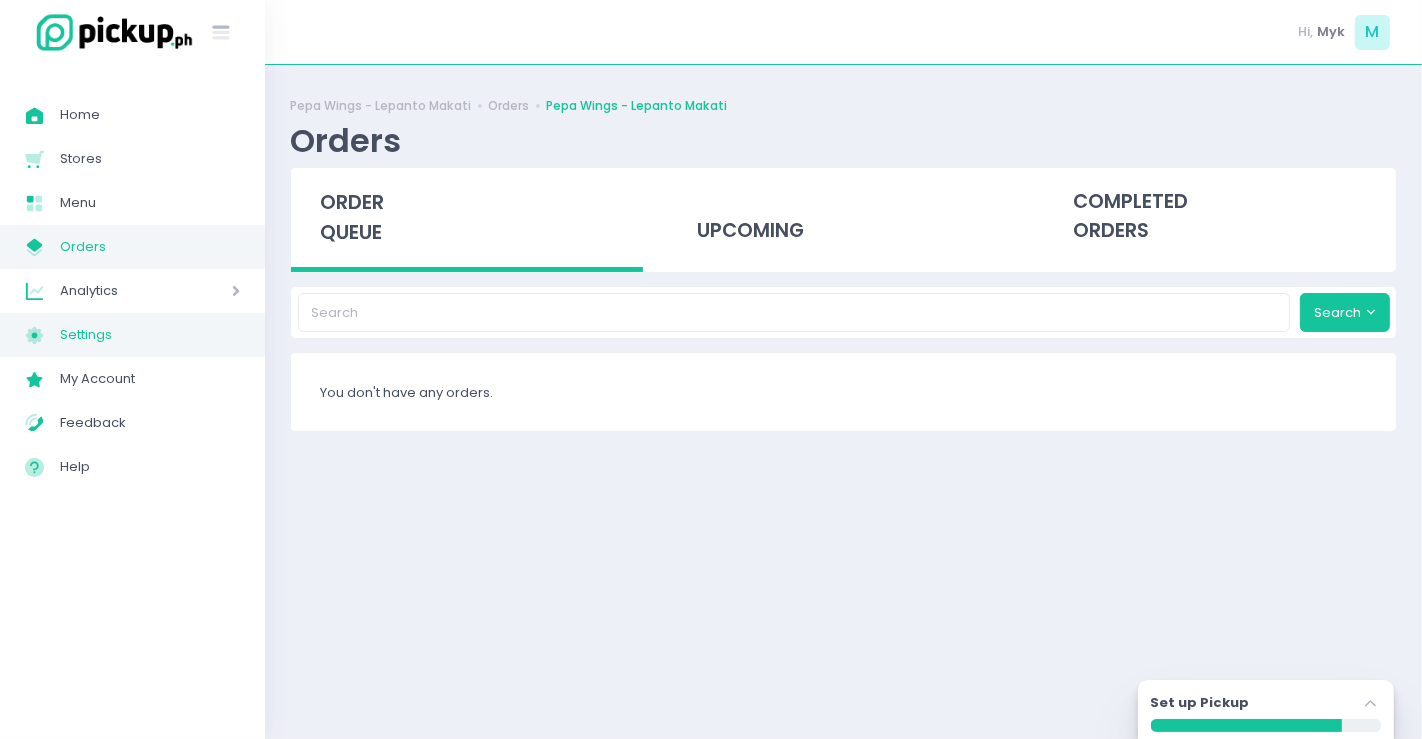 click on "Settings" at bounding box center [150, 335] 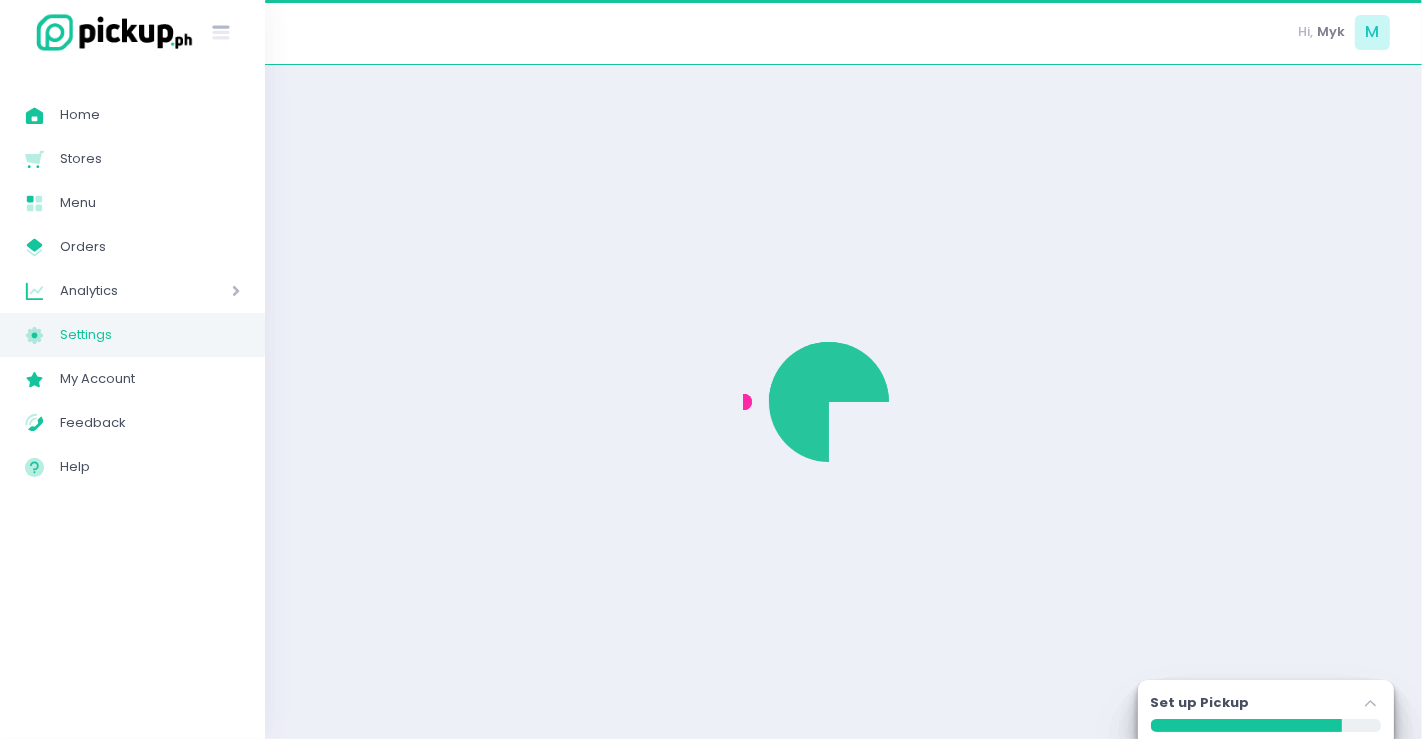 select on "active" 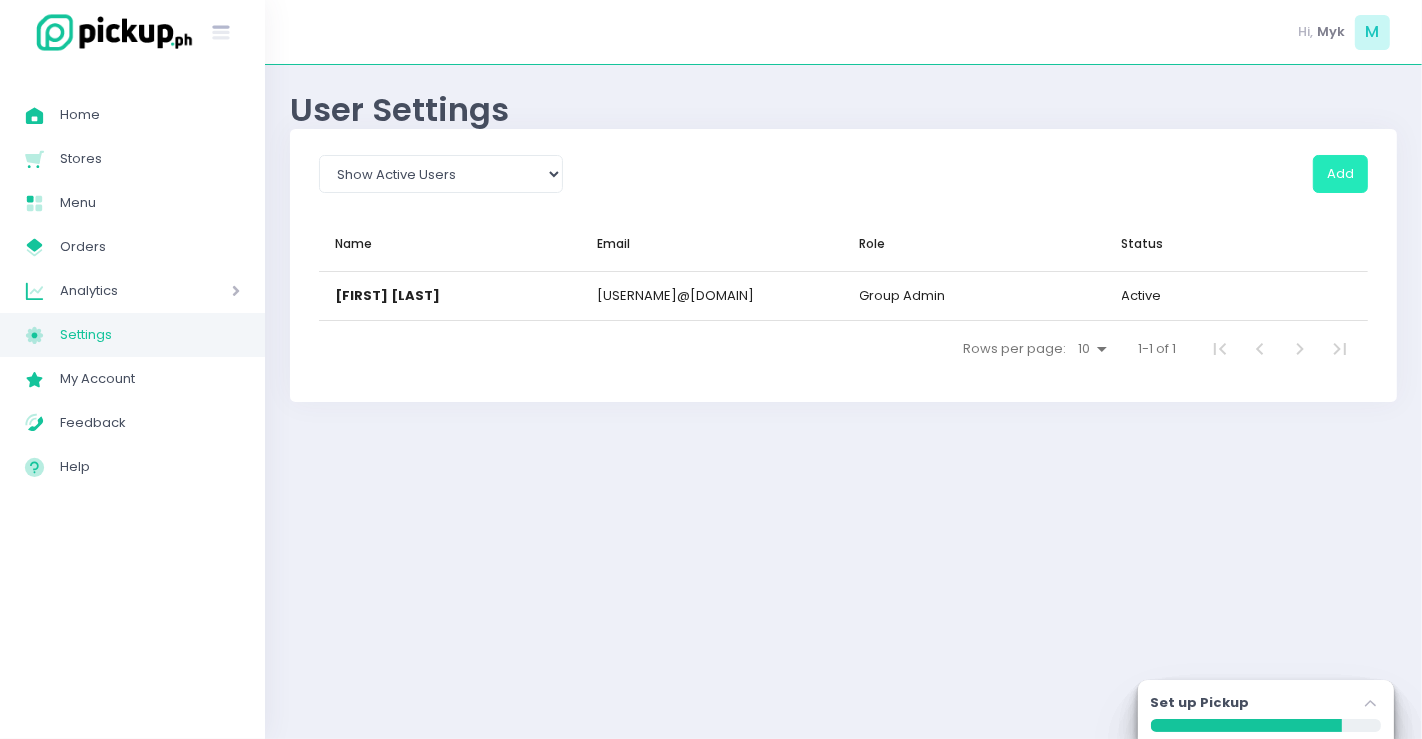 click on "Add" at bounding box center [1340, 174] 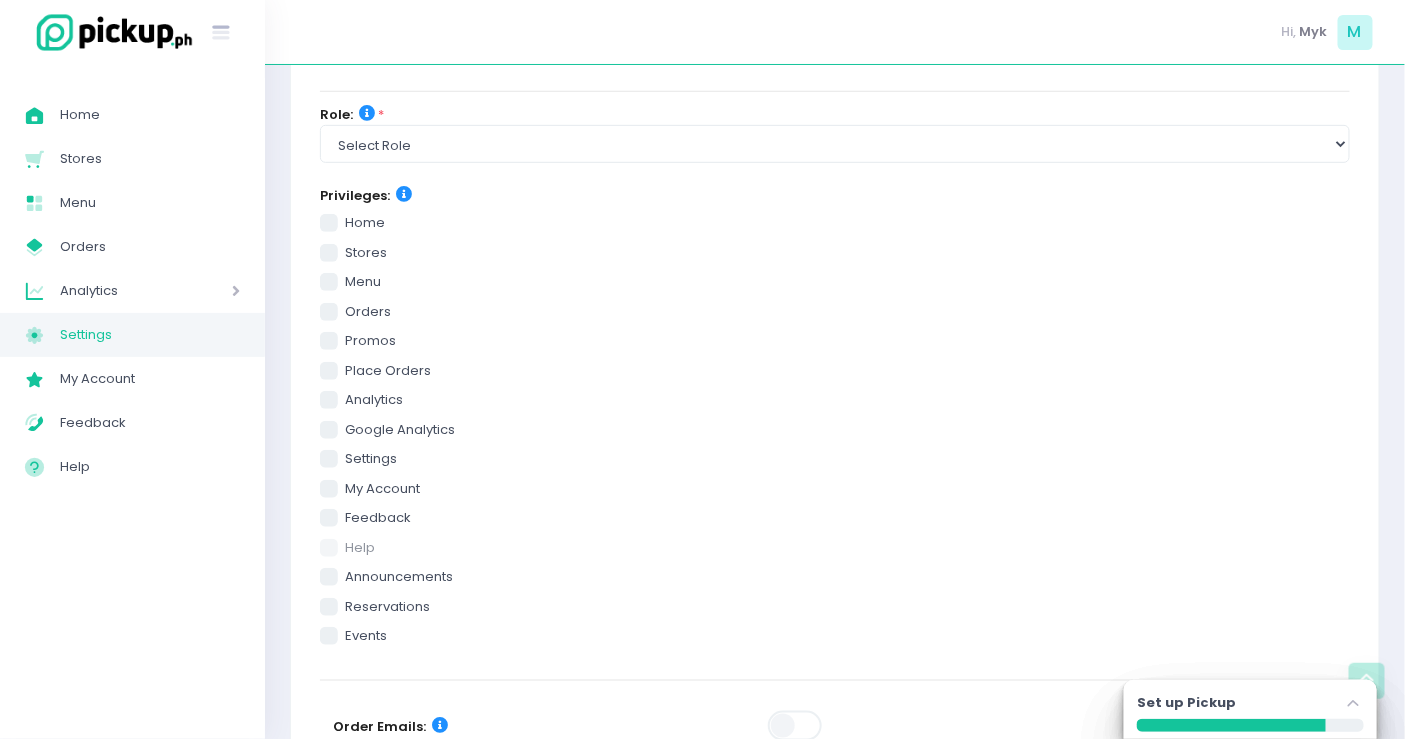 scroll, scrollTop: 0, scrollLeft: 0, axis: both 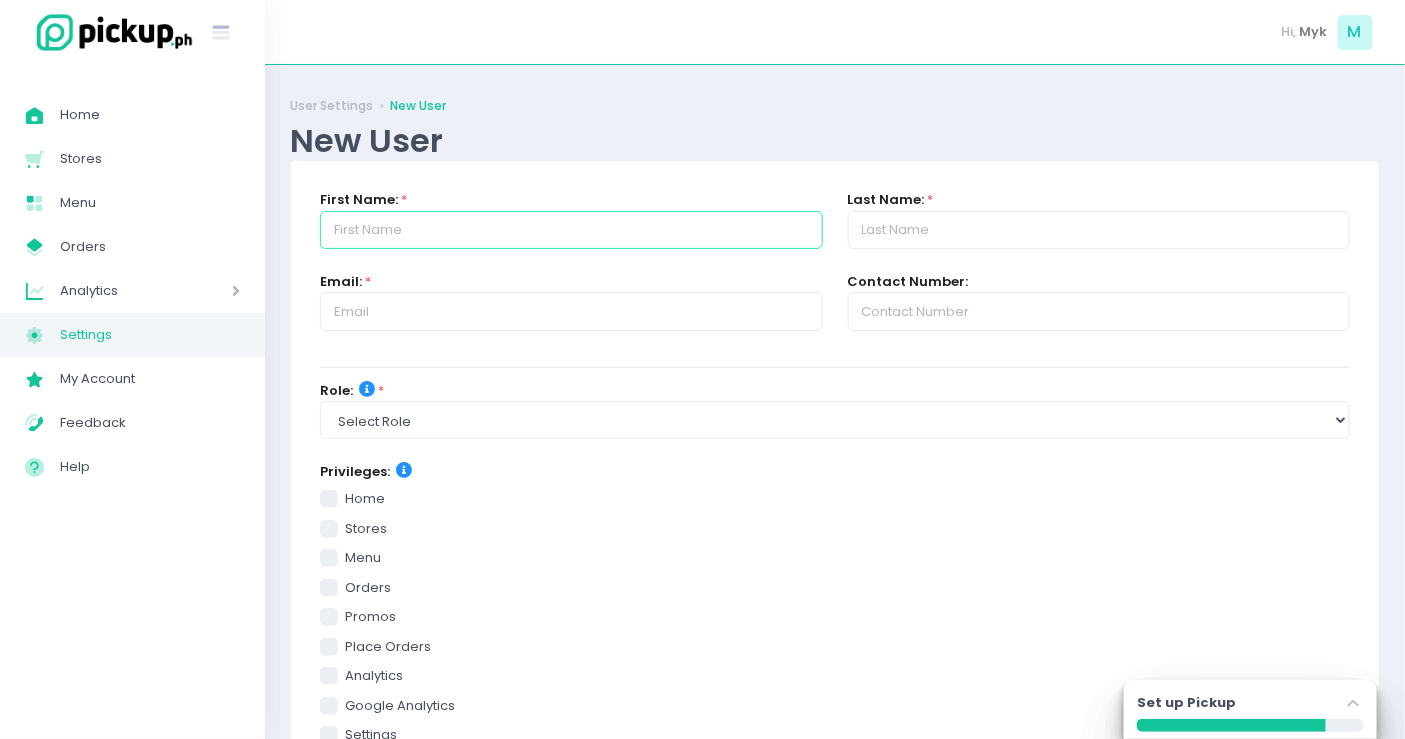 click at bounding box center [571, 230] 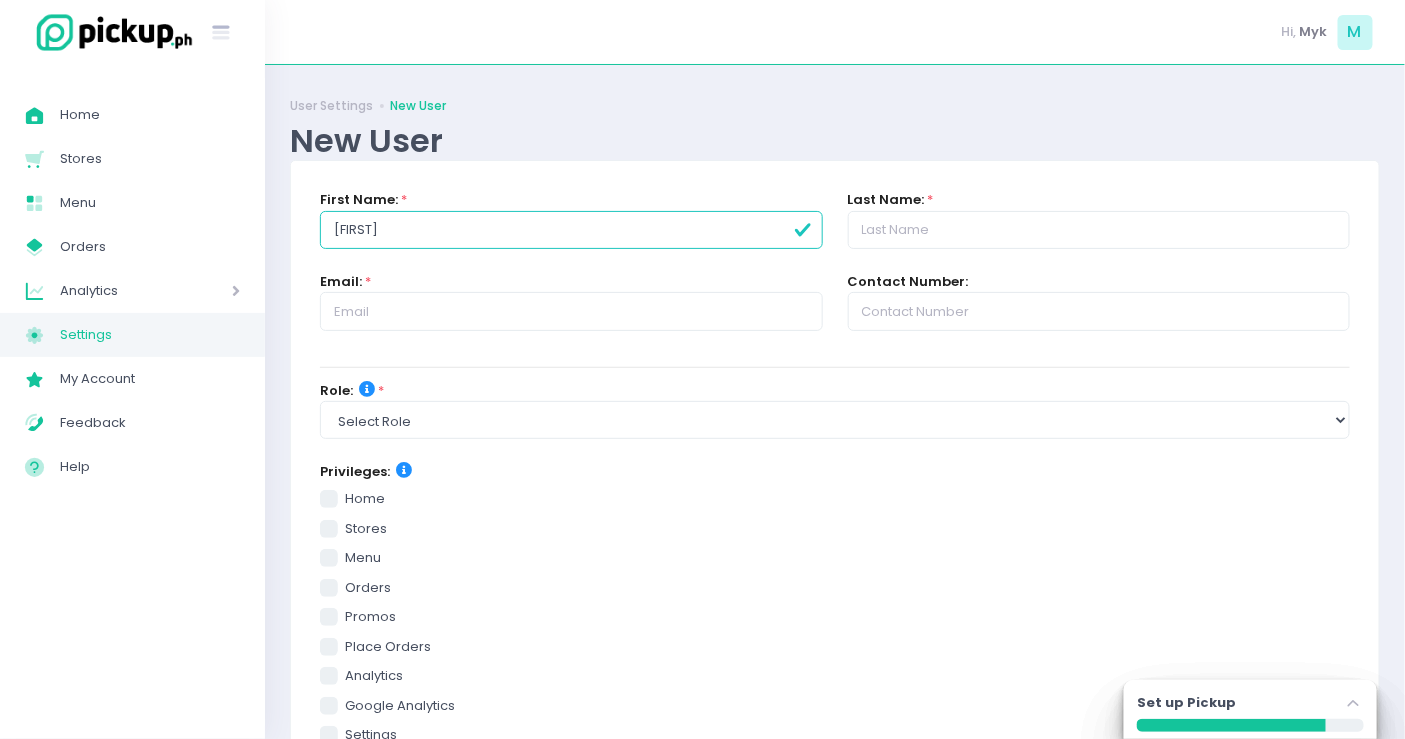 type on "[FIRST]" 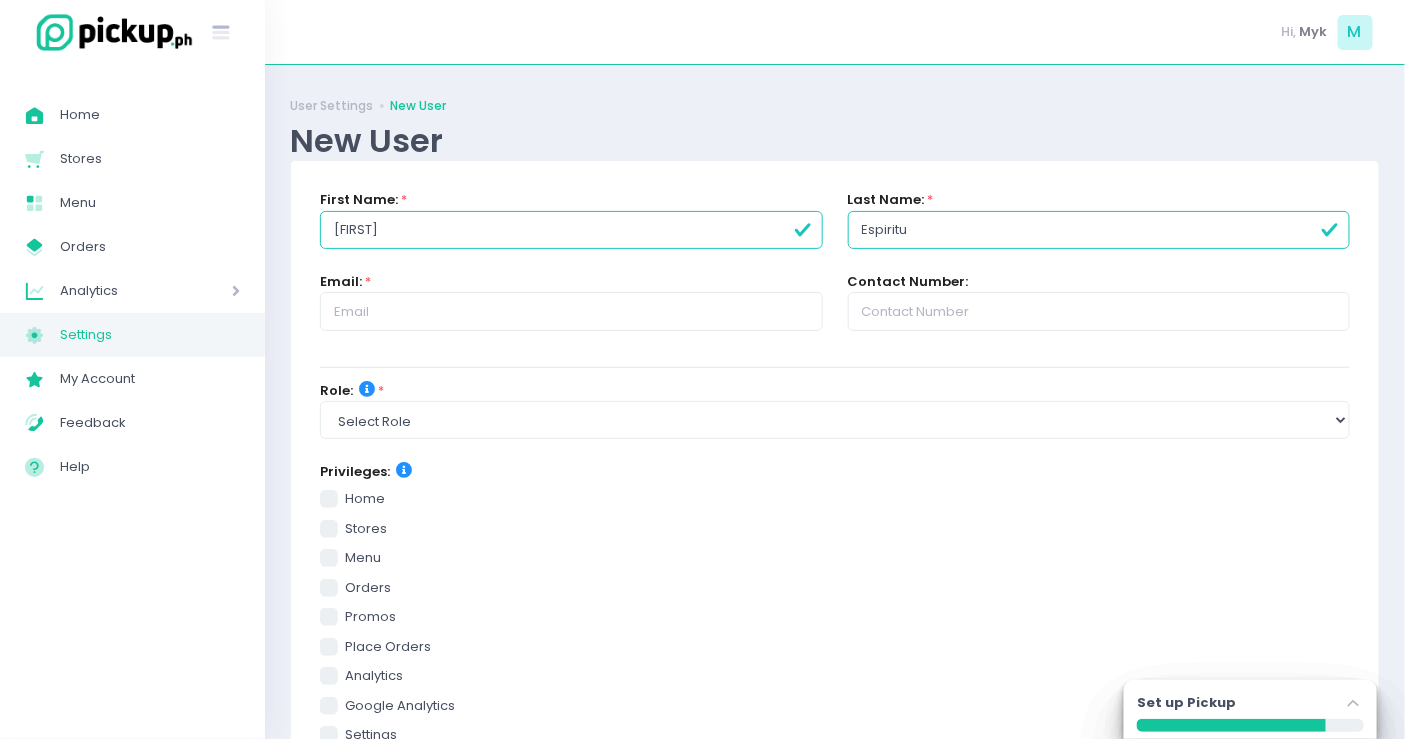 type on "Espiritu" 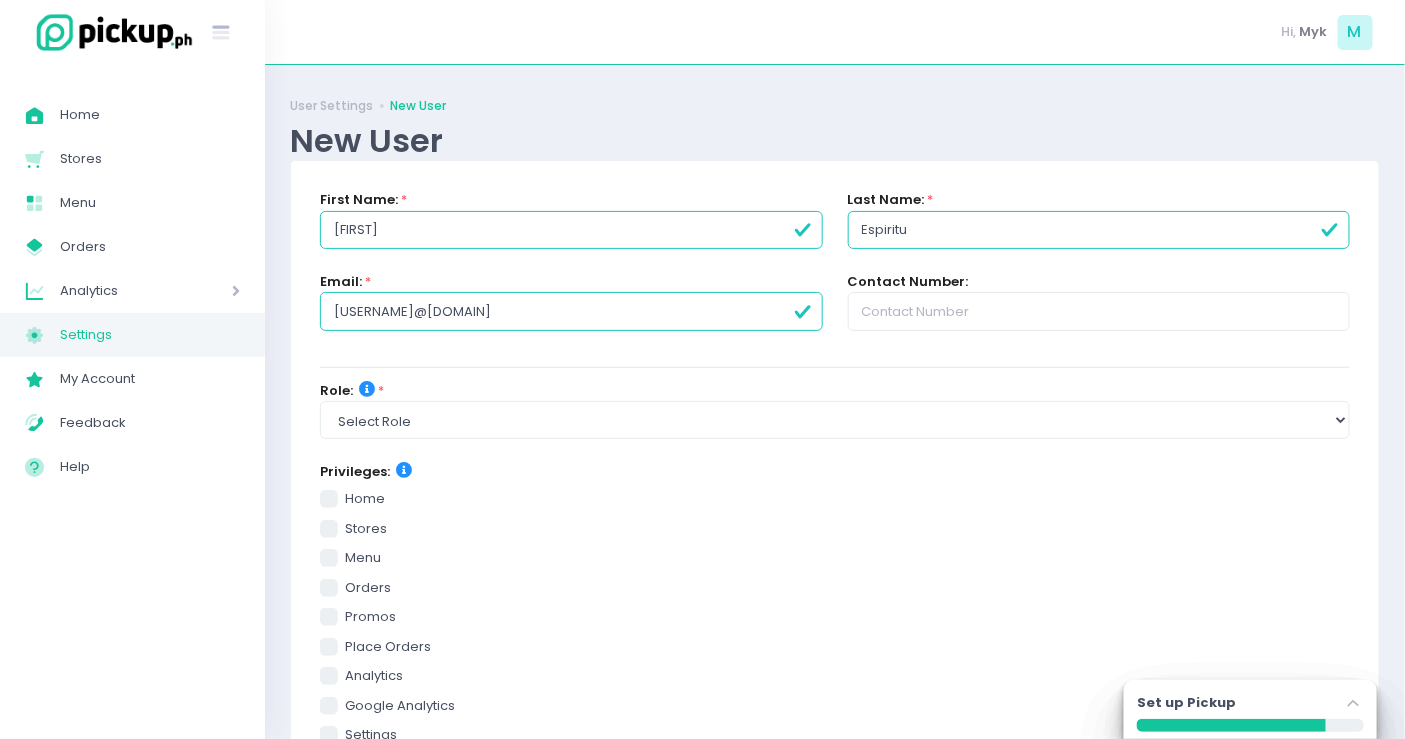 type on "[USERNAME]@[DOMAIN]" 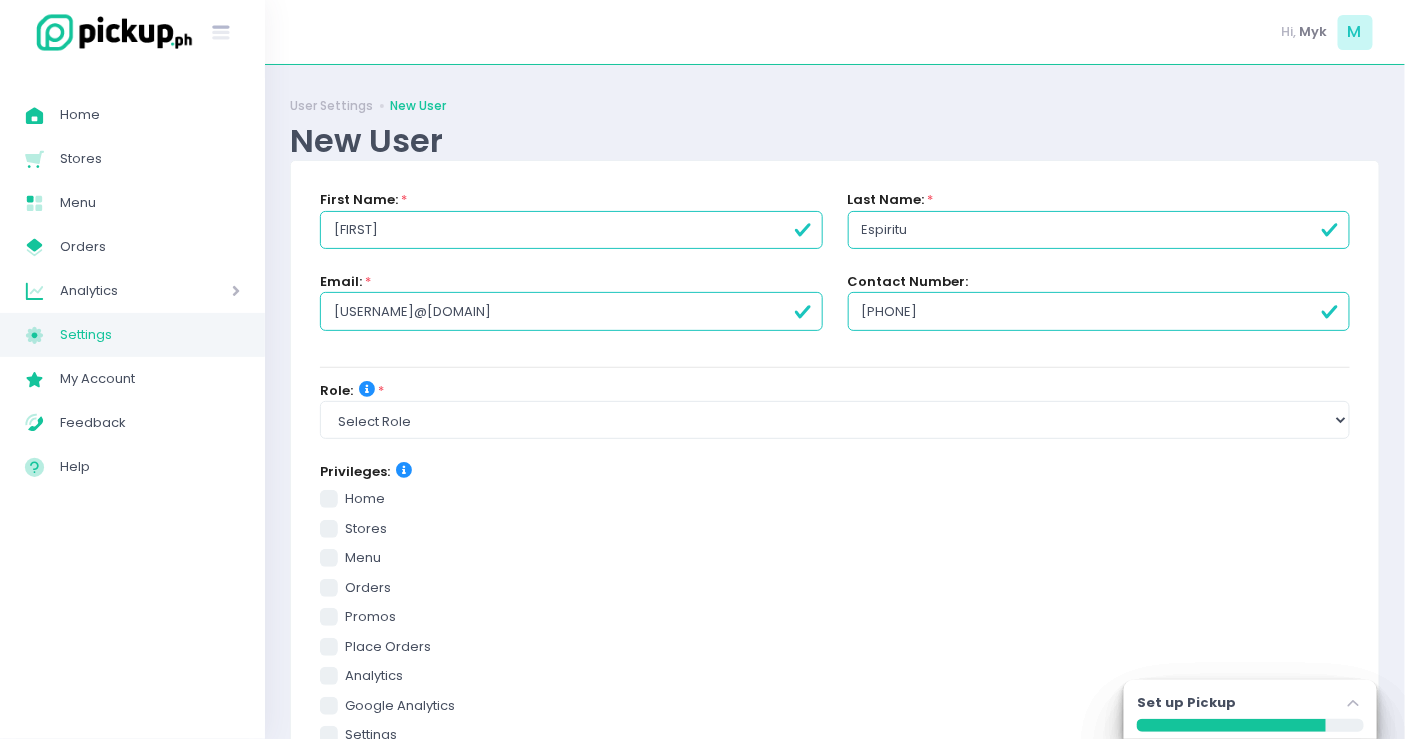 scroll, scrollTop: 222, scrollLeft: 0, axis: vertical 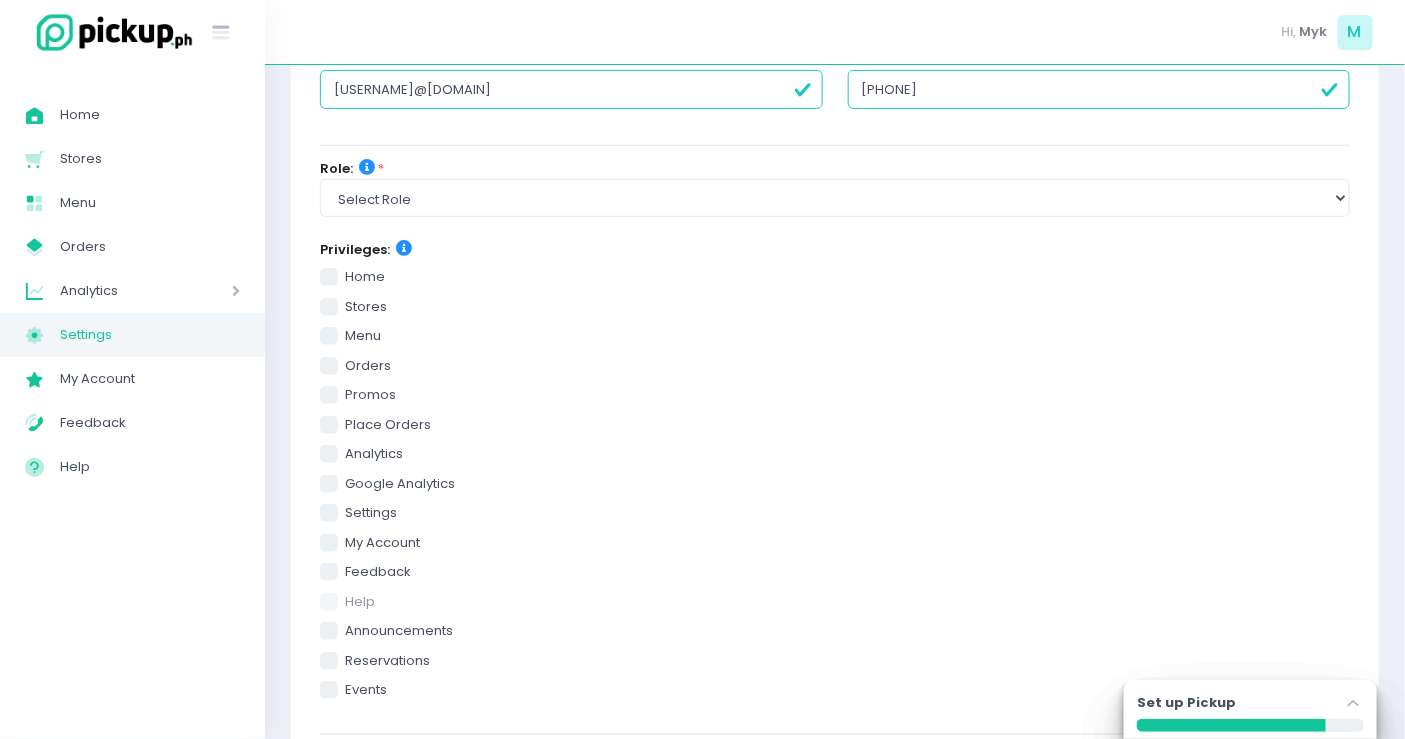 type on "[PHONE]" 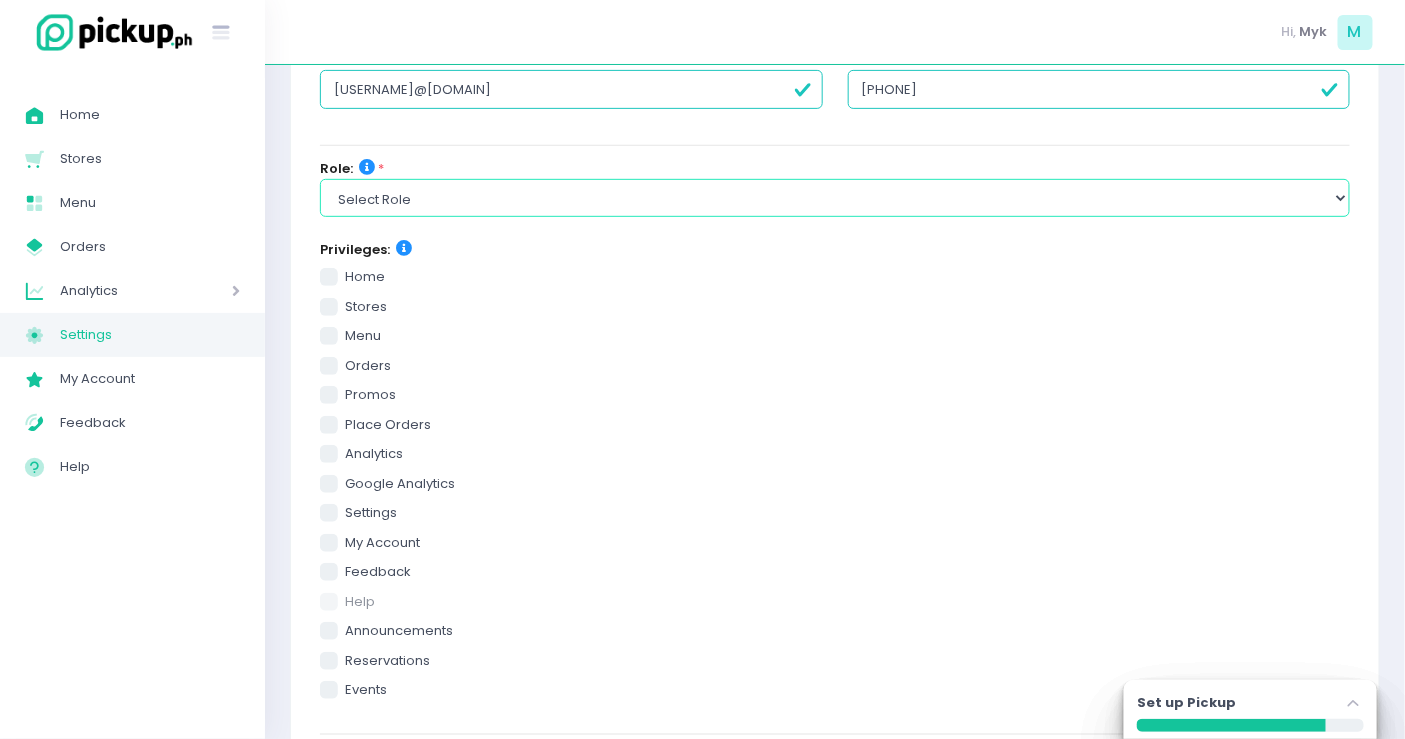 click on "Select Role group admin brand admin store admin accounting console user console user dispatch console user counter" at bounding box center [835, 198] 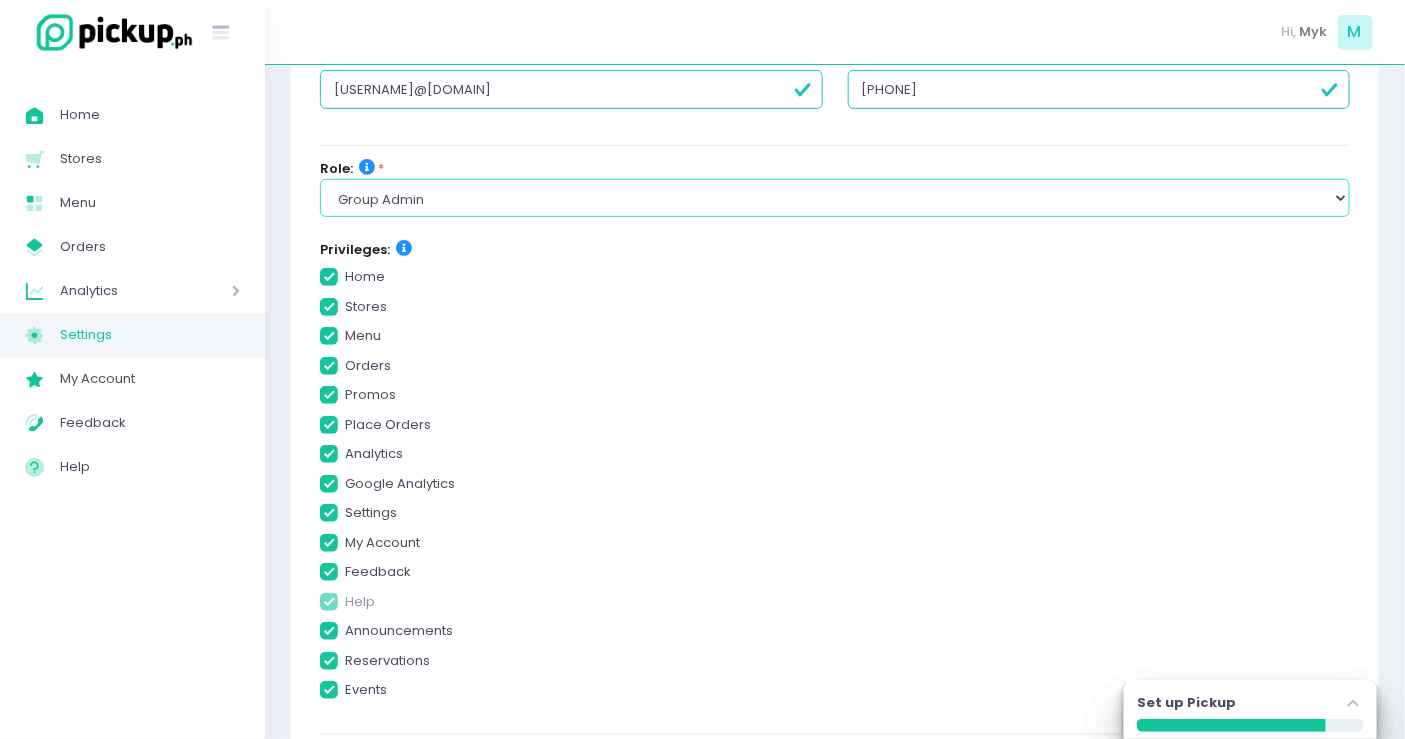 click on "Select Role group admin brand admin store admin accounting console user console user dispatch console user counter" at bounding box center [835, 198] 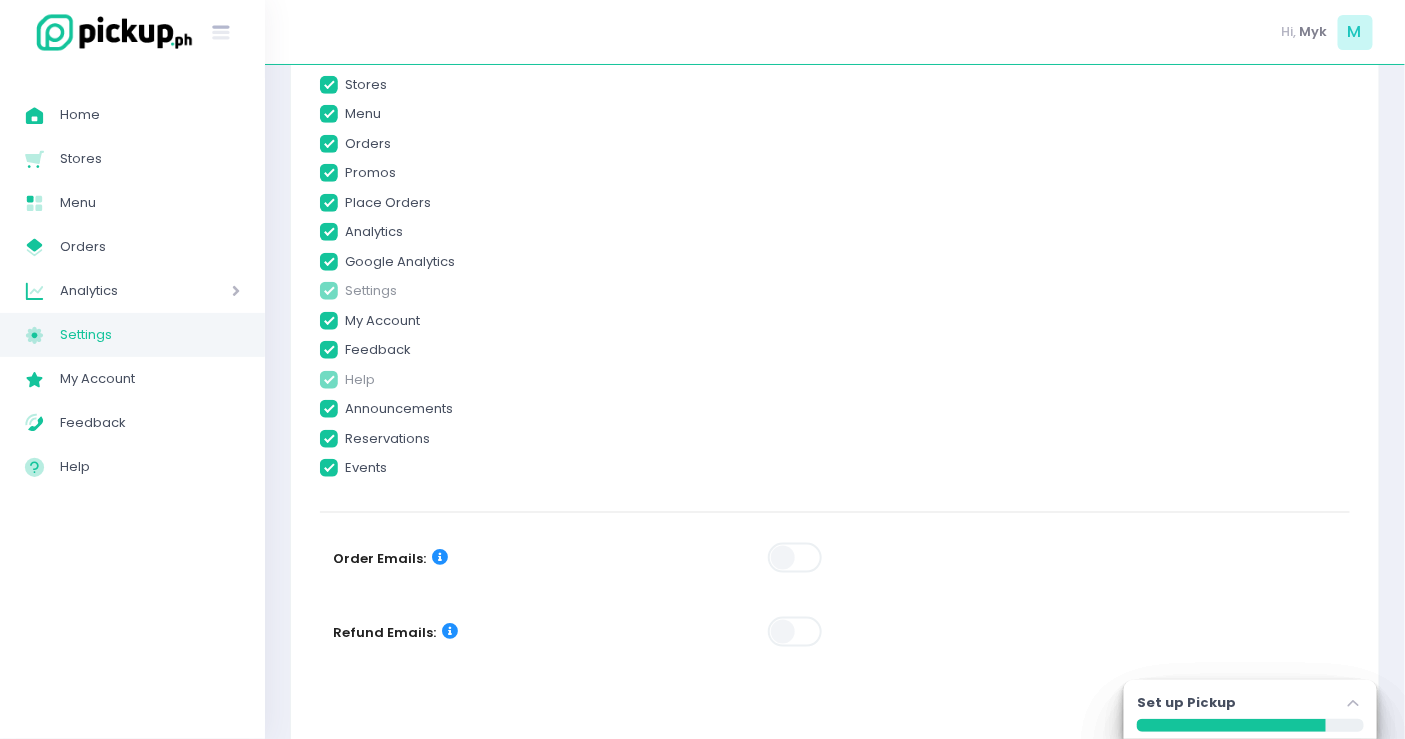 scroll, scrollTop: 498, scrollLeft: 0, axis: vertical 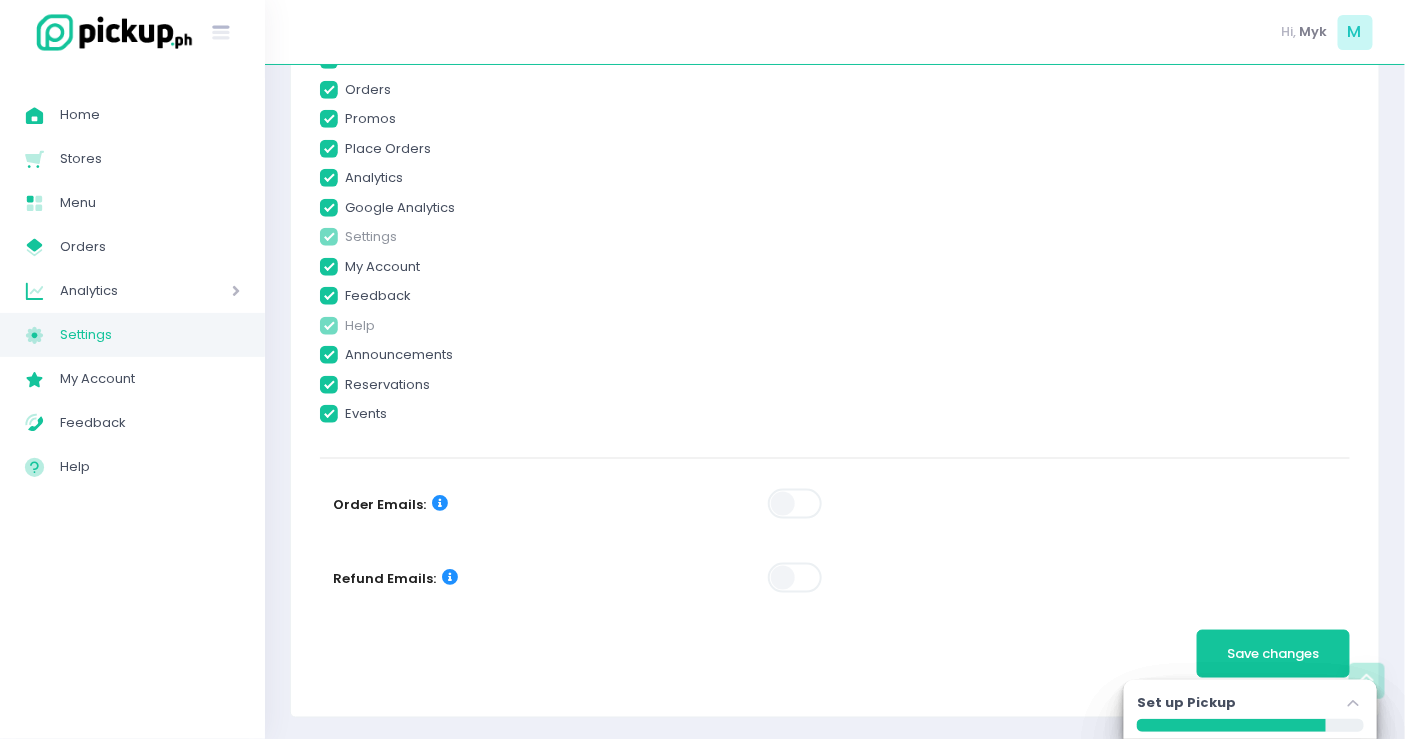 checkbox on "true" 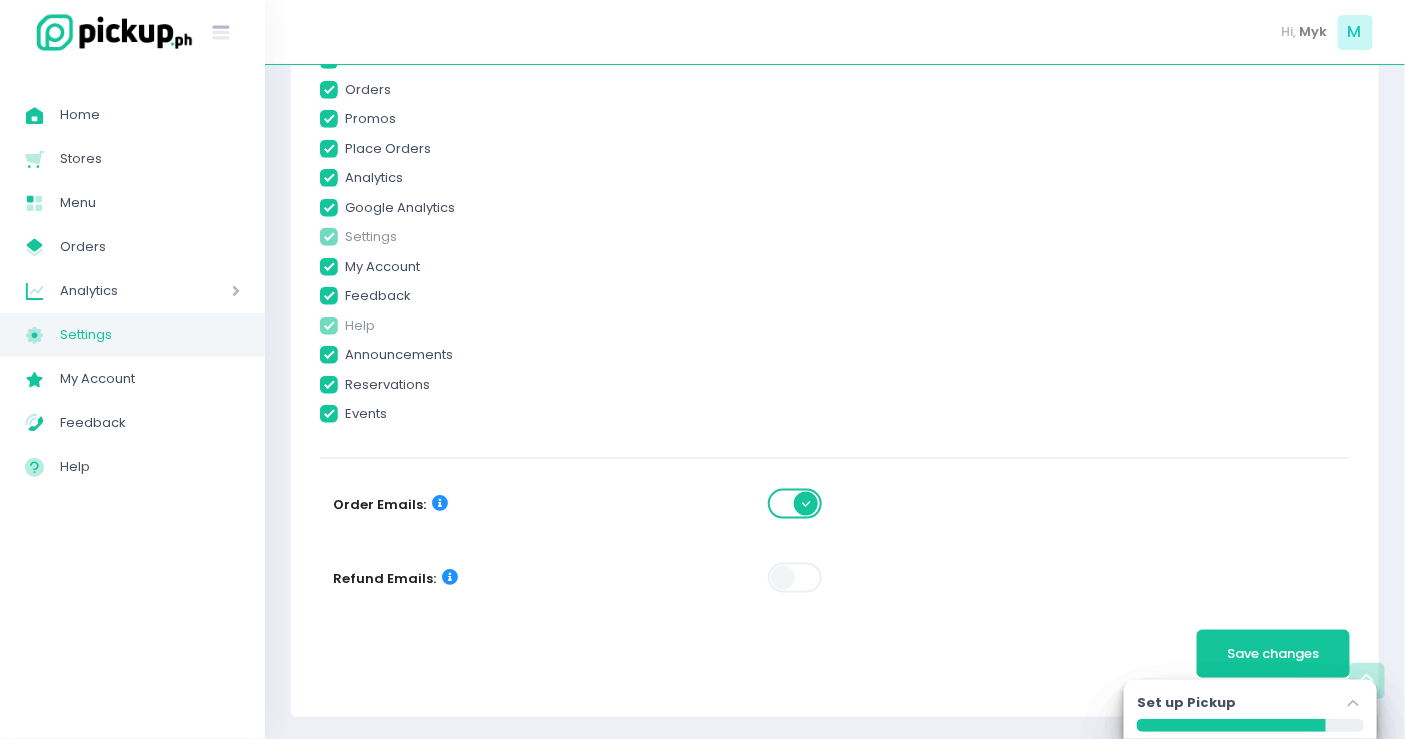 checkbox on "true" 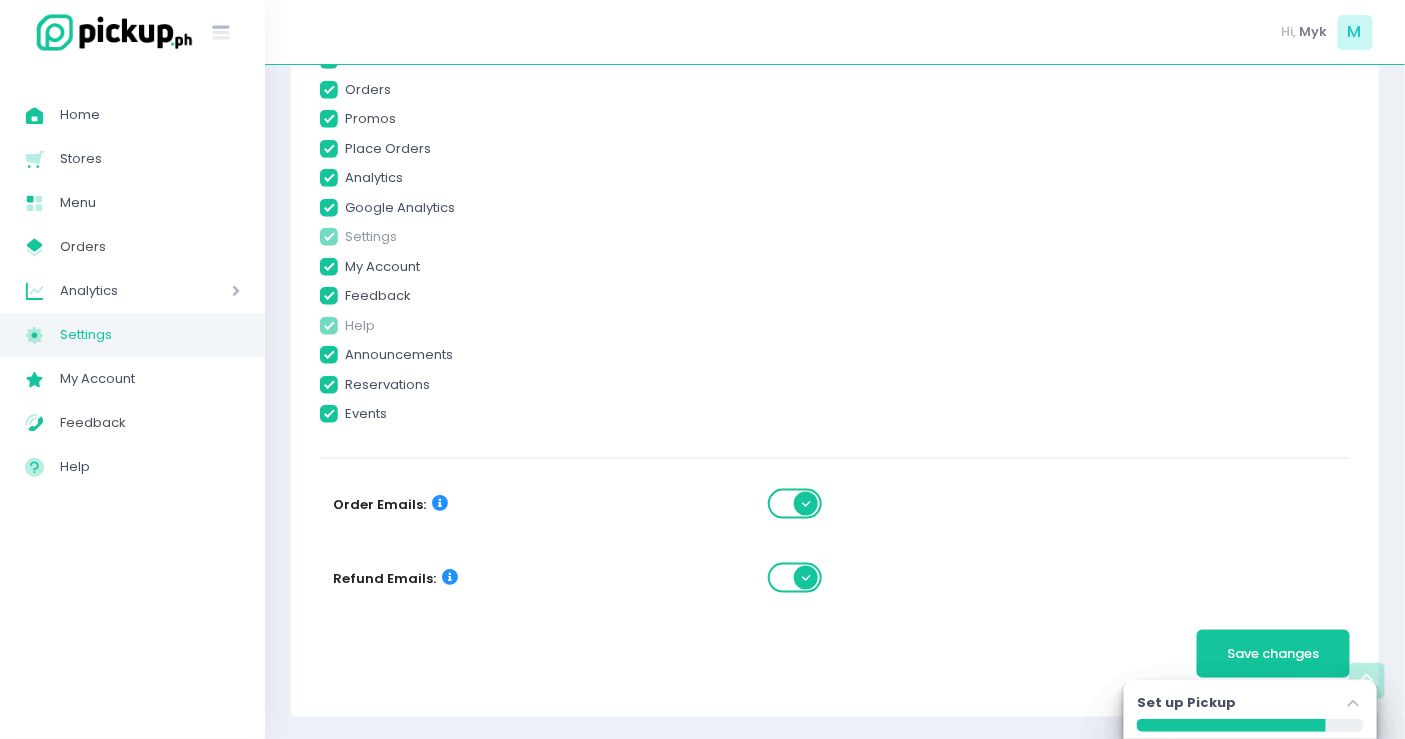 checkbox on "true" 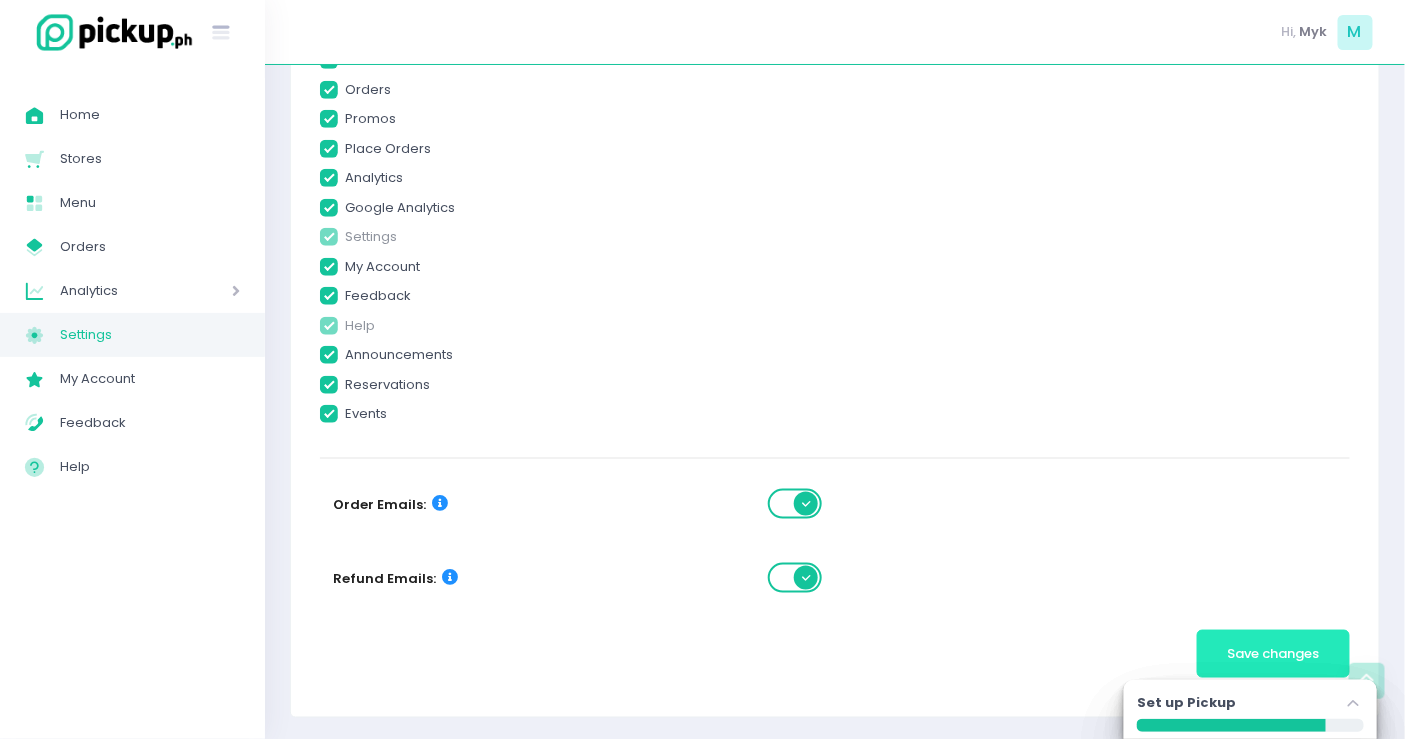 checkbox on "true" 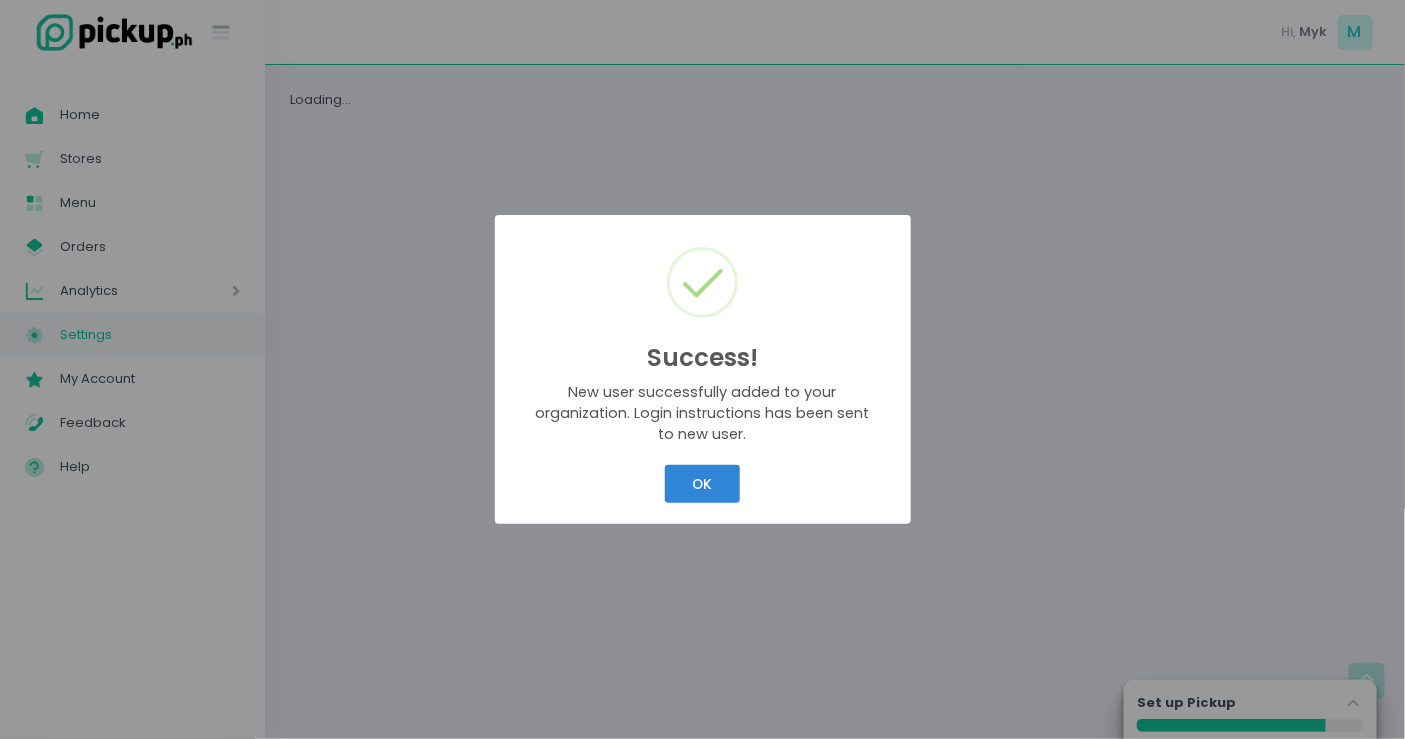 scroll, scrollTop: 0, scrollLeft: 0, axis: both 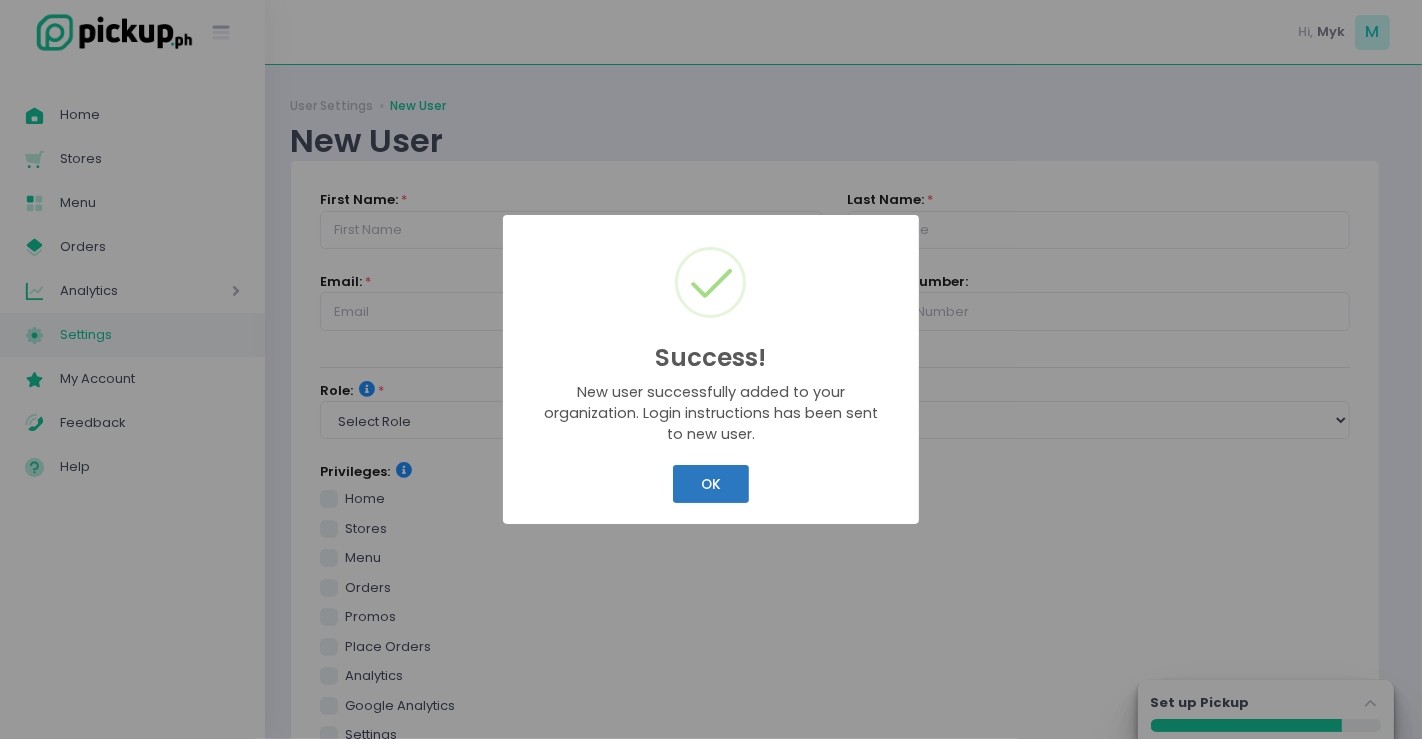 click on "OK" at bounding box center [710, 484] 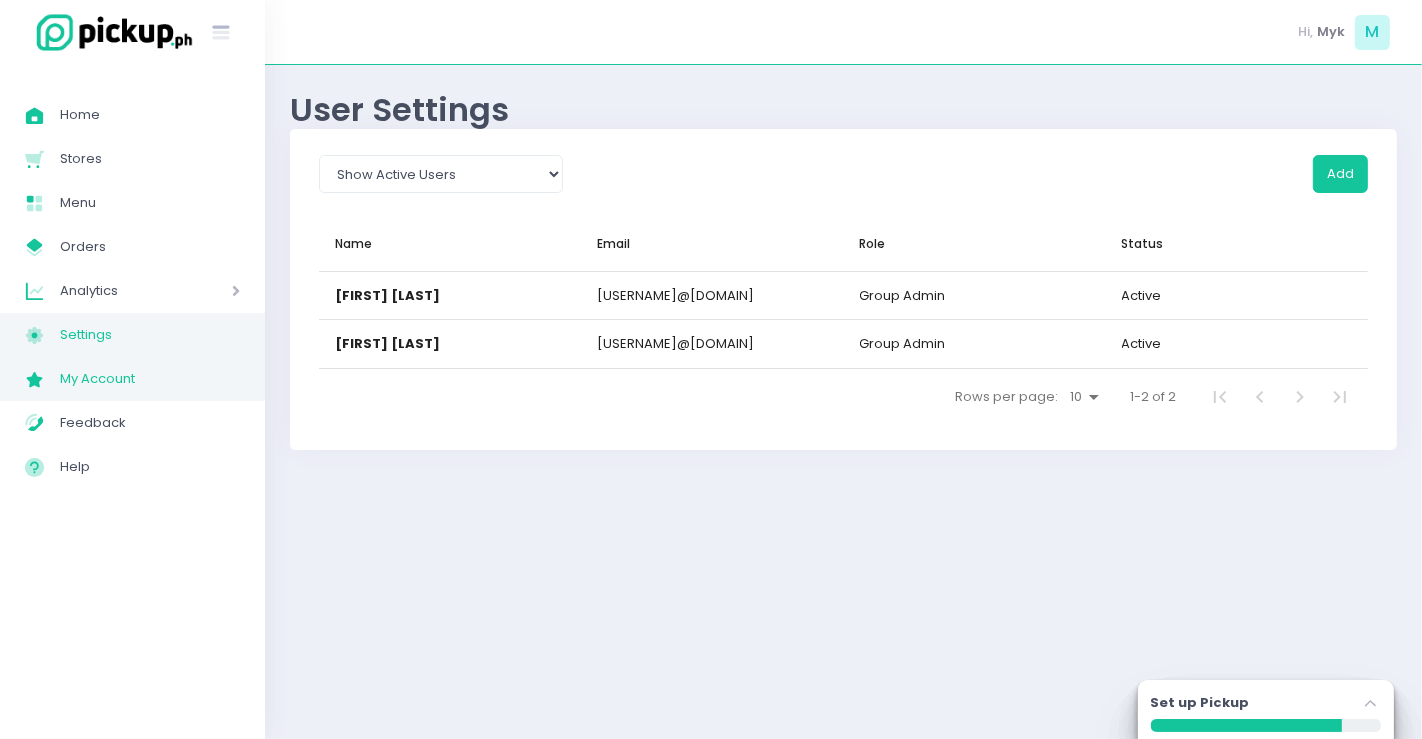 click on "My Account" at bounding box center (150, 379) 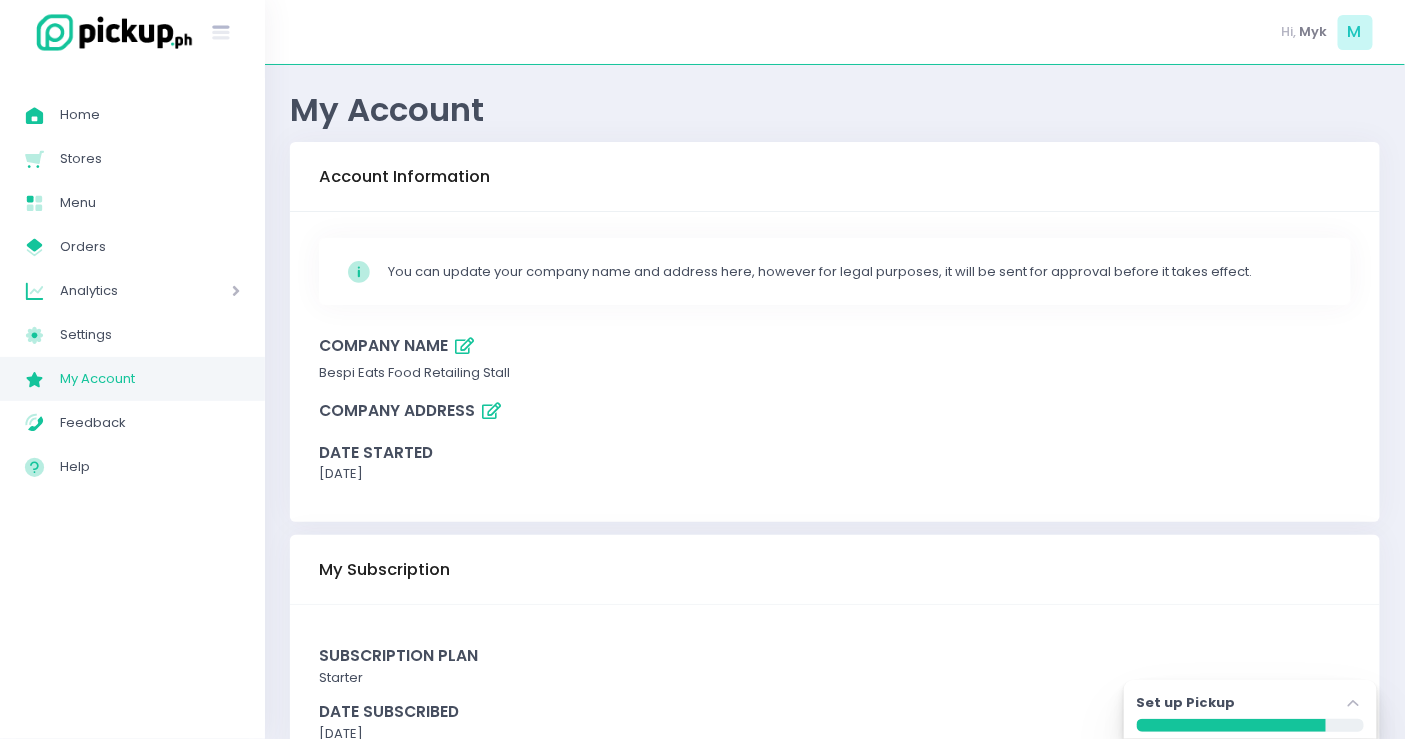 scroll, scrollTop: 80, scrollLeft: 0, axis: vertical 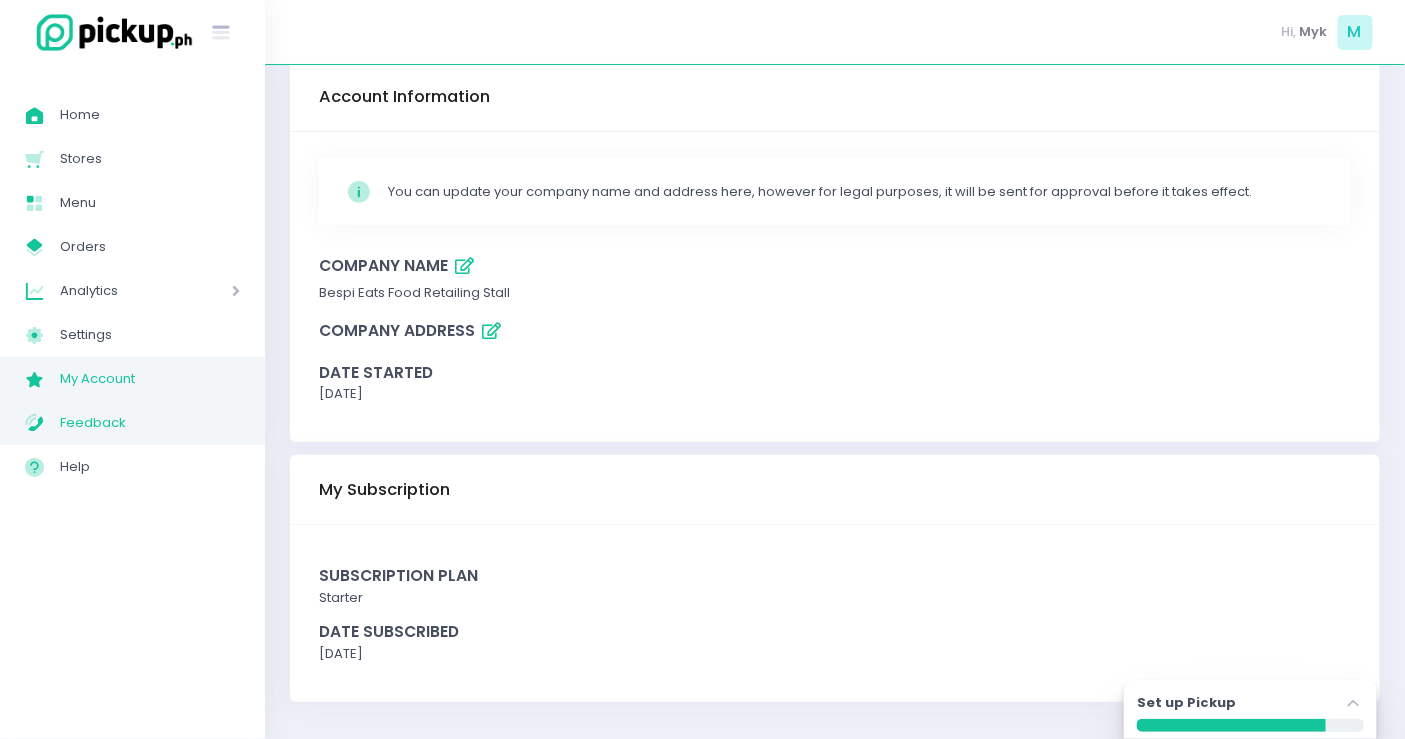 click on "Feedback" at bounding box center [150, 423] 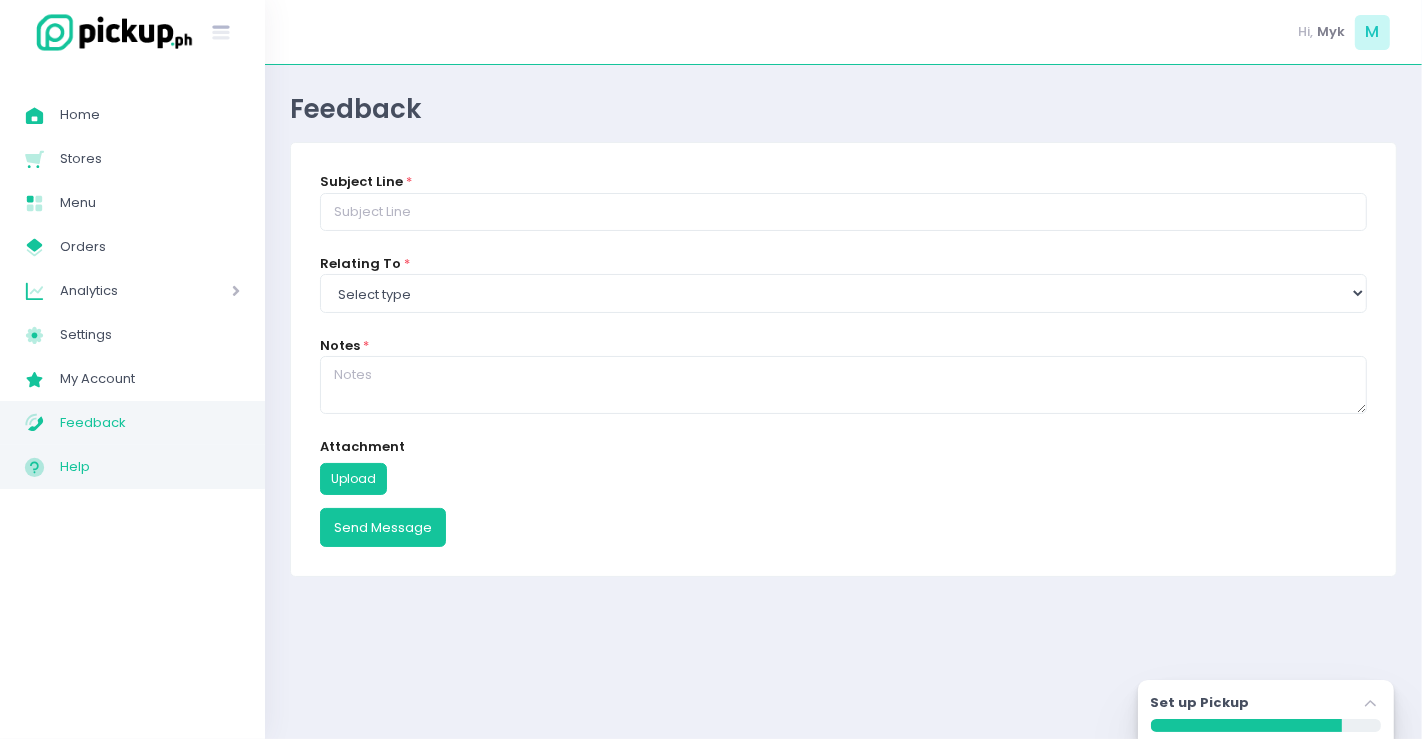 click on "Help" at bounding box center [150, 467] 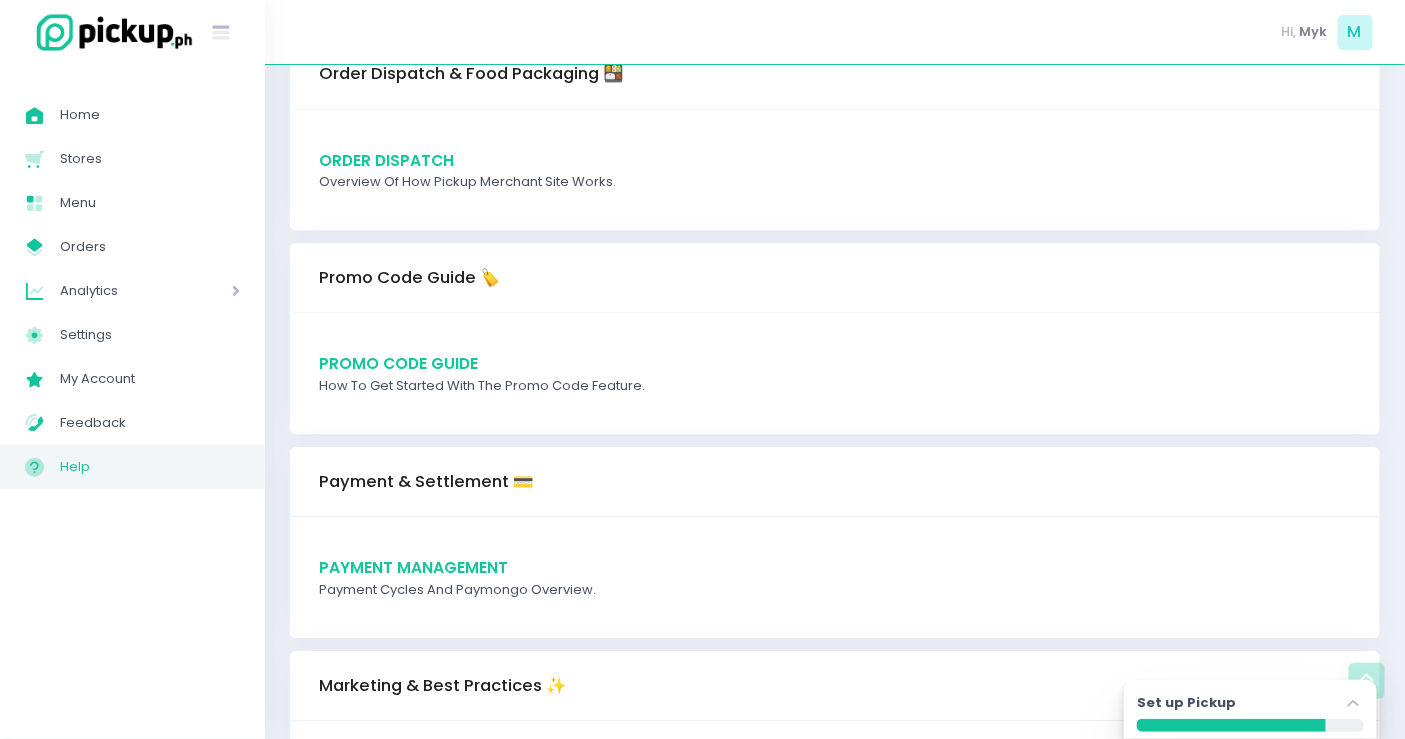 scroll, scrollTop: 2111, scrollLeft: 0, axis: vertical 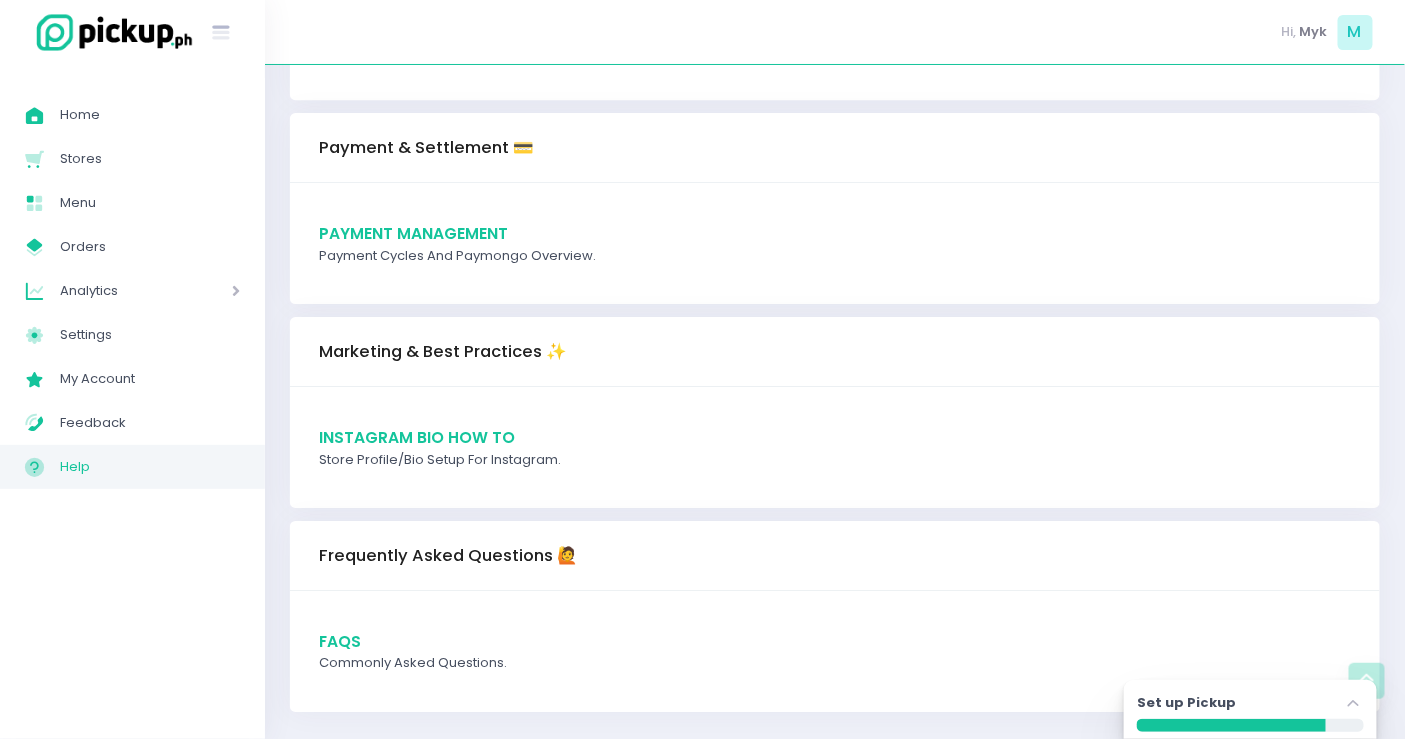 click on "Payment Management" at bounding box center [835, 233] 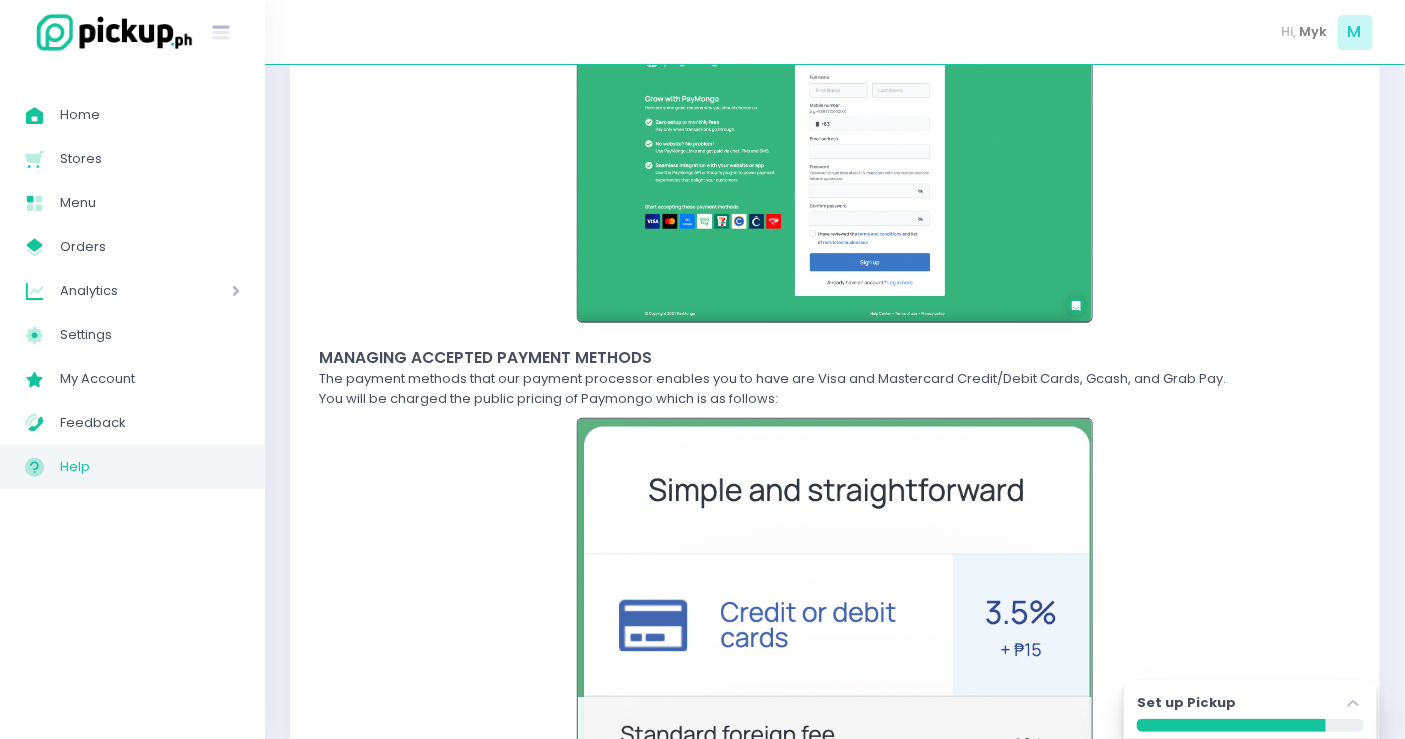 scroll, scrollTop: 0, scrollLeft: 0, axis: both 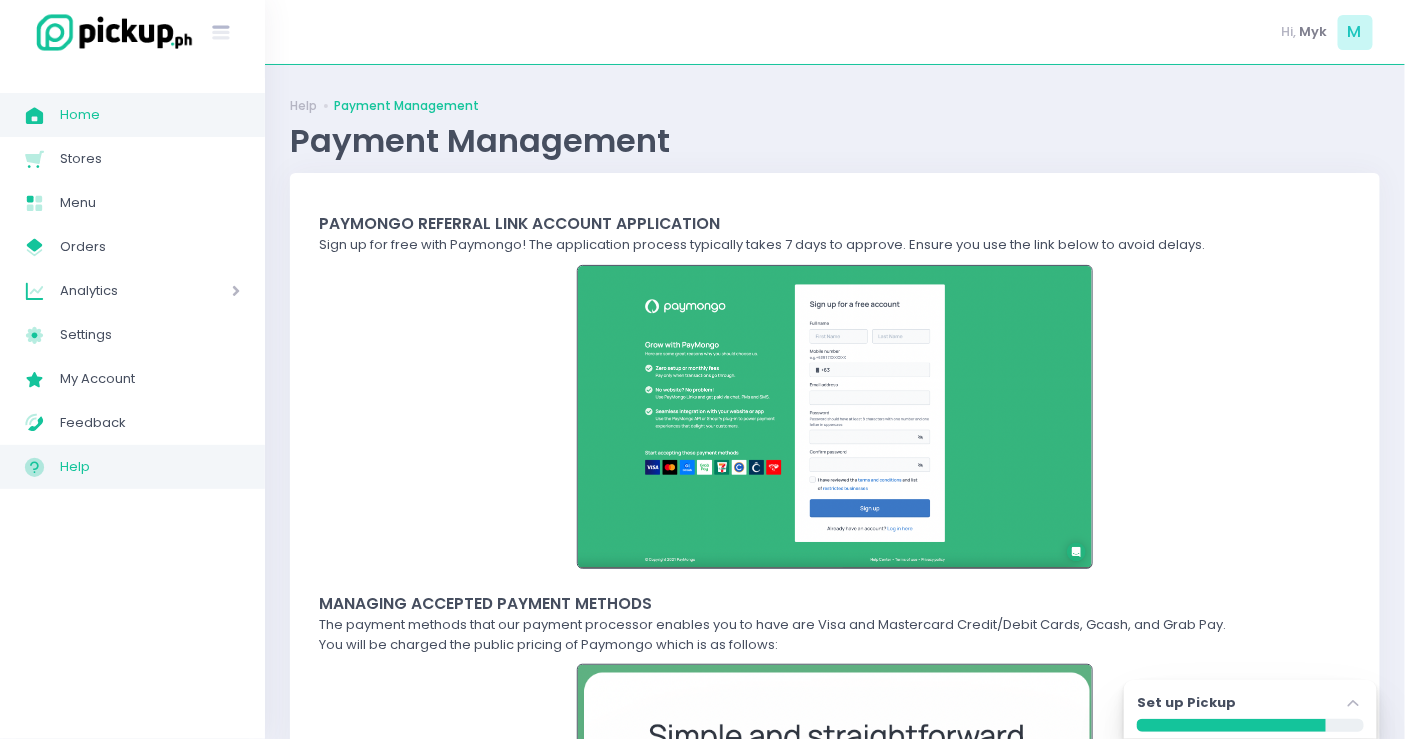 click on "Home" at bounding box center (150, 115) 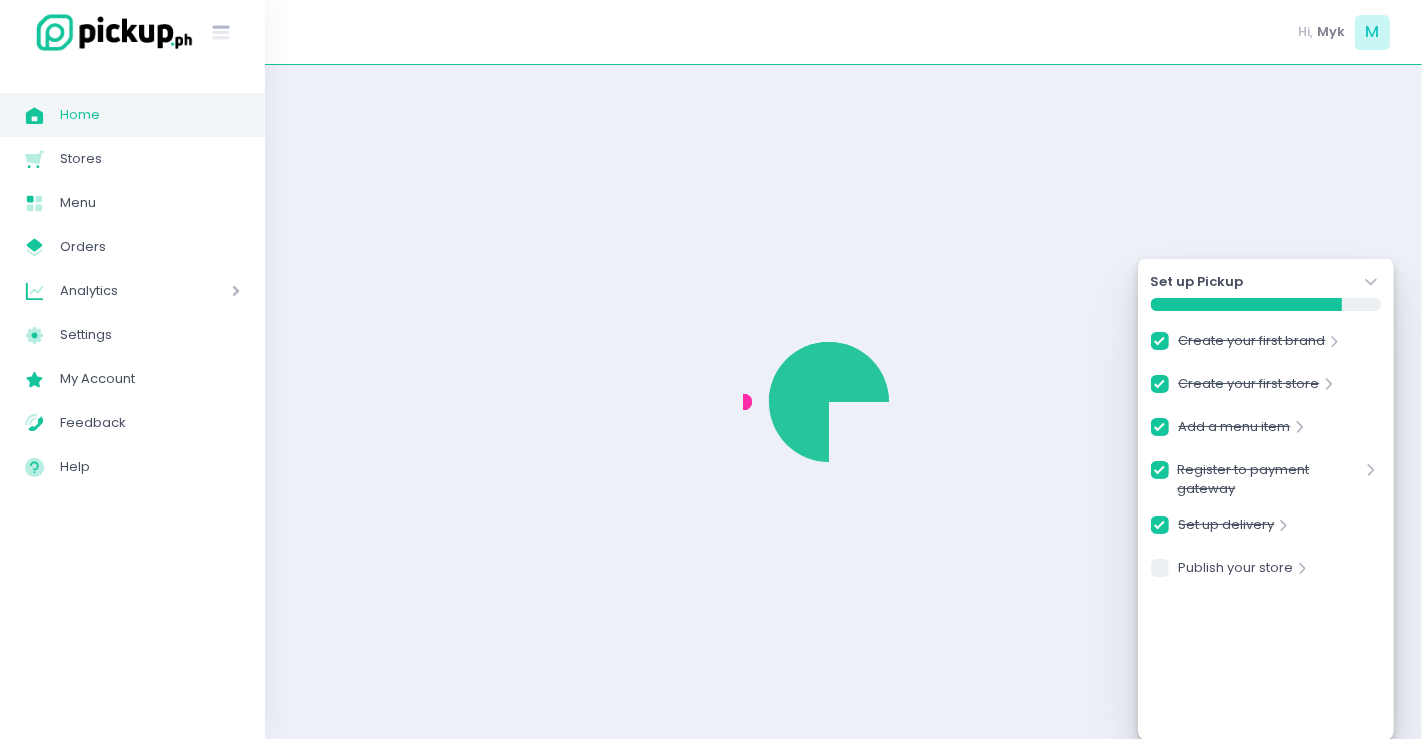 checkbox on "true" 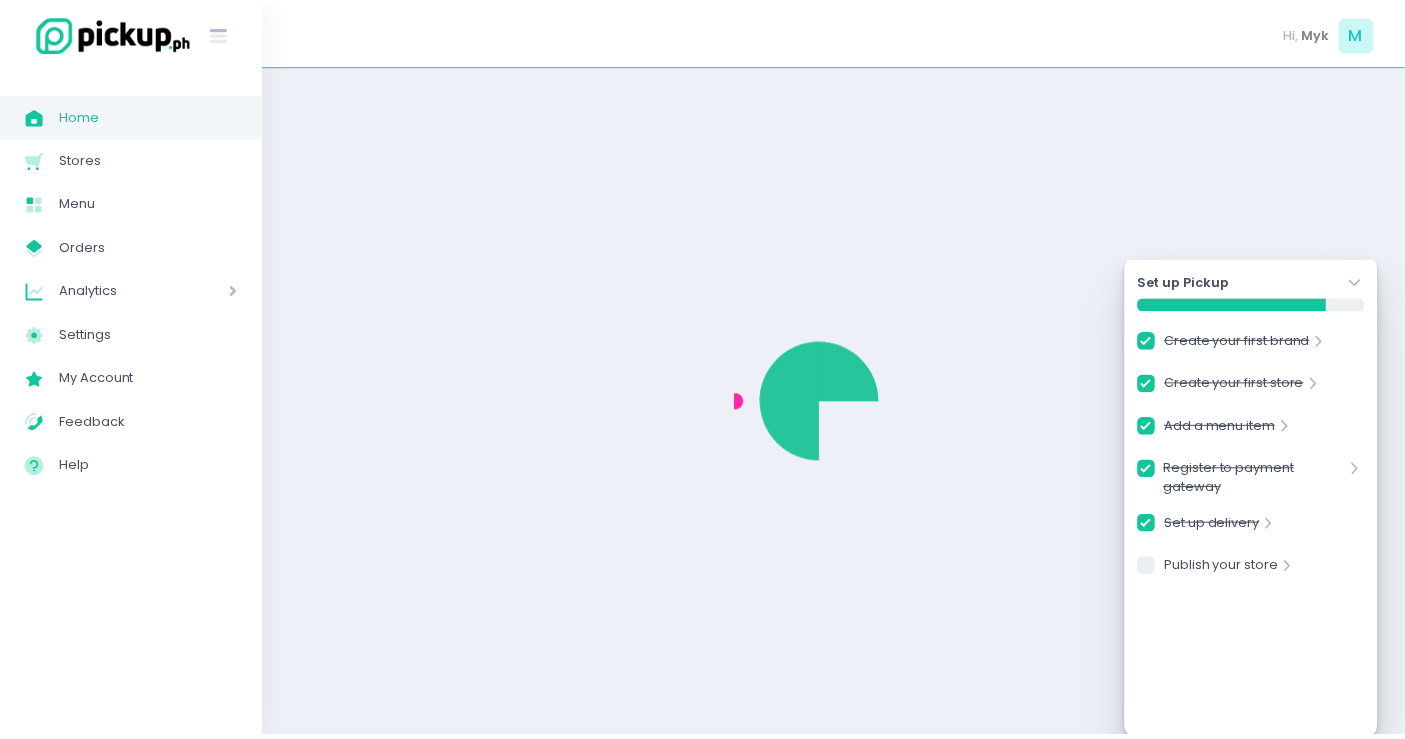 type 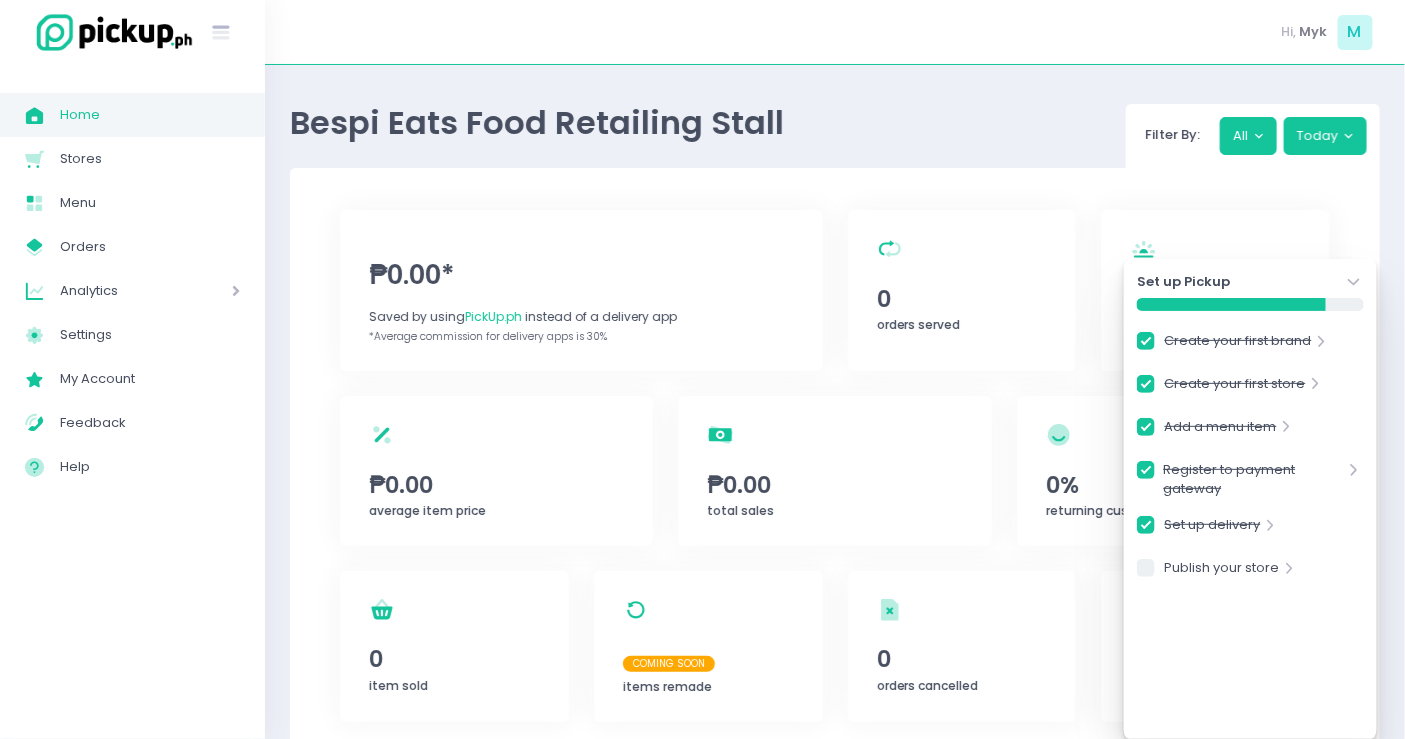 click on "Stockholm-icons / Navigation / Angle-down Created with Sketch." 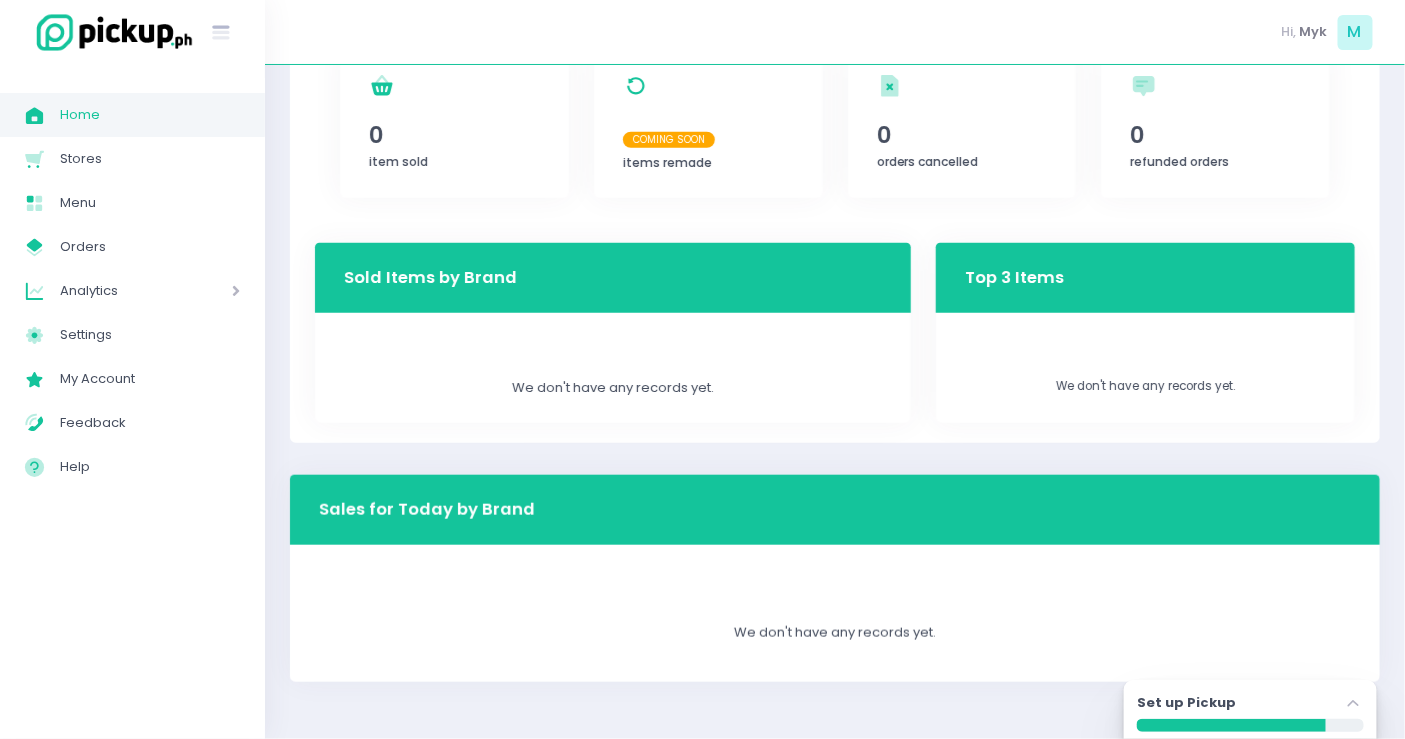 scroll, scrollTop: 0, scrollLeft: 0, axis: both 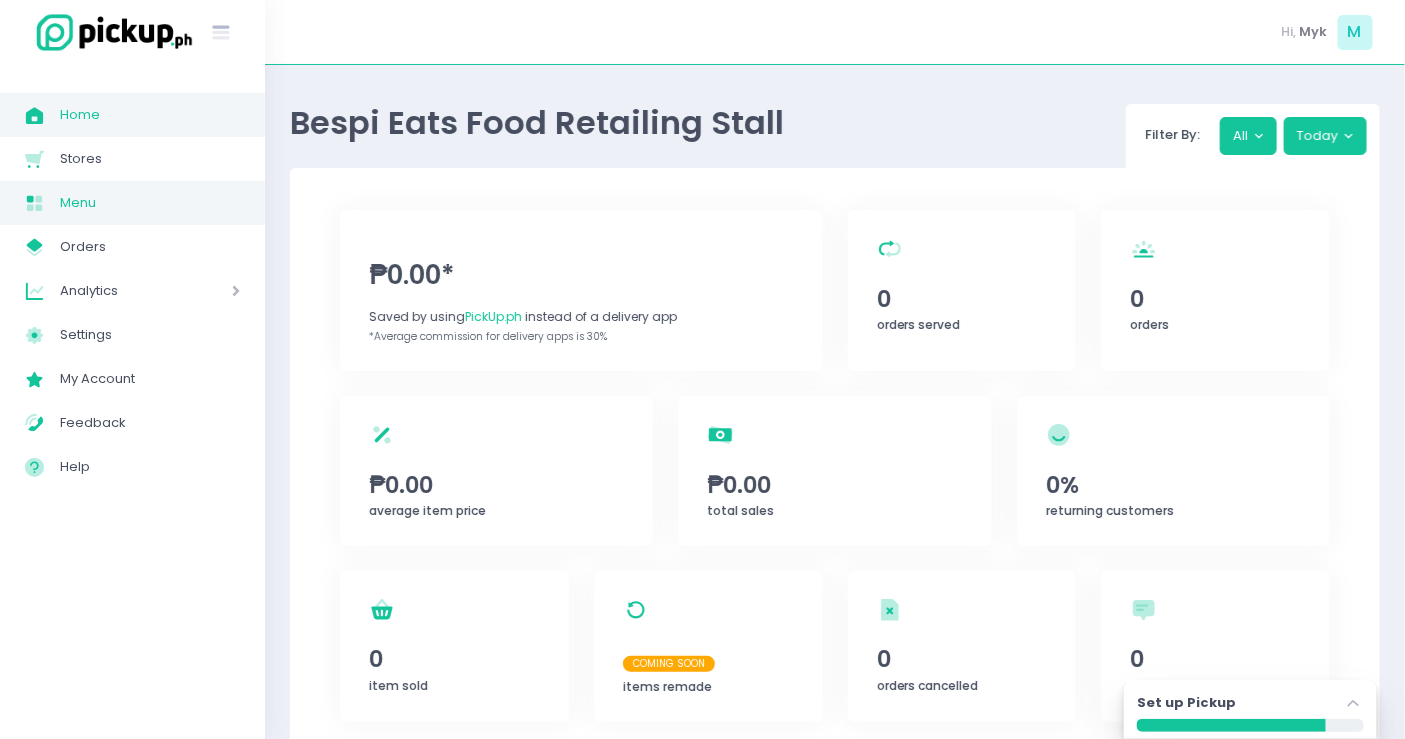 click on "Menu" at bounding box center [150, 203] 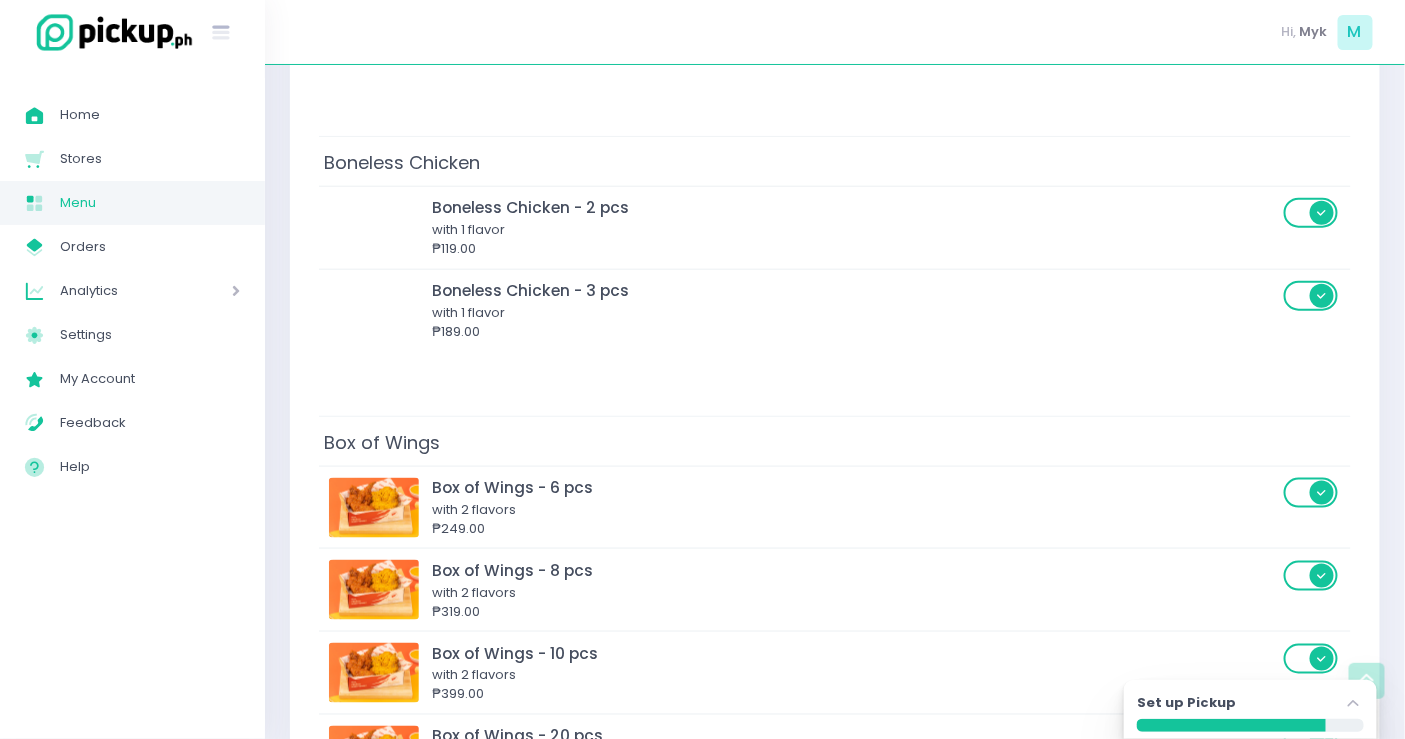 scroll, scrollTop: 0, scrollLeft: 0, axis: both 